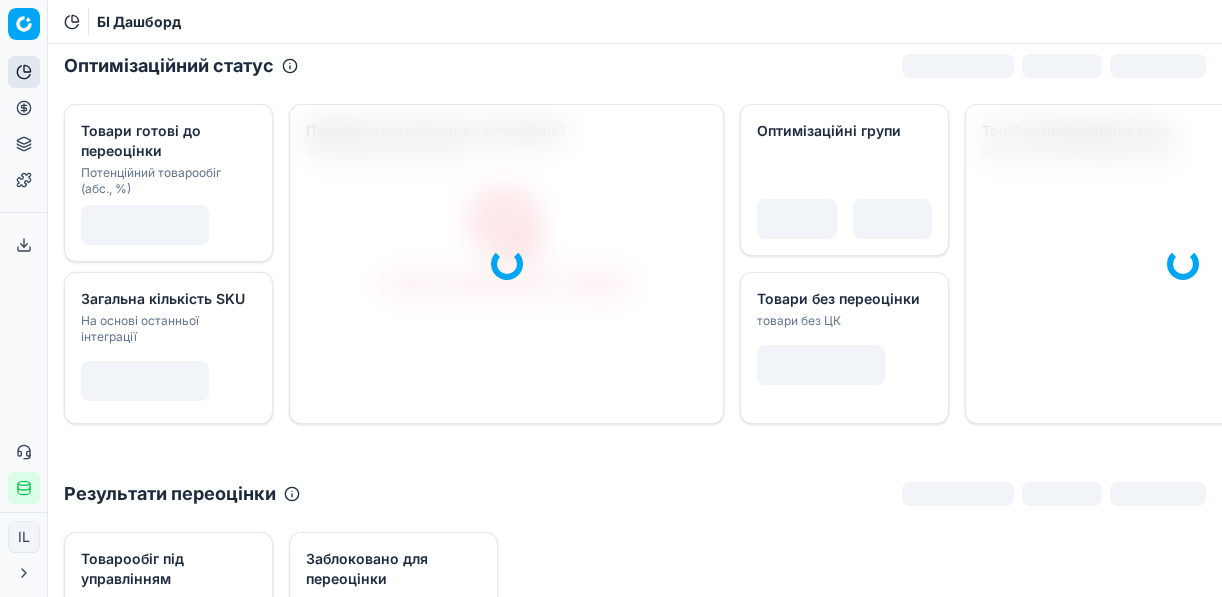 scroll, scrollTop: 0, scrollLeft: 0, axis: both 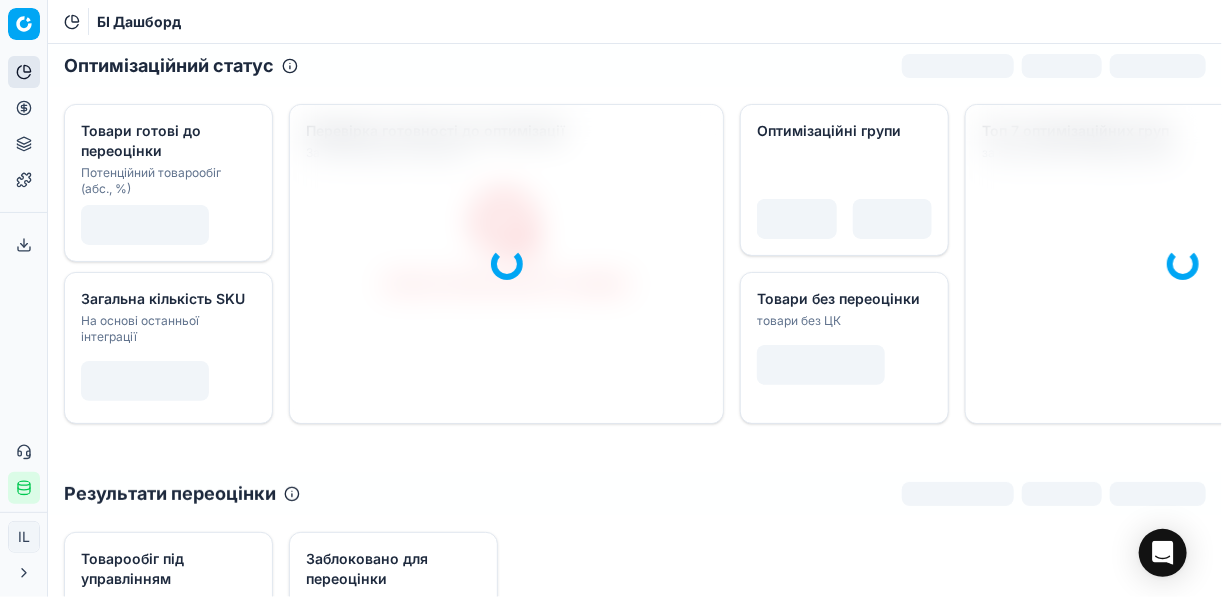 click 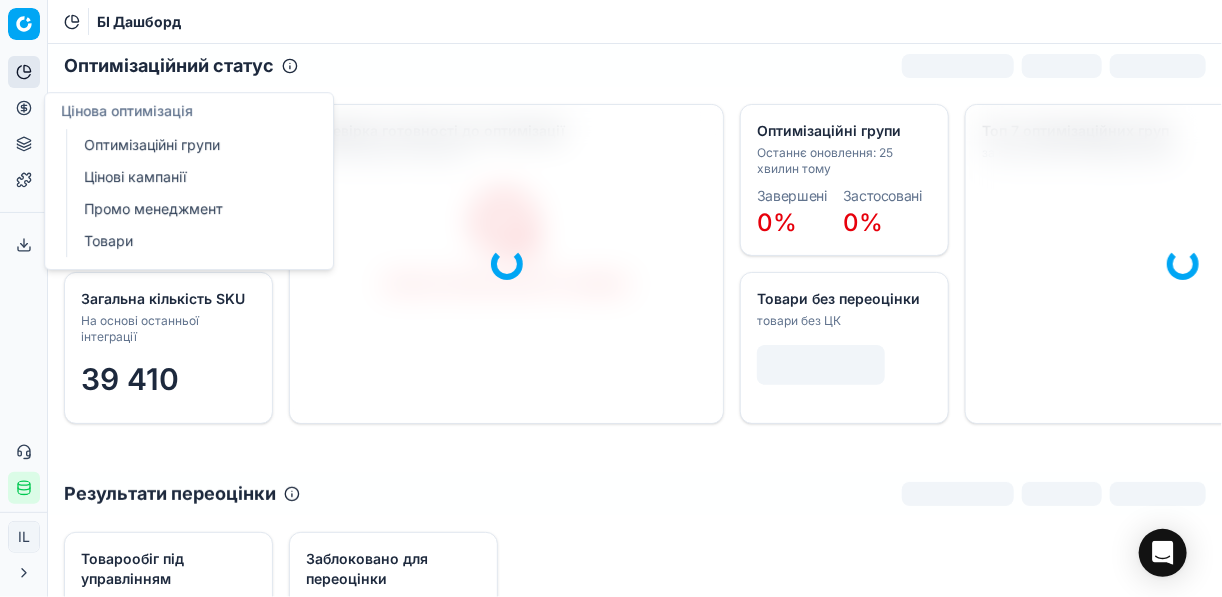 click on "Оптимізаційні групи" at bounding box center [192, 145] 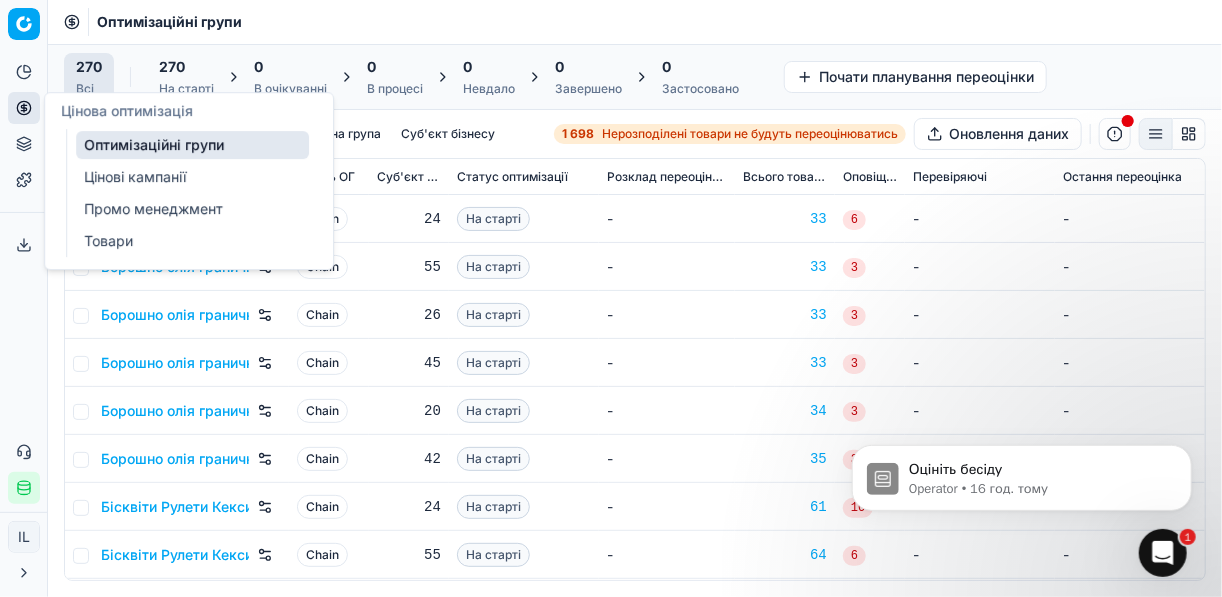 scroll, scrollTop: 0, scrollLeft: 0, axis: both 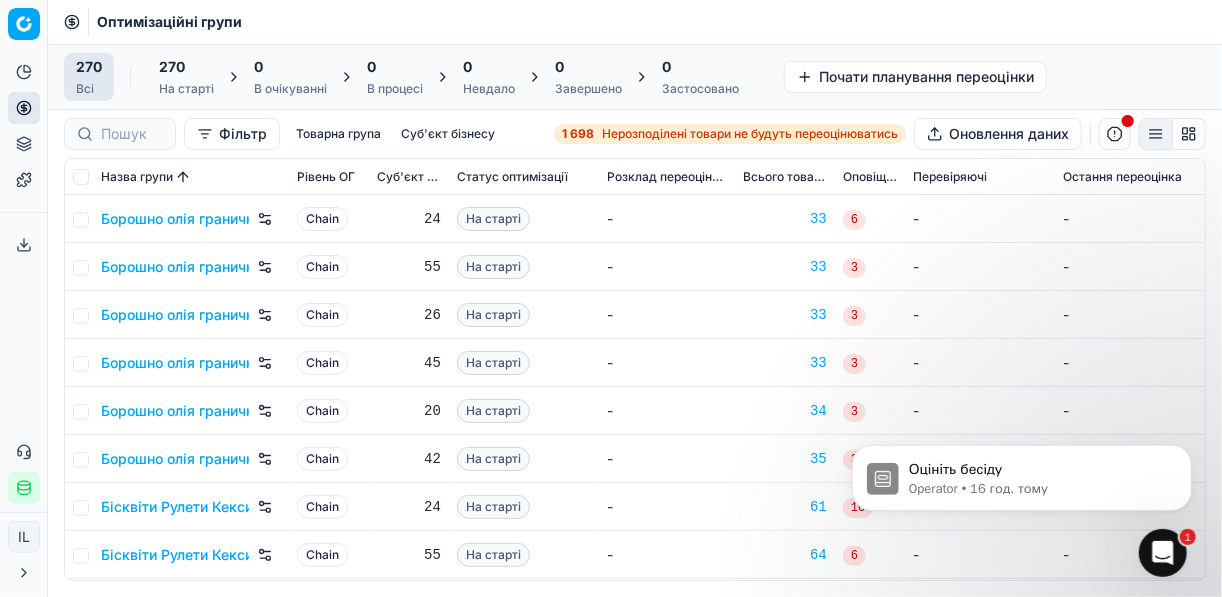 click on "1 698" at bounding box center [578, 134] 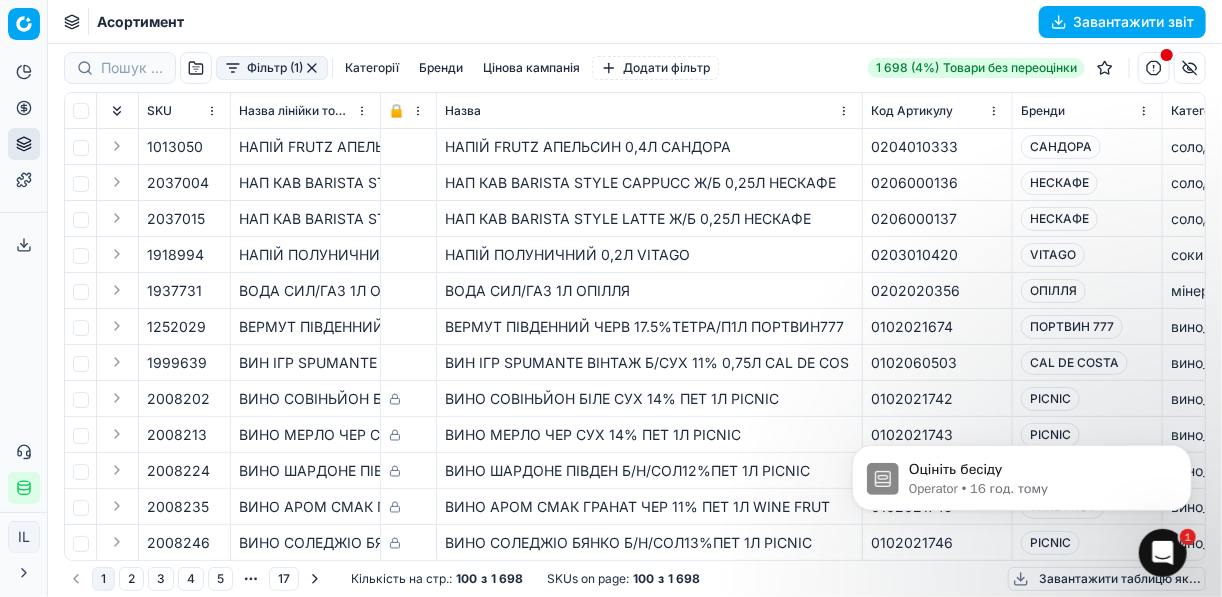 click 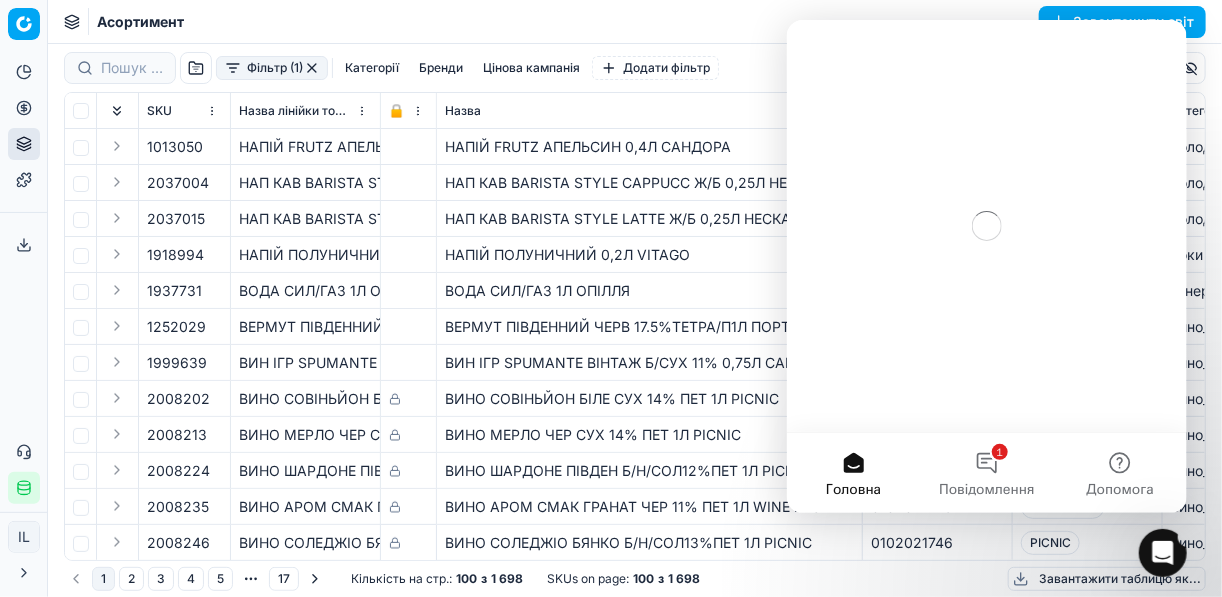 scroll, scrollTop: 0, scrollLeft: 0, axis: both 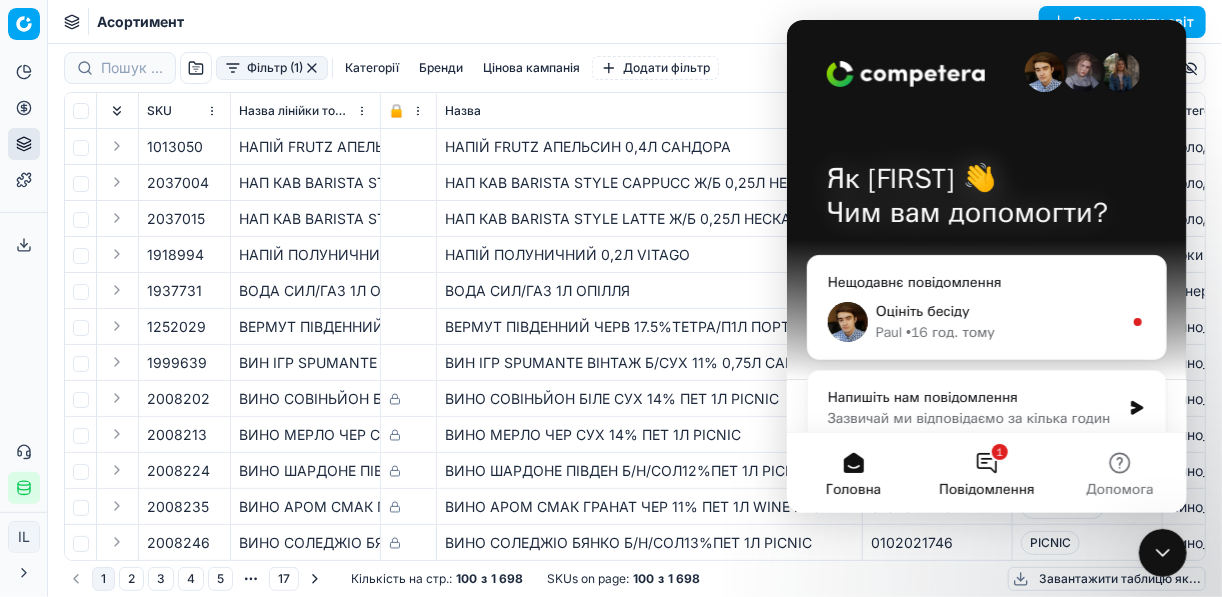 click on "1 Повідомлення" at bounding box center [985, 473] 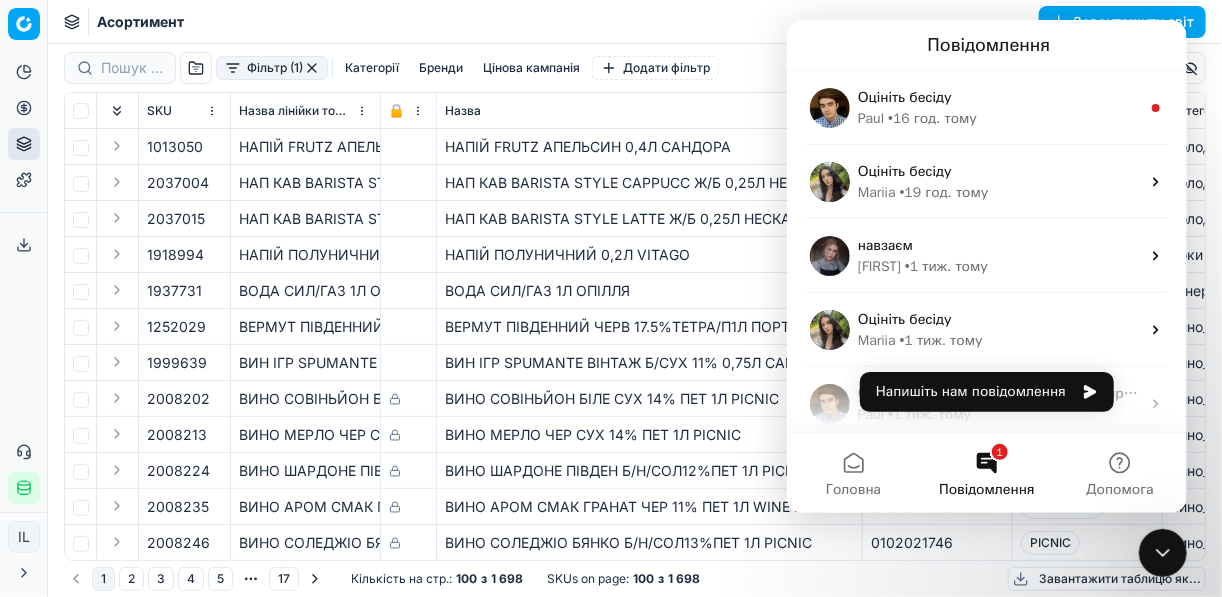 click at bounding box center [1162, 552] 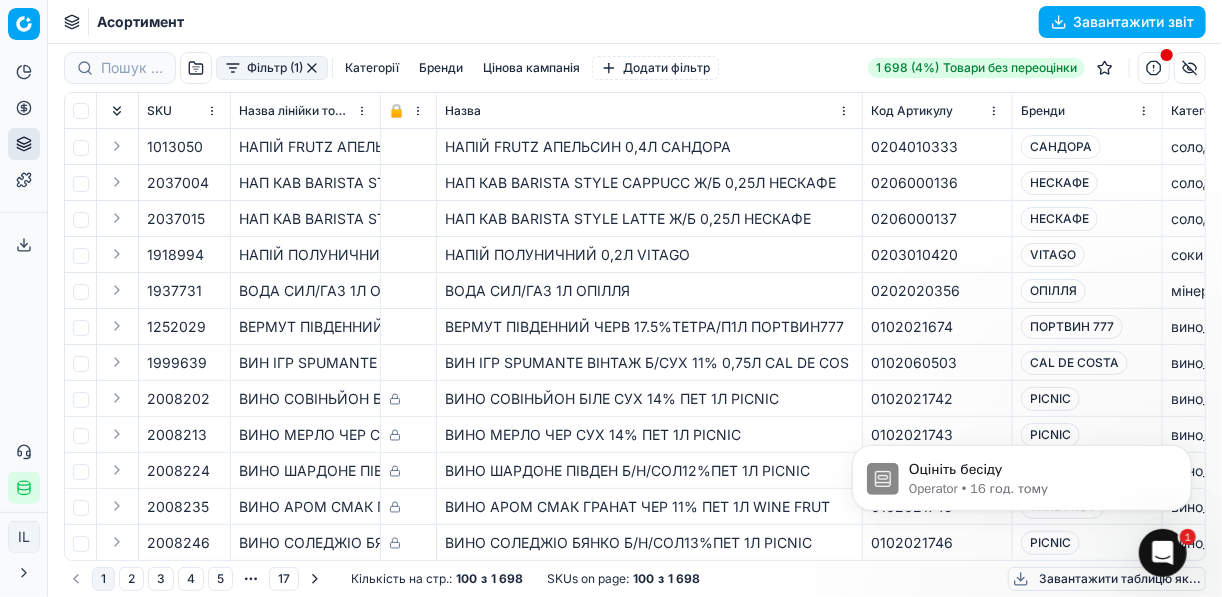 scroll, scrollTop: 0, scrollLeft: 0, axis: both 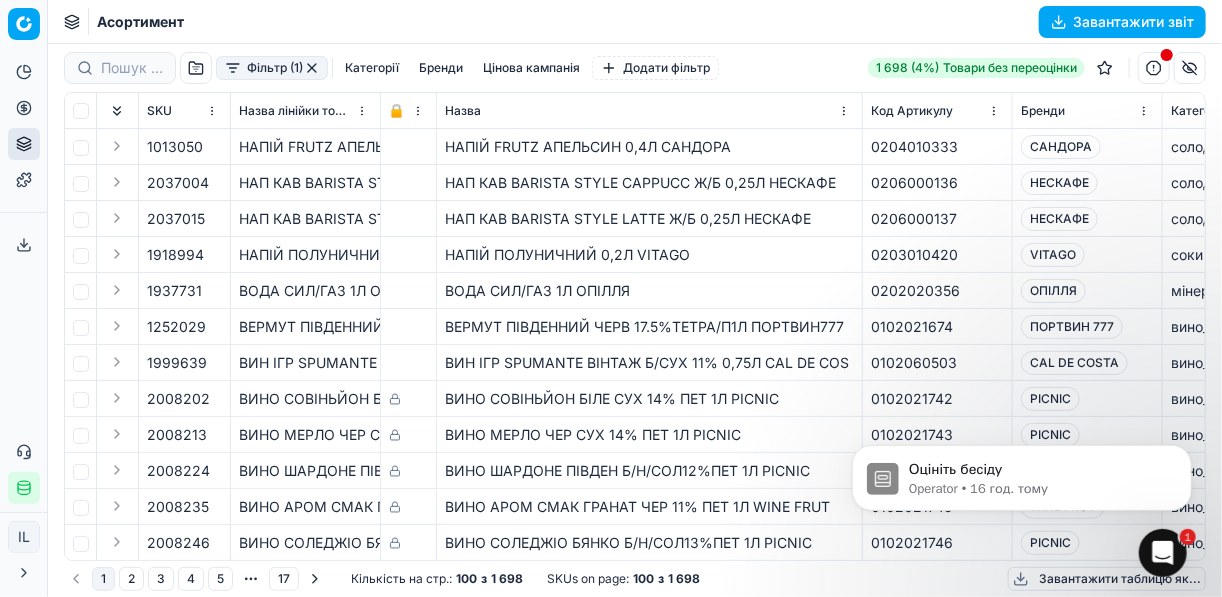 click on "Фільтр   (1)" at bounding box center [272, 68] 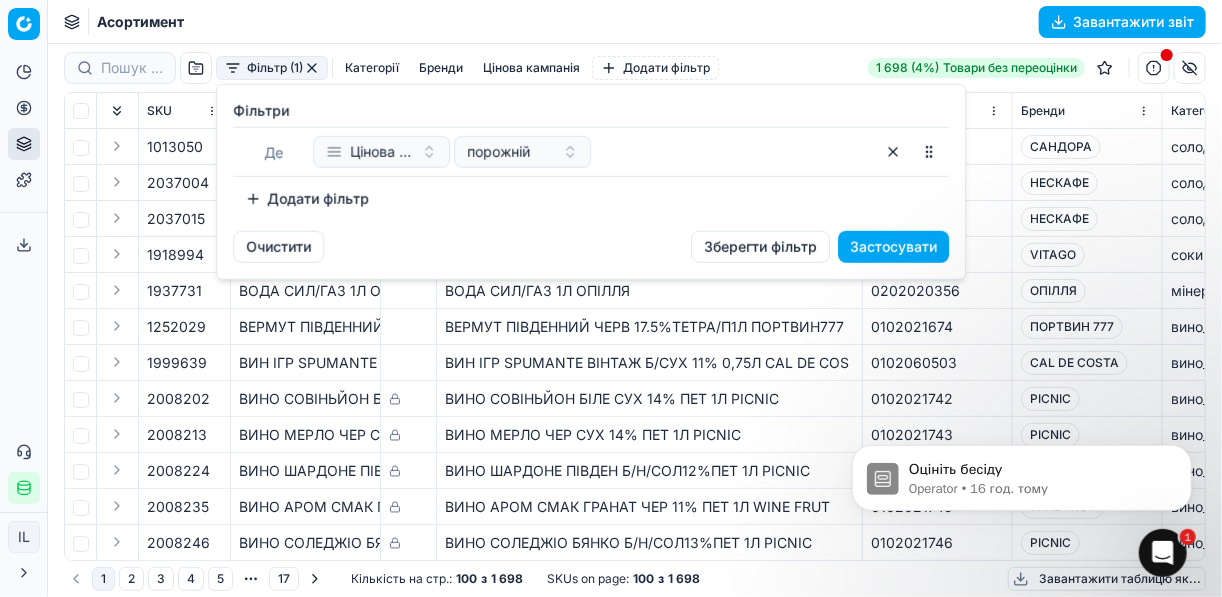 click on "Додати фільтр" at bounding box center (307, 199) 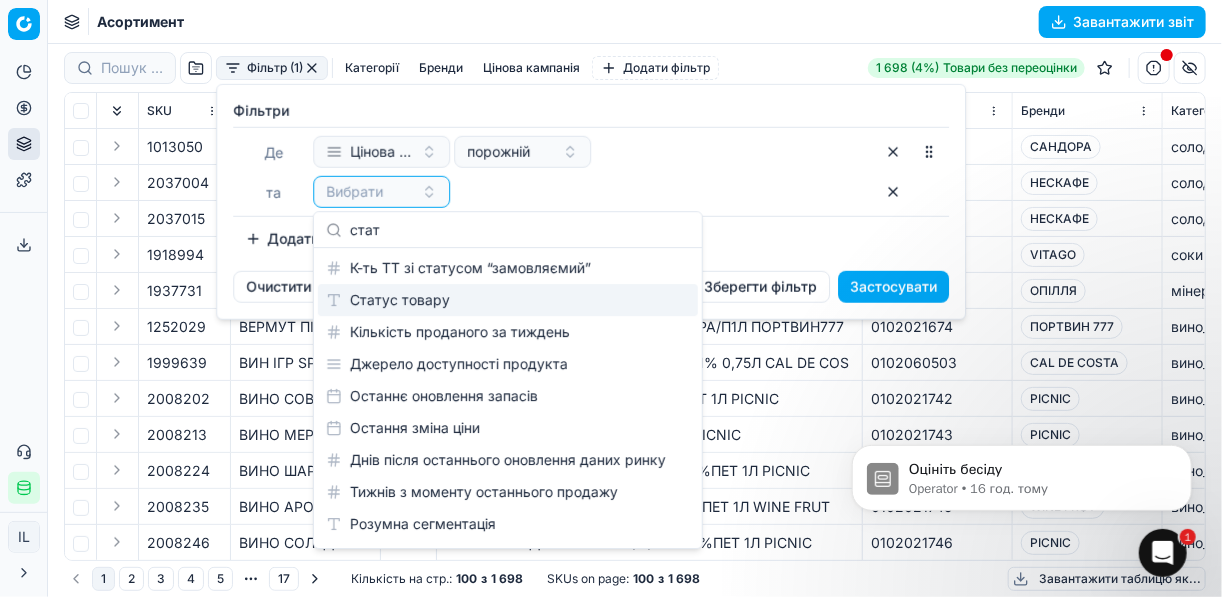 type on "стат" 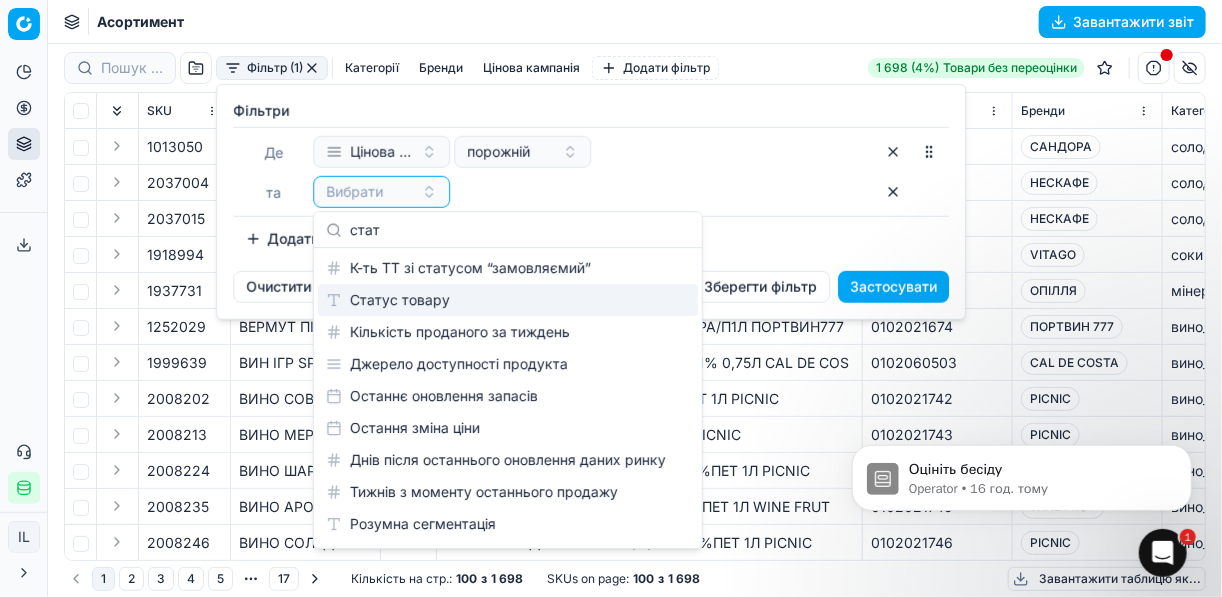 click on "Статус товару" at bounding box center (508, 300) 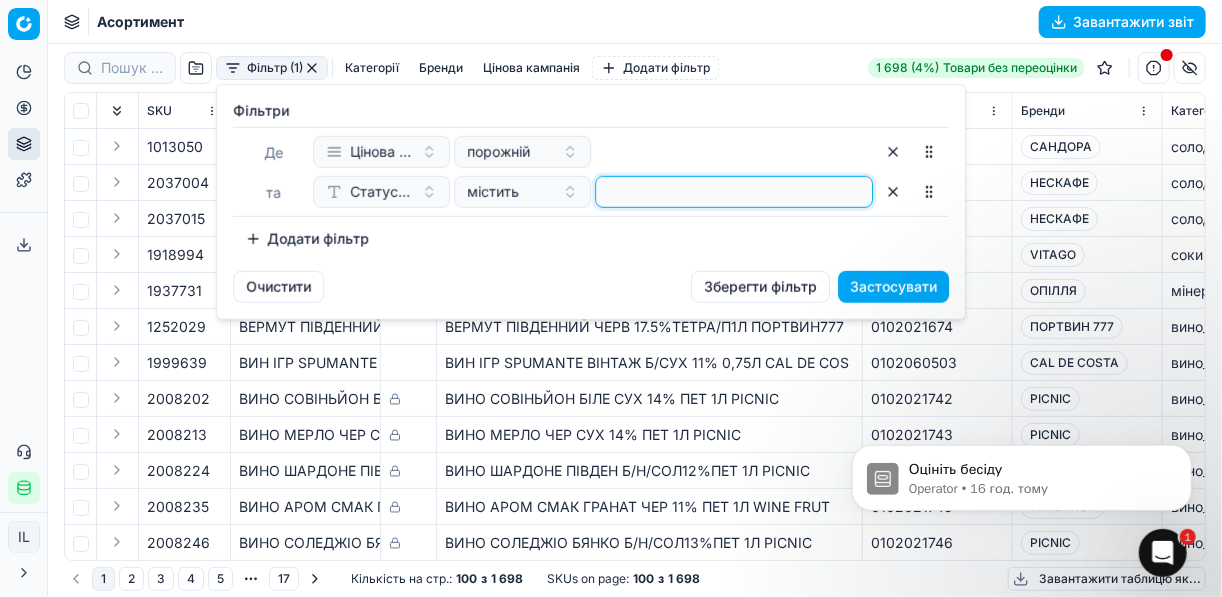 click at bounding box center [734, 192] 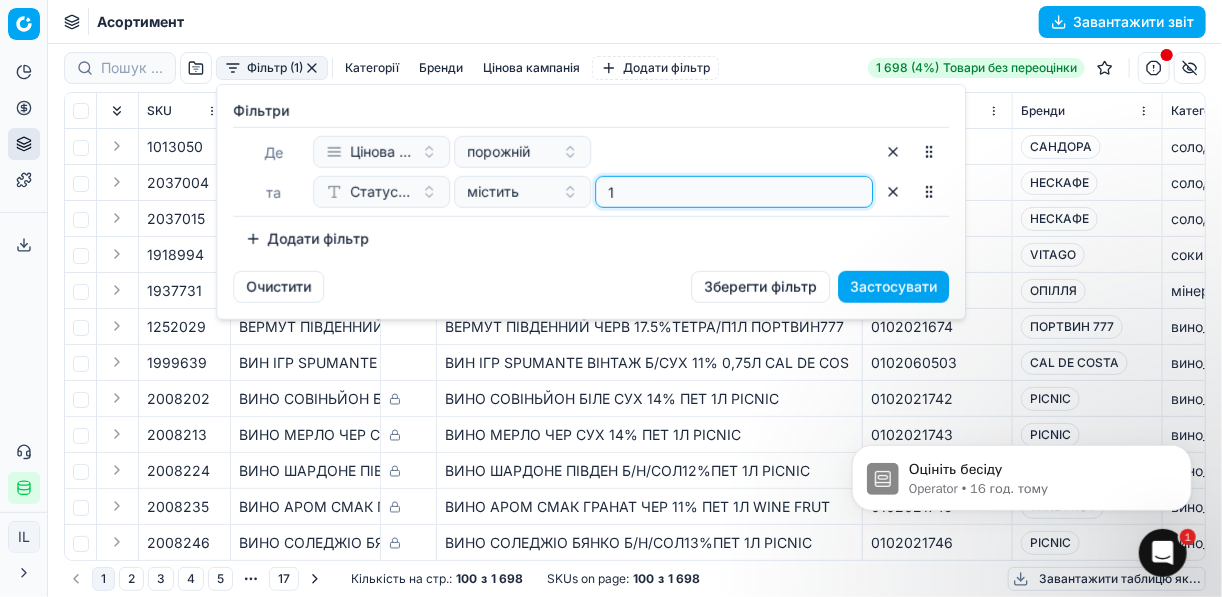 type on "1" 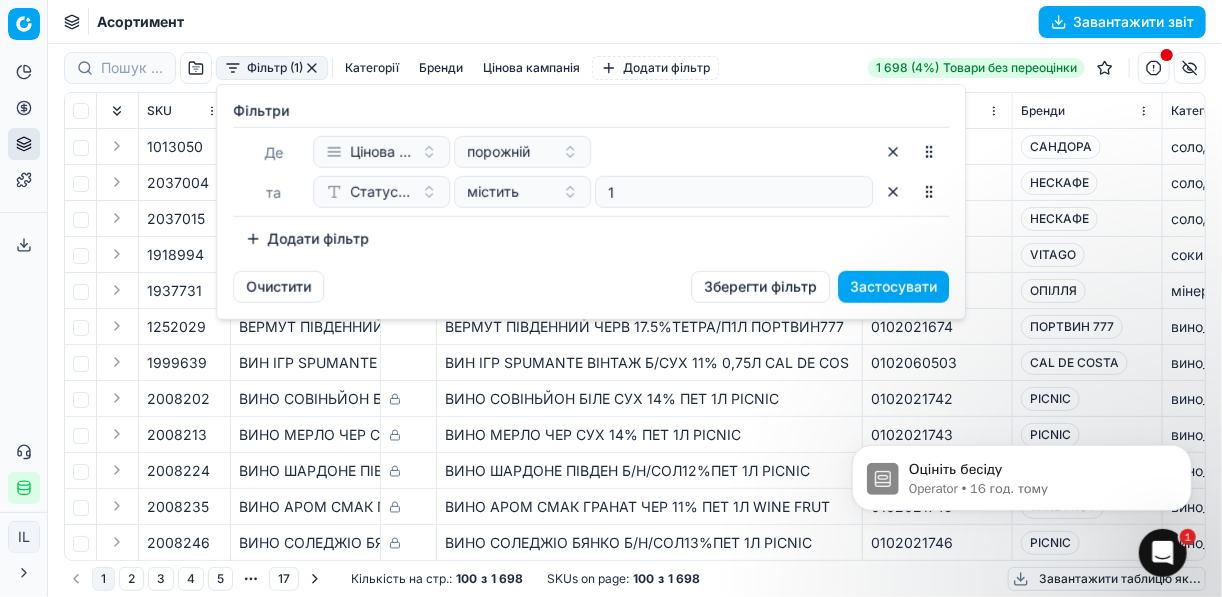 click on "Додати фільтр" at bounding box center (307, 239) 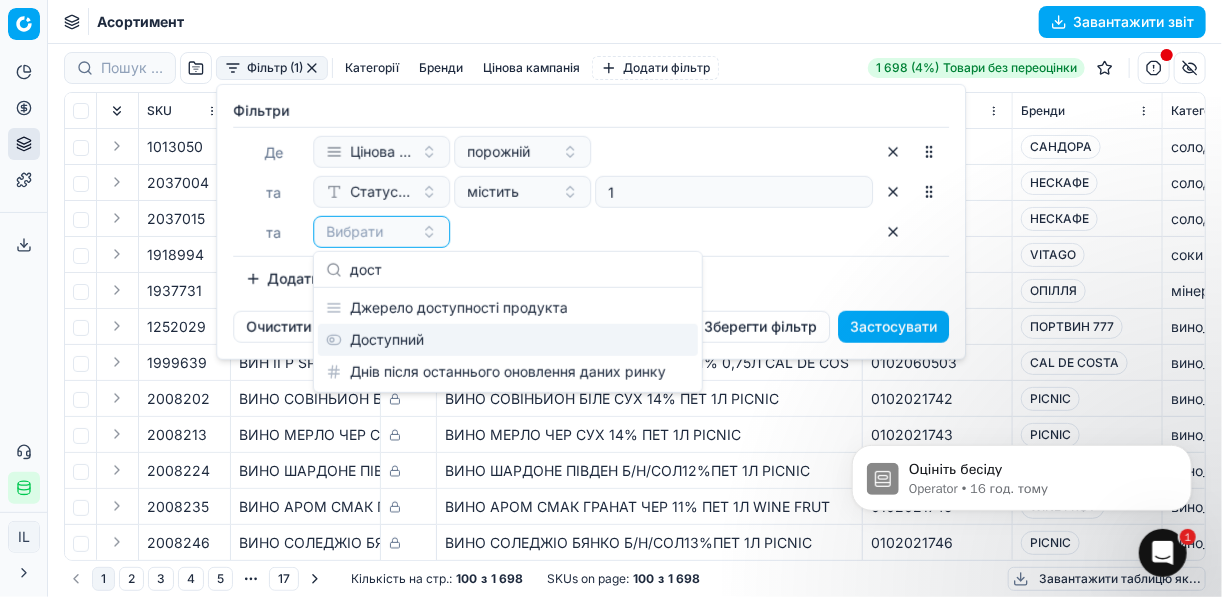 type on "дост" 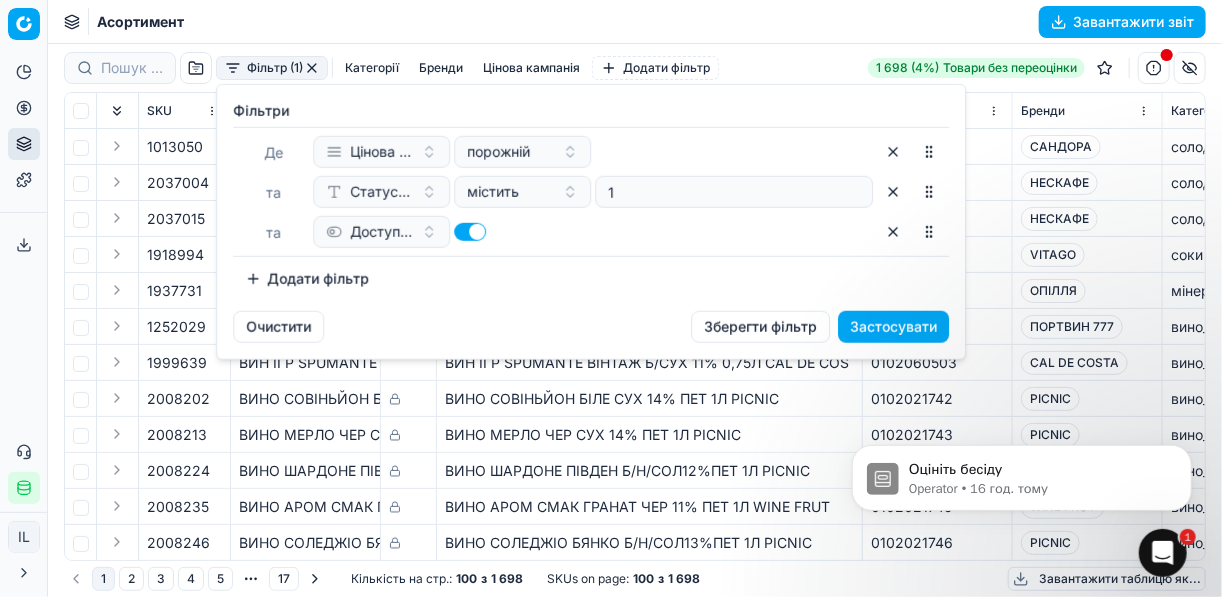 click on "Додати фільтр" at bounding box center [307, 279] 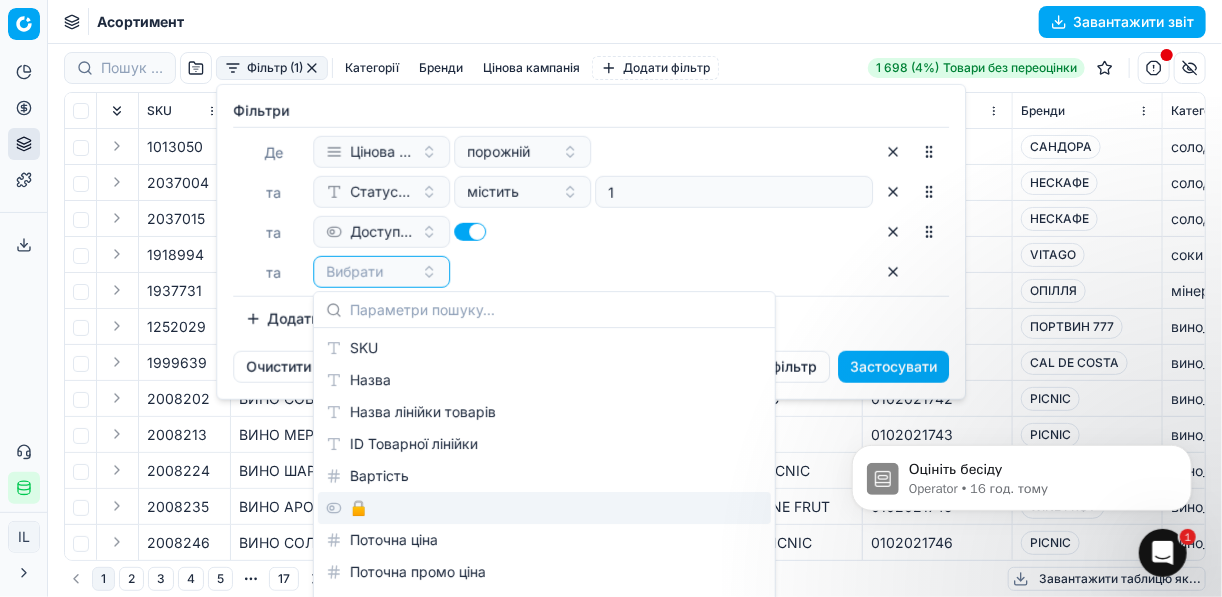 click on "🔒" at bounding box center (544, 508) 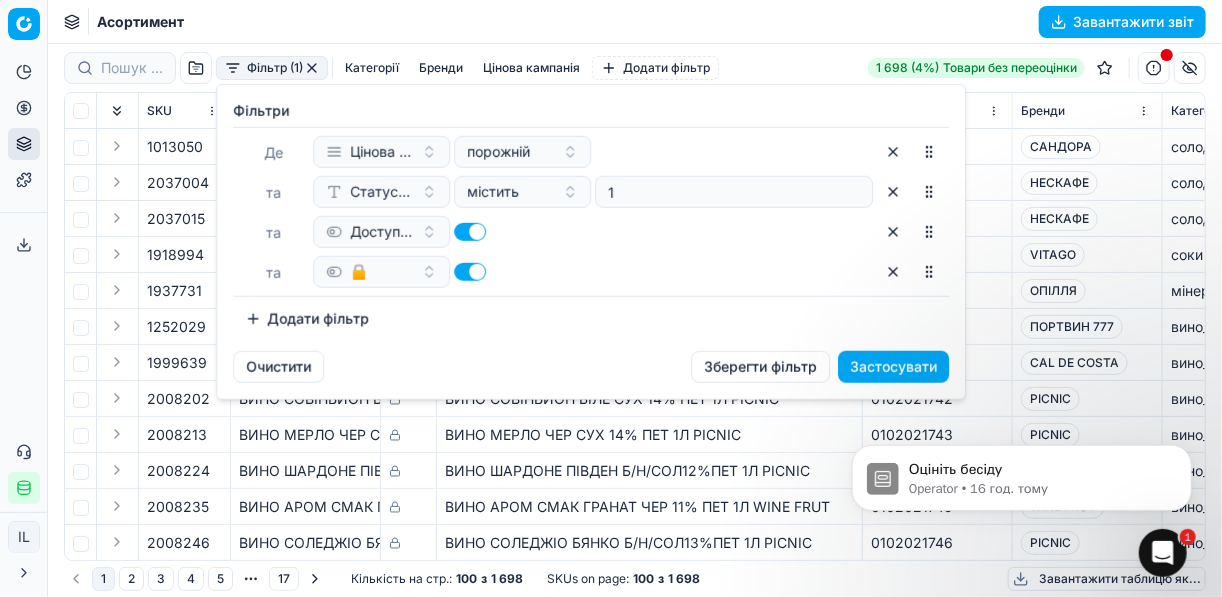 click at bounding box center (470, 272) 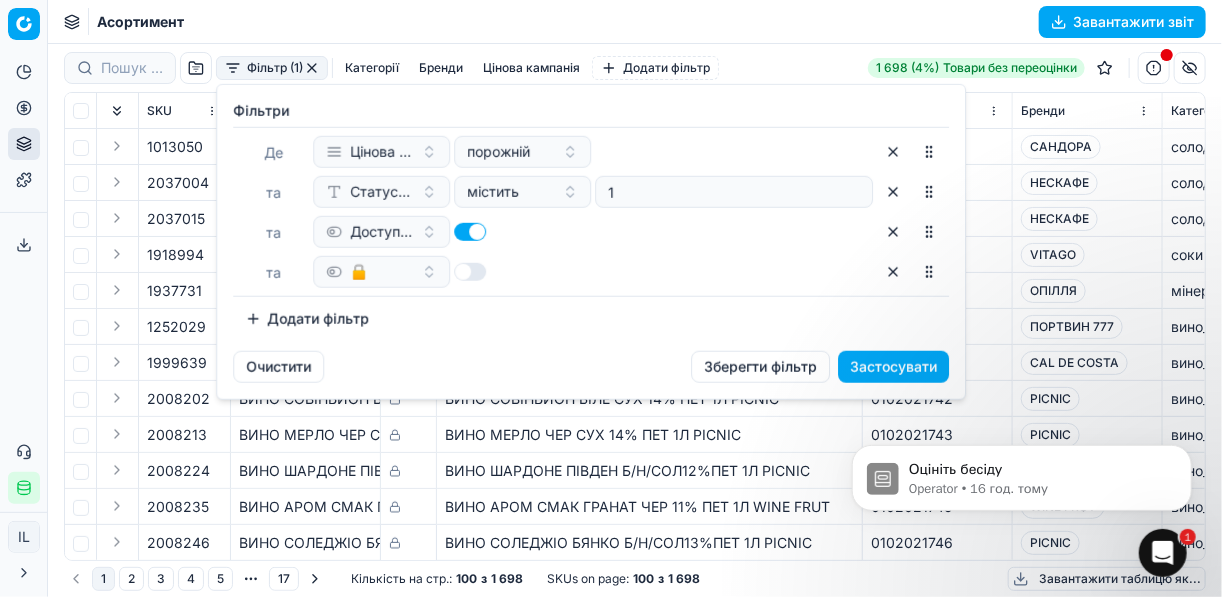 click on "Застосувати" at bounding box center (893, 367) 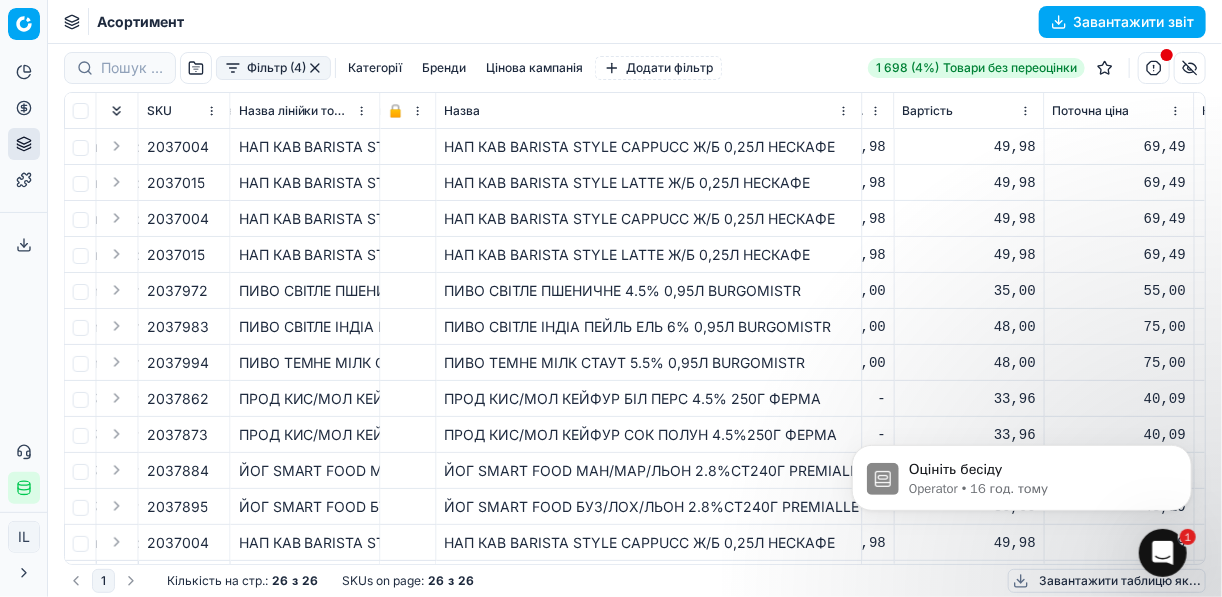 scroll, scrollTop: 0, scrollLeft: 1306, axis: horizontal 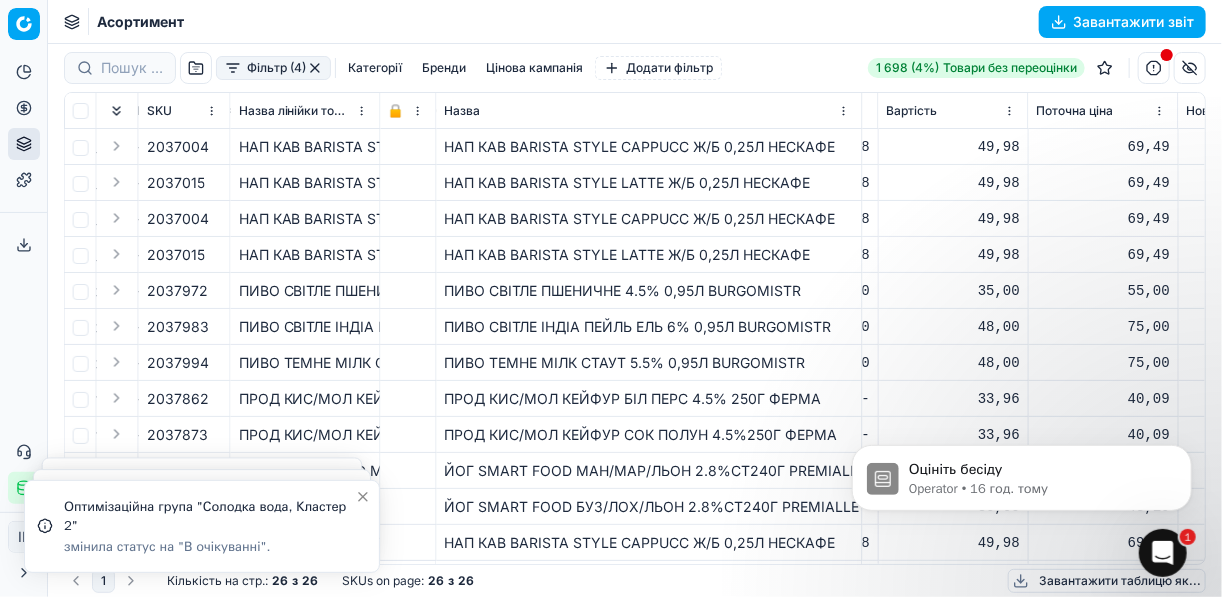 click 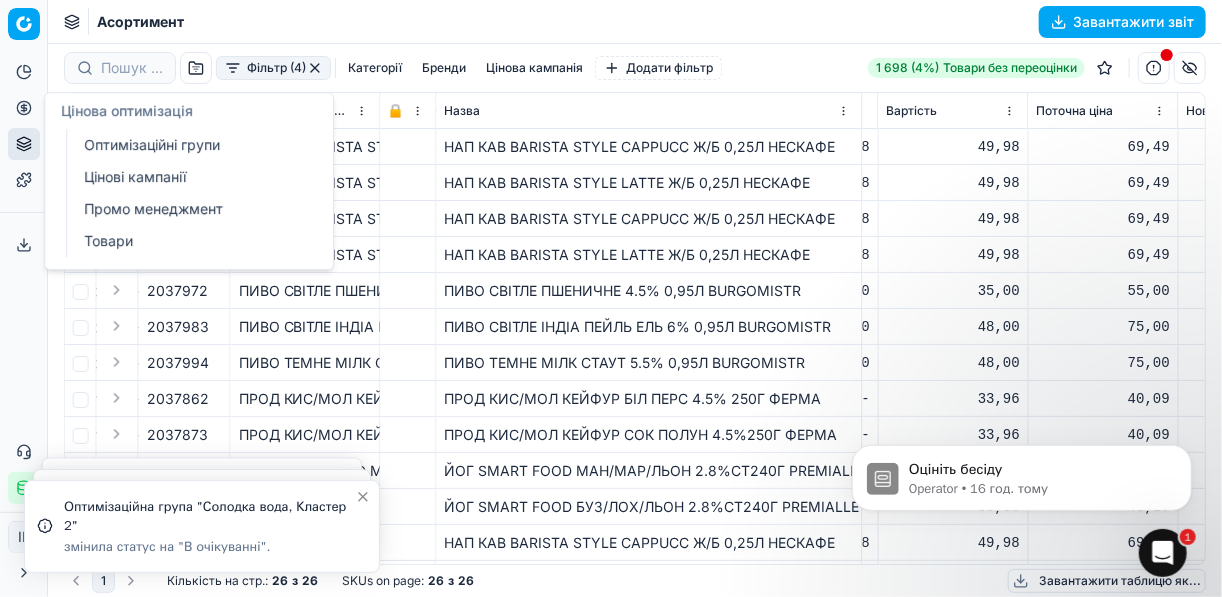 drag, startPoint x: 121, startPoint y: 150, endPoint x: 180, endPoint y: 116, distance: 68.09552 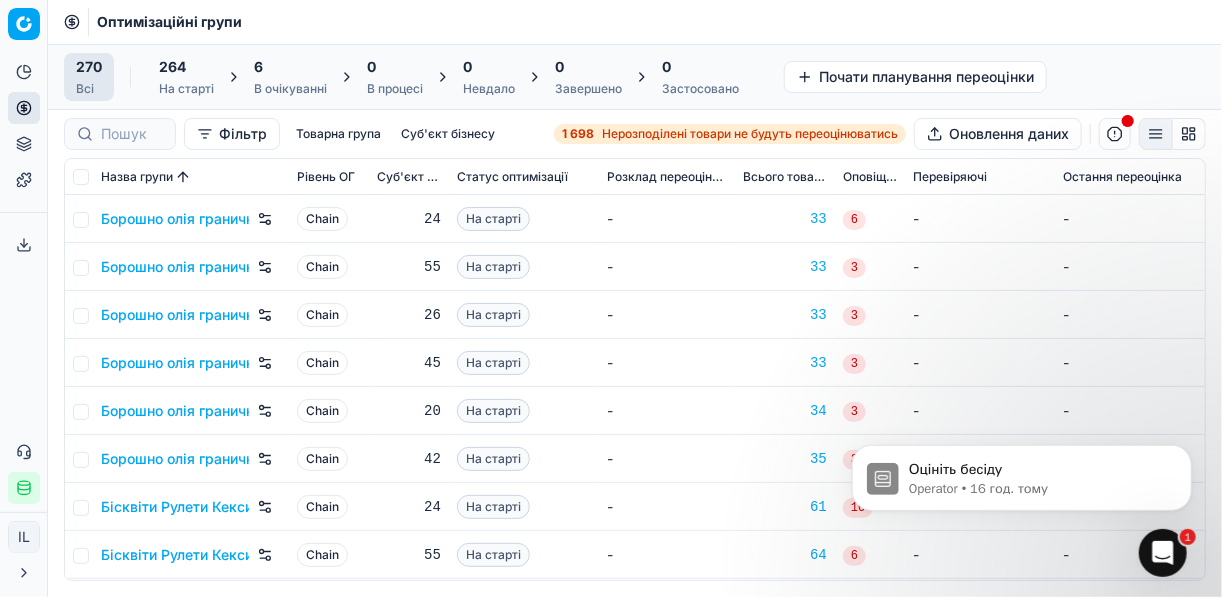 click on "6" at bounding box center (290, 67) 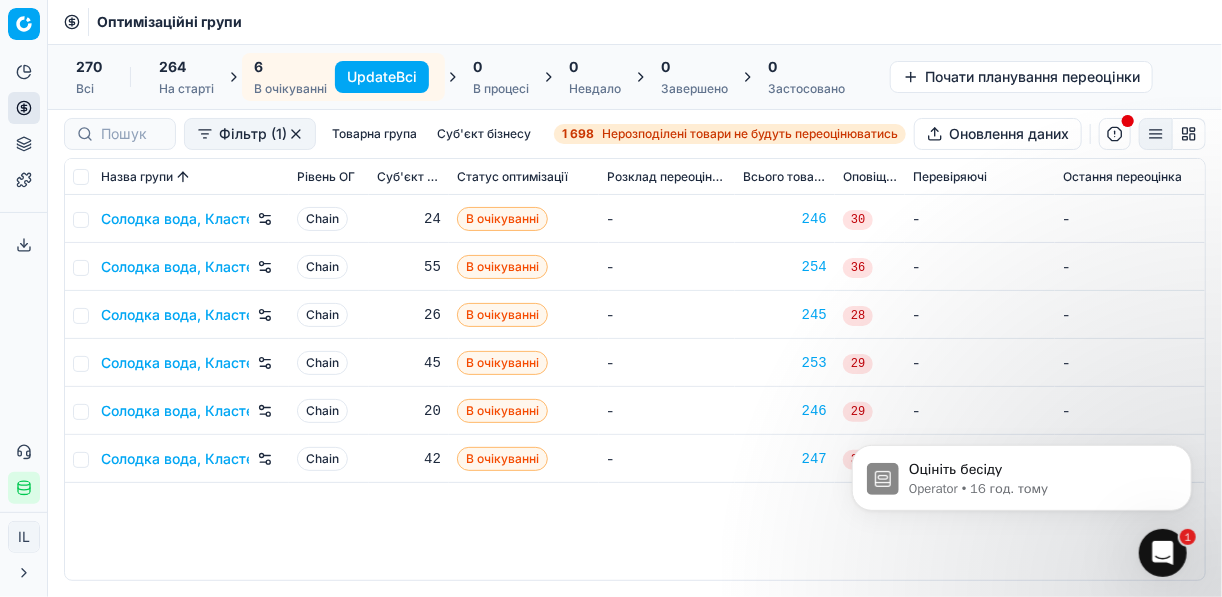 click on "Update  Всі" at bounding box center [382, 77] 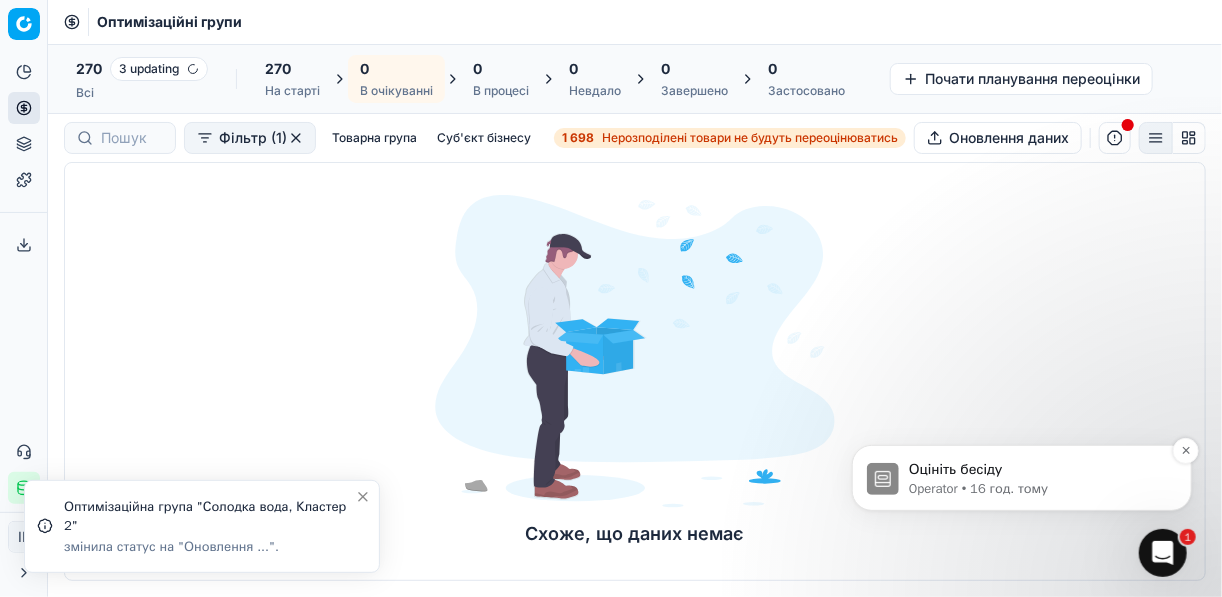 click on "Оцініть бесіду" at bounding box center (1037, 469) 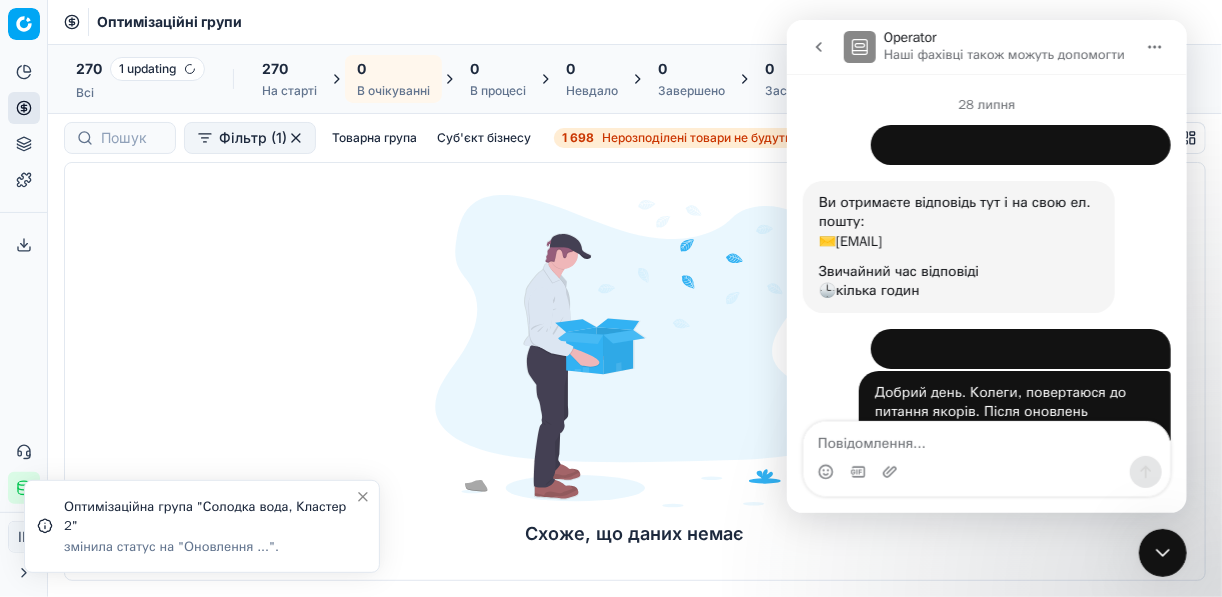scroll, scrollTop: 2, scrollLeft: 0, axis: vertical 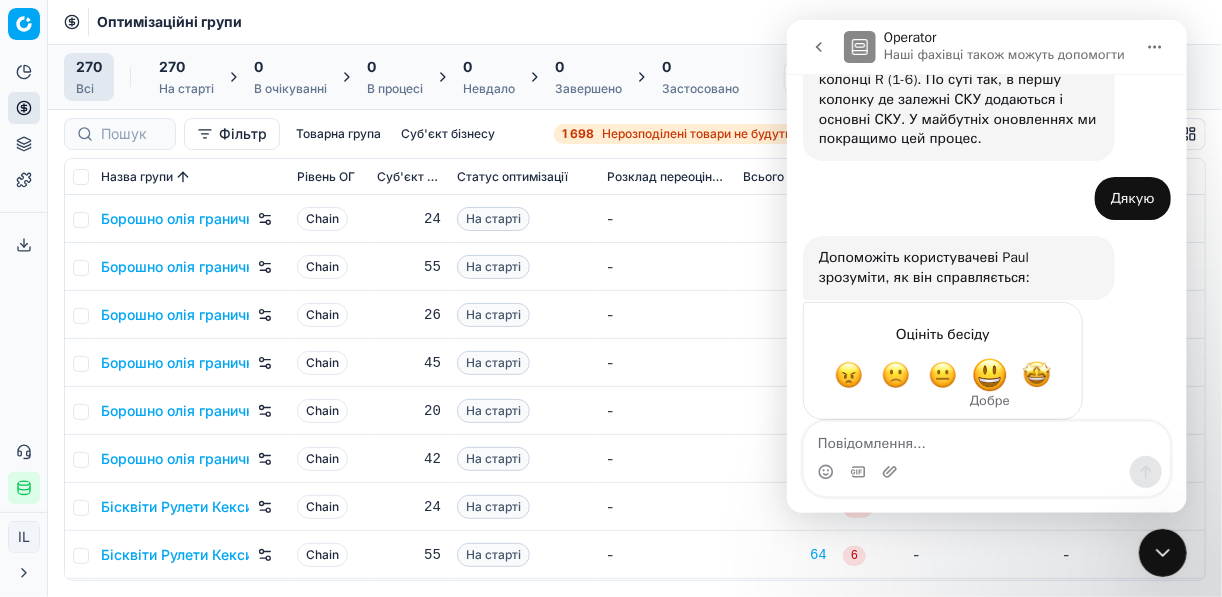 click at bounding box center [989, 375] 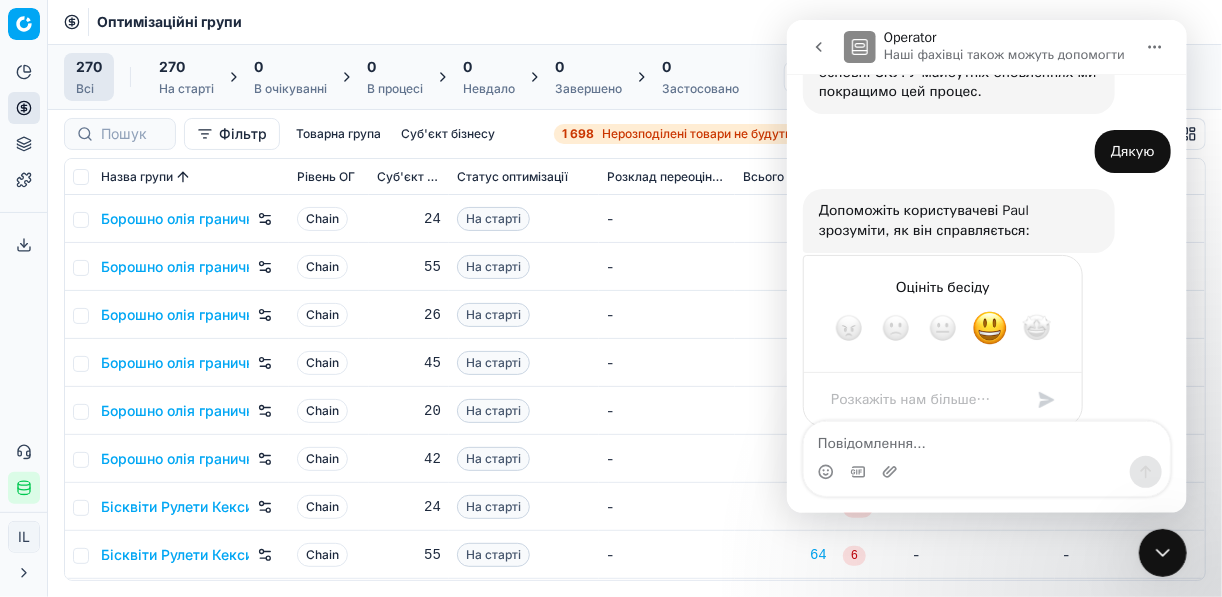scroll, scrollTop: 3411, scrollLeft: 0, axis: vertical 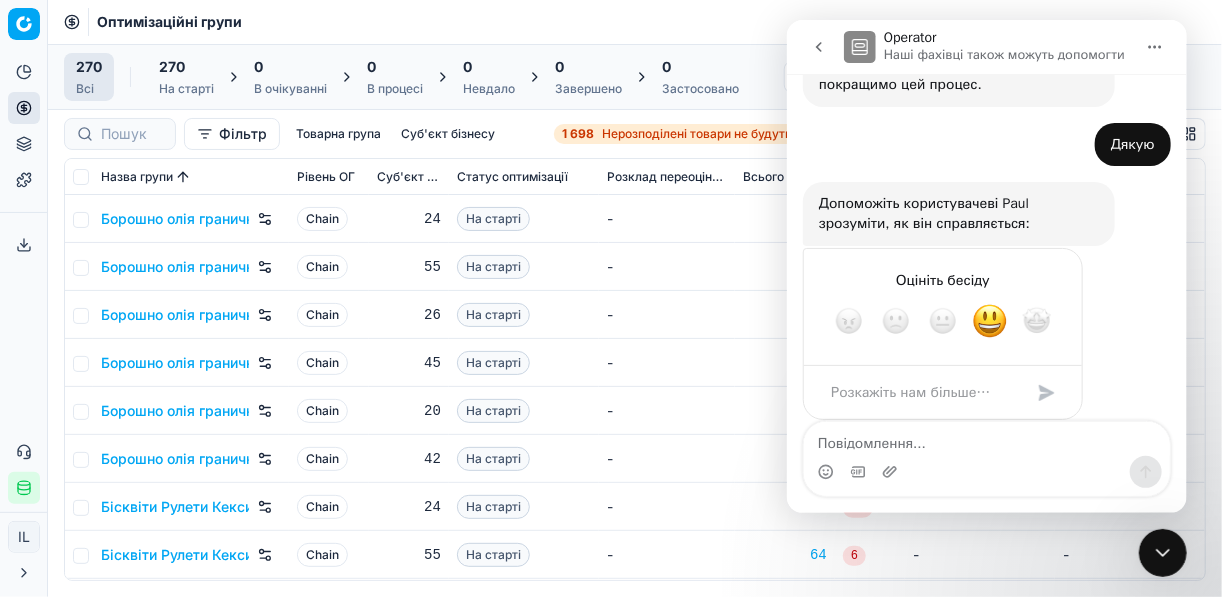 click 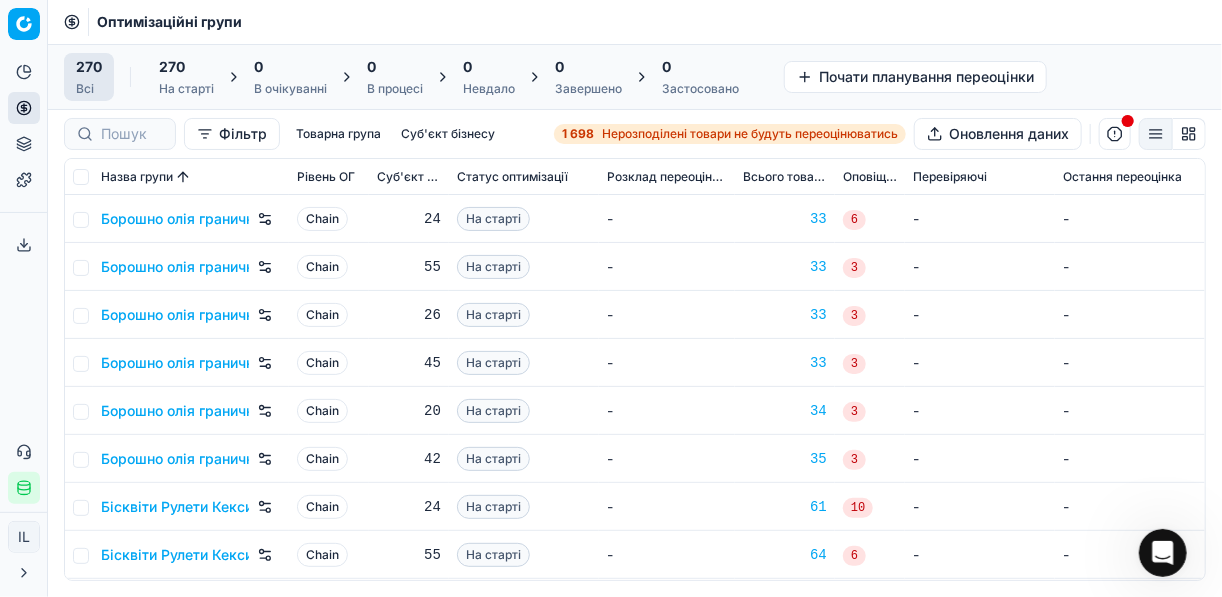 click on "1 698 Нерозподілені товари не будуть переоцінюватись" at bounding box center (730, 134) 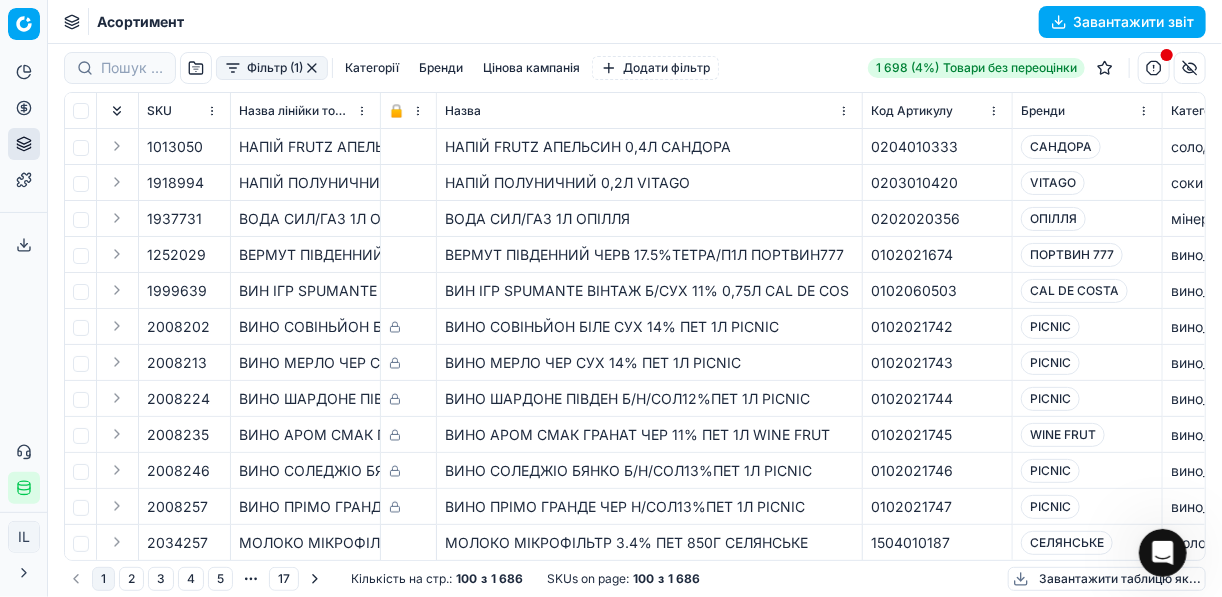 click on "Фільтр   (1) Категорії   Бренди   Цінова кампанія   Додати фільтр" at bounding box center [391, 68] 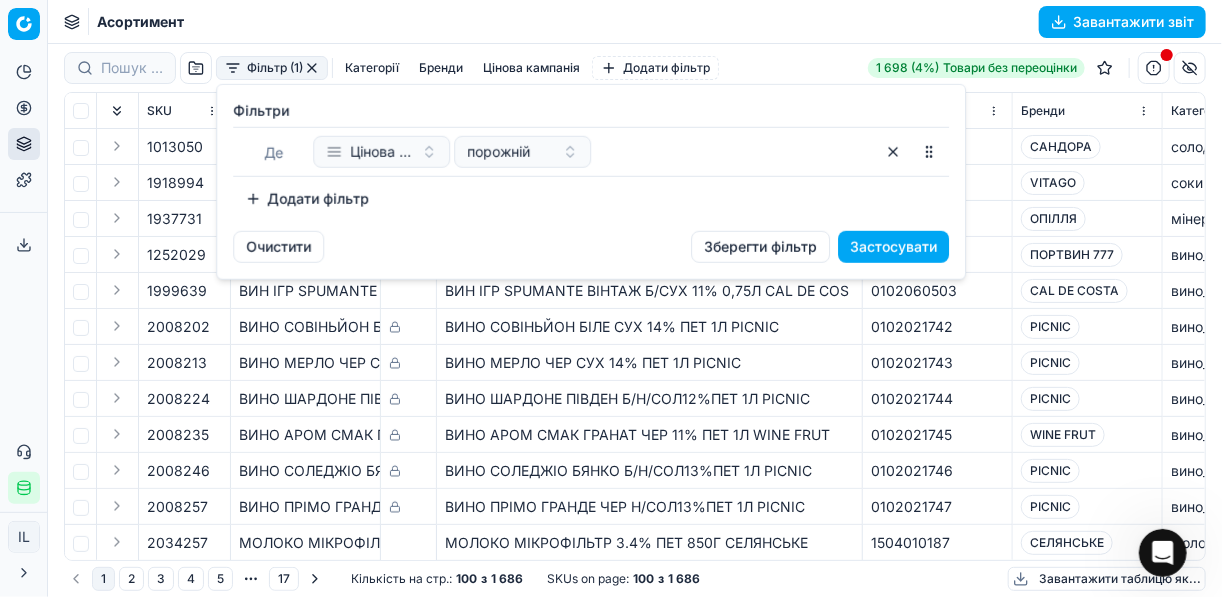 click on "Додати фільтр" at bounding box center (307, 199) 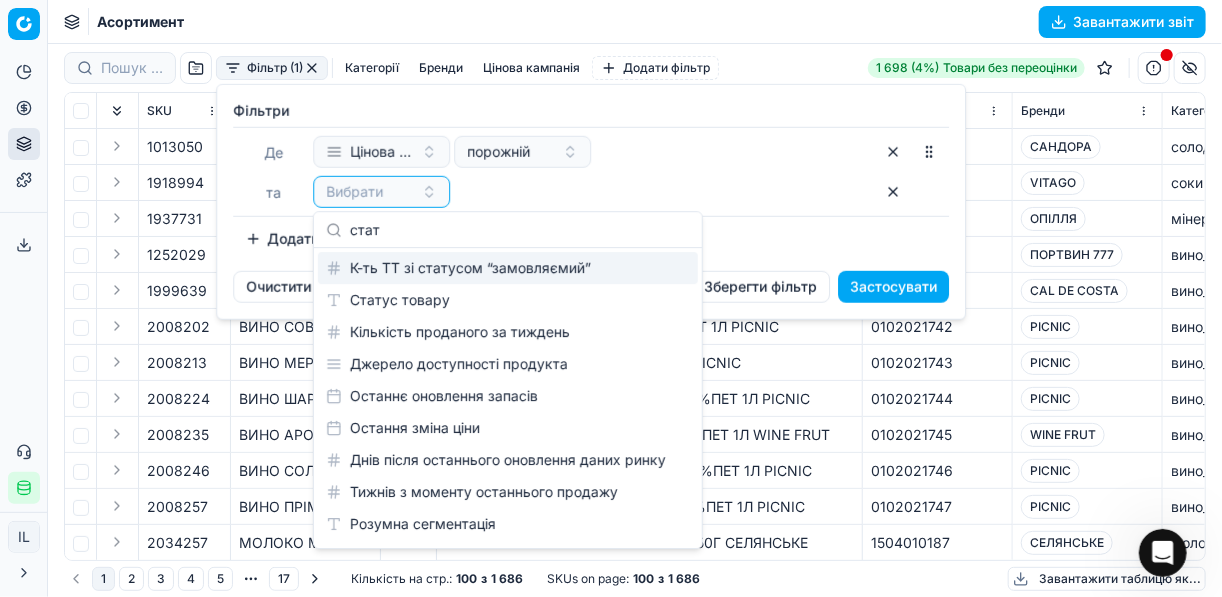 type on "стат" 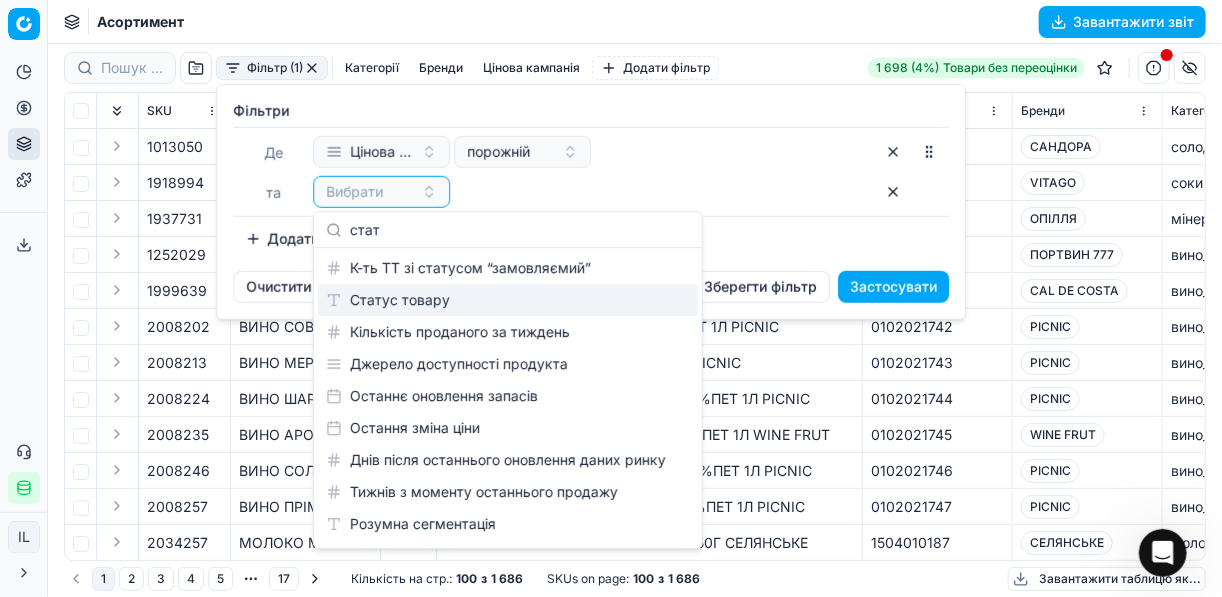 click on "Статус товару" at bounding box center [508, 300] 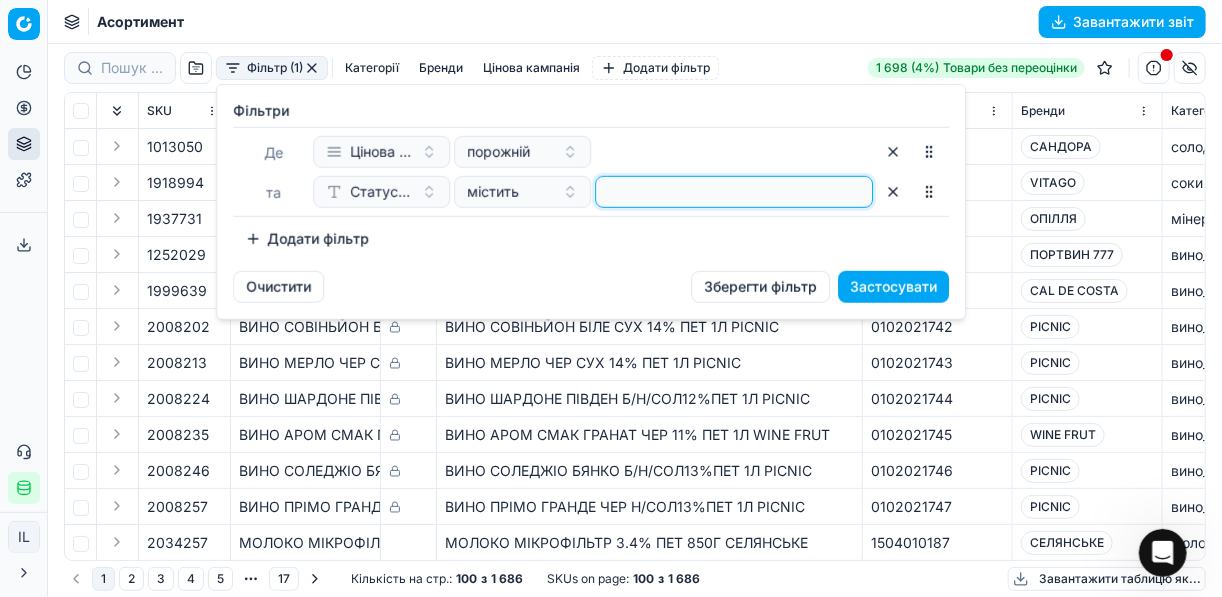 click at bounding box center [734, 192] 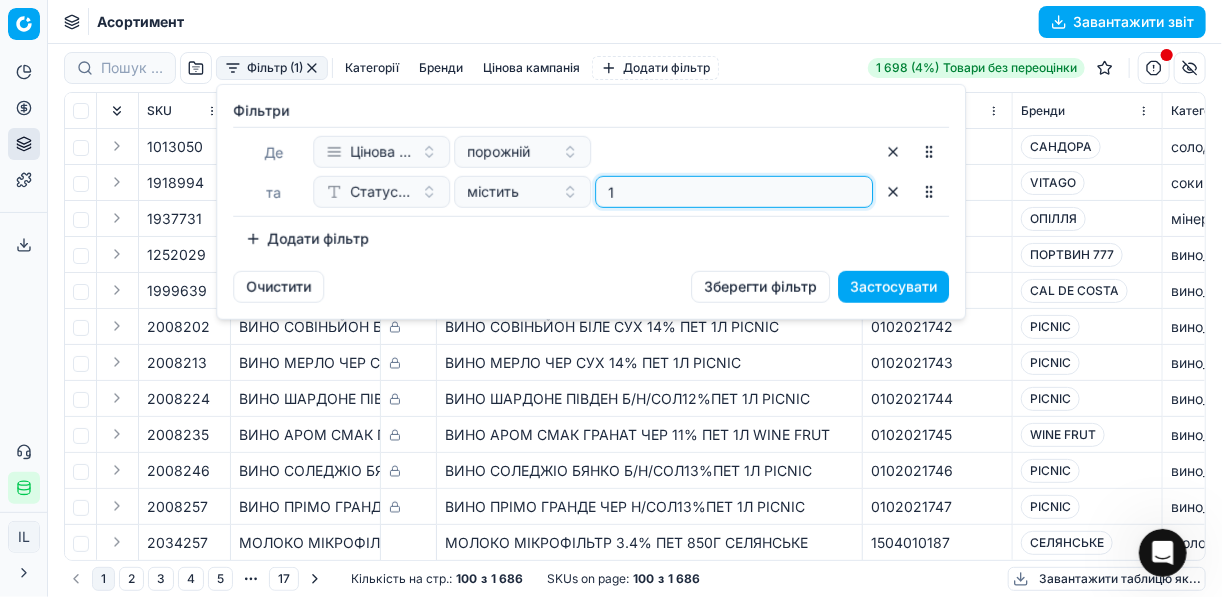type on "1" 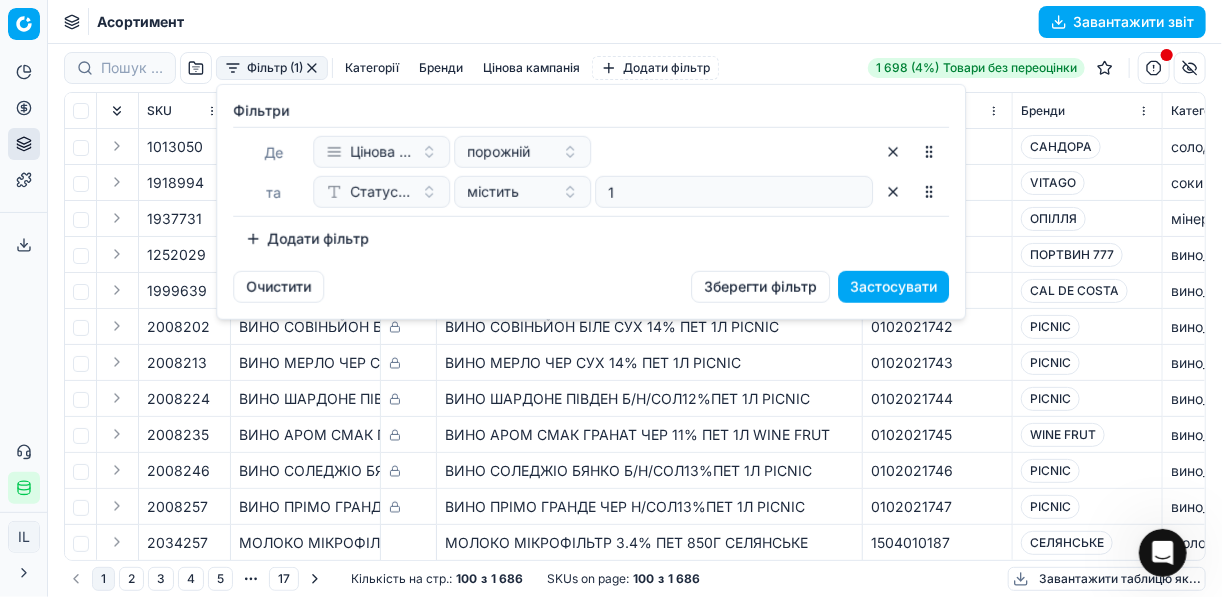 click on "Додати фільтр" at bounding box center [307, 239] 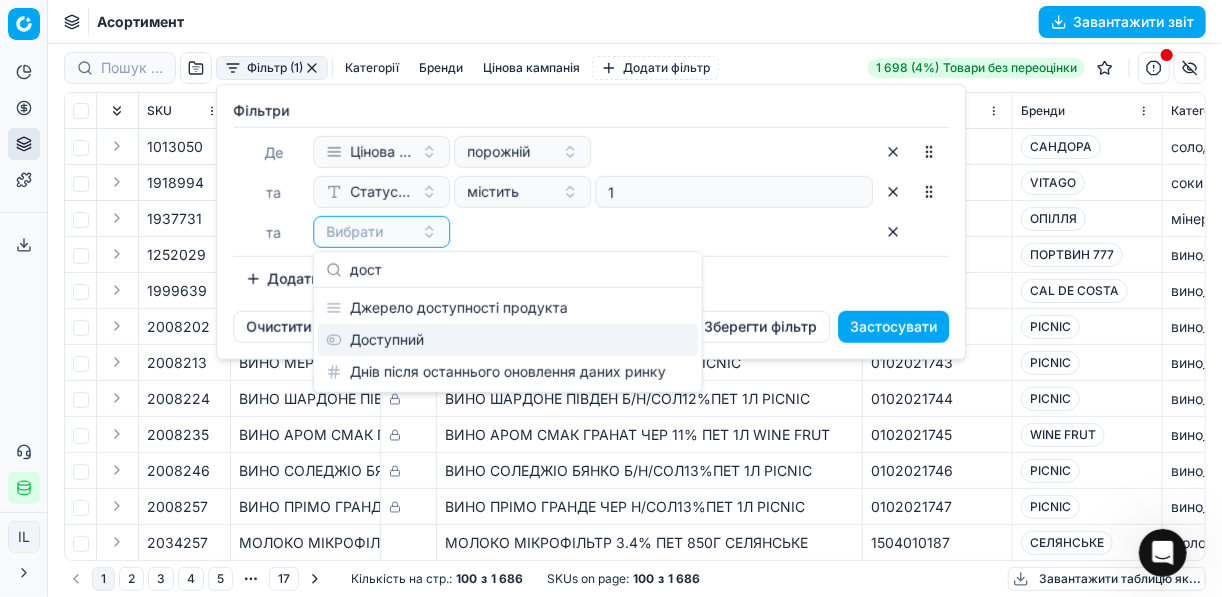type on "дост" 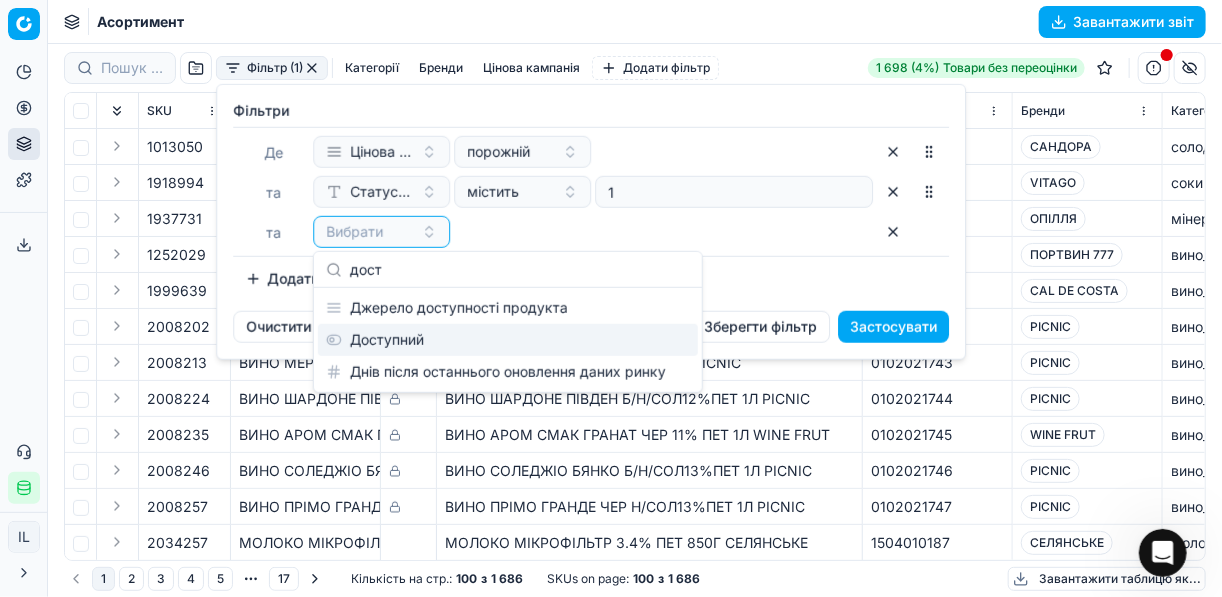 click on "Доступний" at bounding box center (508, 340) 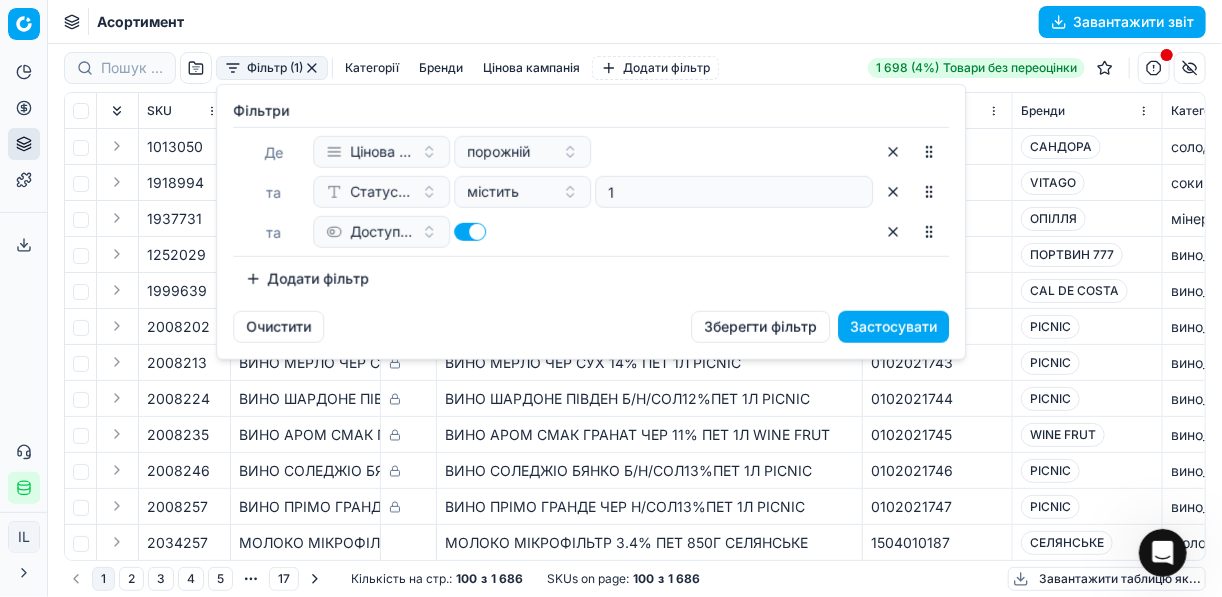 click on "Додати фільтр" at bounding box center [307, 279] 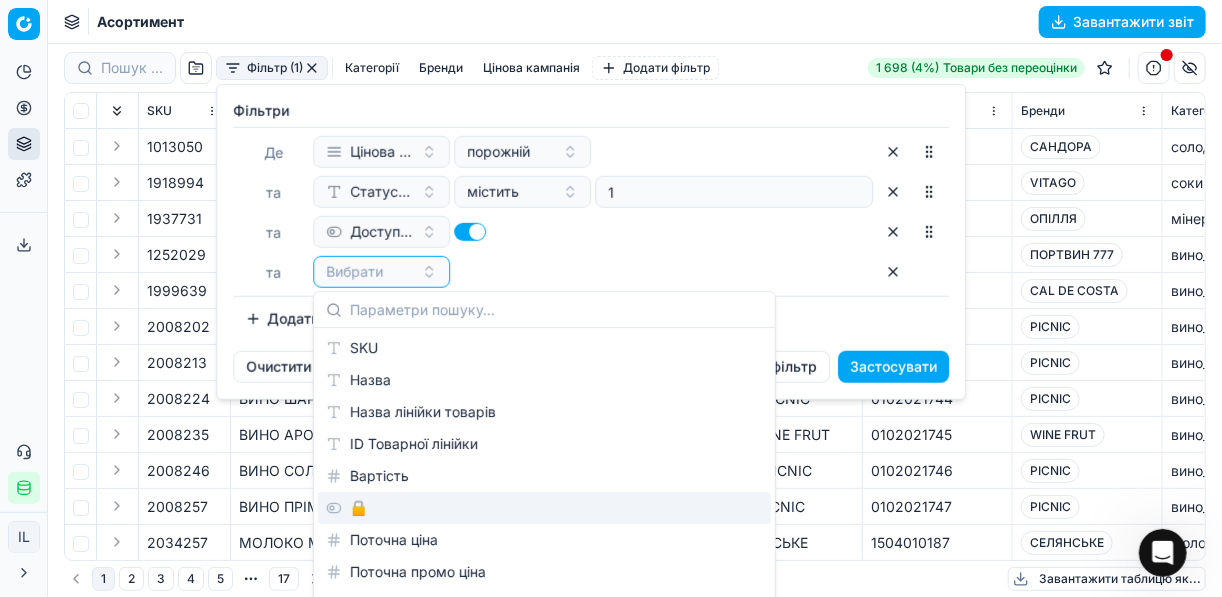 click on "🔒" at bounding box center [544, 508] 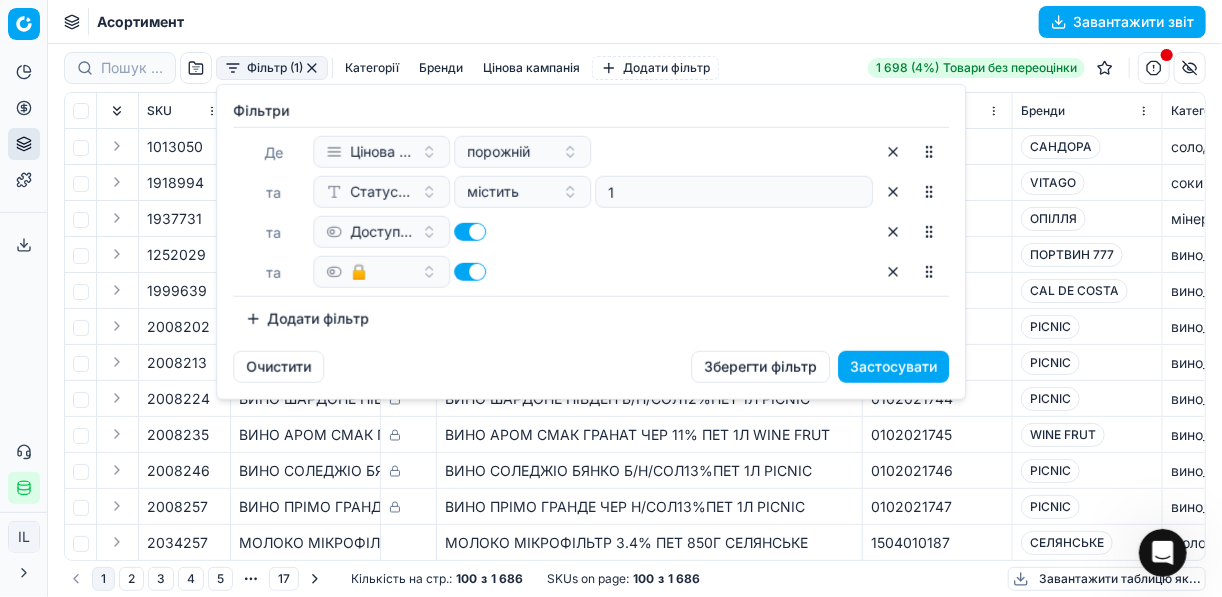 click at bounding box center (470, 272) 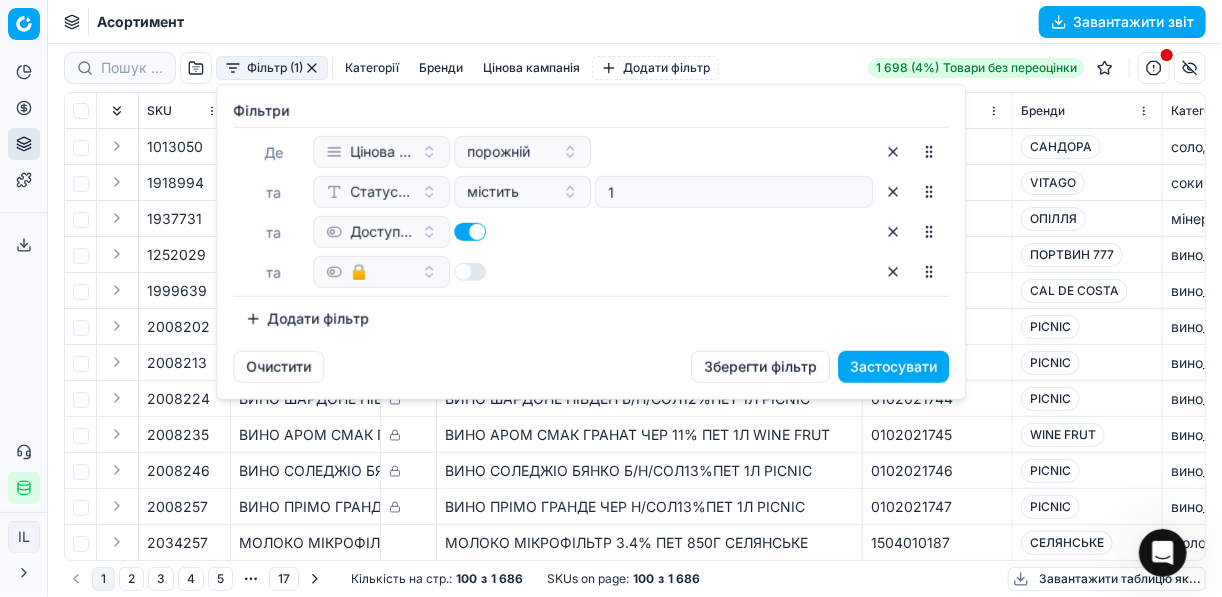 click on "Застосувати" at bounding box center (893, 367) 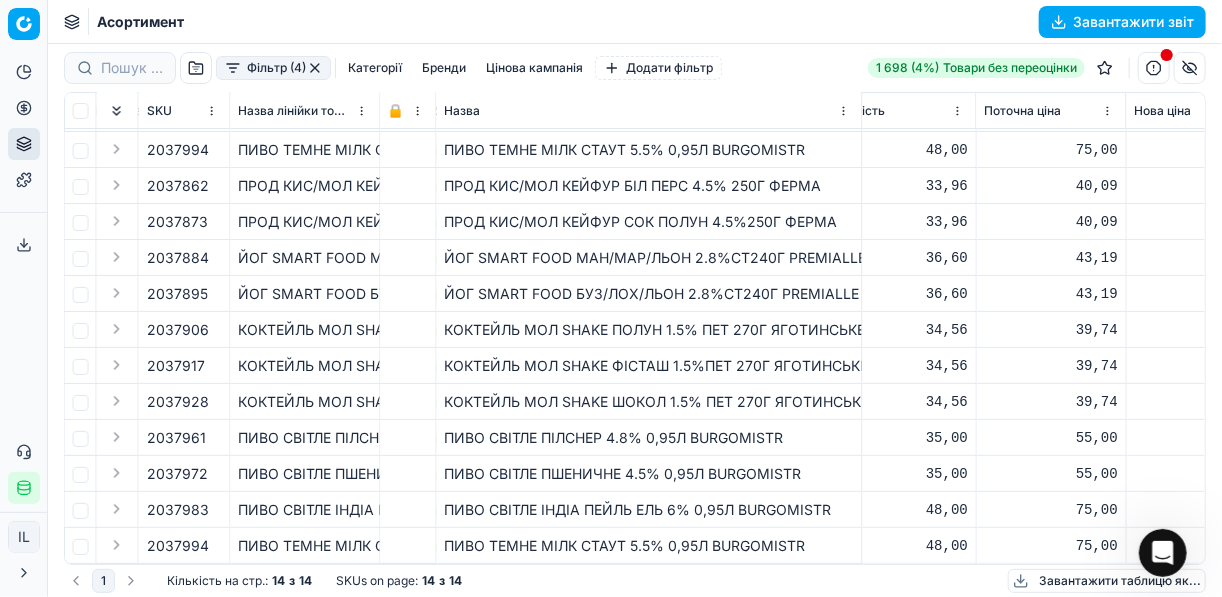 scroll, scrollTop: 80, scrollLeft: 1365, axis: both 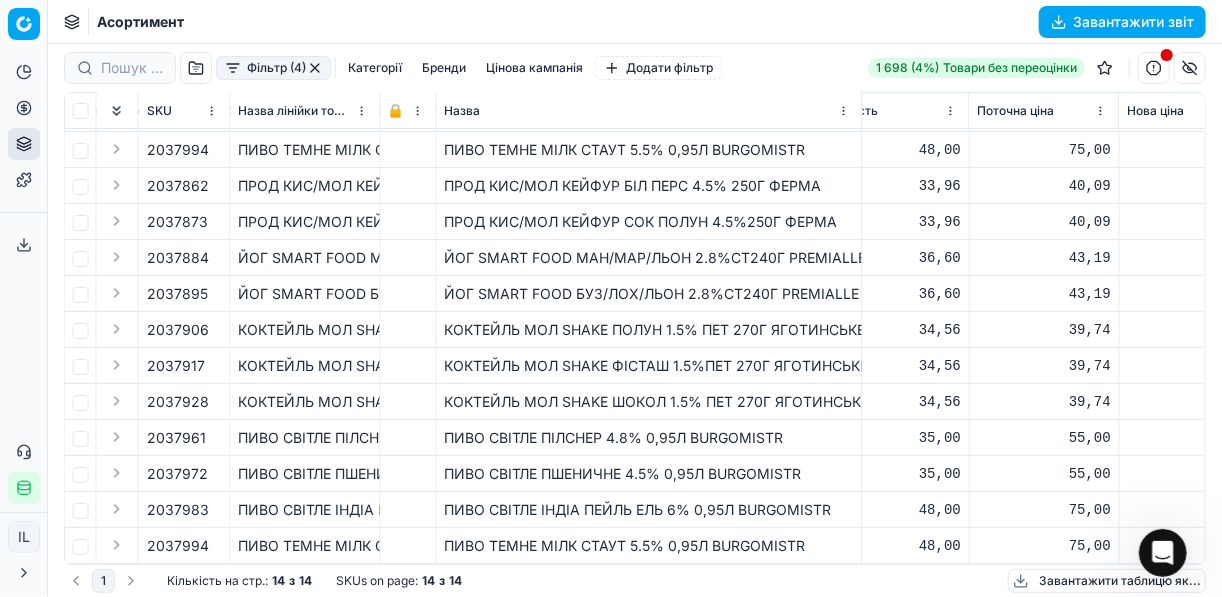 click on "Фільтр   (4) Категорії   Бренди   Цінова кампанія   Додати фільтр" at bounding box center [393, 68] 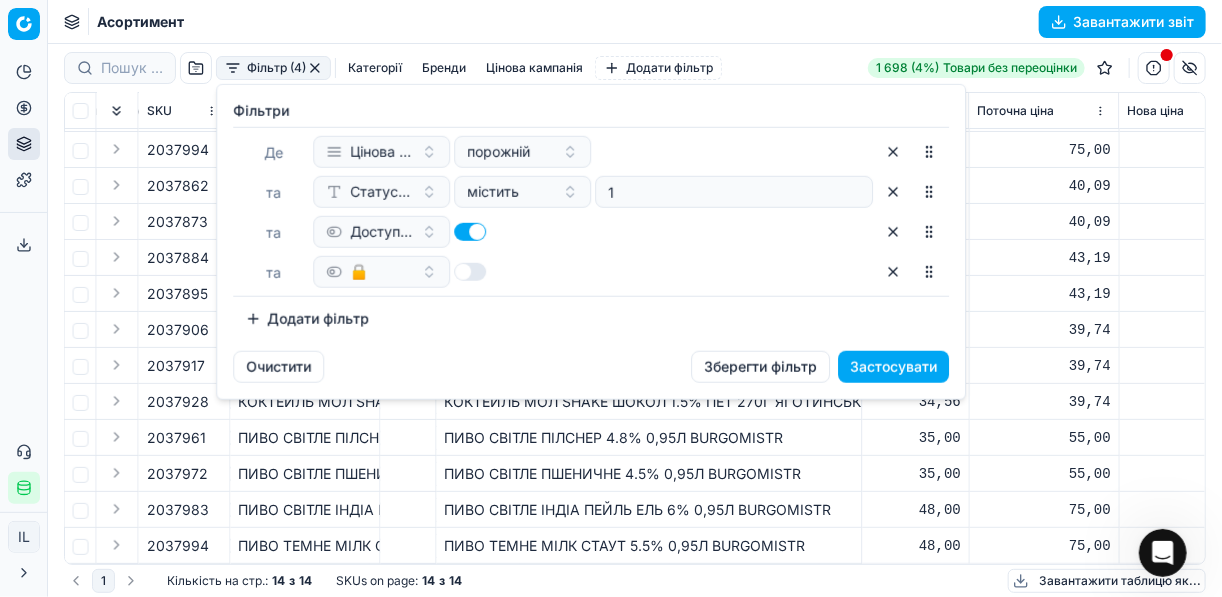 click on "Pricing platform Аналітика Цінова оптимізація Асортимент продукції Шаблони Сервіс експорту 24 Зверніться до служби підтримки Статус інтеграції IL Ivanna Lylo i.lylo@lvivkholod.com Закрити меню Command Palette Search for a command to run... Асортимент Завантажити звіт Фільтр   (4) Категорії   Бренди   Цінова кампанія   Додати фільтр 1 698 (4%) Товари без переоцінки SKU Назва лінійки товарів 🔒 Назва Код Артикулу Бренди Категорія-Бренд Цінова кампанія Оптимізаційний статус Суб'єкт бізнесу | назва Статус товару Закупівельна ціна по контракту з ПДВ Вартість Поточна ціна Нова ціна Майбутнє промо Нова знижка" at bounding box center [611, 298] 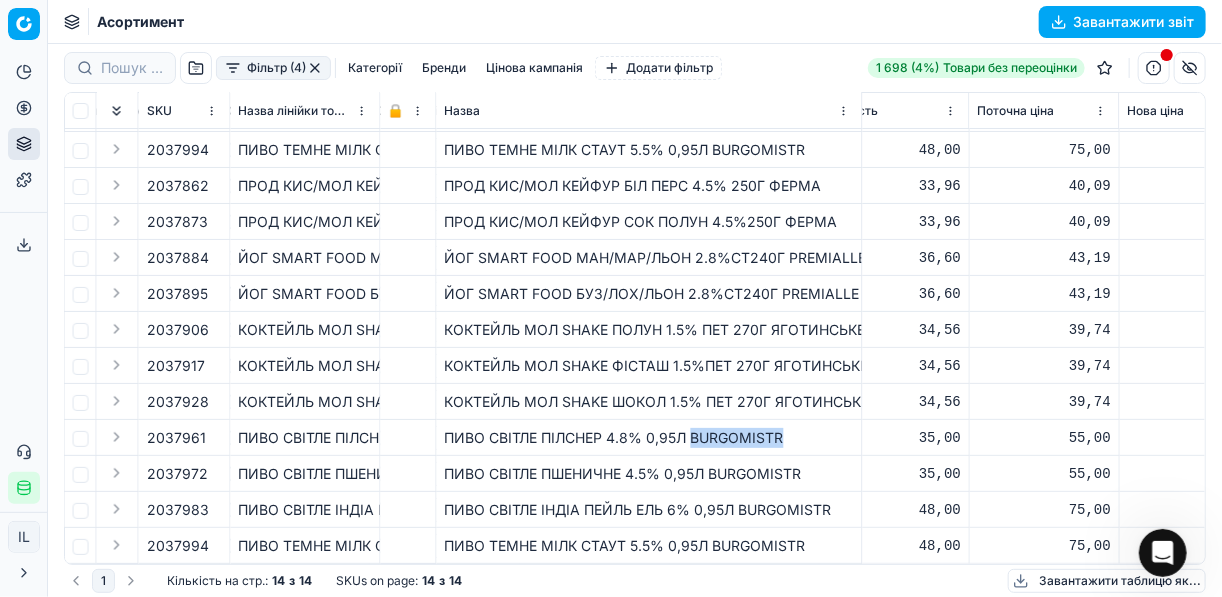 drag, startPoint x: 784, startPoint y: 426, endPoint x: 695, endPoint y: 426, distance: 89 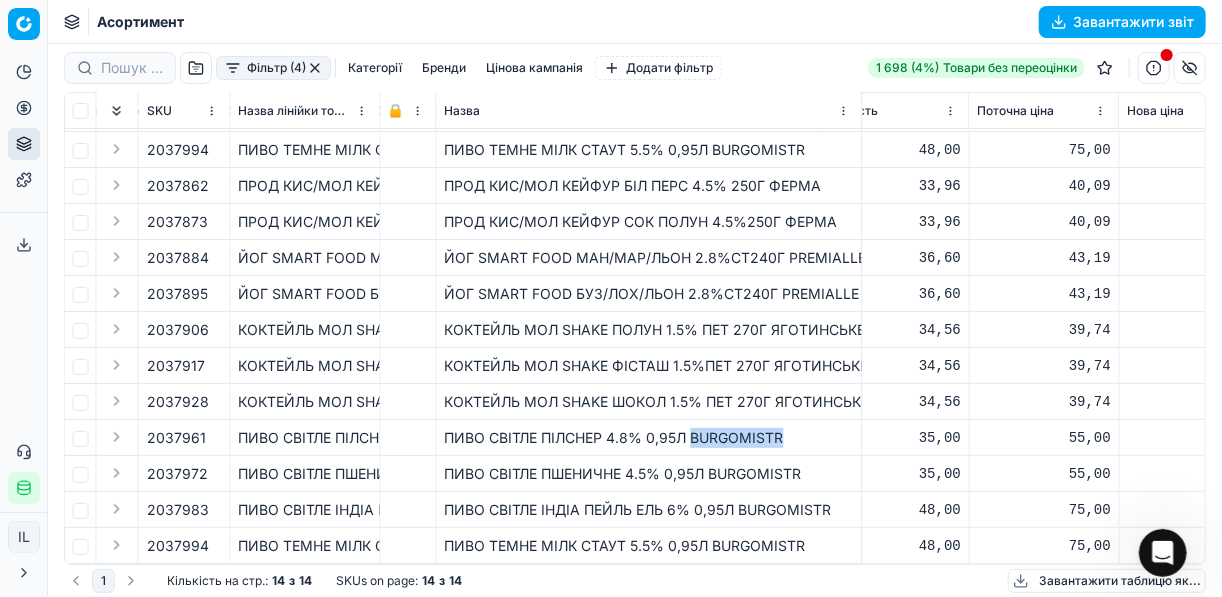 click on "ПИВО СВІТЛЕ ПІЛСНЕР 4.8%          0,95Л BURGOMISTR" at bounding box center (649, 438) 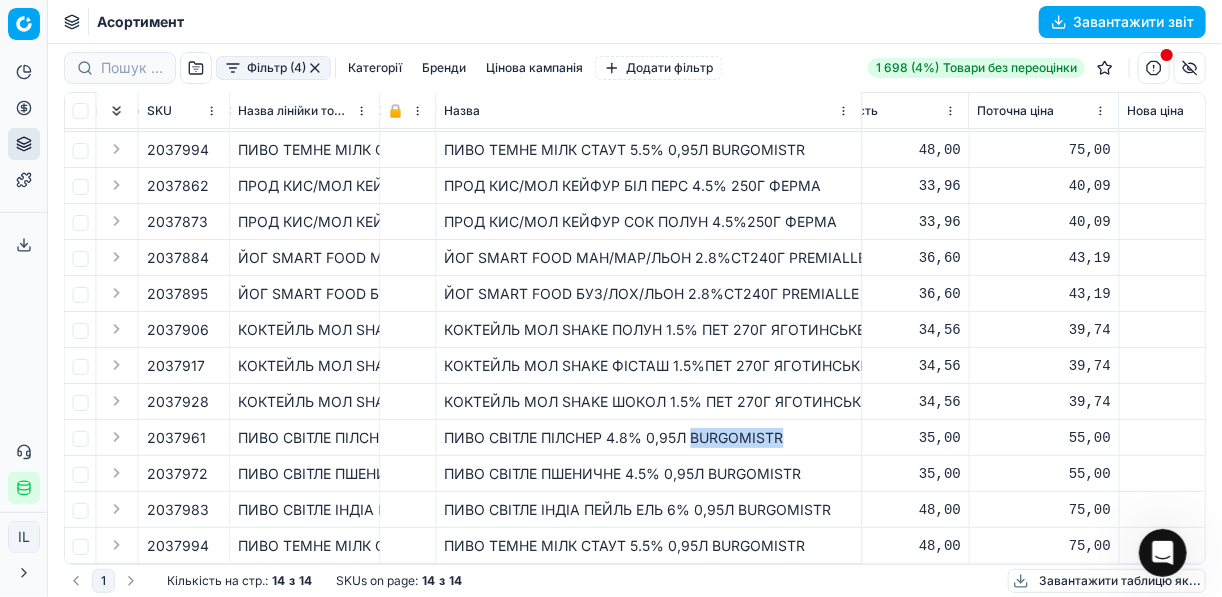 copy on "BURGOMISTR" 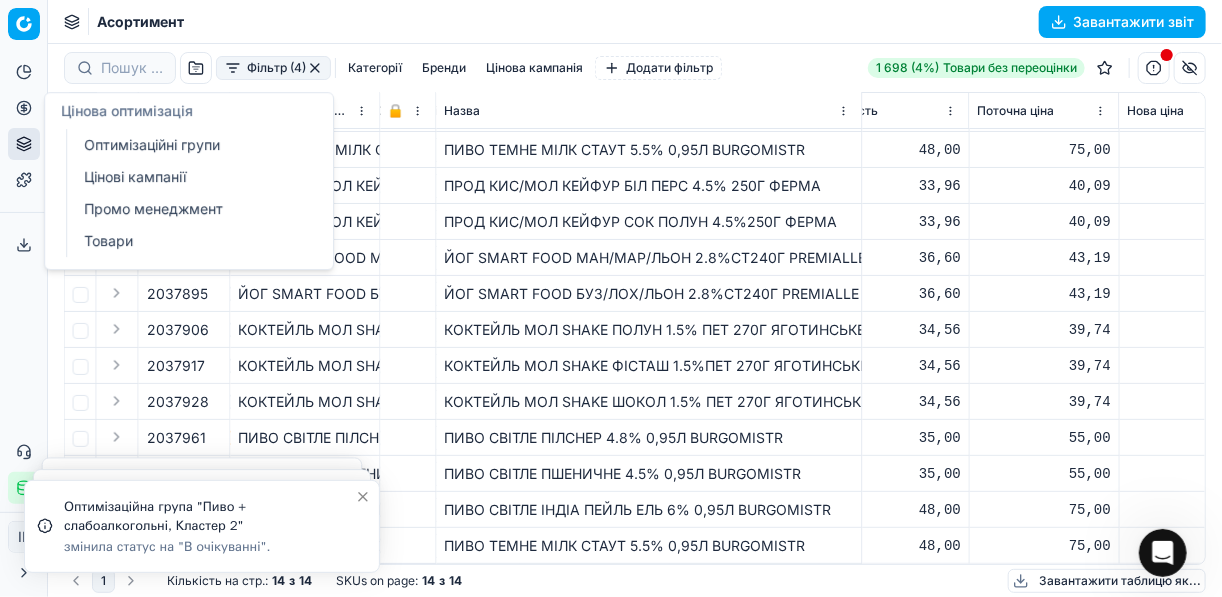 click 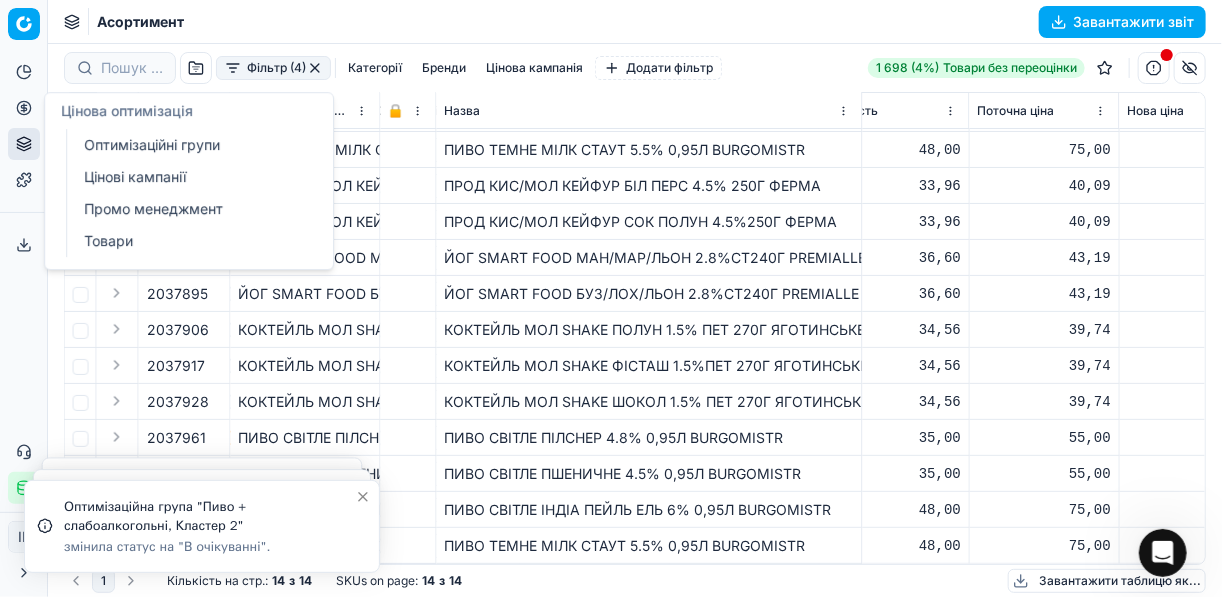 click on "Оптимізаційні групи" at bounding box center [192, 145] 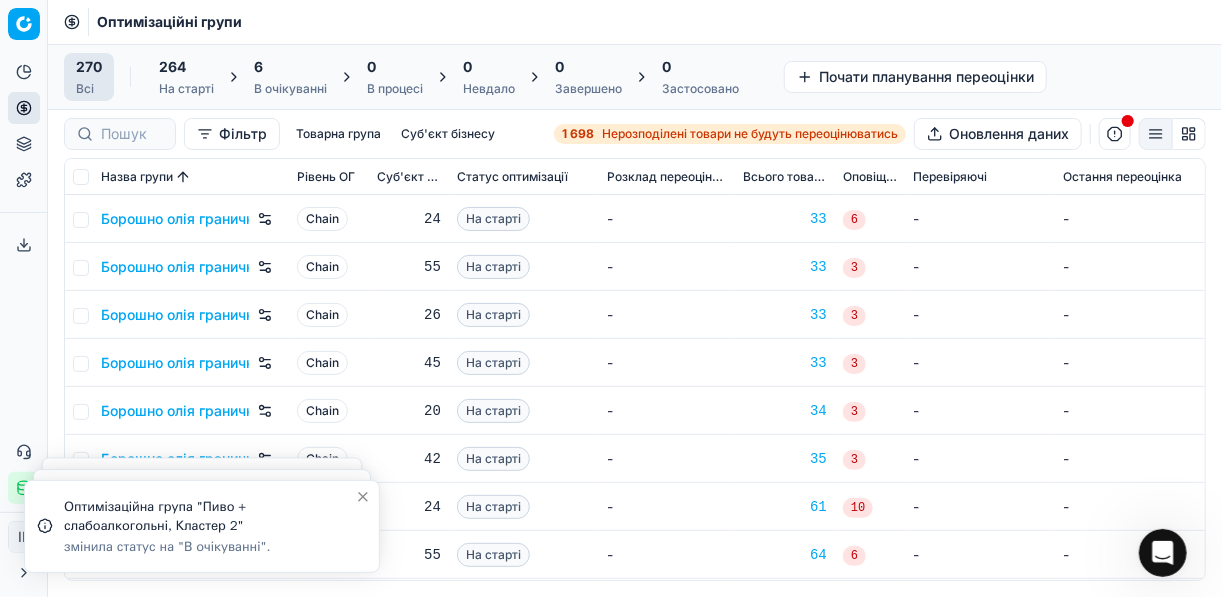 click on "6" at bounding box center [290, 67] 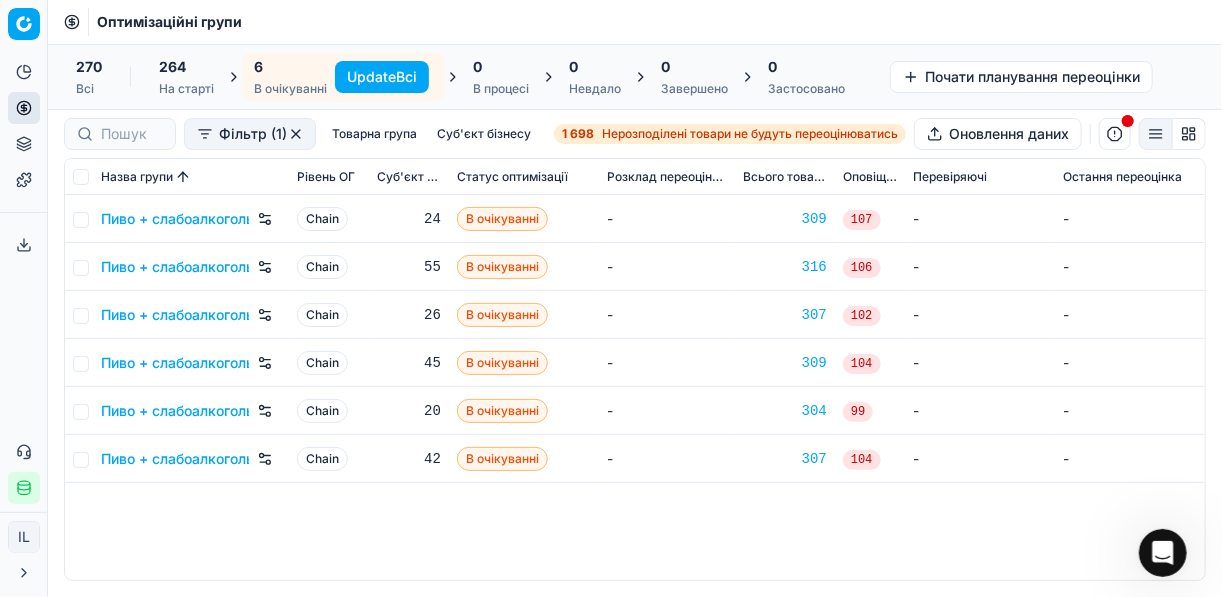 click on "Update  Всі" at bounding box center (382, 77) 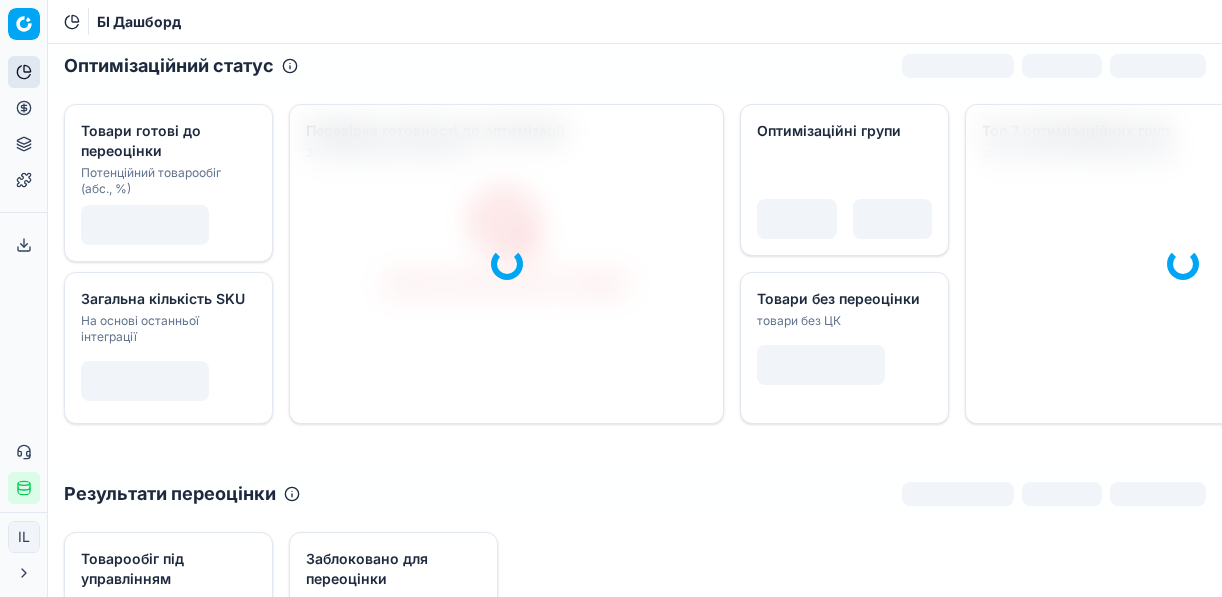 scroll, scrollTop: 0, scrollLeft: 0, axis: both 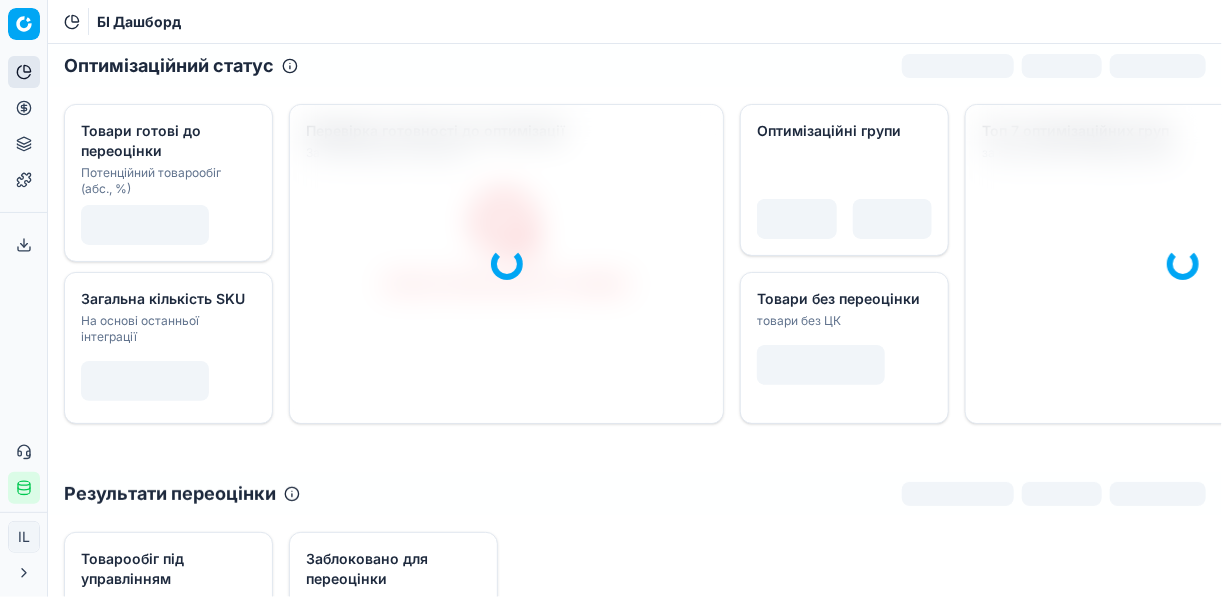 click 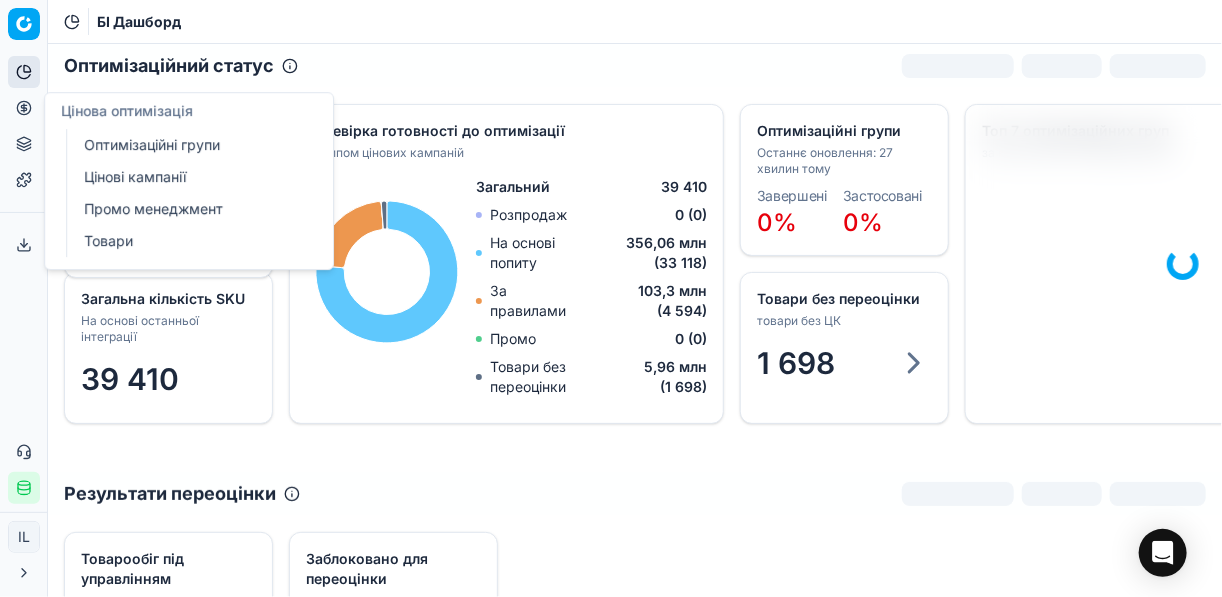 click on "Оптимізаційні групи" at bounding box center (192, 145) 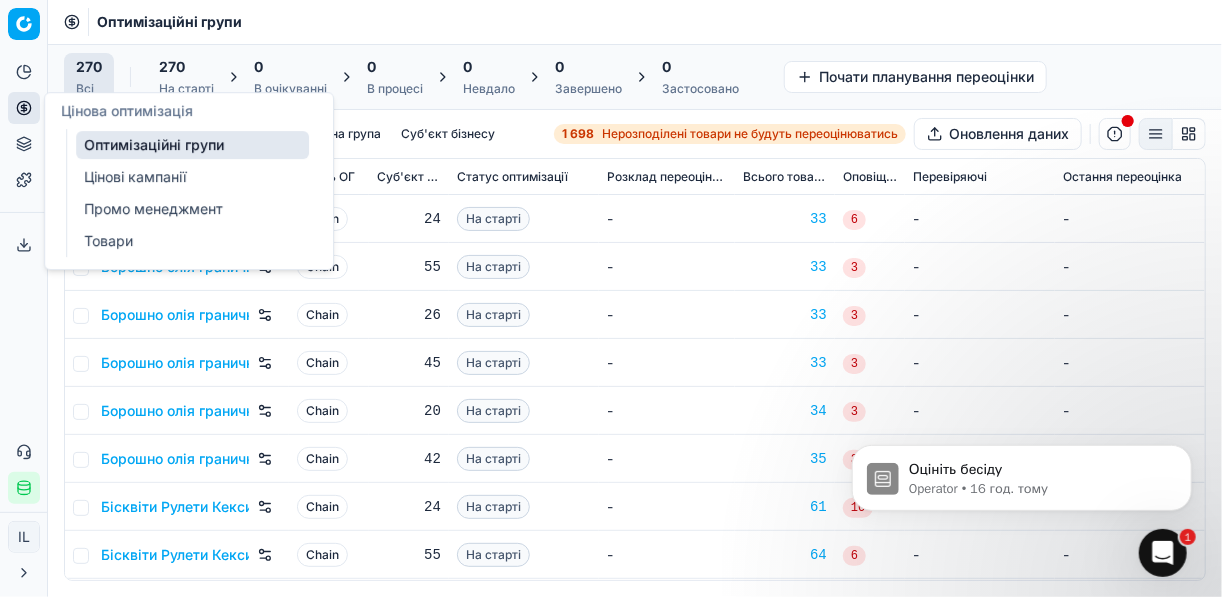 scroll, scrollTop: 0, scrollLeft: 0, axis: both 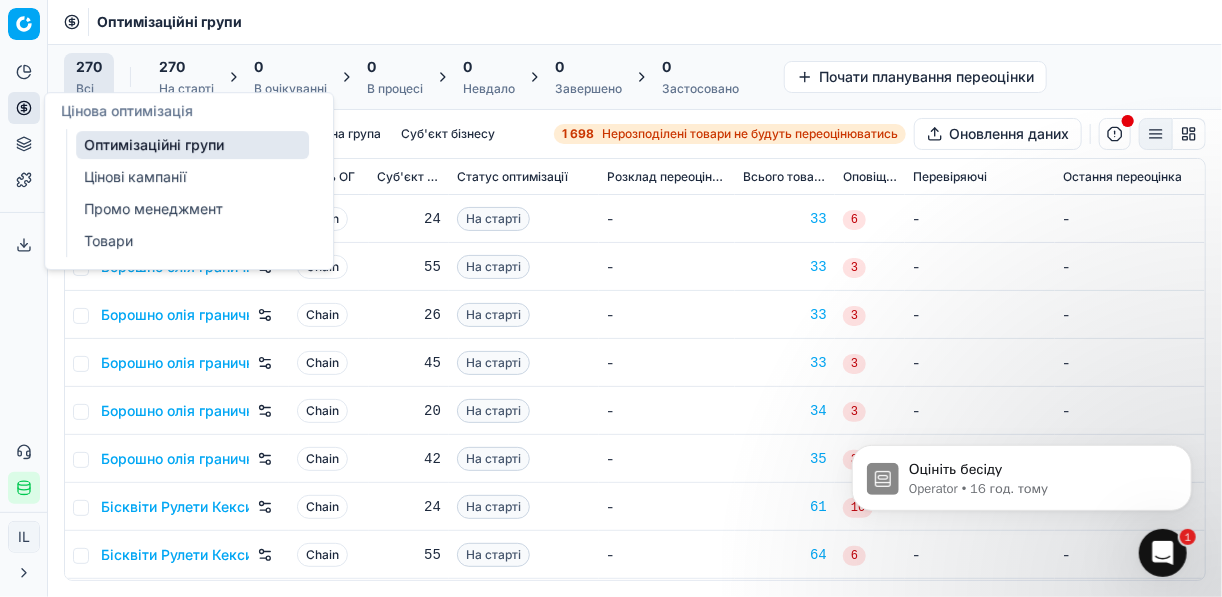 click 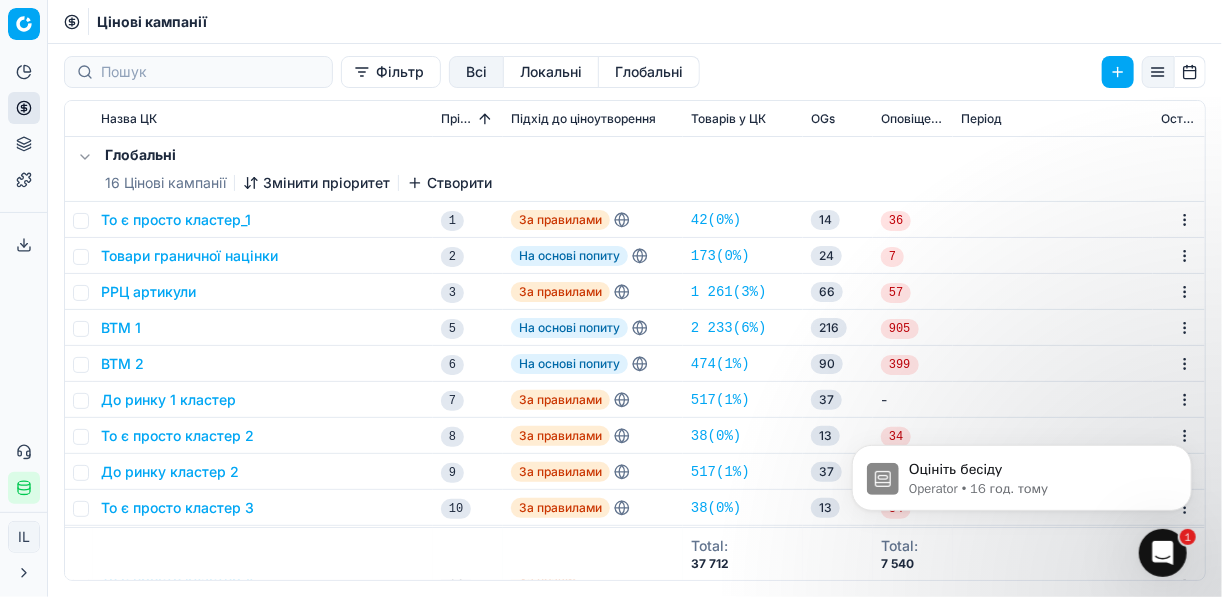 click on "Фільтр" at bounding box center (391, 72) 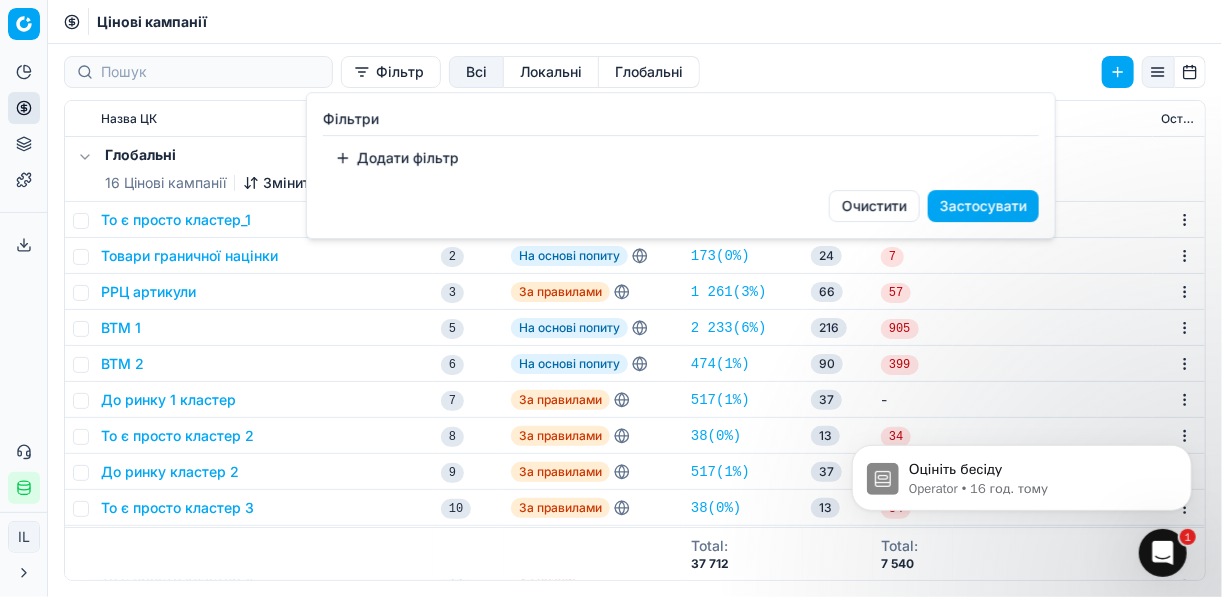 click on "Додати фільтр" at bounding box center [397, 158] 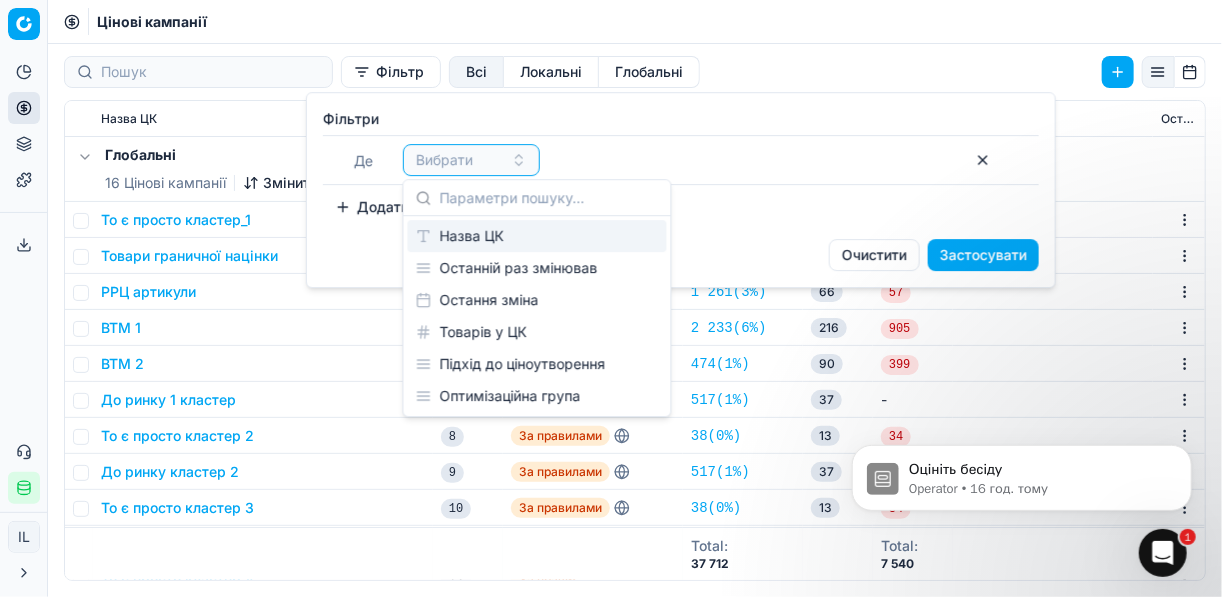 click on "Назва ЦК" at bounding box center [537, 236] 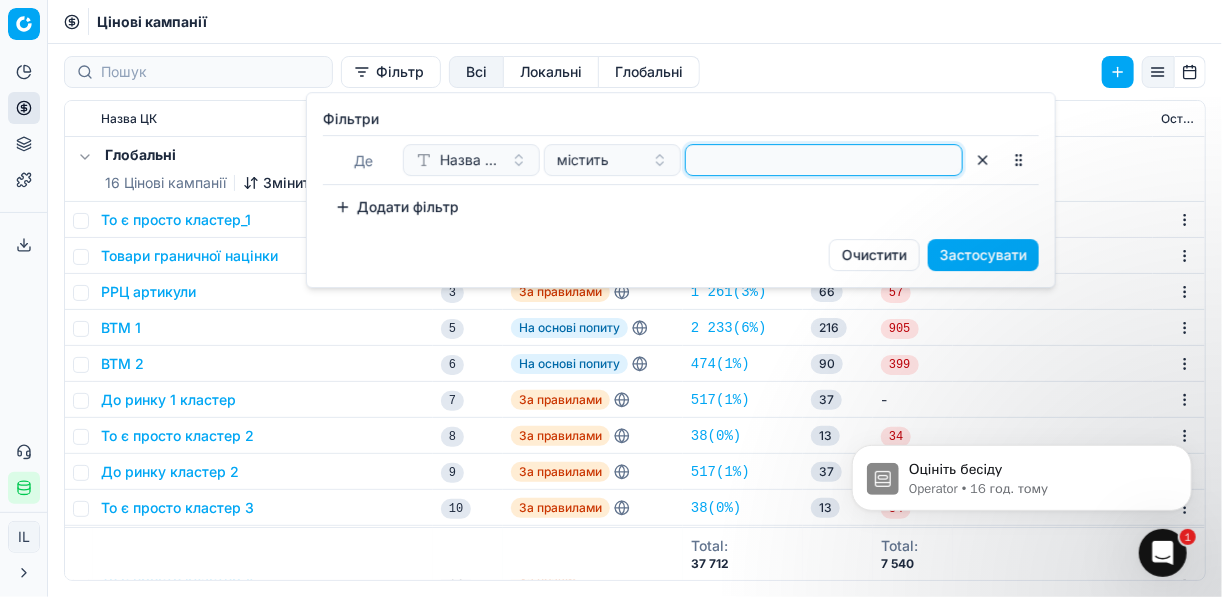 click at bounding box center (824, 160) 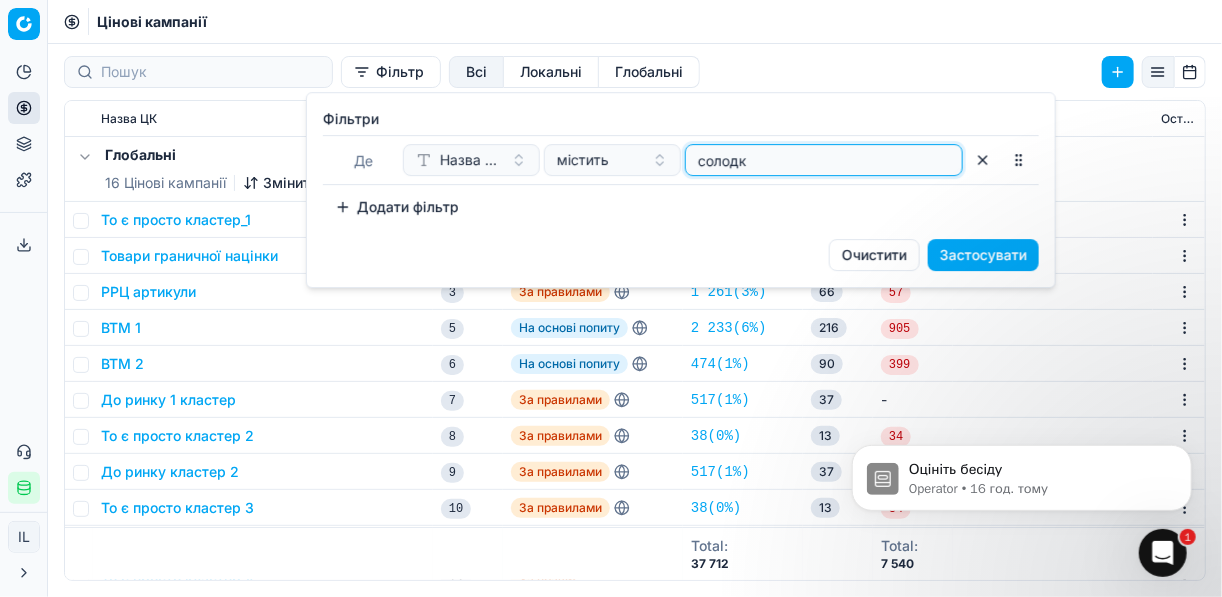 type on "солодк" 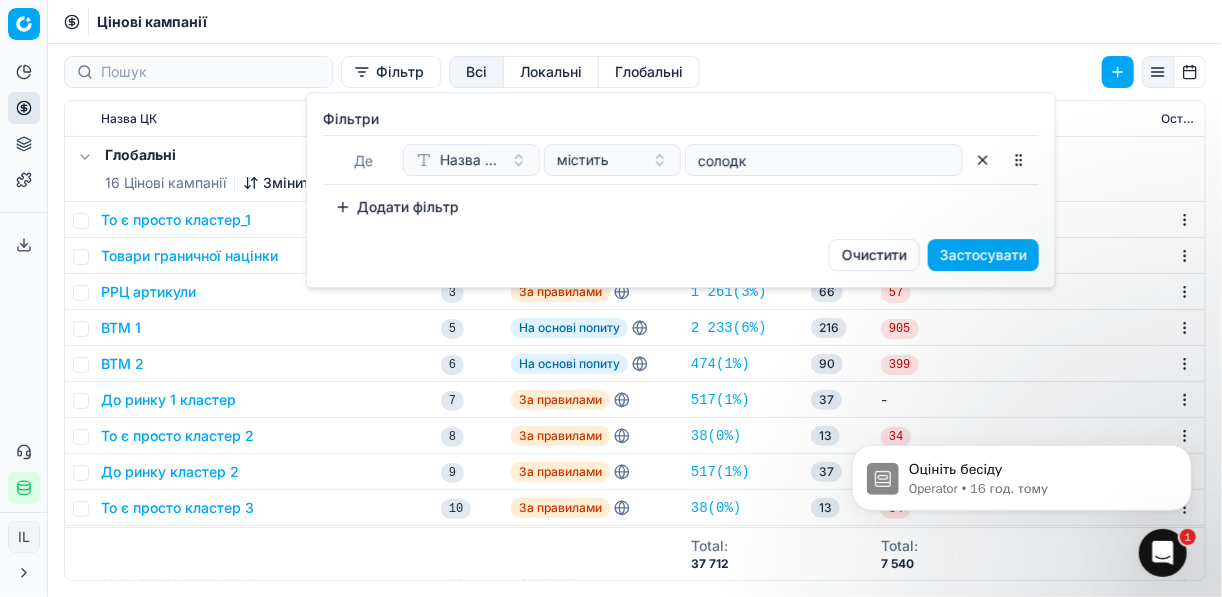 click on "Застосувати" at bounding box center (983, 255) 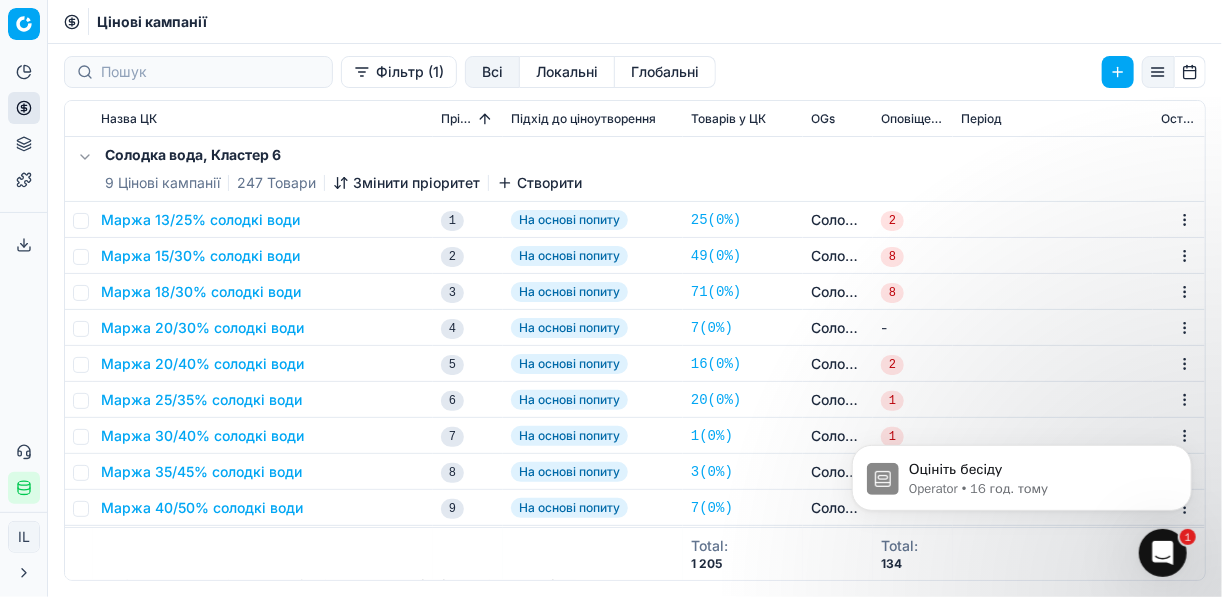 click on "Маржа 25/35% солодкі води" at bounding box center (201, 400) 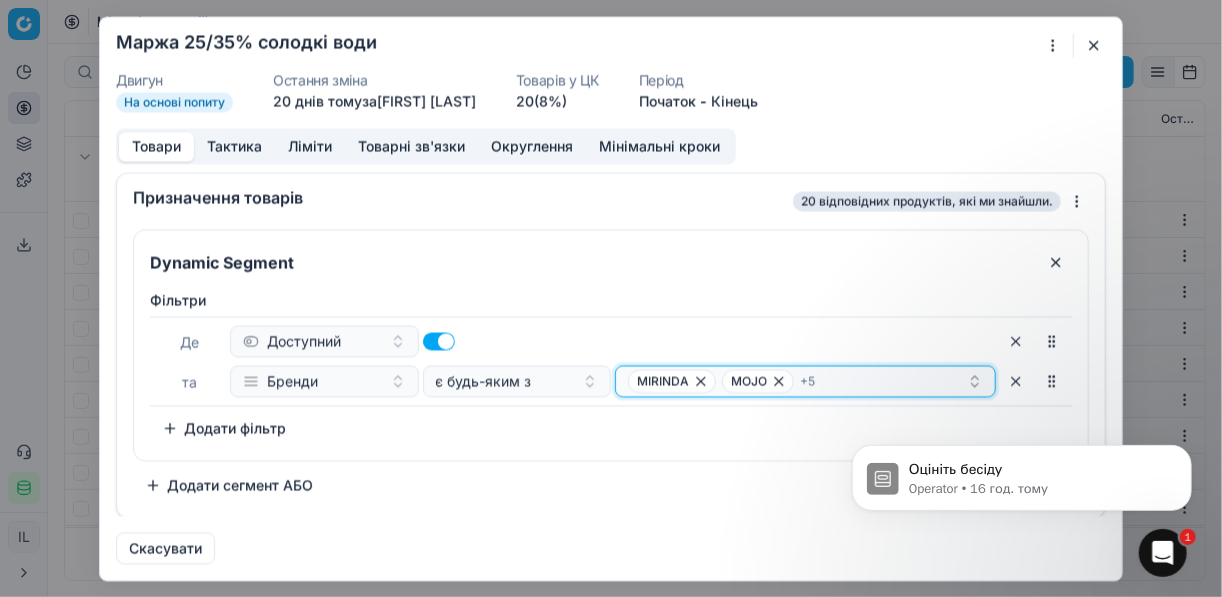click on "MIRINDA MOJO + 5" at bounding box center [797, 381] 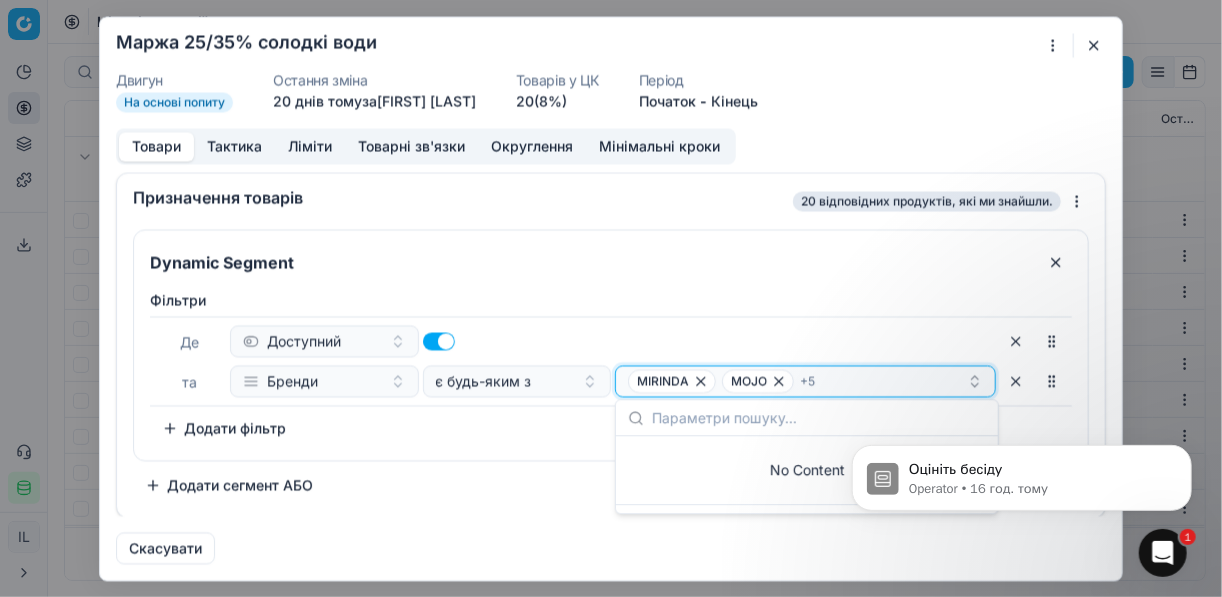 click on "MIRINDA MOJO + 5" at bounding box center [797, 381] 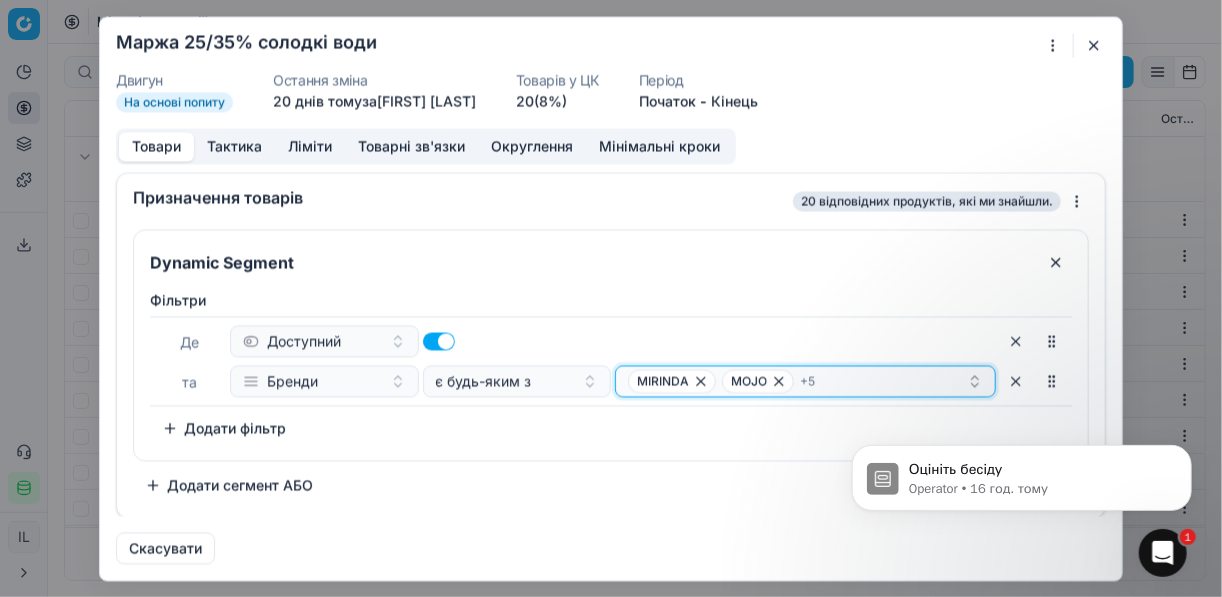 click on "MIRINDA MOJO + 5" at bounding box center [797, 381] 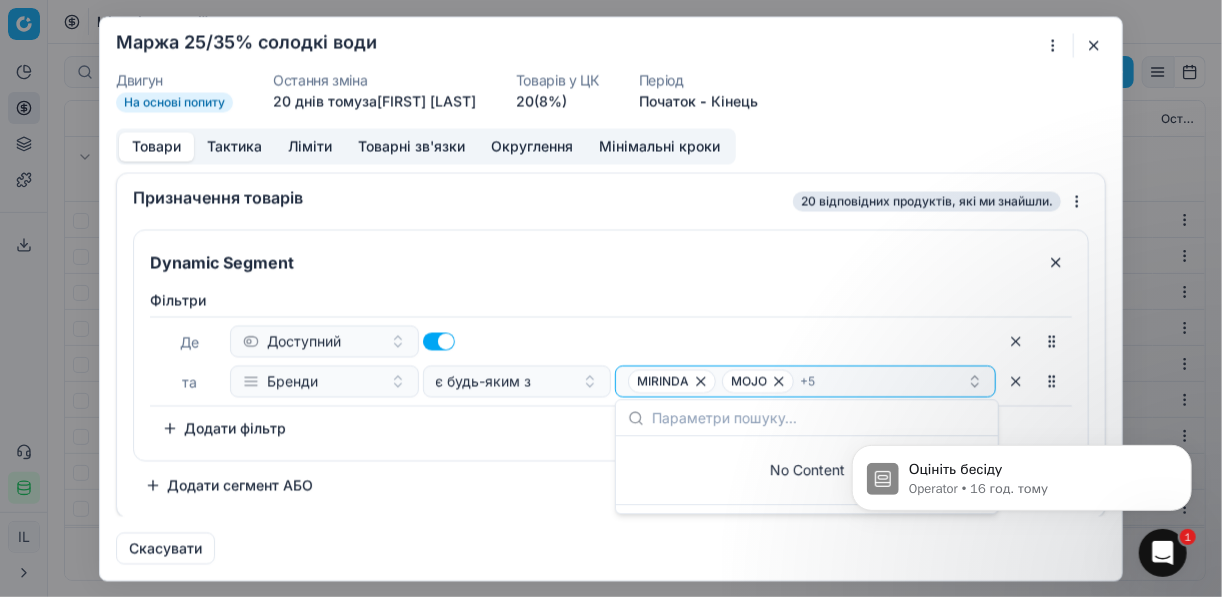click on "Dynamic Segment Фiльтри Де Доступний та Бренди є будь-яким з MIRINDA MOJO + 5
To pick up a sortable item, press space or enter.
While dragging, use the up and down keys to move the item.
Press space or enter again to drop the item in its new position, or press escape to cancel.
Додати фільтр Додати сегмент АБО" at bounding box center (611, 365) 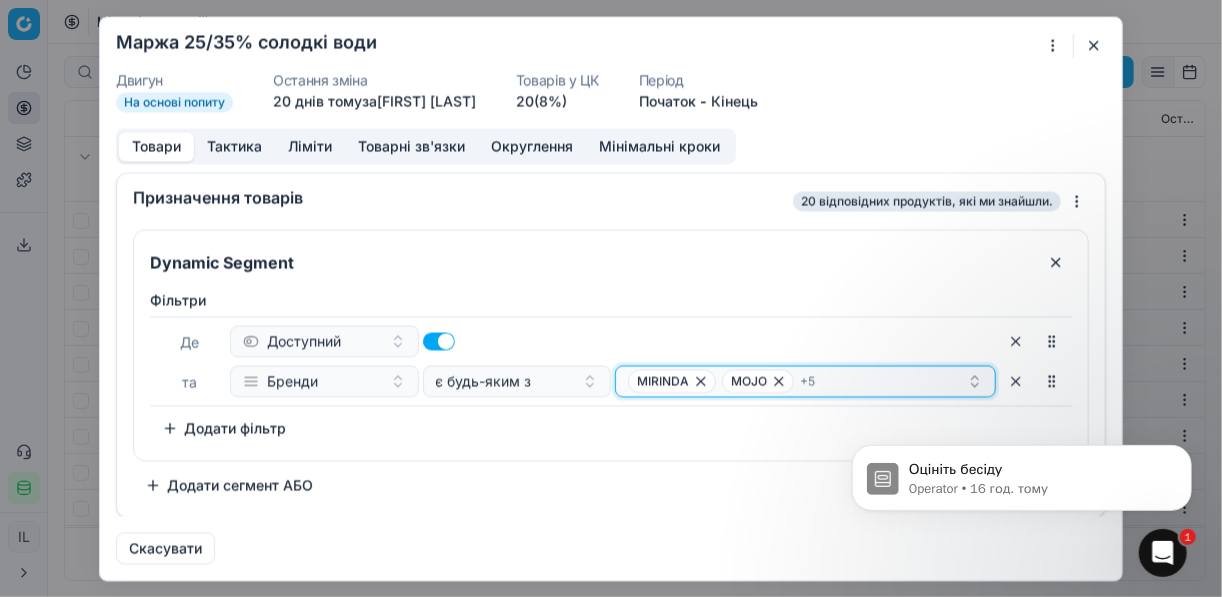 click on "MIRINDA MOJO + 5" at bounding box center [797, 381] 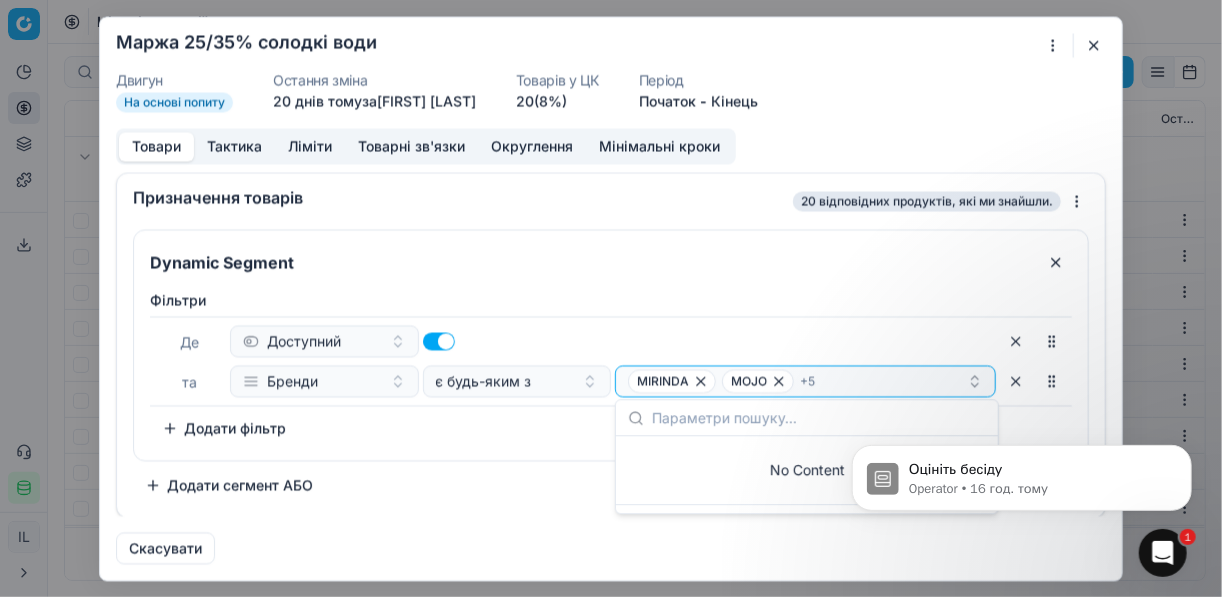 click on "Фiльтри Де Доступний та Бренди є будь-яким з MIRINDA MOJO + 5
To pick up a sortable item, press space or enter.
While dragging, use the up and down keys to move the item.
Press space or enter again to drop the item in its new position, or press escape to cancel.
Додати фільтр" at bounding box center [611, 371] 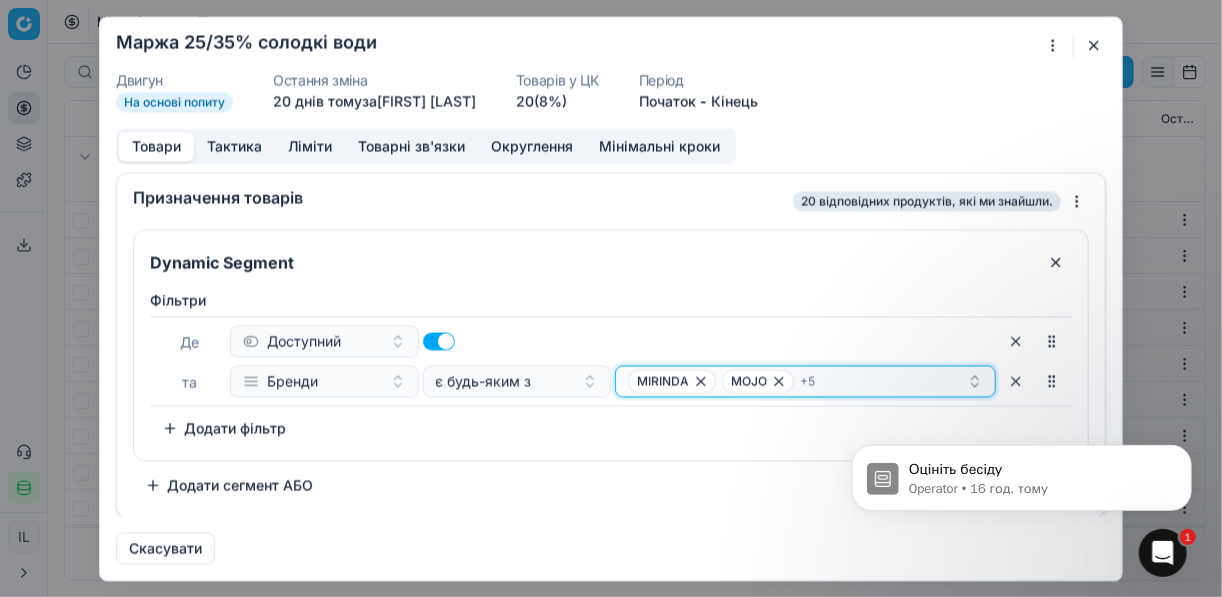 click 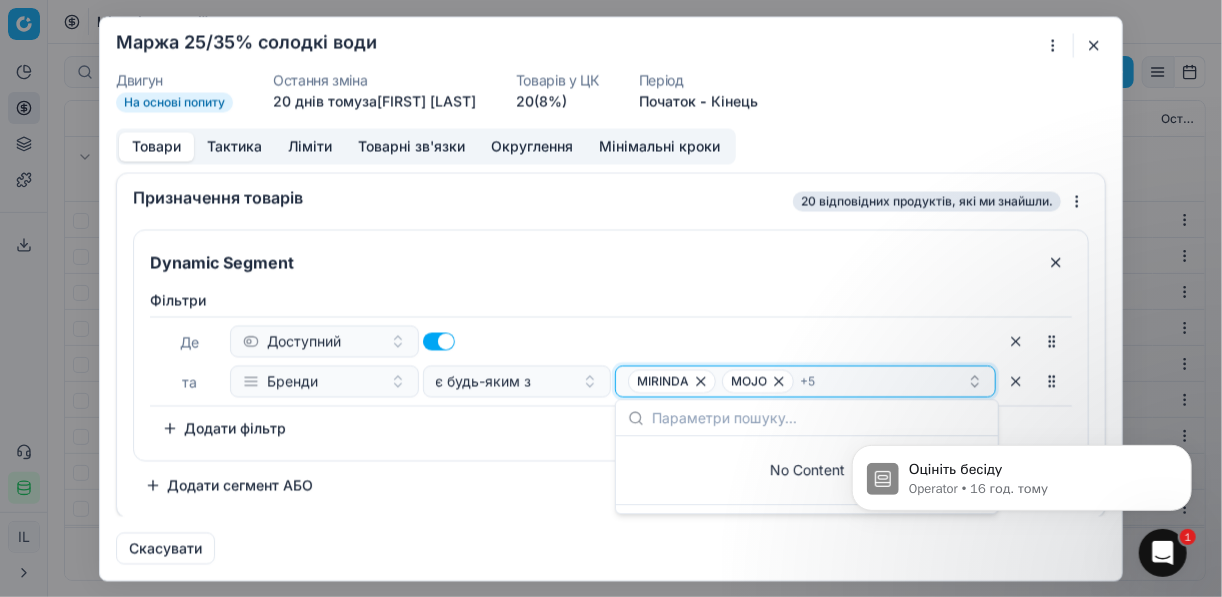 click 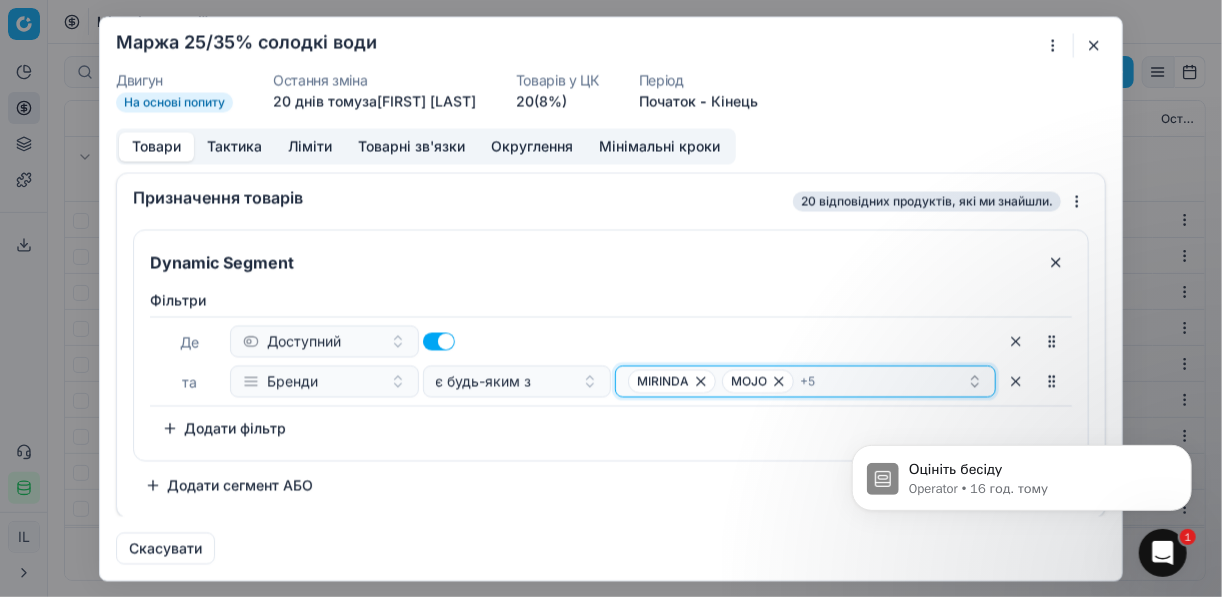click 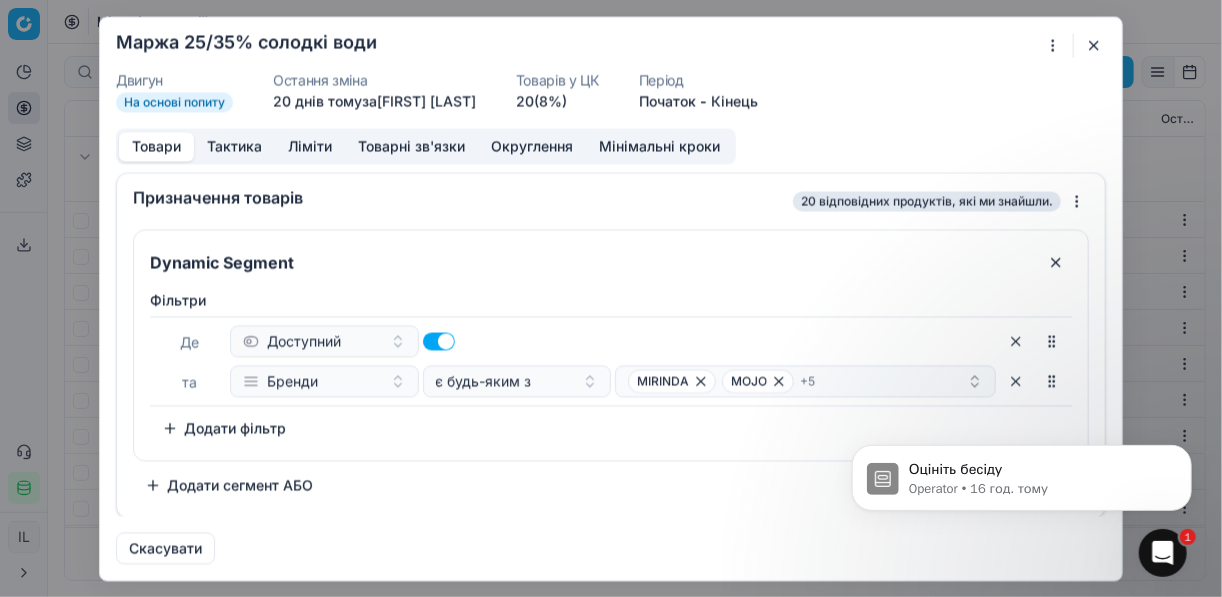 click at bounding box center (1094, 45) 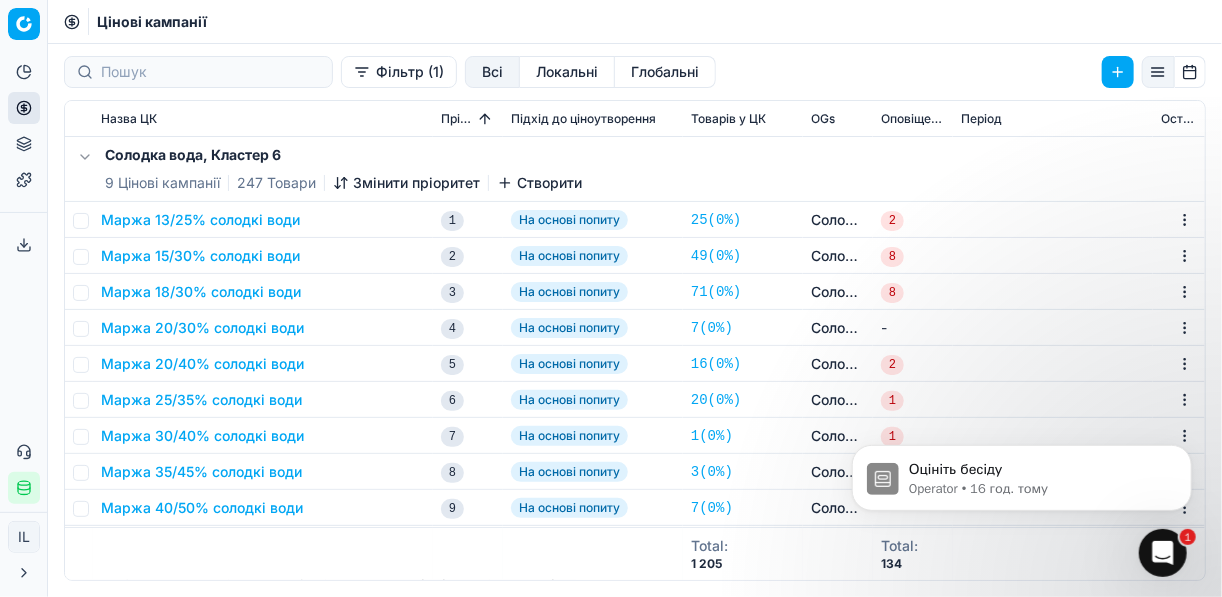 click on "Маржа 25/35% солодкі води" at bounding box center [201, 400] 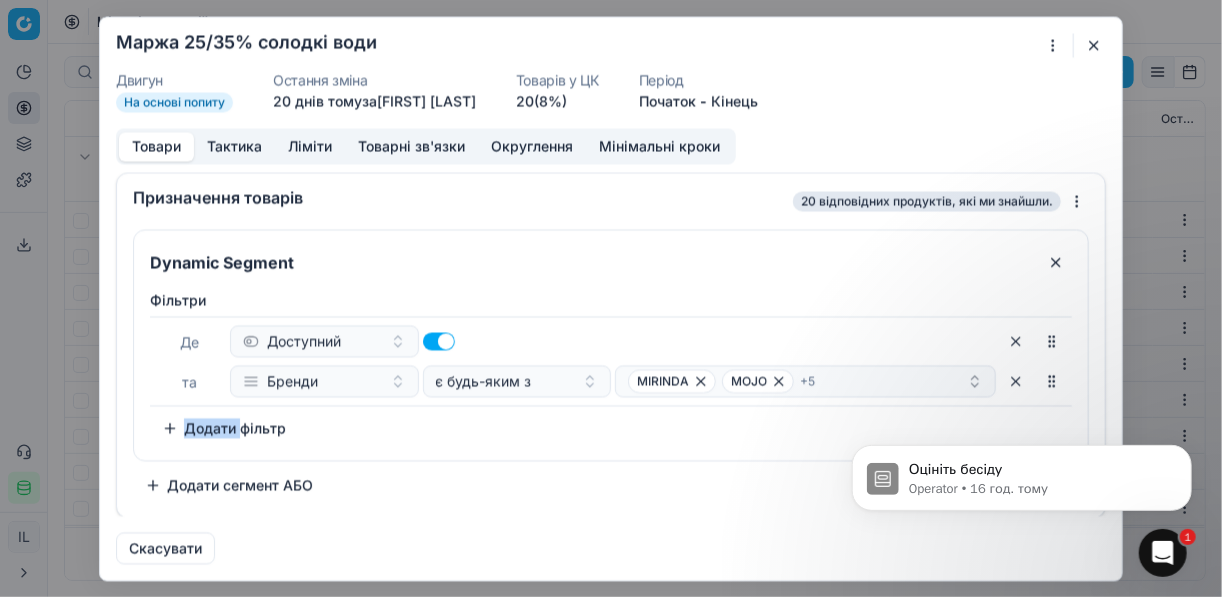 click on "Фiльтри Де Доступний та Бренди є будь-яким з MIRINDA MOJO + 5
To pick up a sortable item, press space or enter.
While dragging, use the up and down keys to move the item.
Press space or enter again to drop the item in its new position, or press escape to cancel.
Додати фільтр" at bounding box center [611, 367] 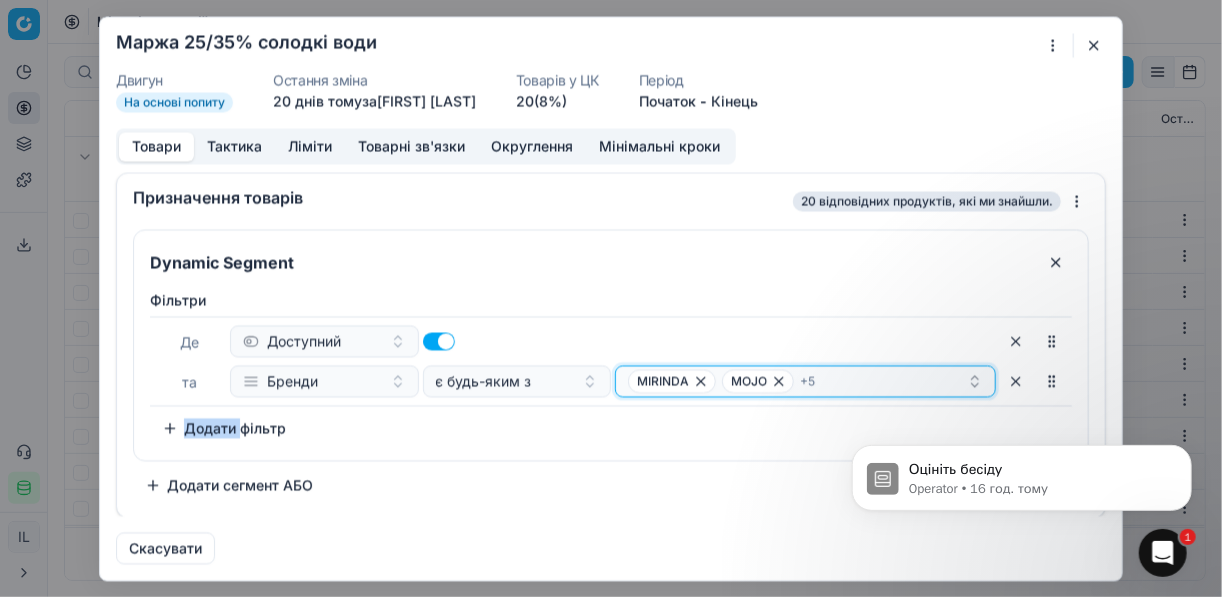 click on "MIRINDA MOJO + 5" at bounding box center [797, 381] 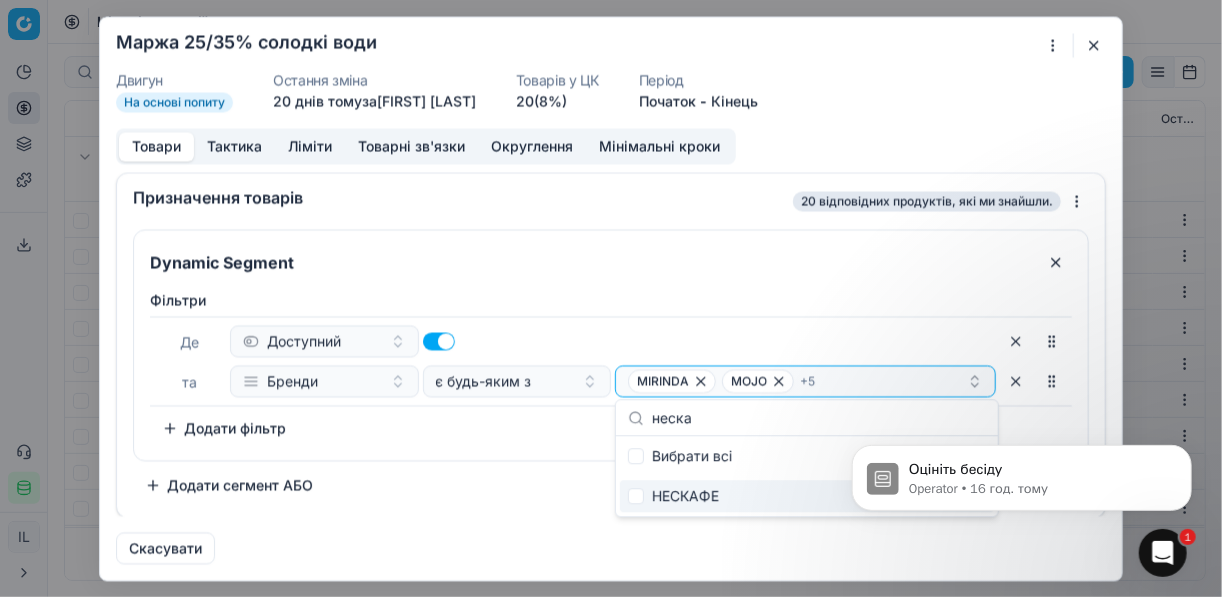 type on "неска" 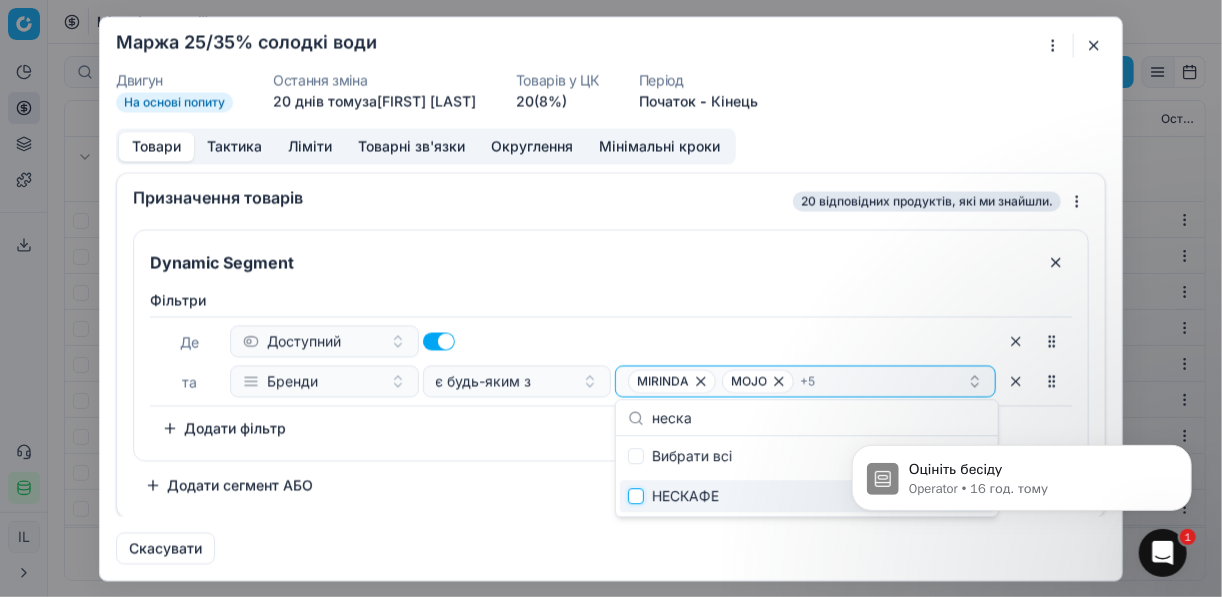 click at bounding box center (636, 496) 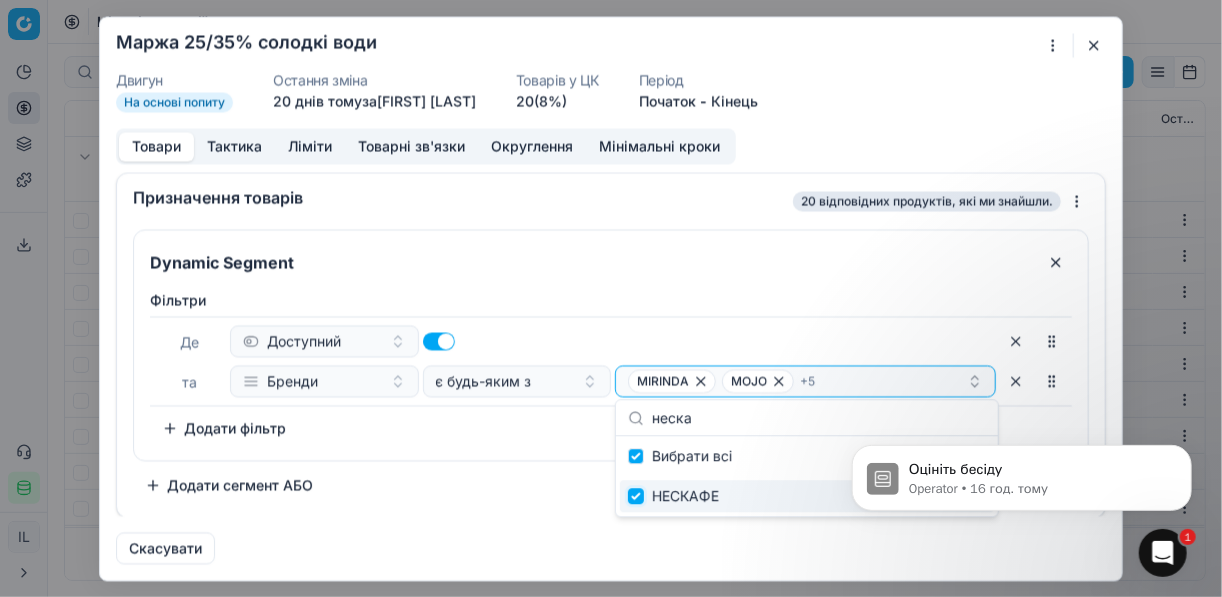 checkbox on "true" 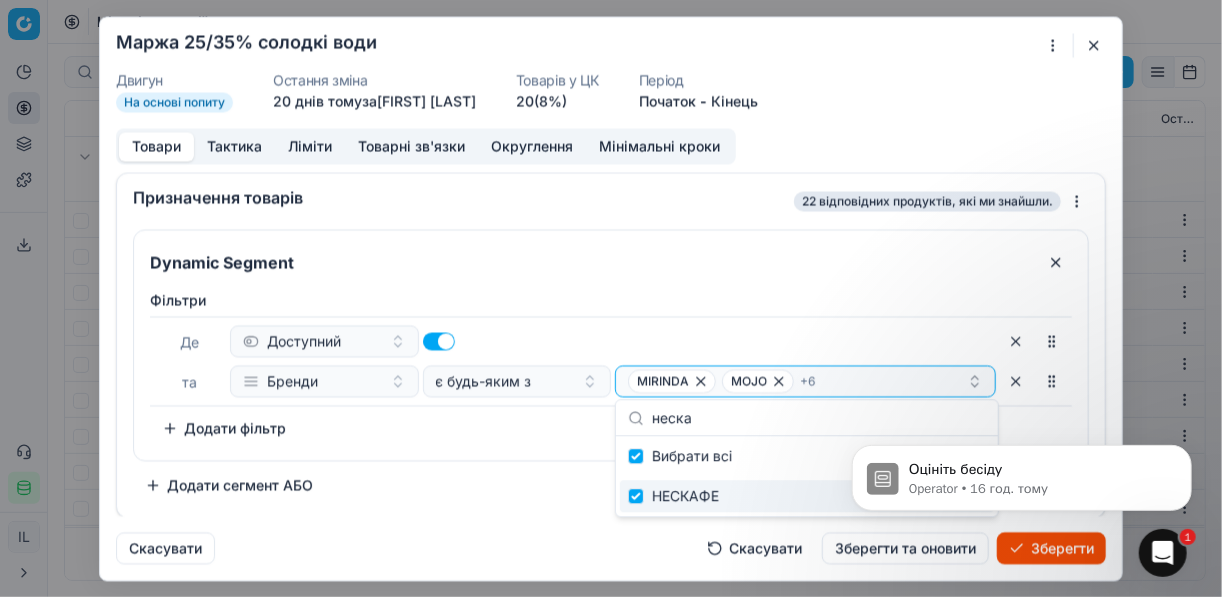 click 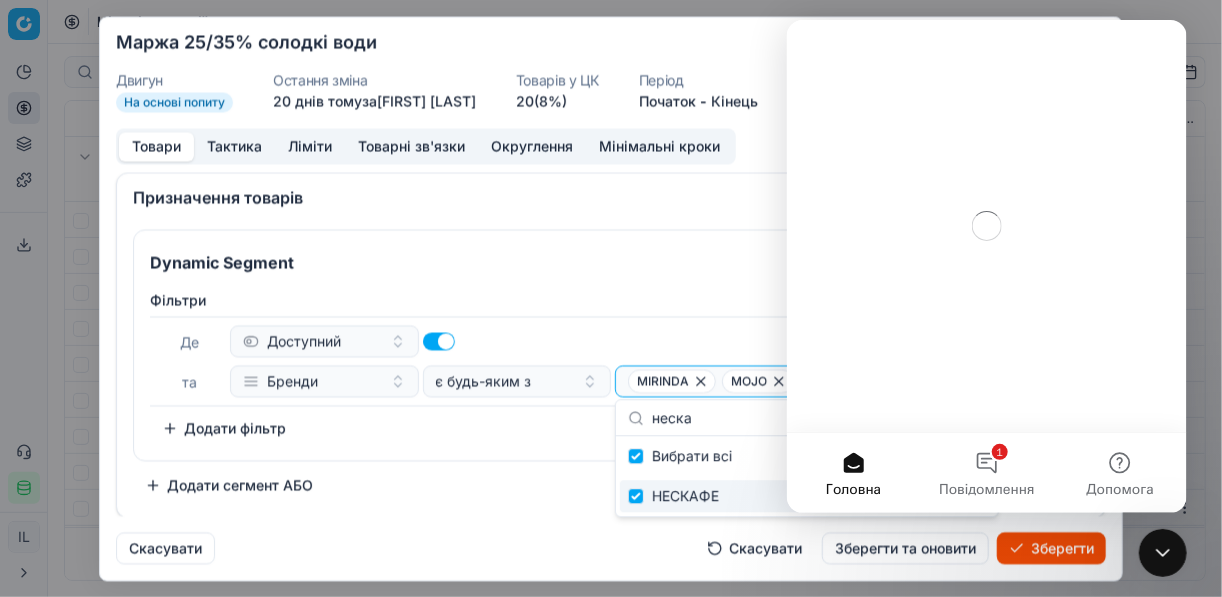 scroll, scrollTop: 0, scrollLeft: 0, axis: both 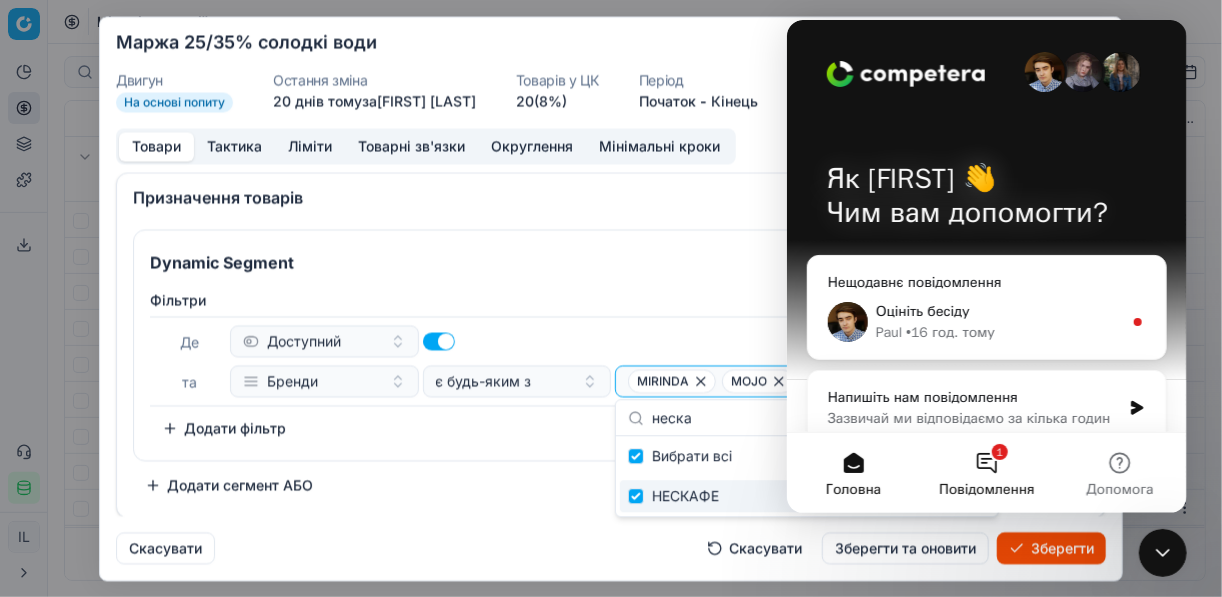 click on "1 Повідомлення" at bounding box center [985, 473] 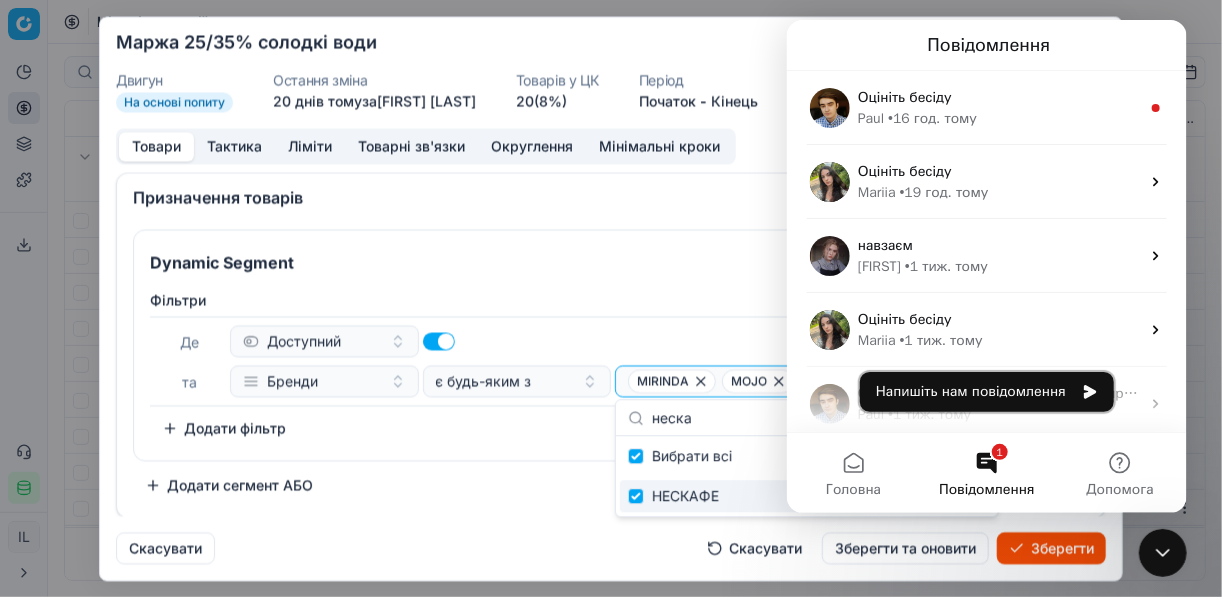 click 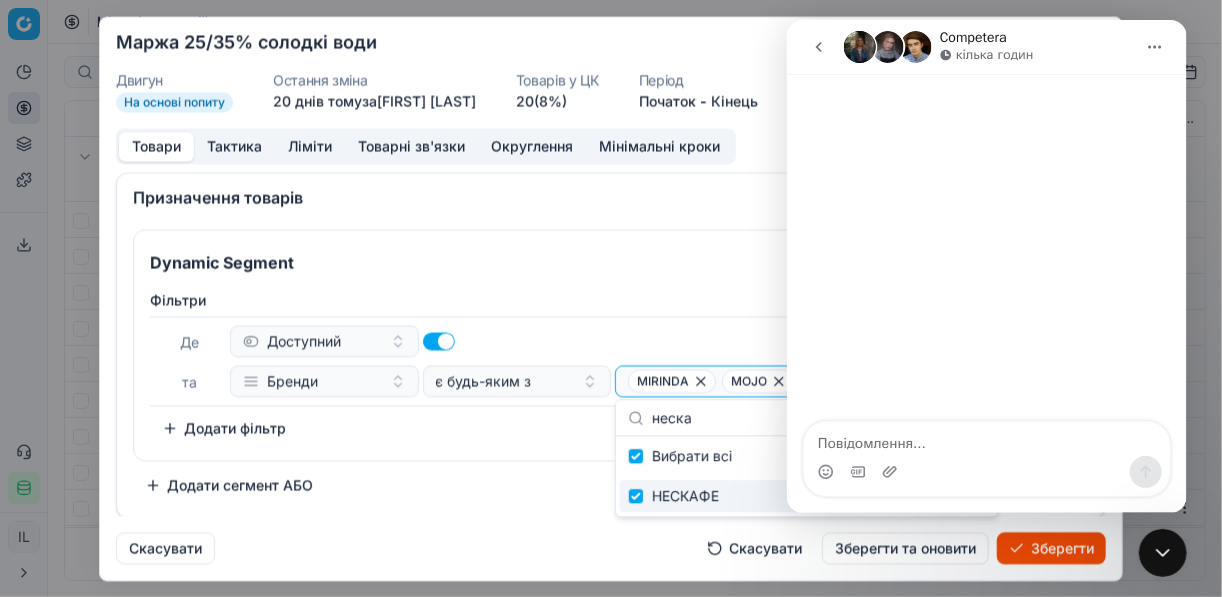 click 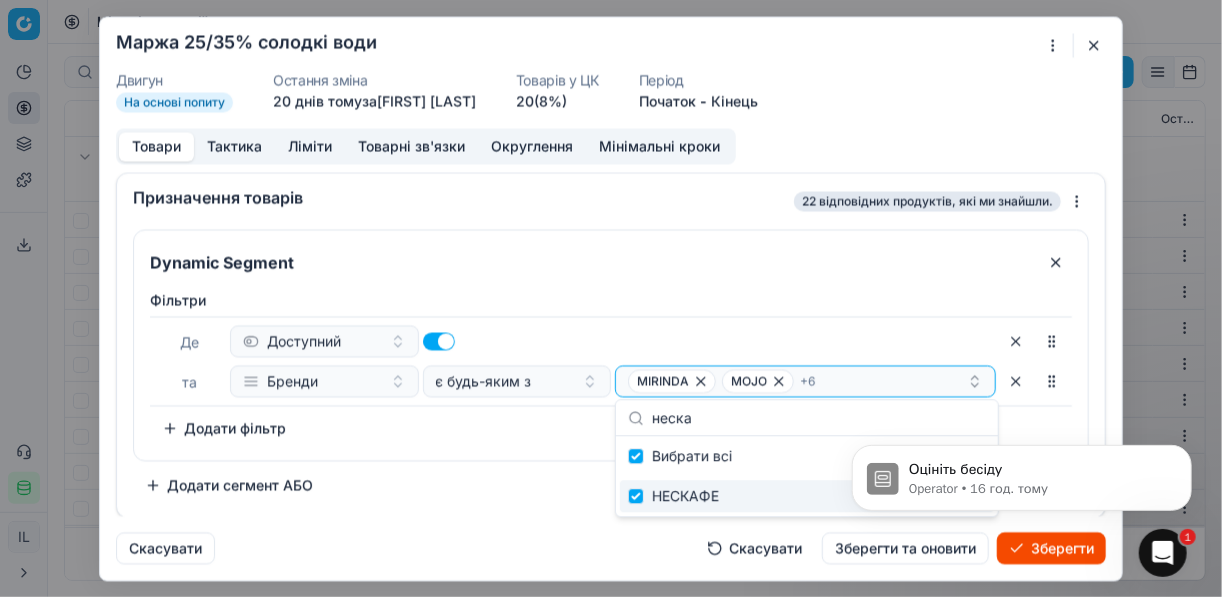 scroll, scrollTop: 0, scrollLeft: 0, axis: both 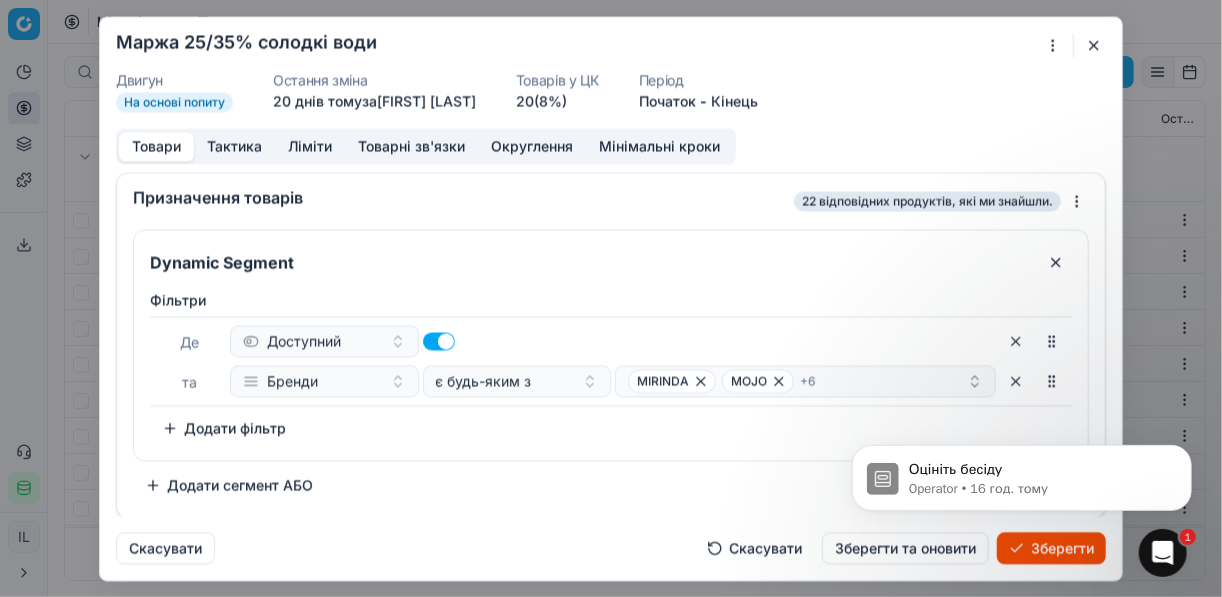 click on "Скасувати" at bounding box center (754, 548) 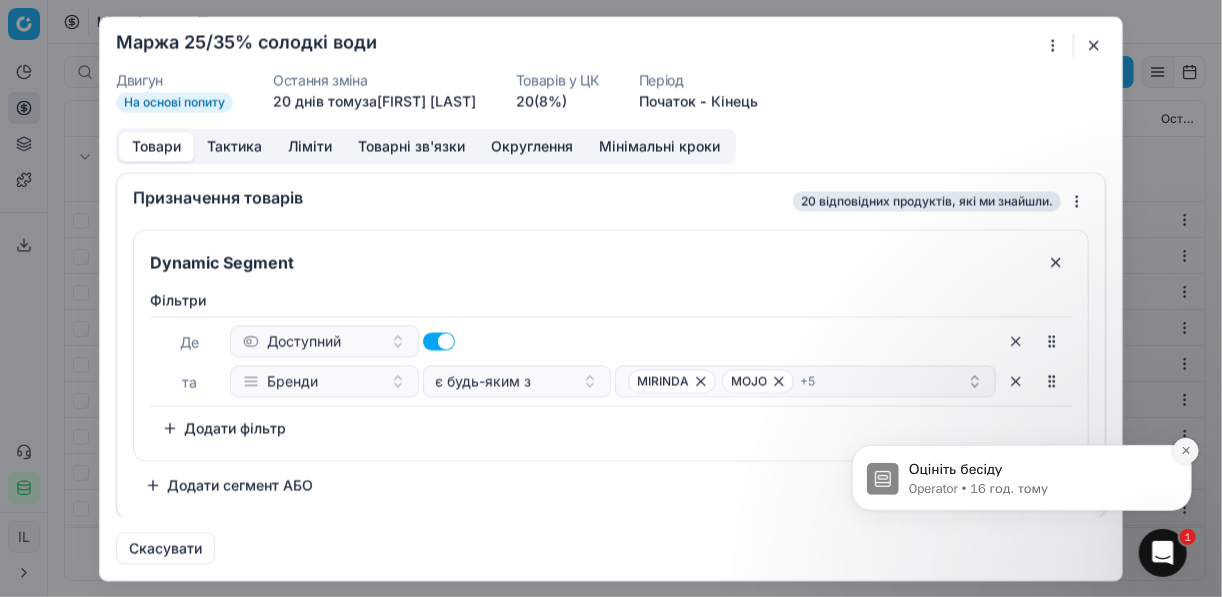 click 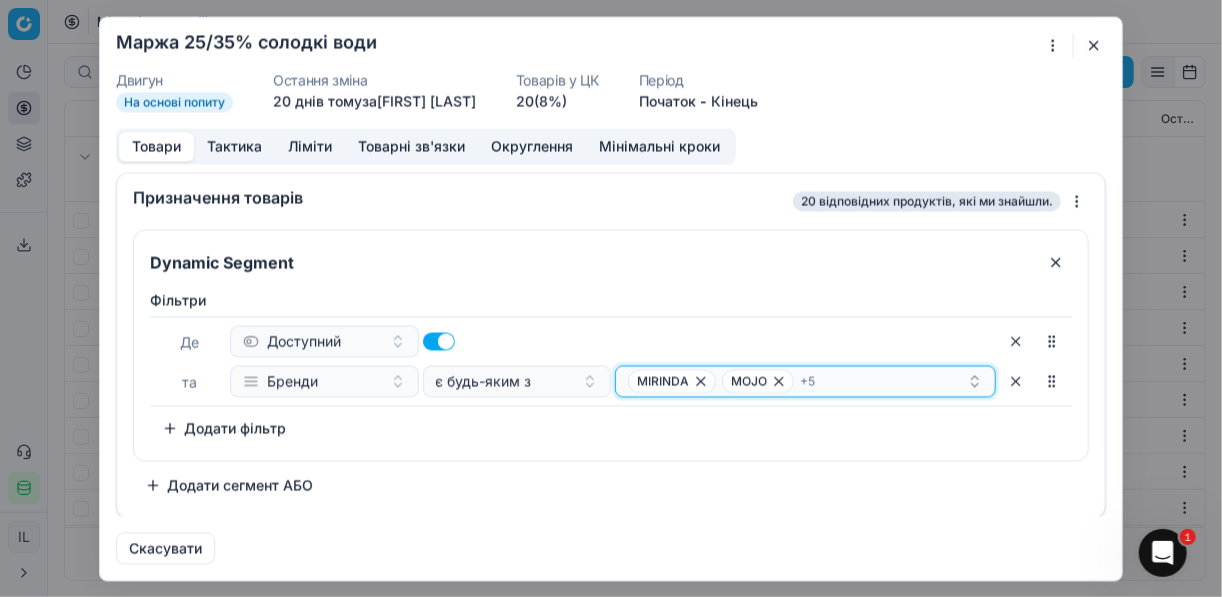 click on "+ 5" at bounding box center [807, 381] 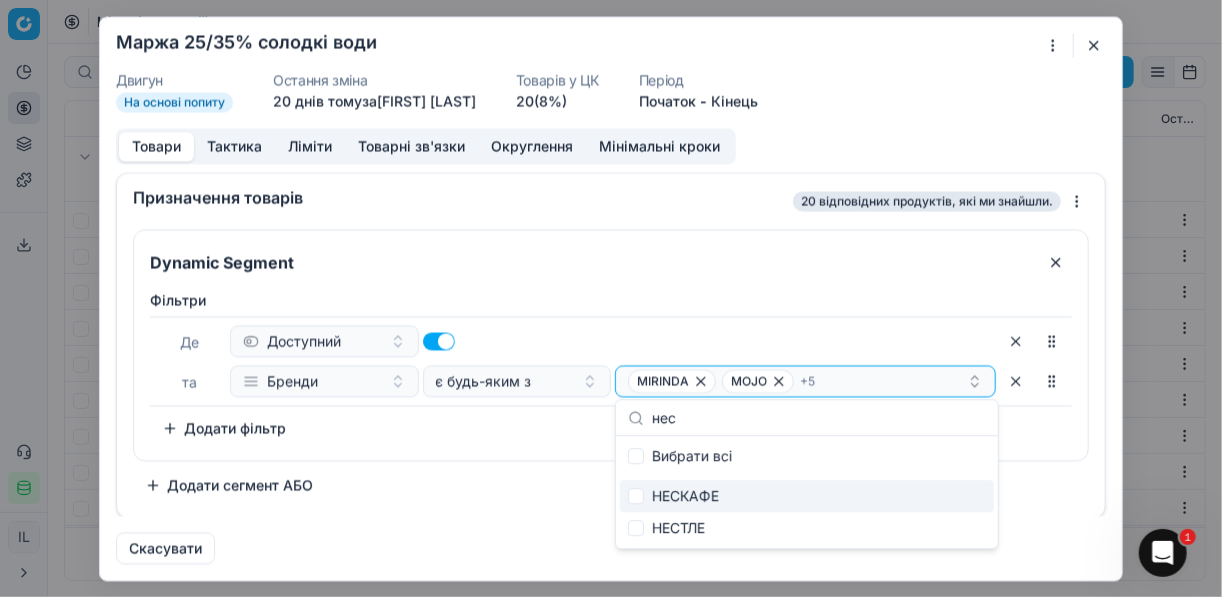 type on "нес" 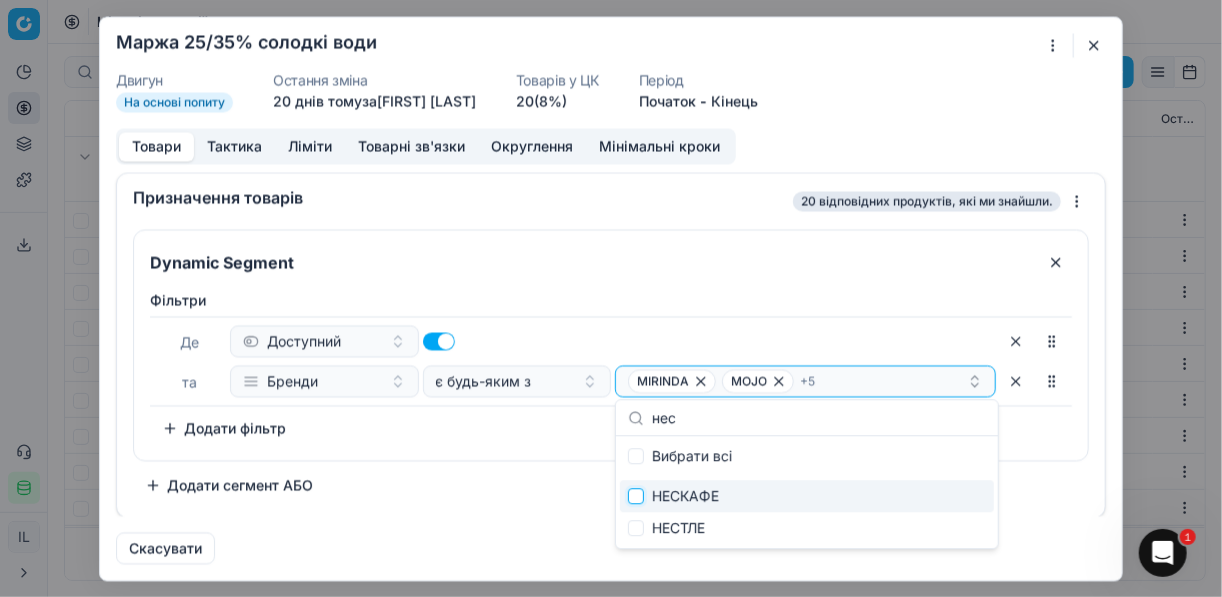 click at bounding box center [636, 496] 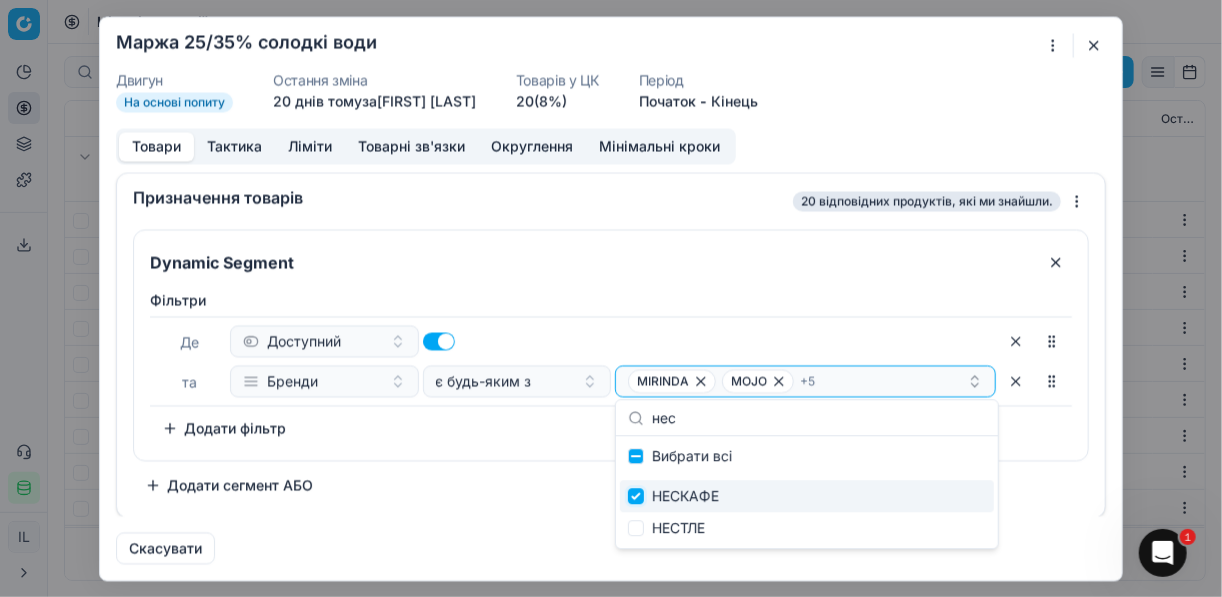 checkbox on "true" 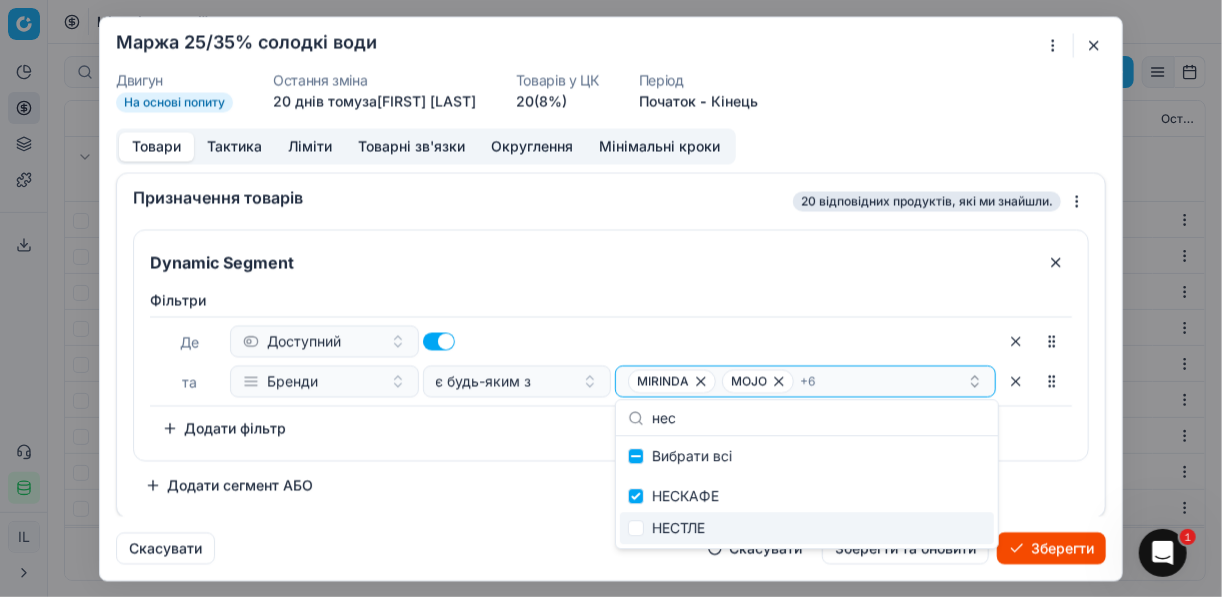 click on "Зберегти" at bounding box center [1051, 548] 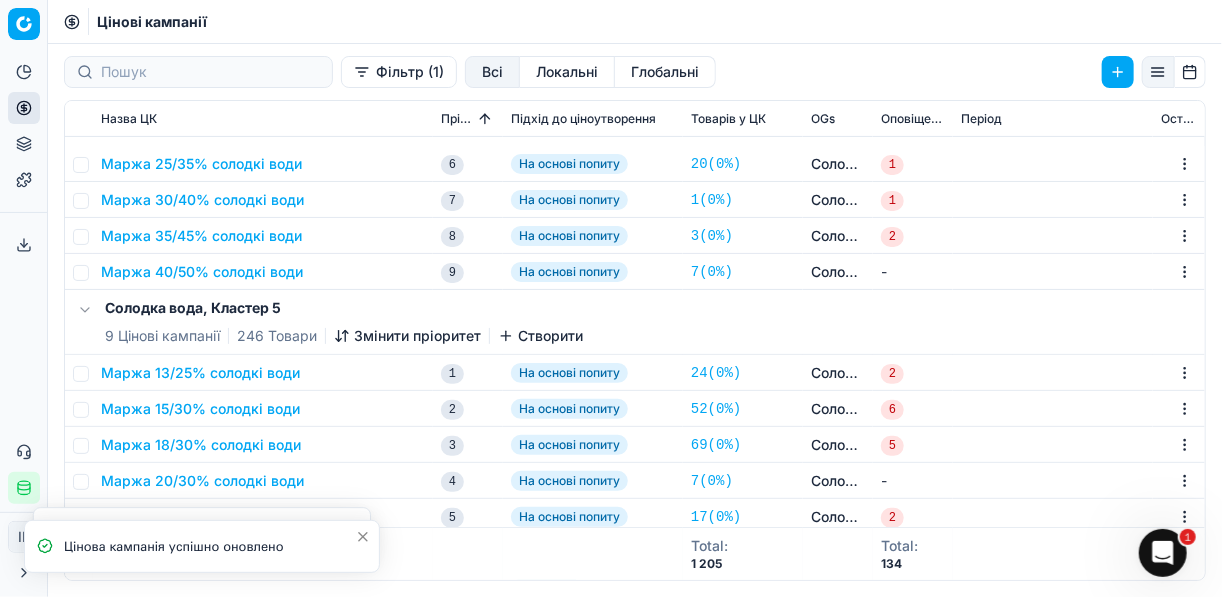 scroll, scrollTop: 400, scrollLeft: 0, axis: vertical 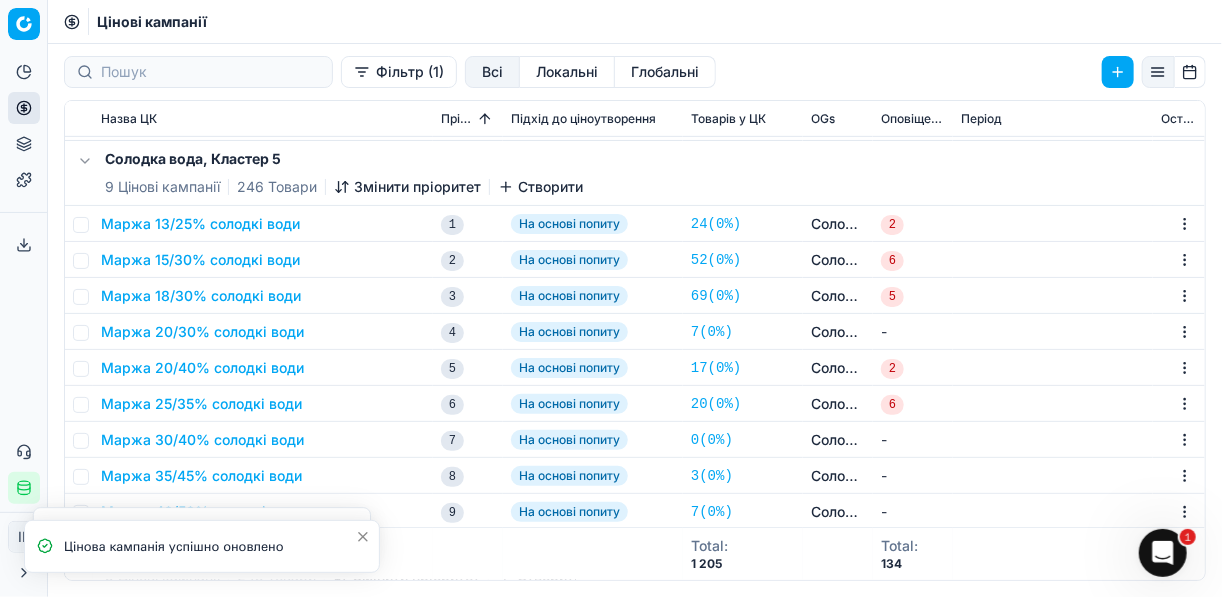 click on "Маржа 25/35% солодкі води" at bounding box center [201, 404] 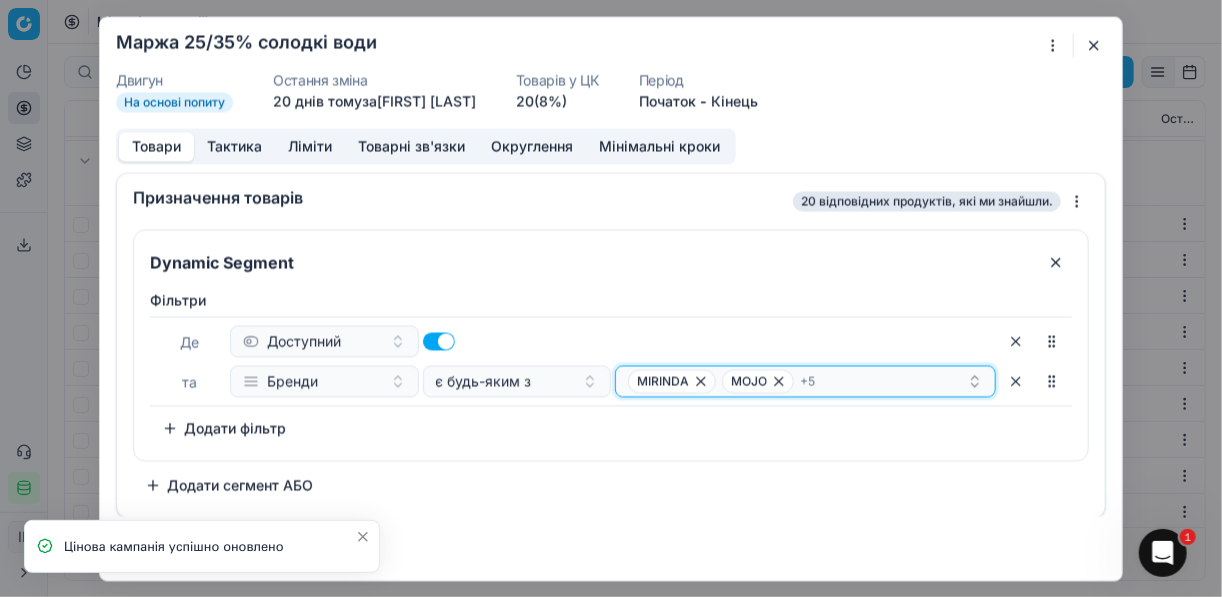 click on "MIRINDA MOJO + 5" at bounding box center (797, 381) 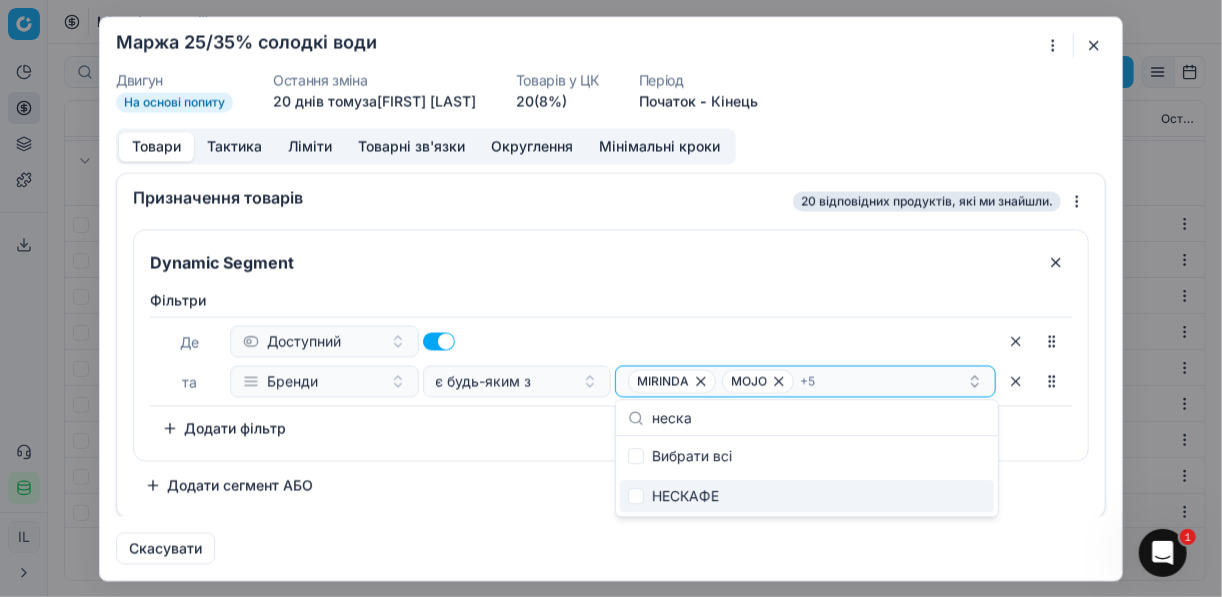 type on "неска" 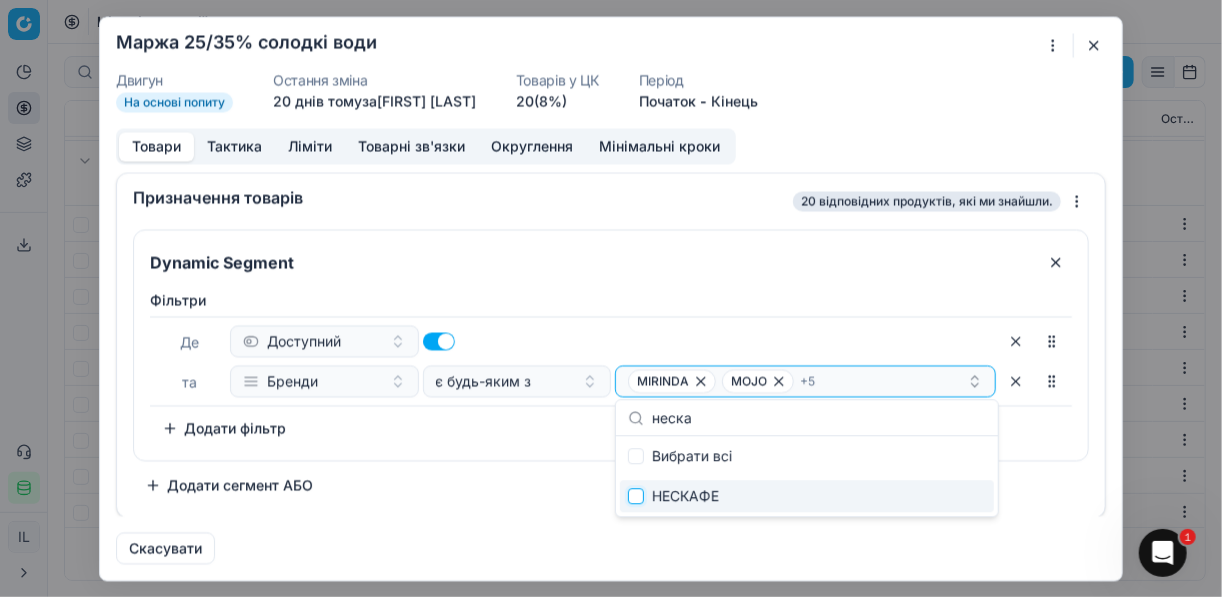 click at bounding box center (636, 496) 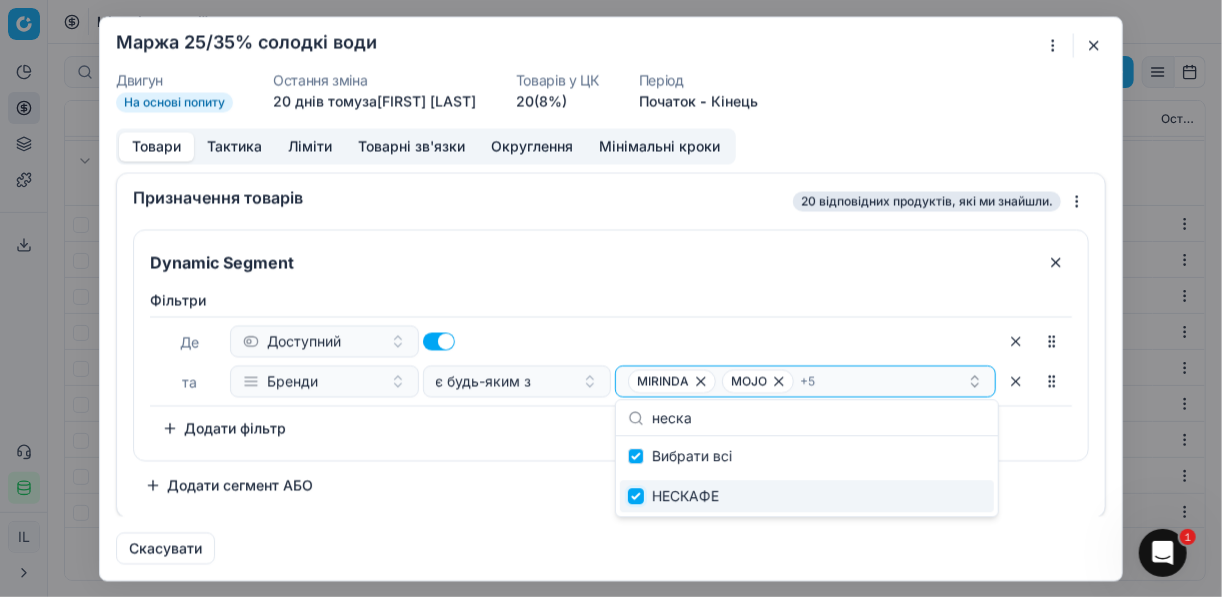 checkbox on "true" 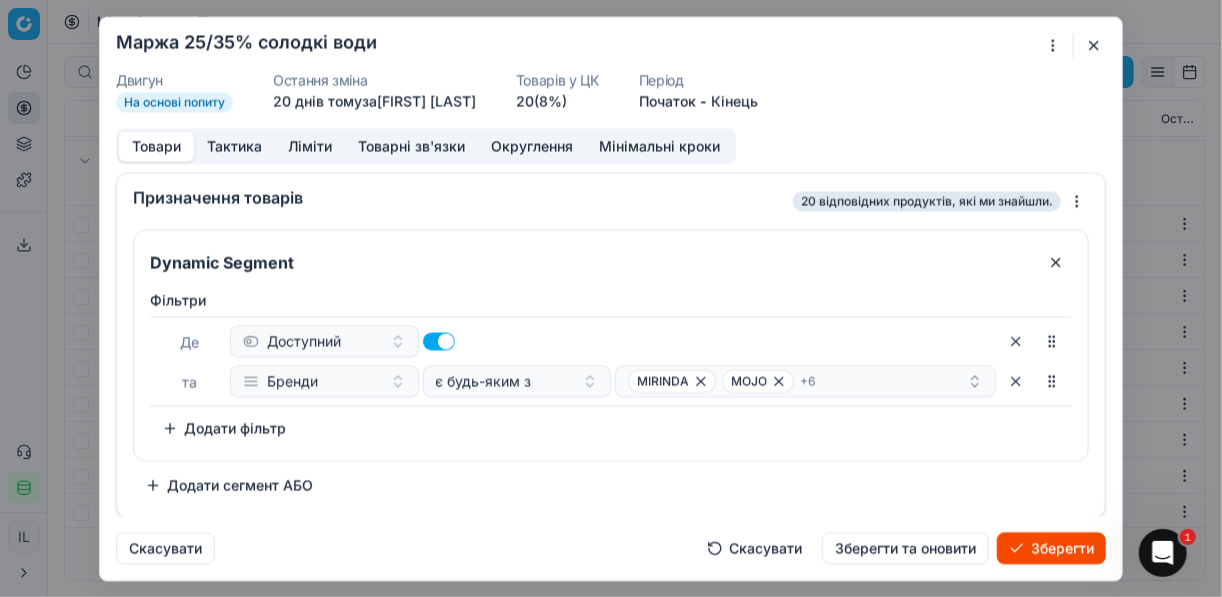 click on "Зберегти" at bounding box center (1051, 548) 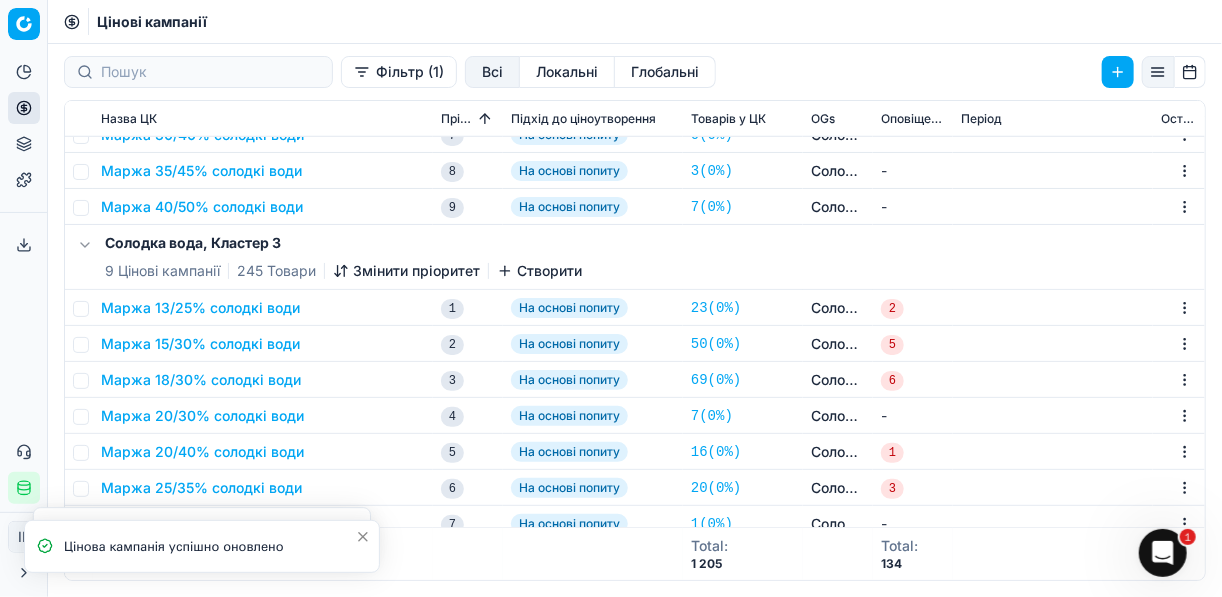 scroll, scrollTop: 800, scrollLeft: 0, axis: vertical 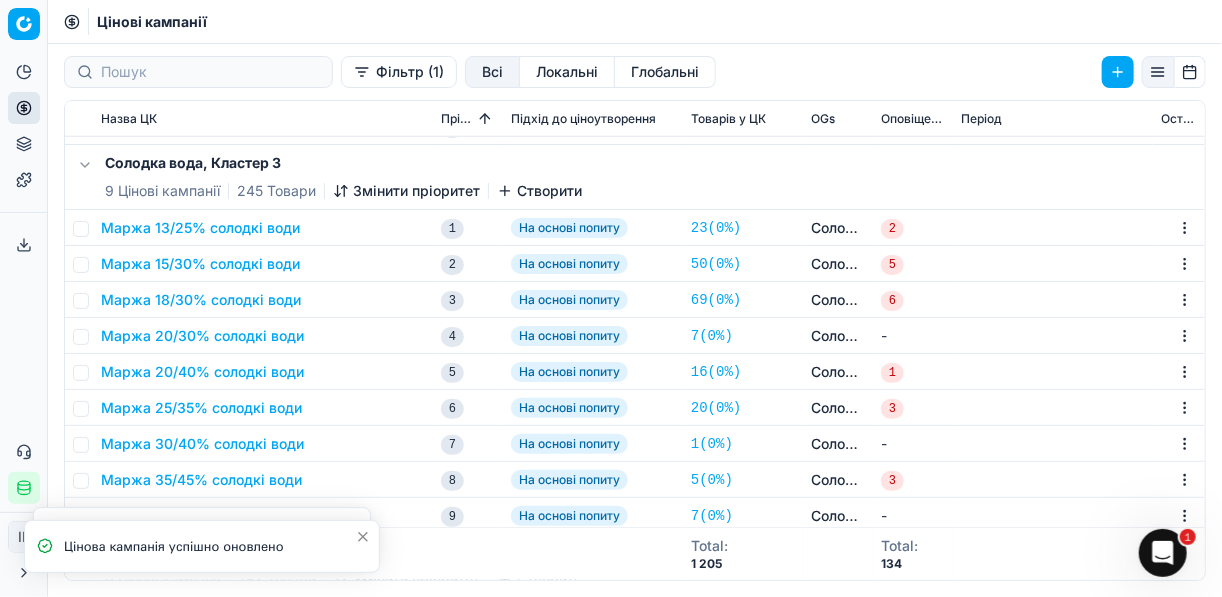click on "Маржа 25/35% солодкі води" at bounding box center (201, 408) 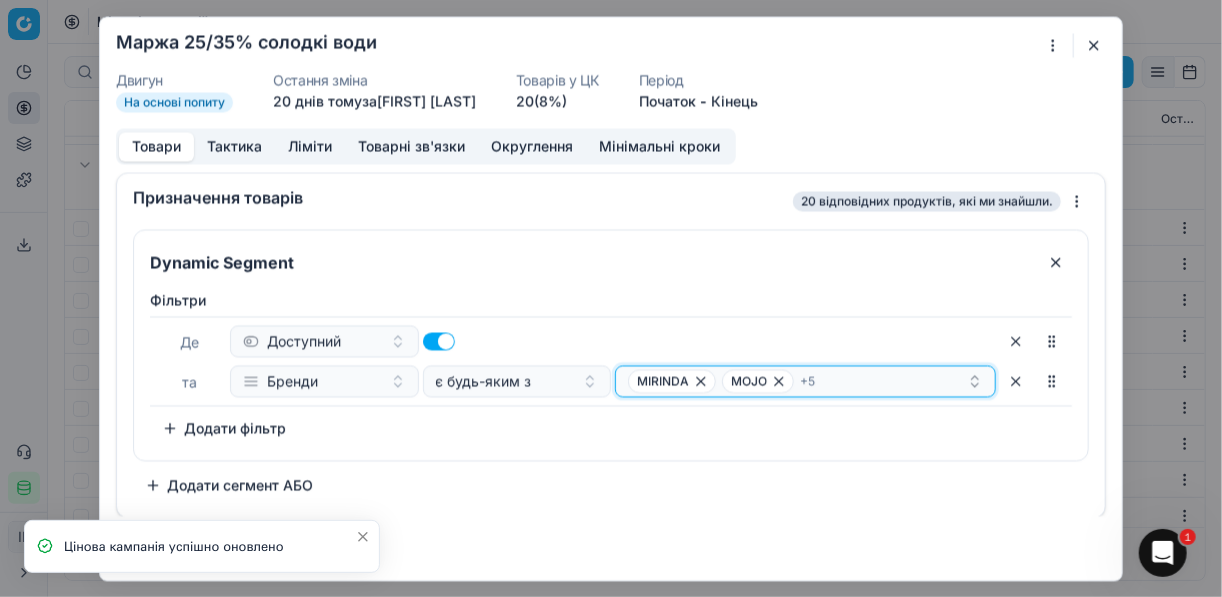 click on "MIRINDA MOJO + 5" at bounding box center [797, 381] 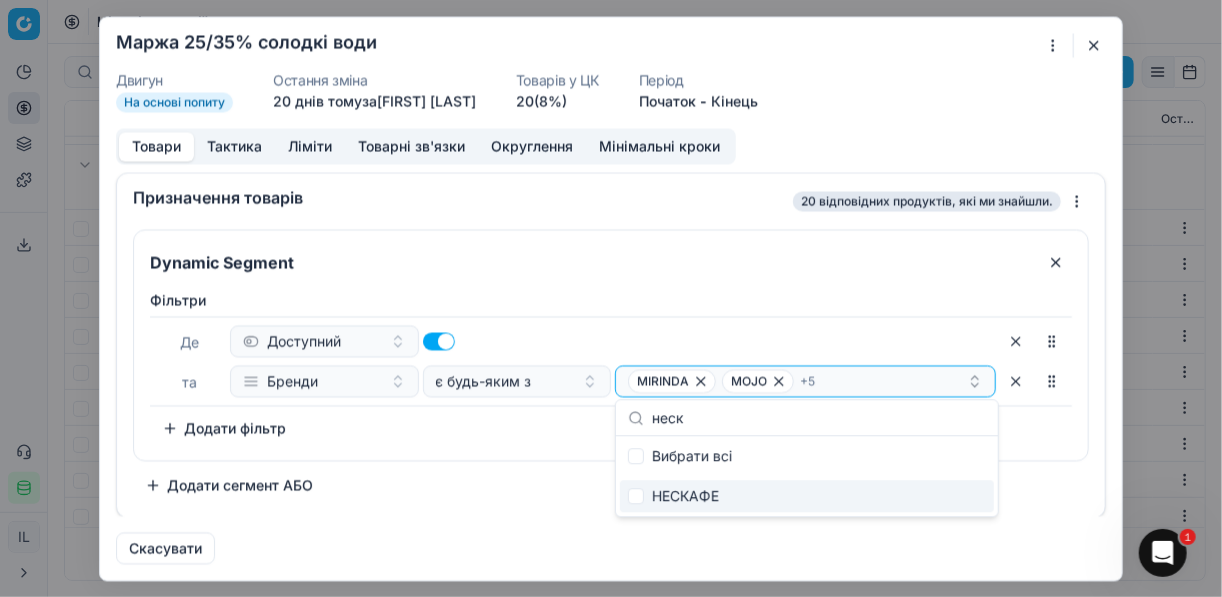 type on "неск" 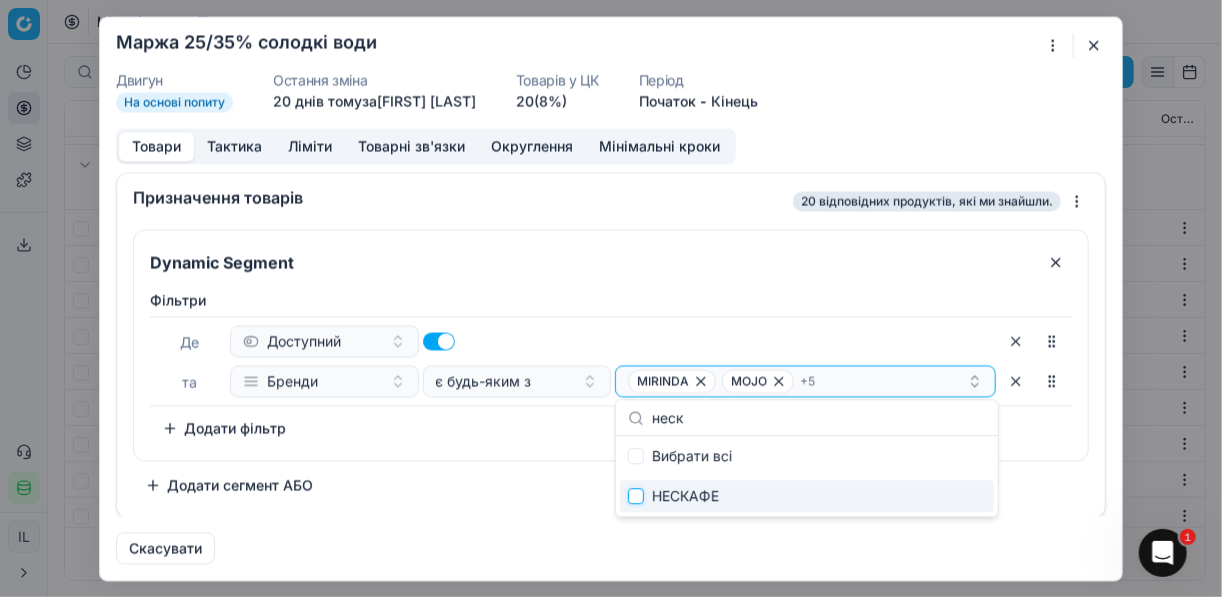 click at bounding box center [636, 496] 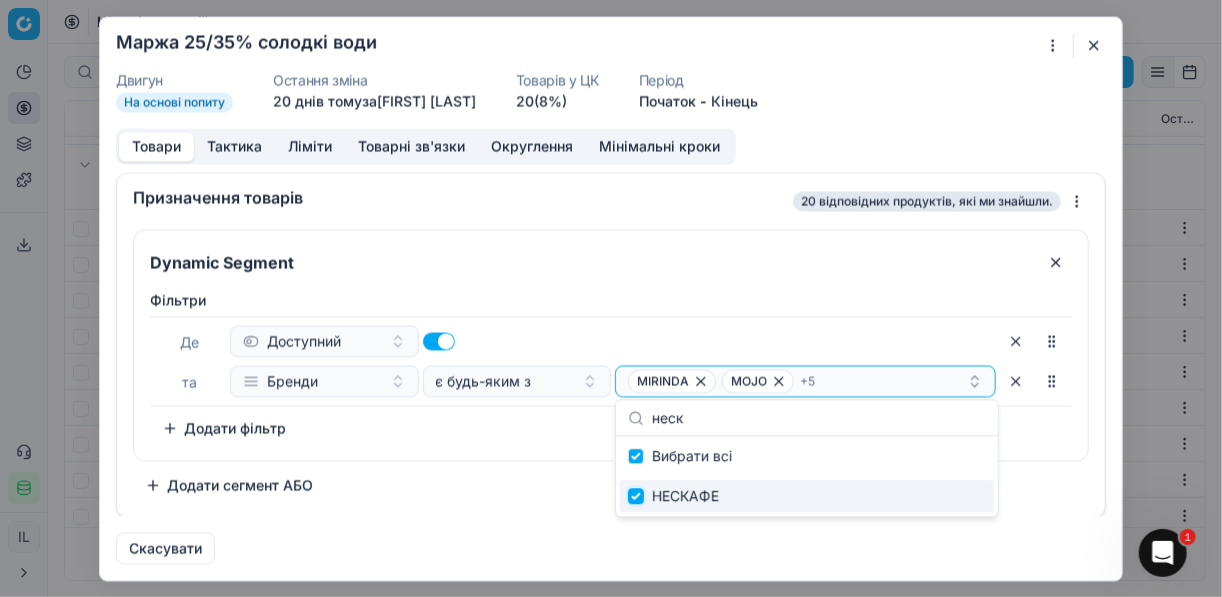 checkbox on "true" 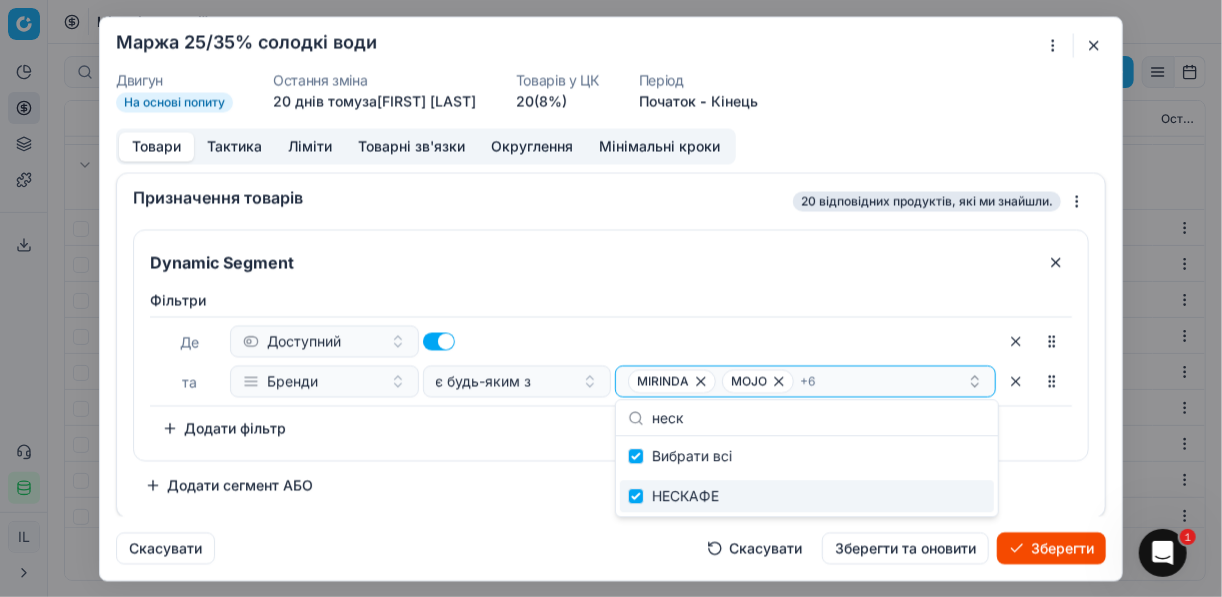 click on "Зберегти" at bounding box center [1051, 548] 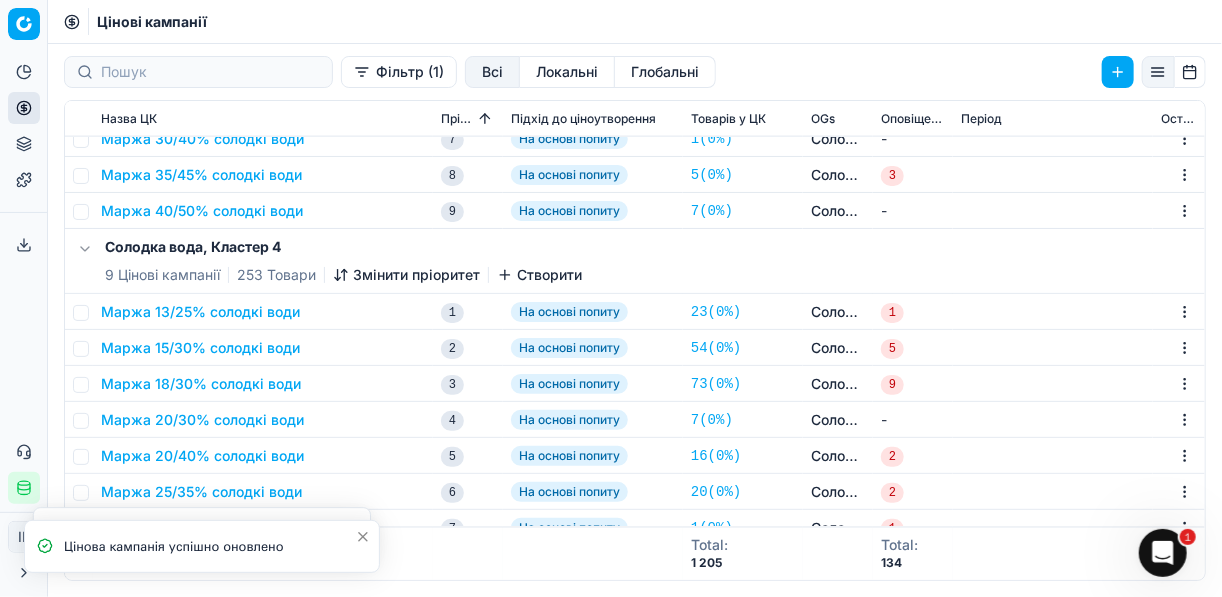 scroll, scrollTop: 1200, scrollLeft: 0, axis: vertical 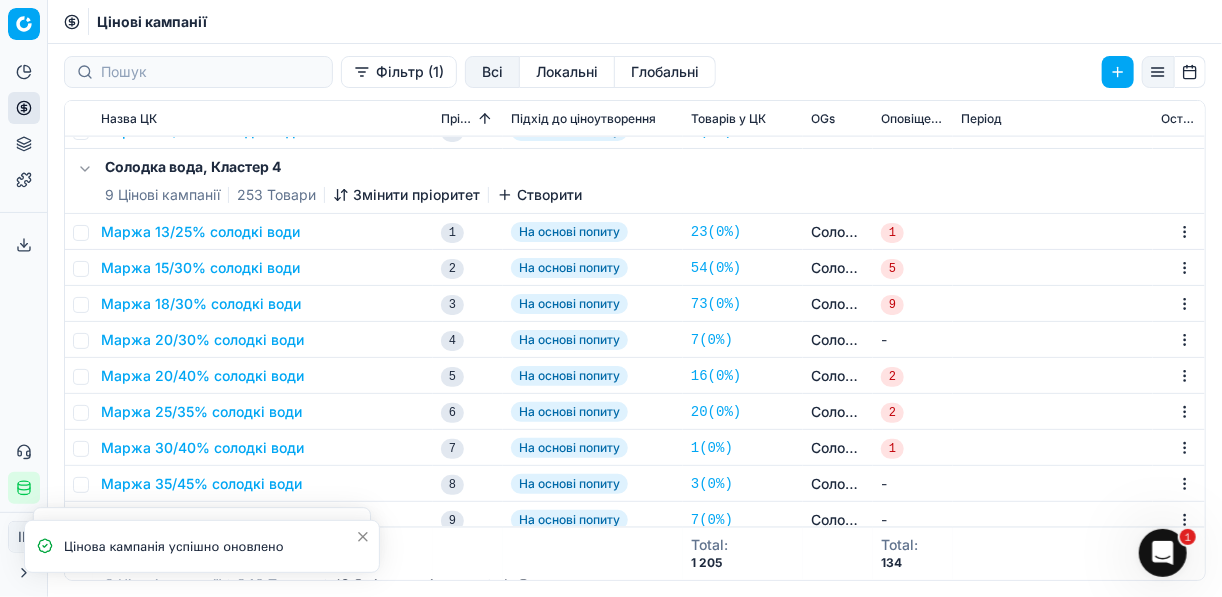 click on "Маржа 25/35% солодкі води" at bounding box center (201, 412) 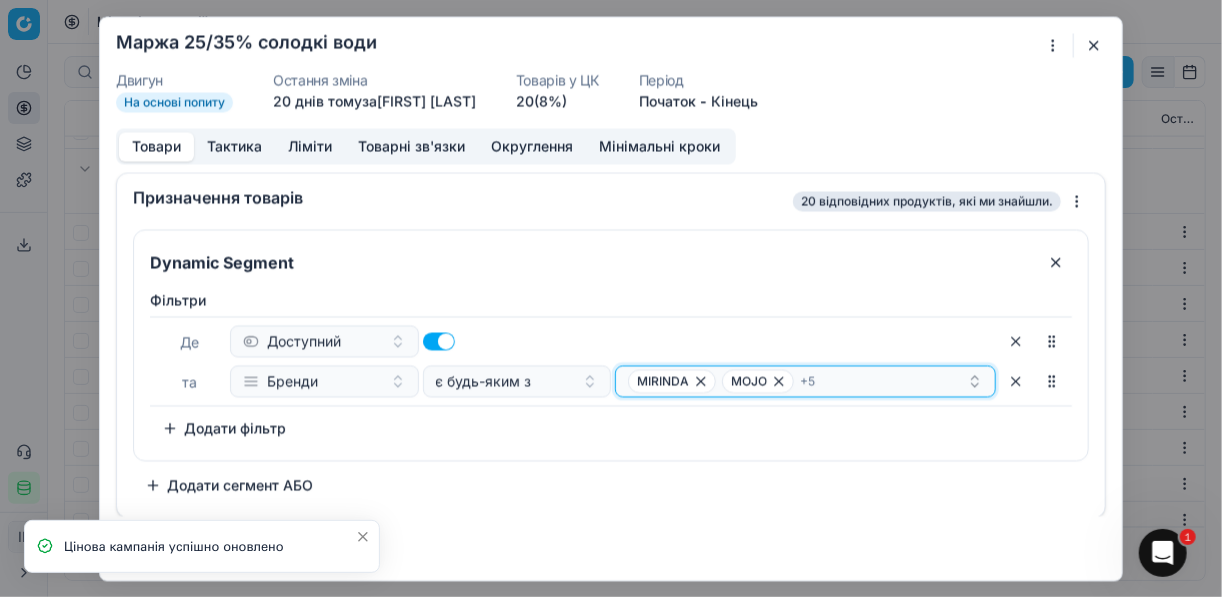 click on "MIRINDA MOJO + 5" at bounding box center (797, 381) 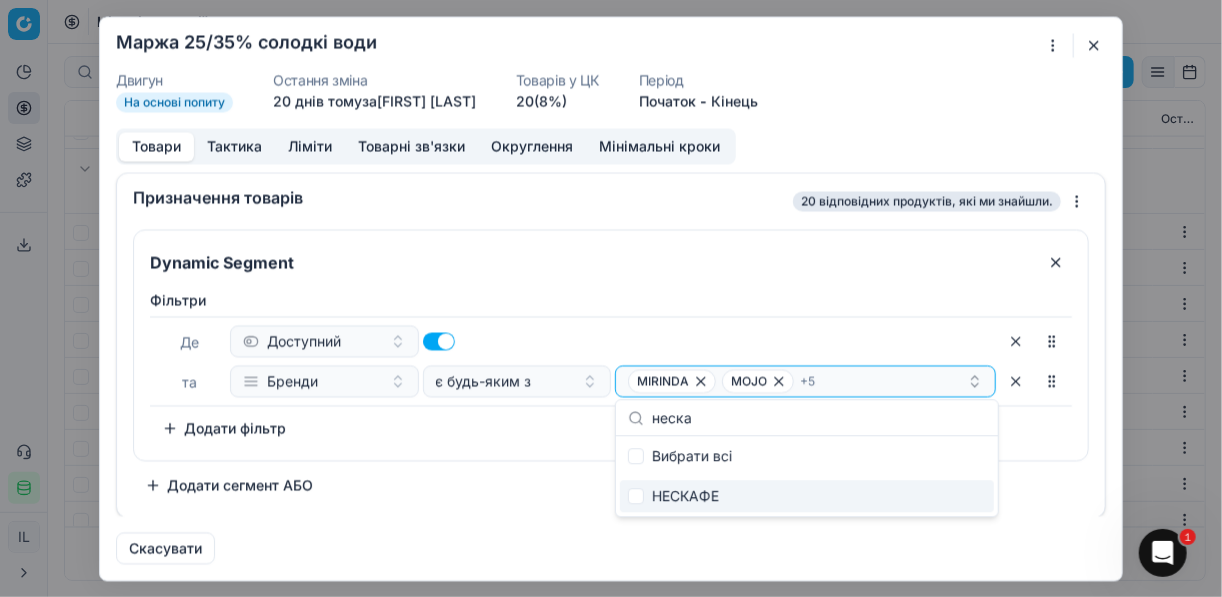 type on "неска" 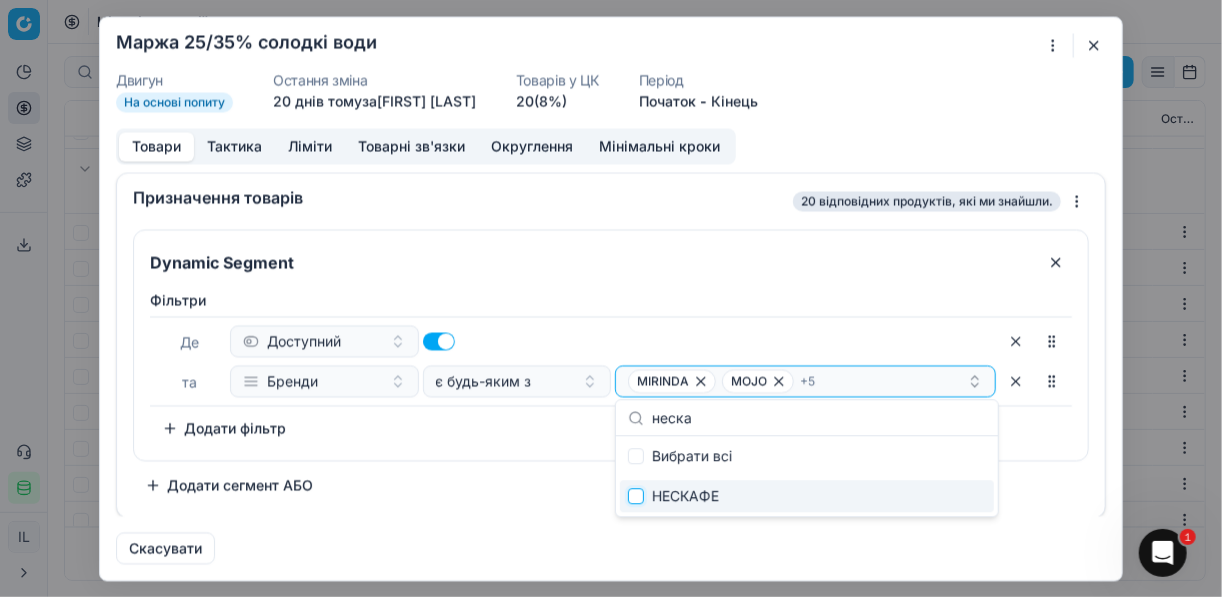 click at bounding box center [636, 496] 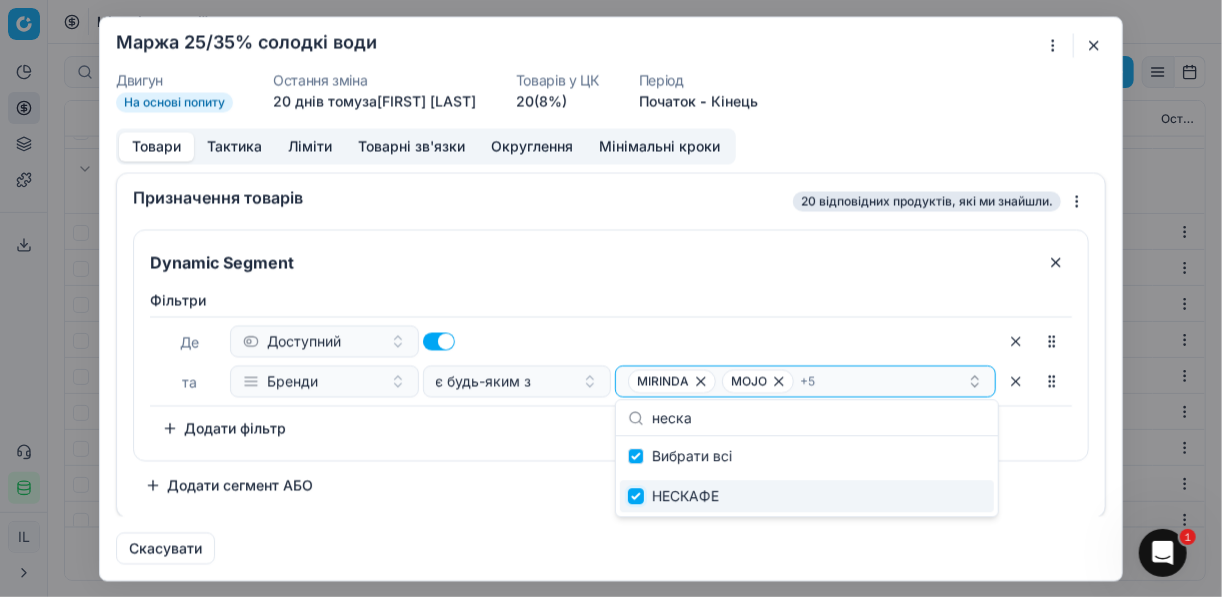 checkbox on "true" 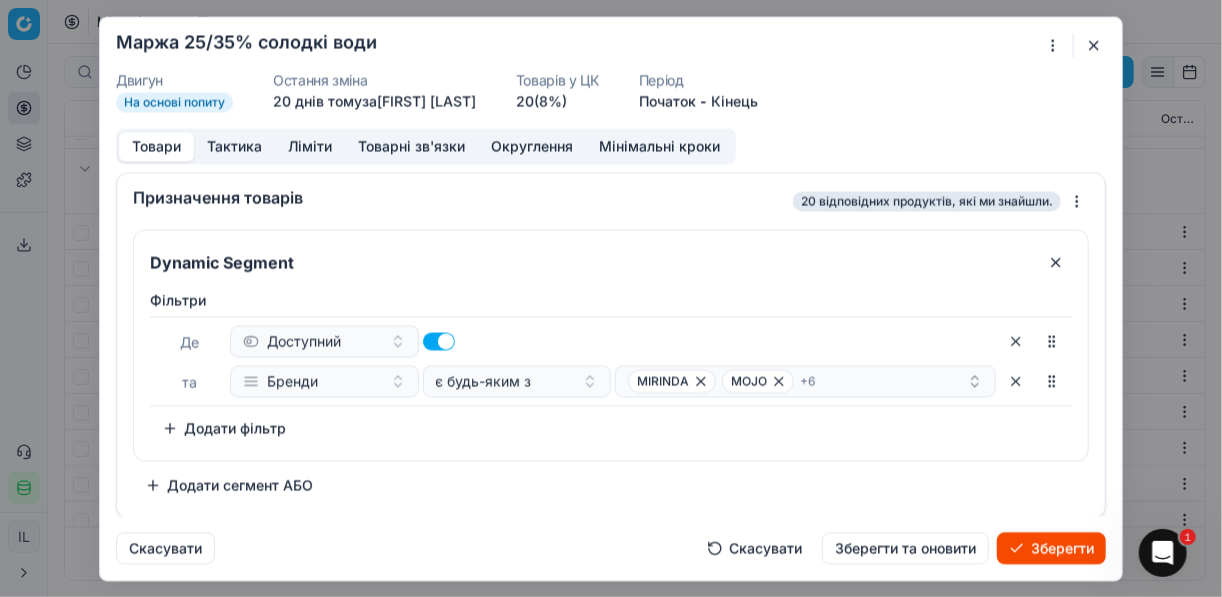click on "Зберегти" at bounding box center [1051, 548] 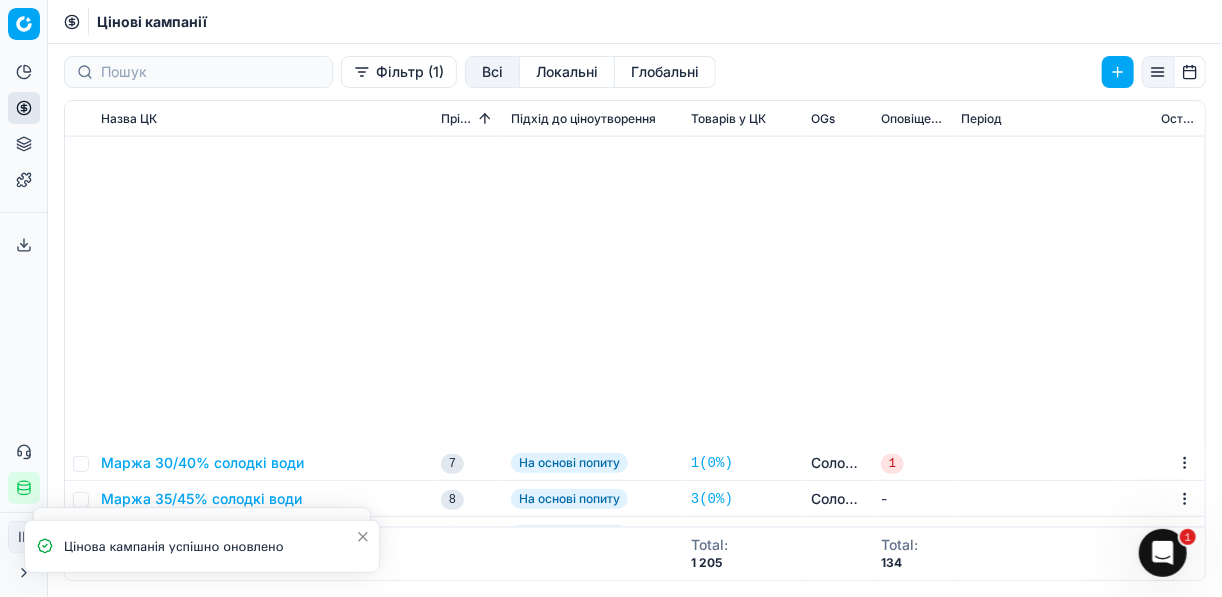 scroll, scrollTop: 1680, scrollLeft: 0, axis: vertical 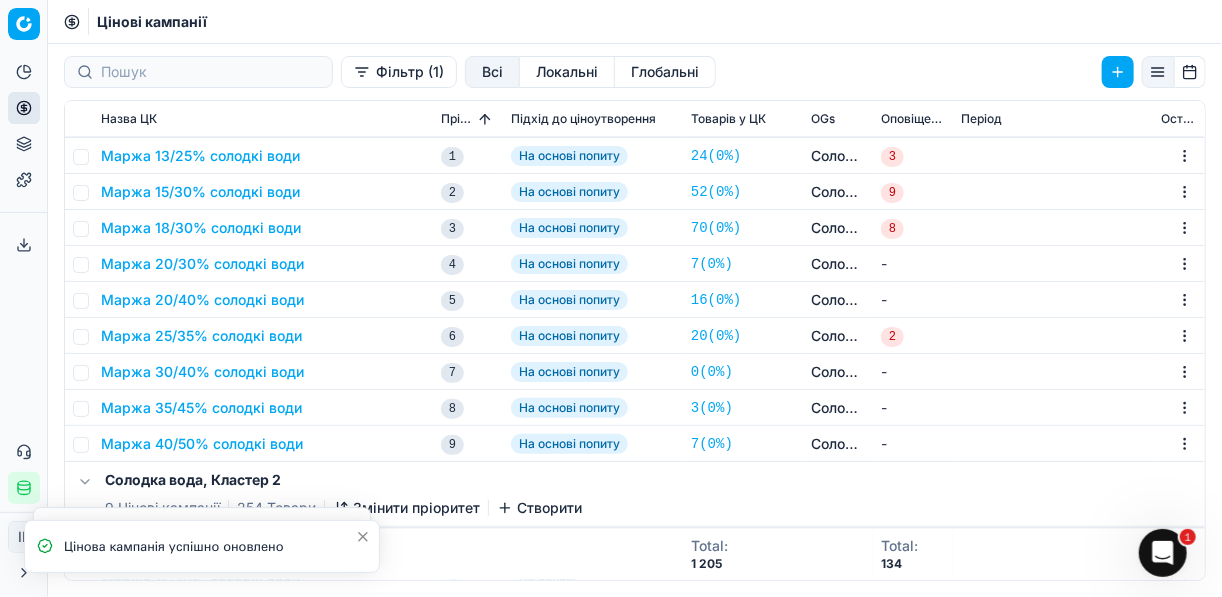 click on "Маржа 25/35% солодкі води" at bounding box center [201, 336] 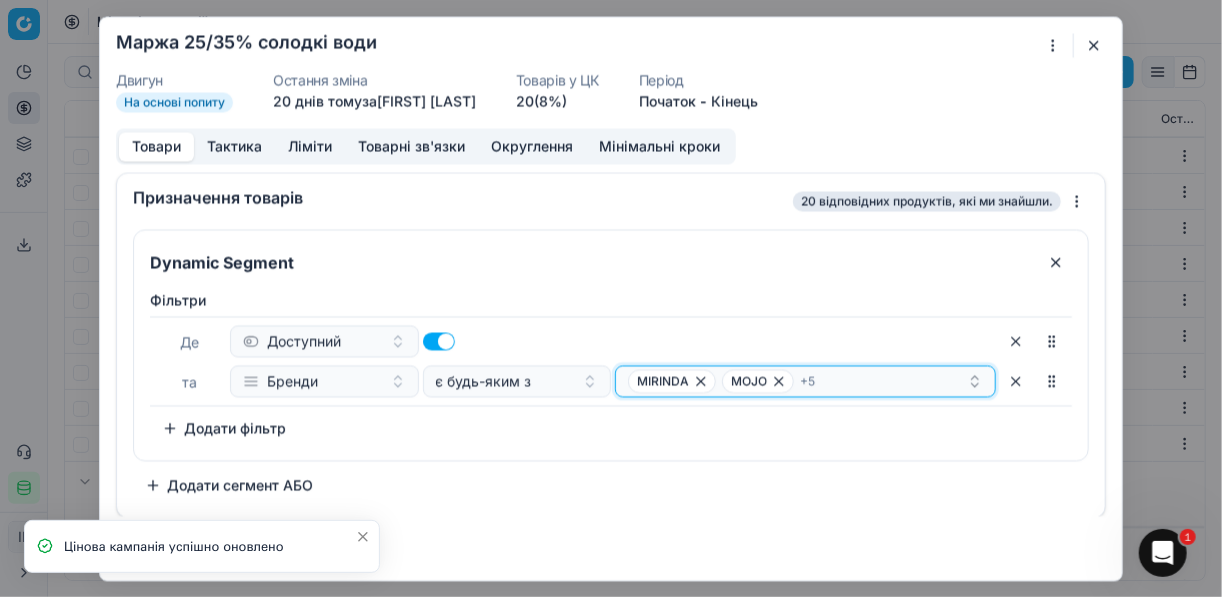 click on "MIRINDA MOJO + 5" at bounding box center (797, 381) 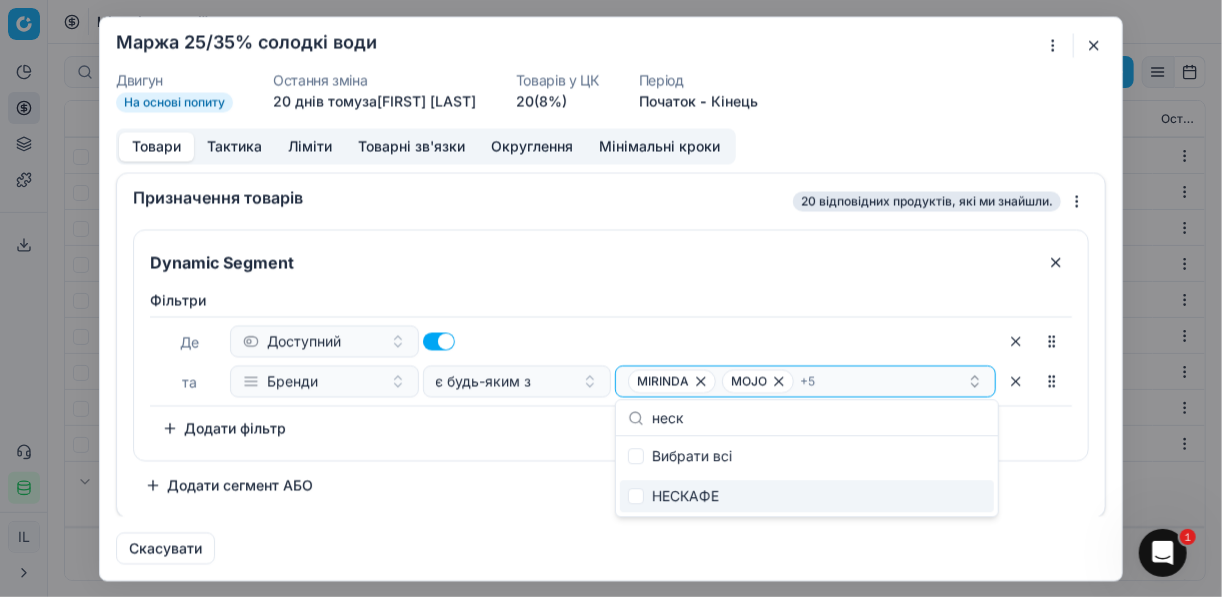 type on "неск" 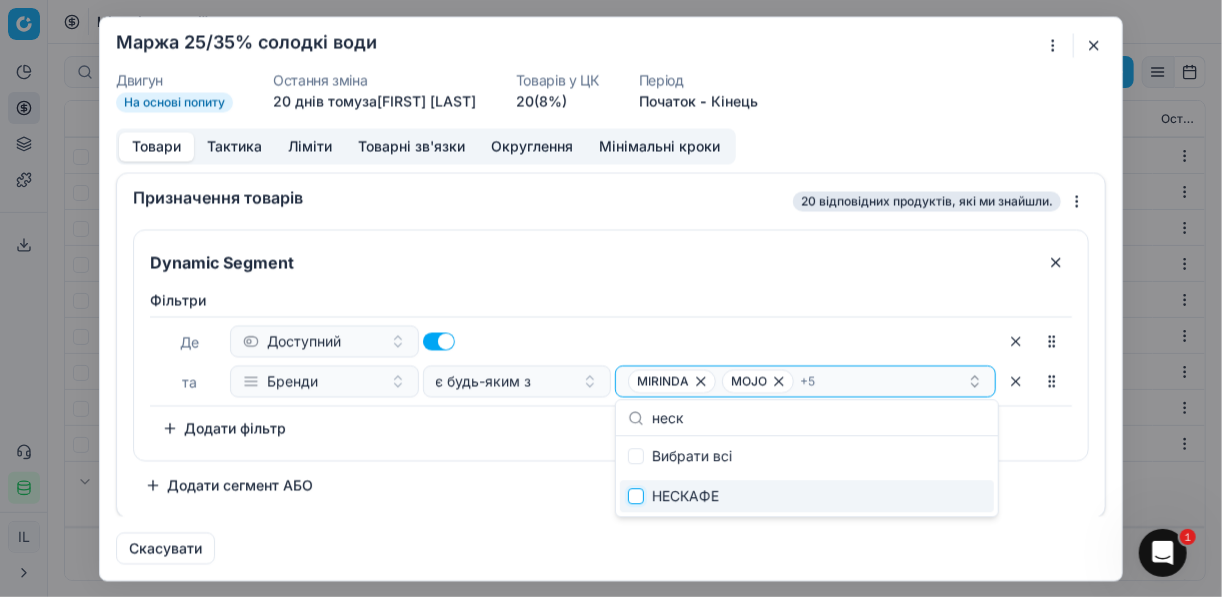 click at bounding box center [636, 496] 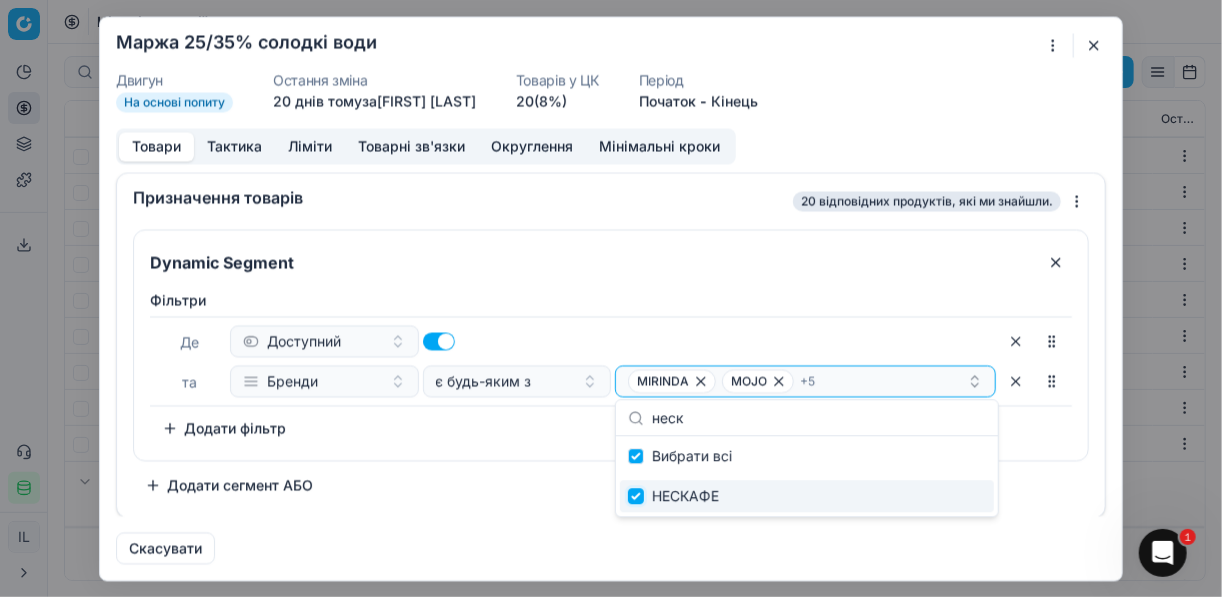 checkbox on "true" 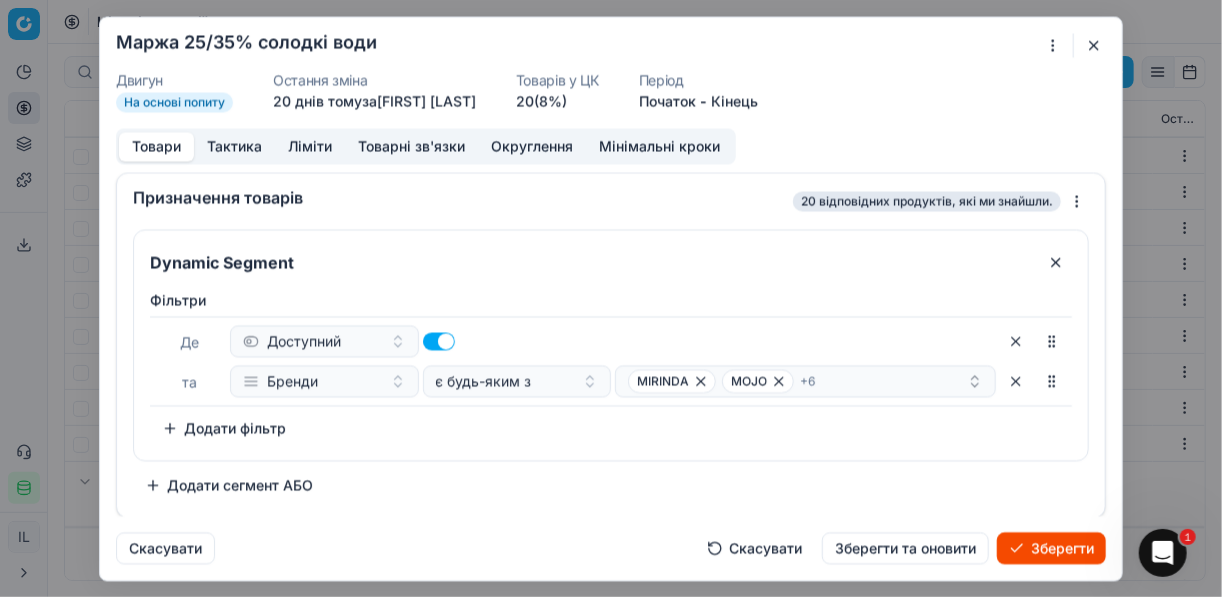 click on "Зберегти" at bounding box center (1051, 548) 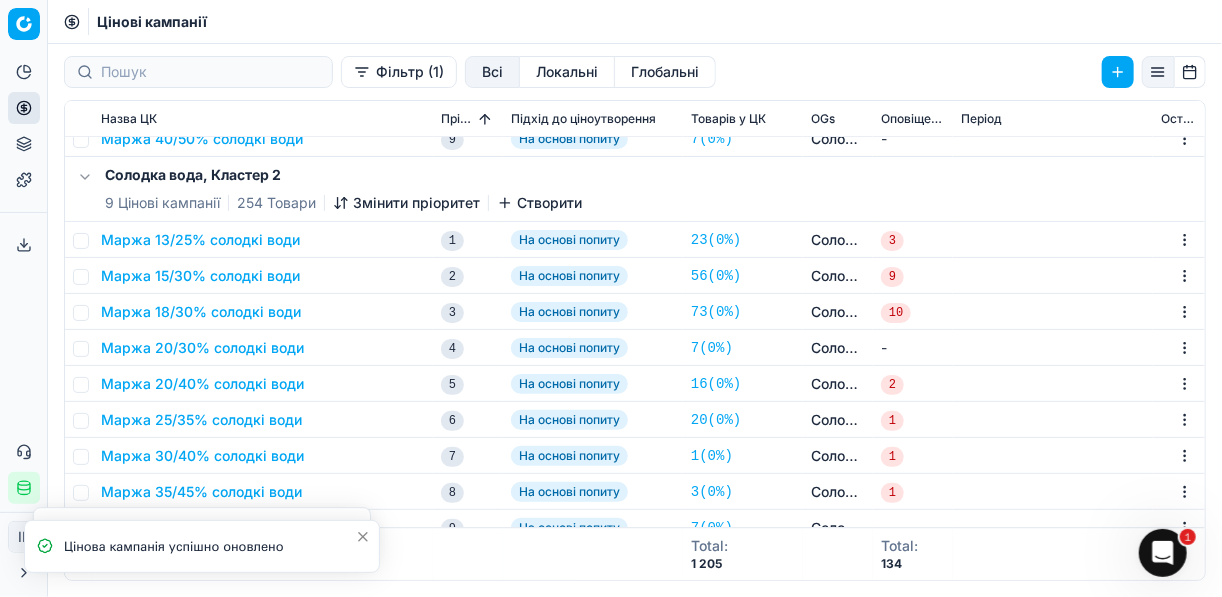 scroll, scrollTop: 2017, scrollLeft: 0, axis: vertical 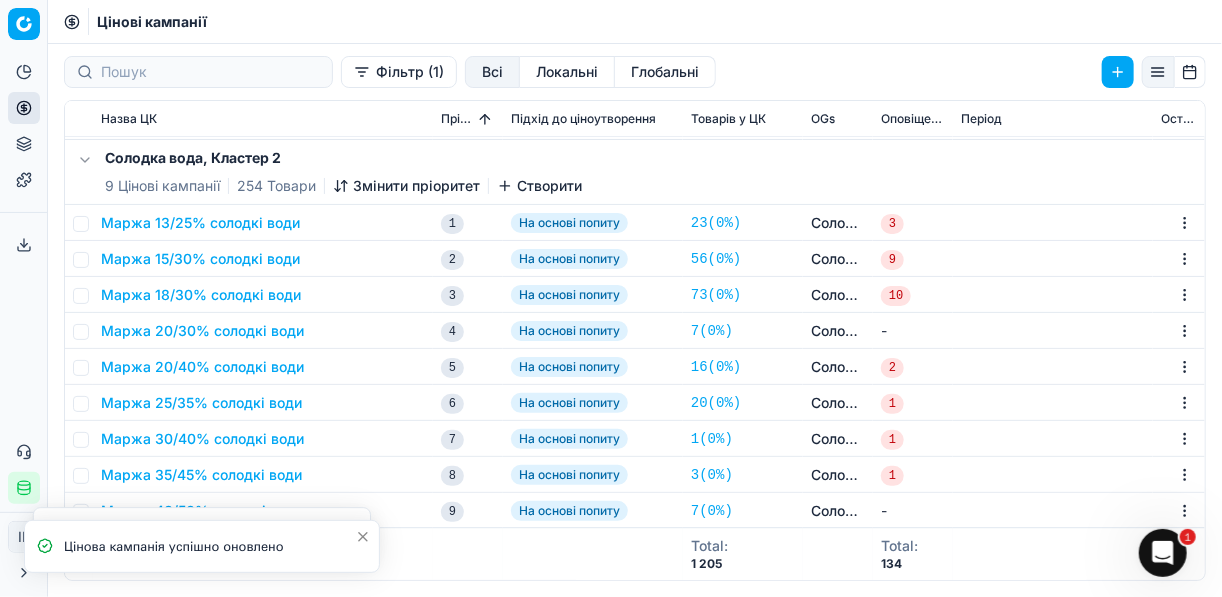 click on "Маржа 25/35% солодкі води" at bounding box center (201, 403) 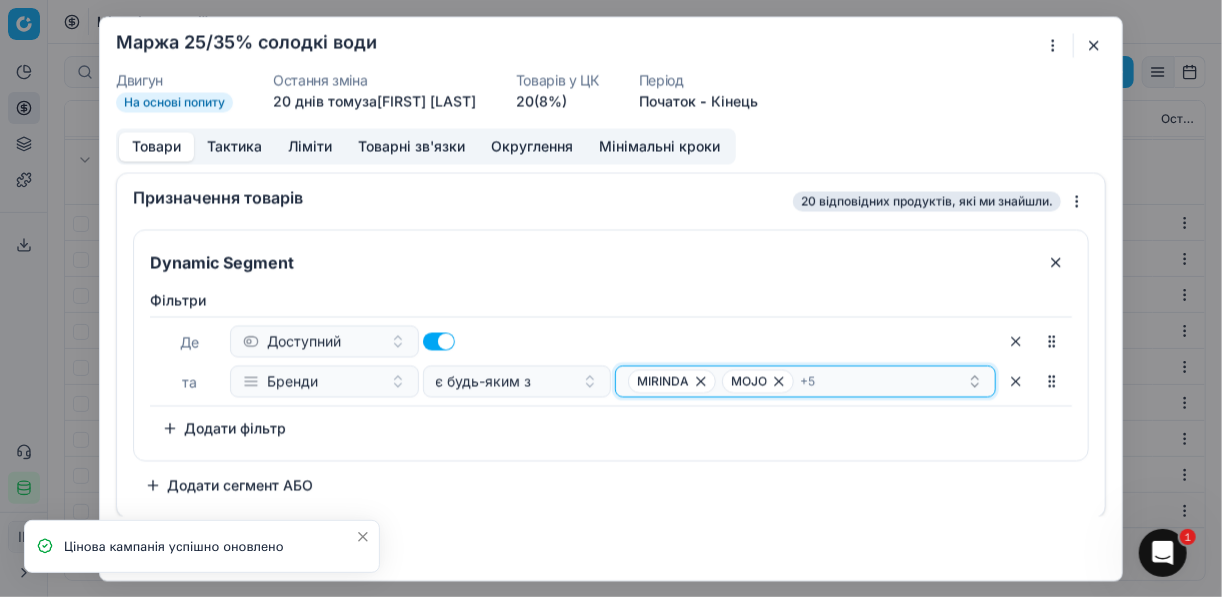 click on "MIRINDA MOJO + 5" at bounding box center (797, 381) 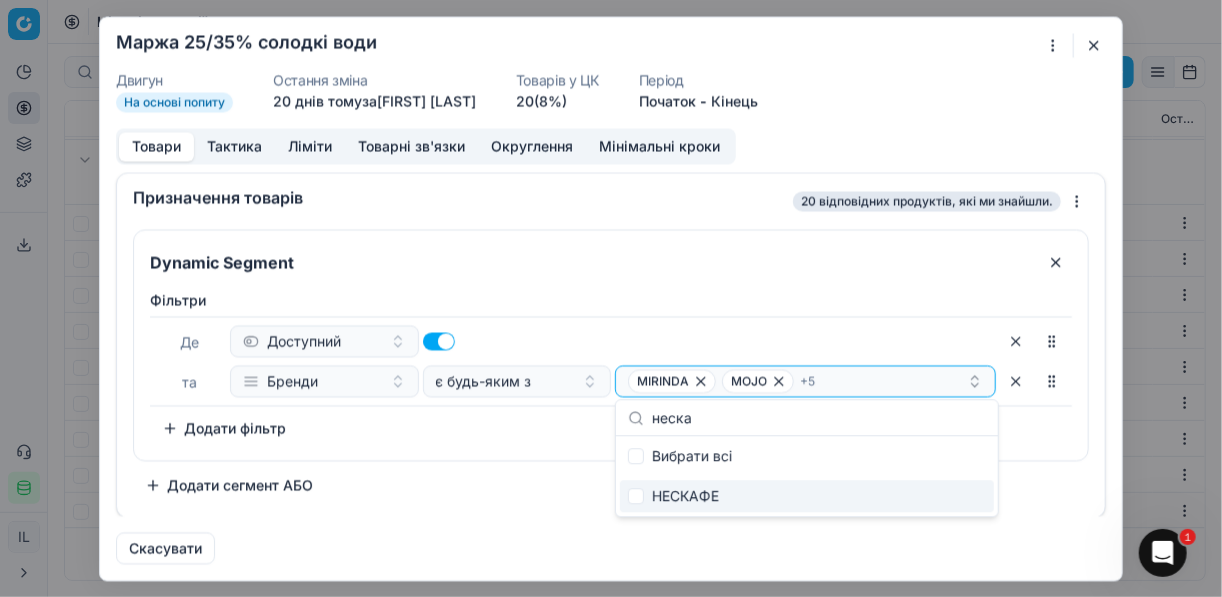 type on "неска" 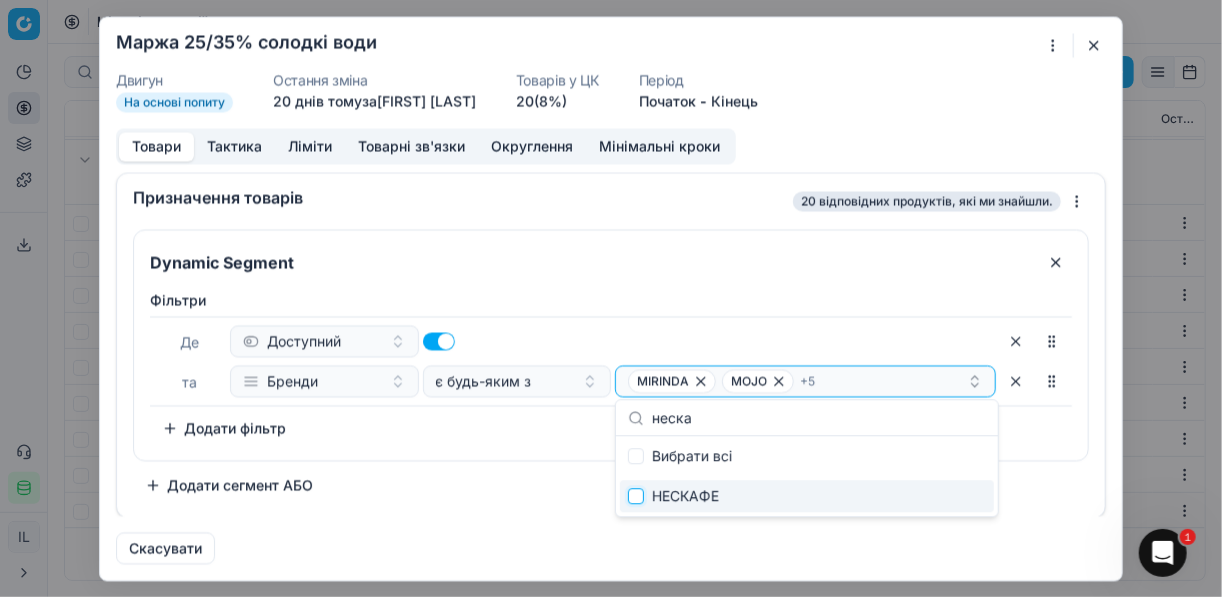 click at bounding box center (636, 496) 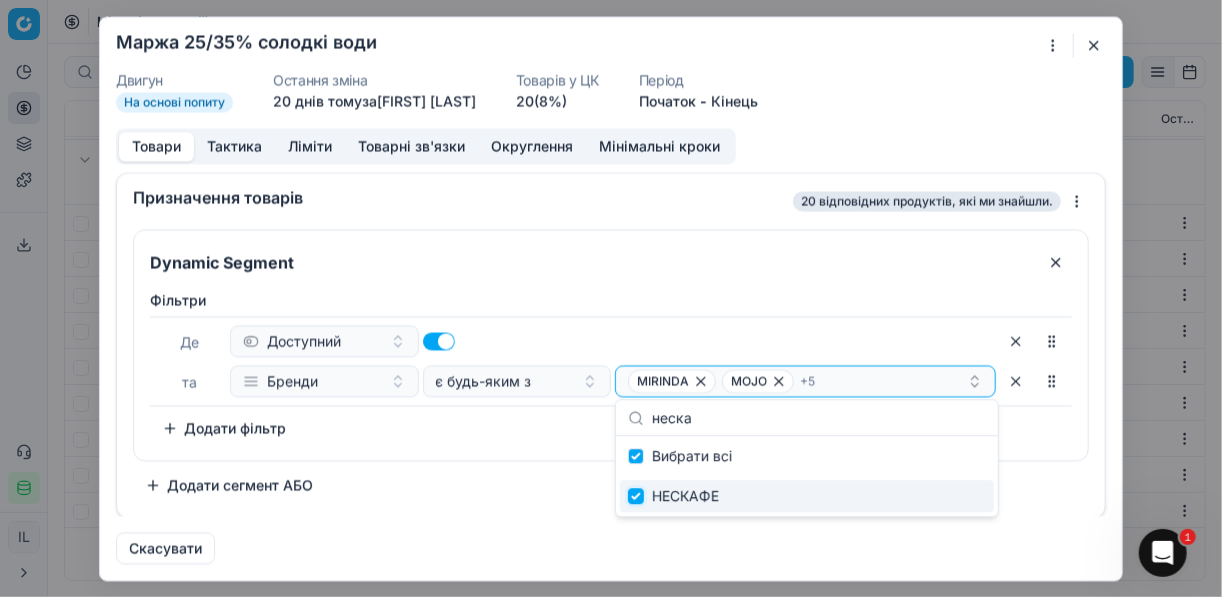 checkbox on "true" 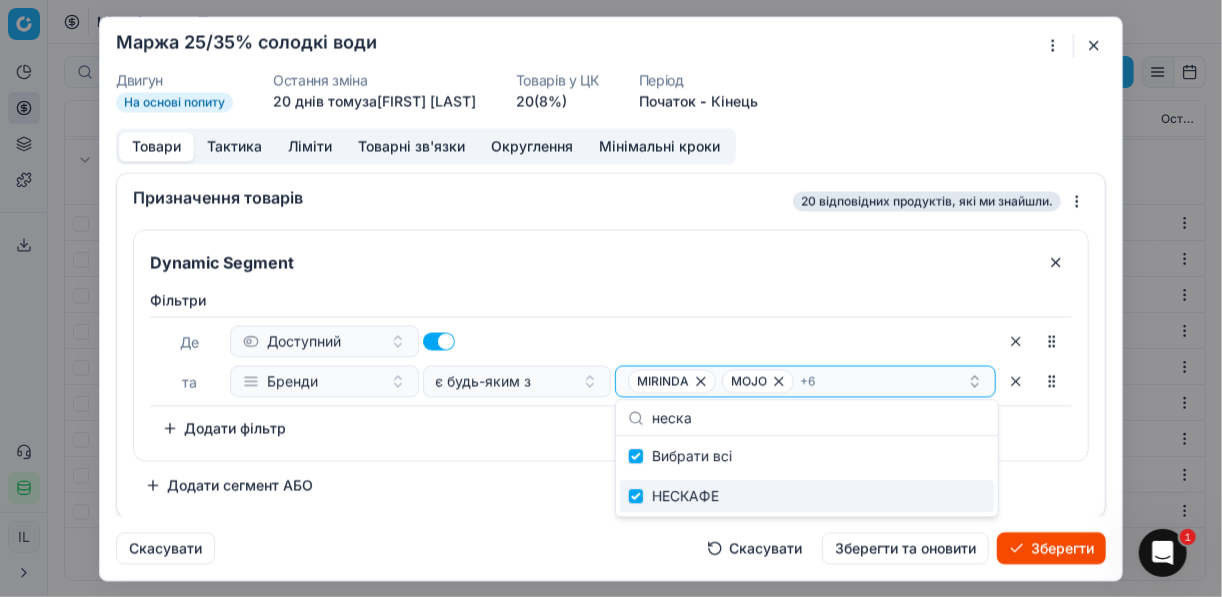 click on "Зберегти" at bounding box center [1051, 548] 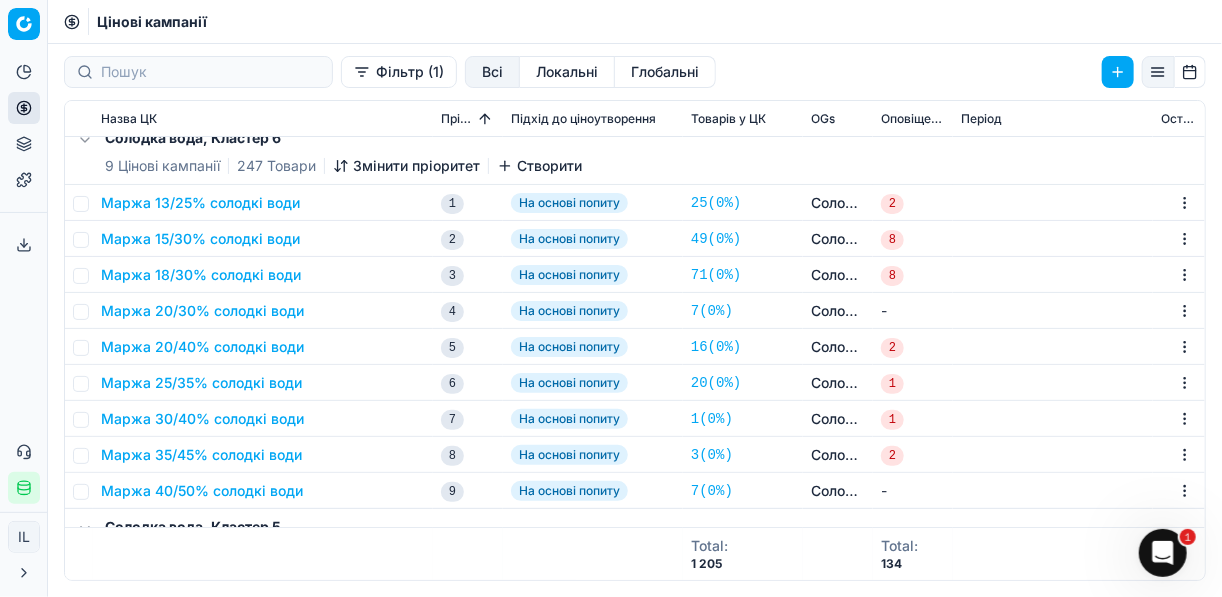 scroll, scrollTop: 0, scrollLeft: 0, axis: both 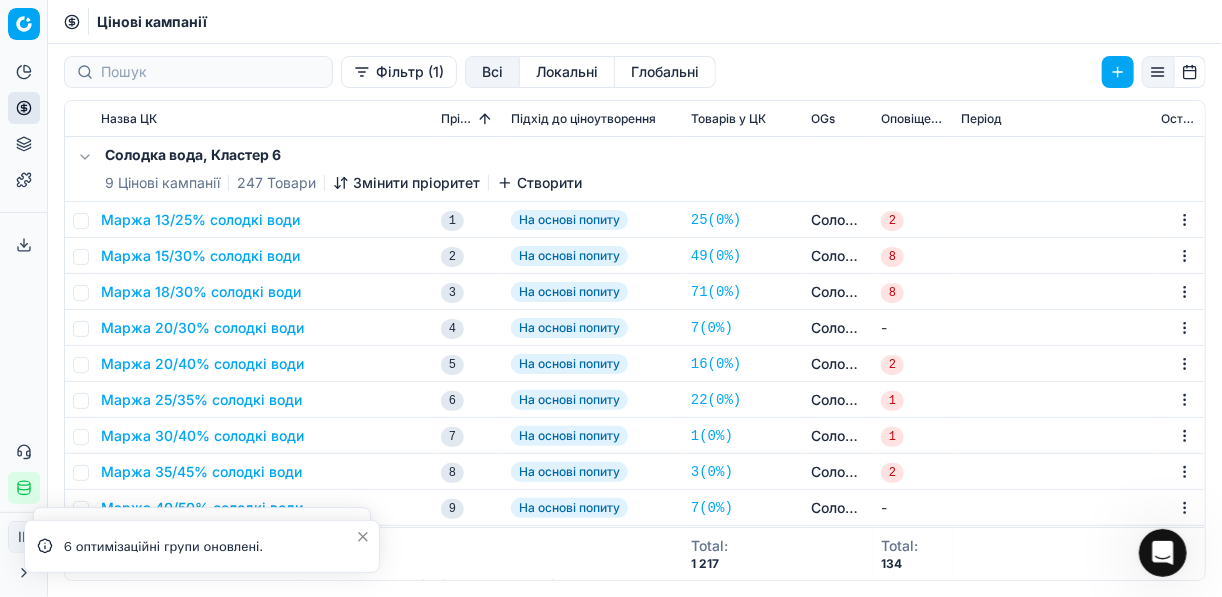 click on "Фільтр   (1)" at bounding box center (399, 72) 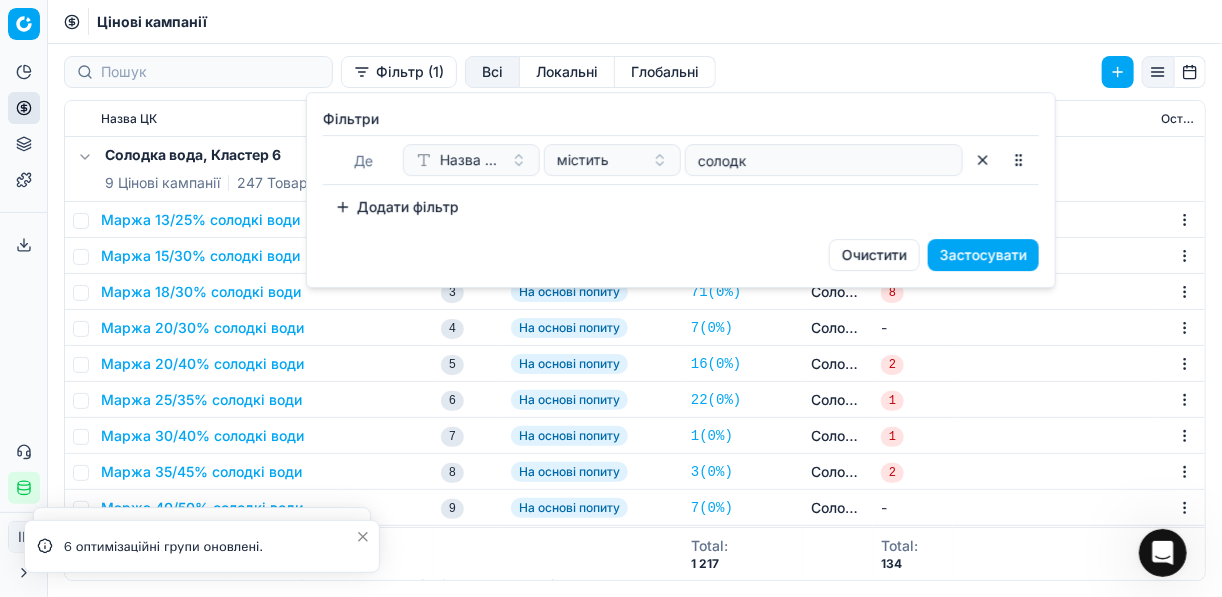 click on "Додати фільтр" at bounding box center [397, 207] 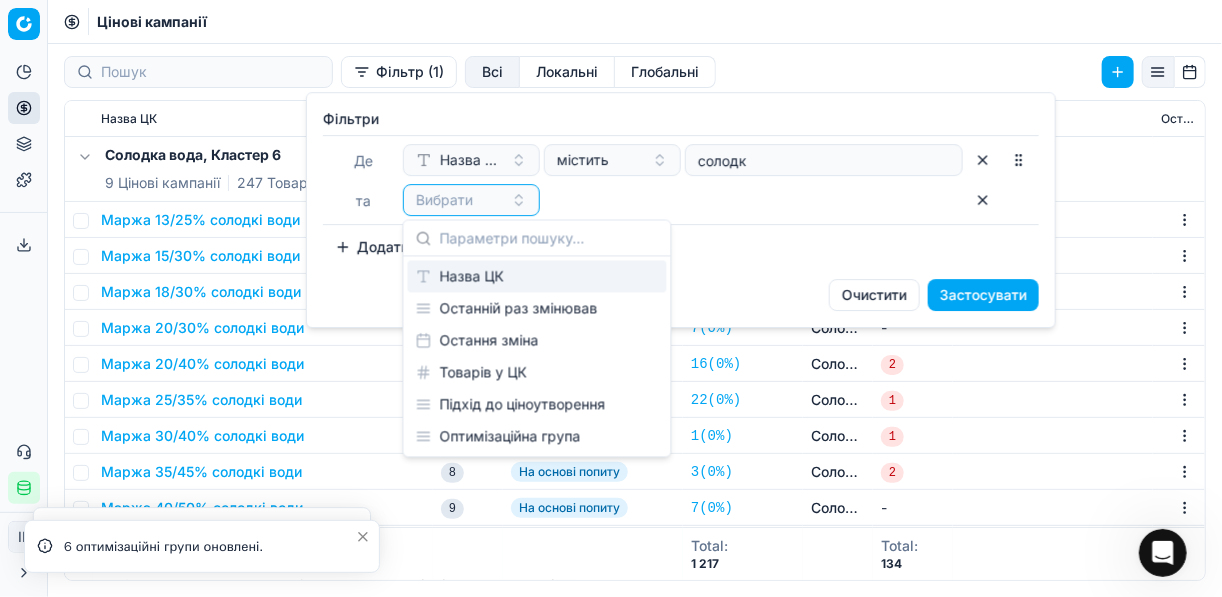 click on "Назва ЦК" at bounding box center [537, 277] 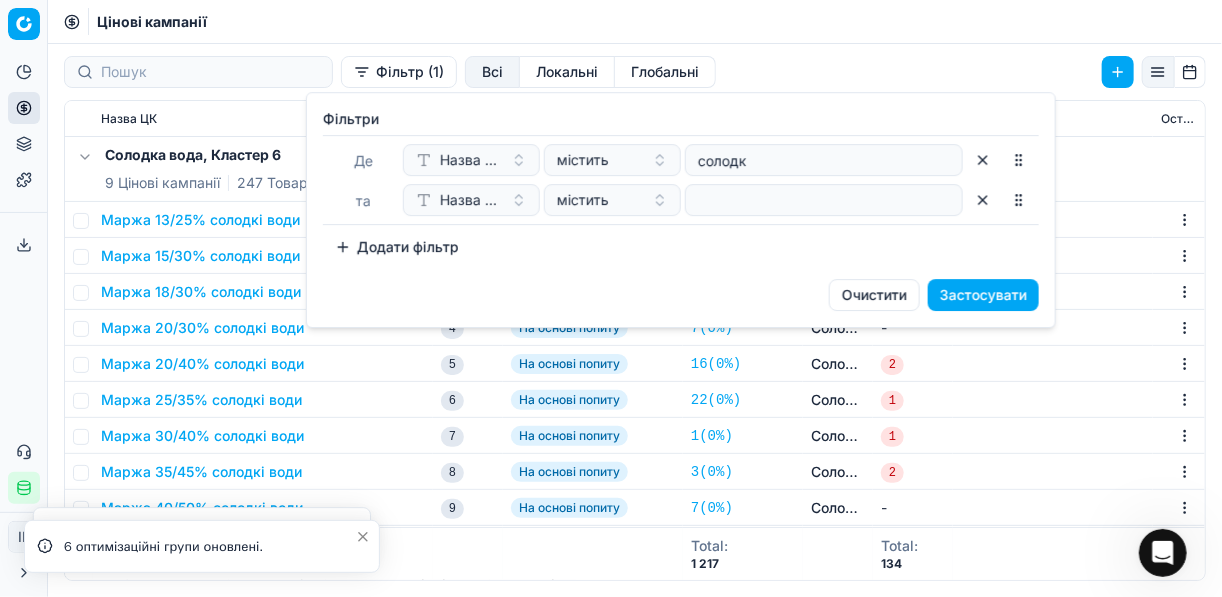 click at bounding box center [824, 200] 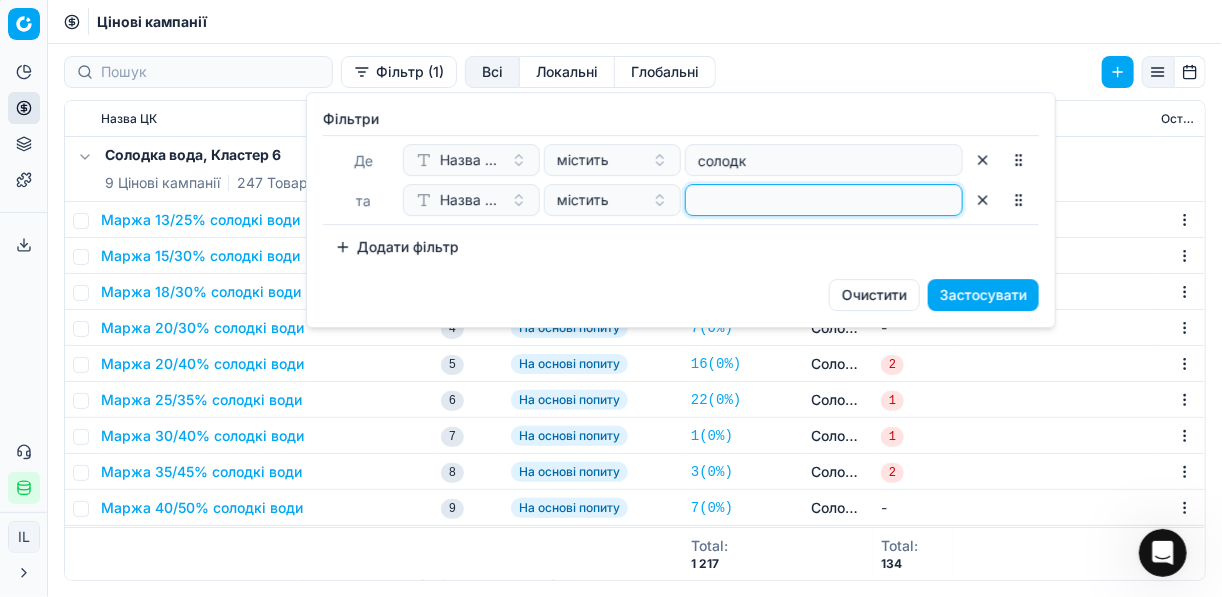 click at bounding box center (824, 200) 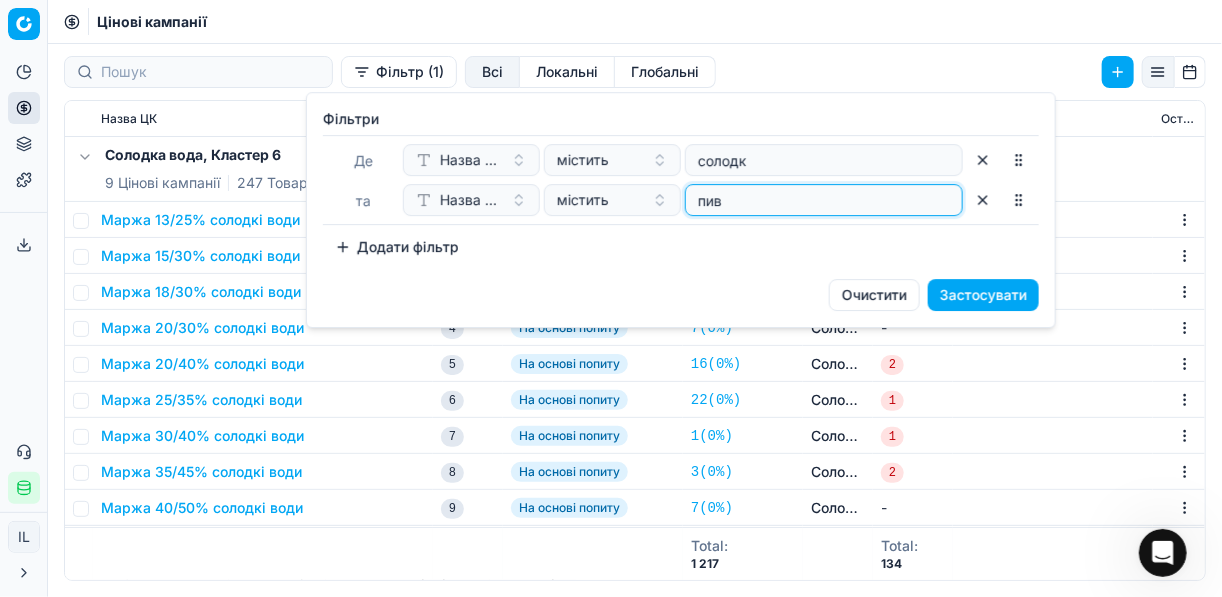 type on "пив" 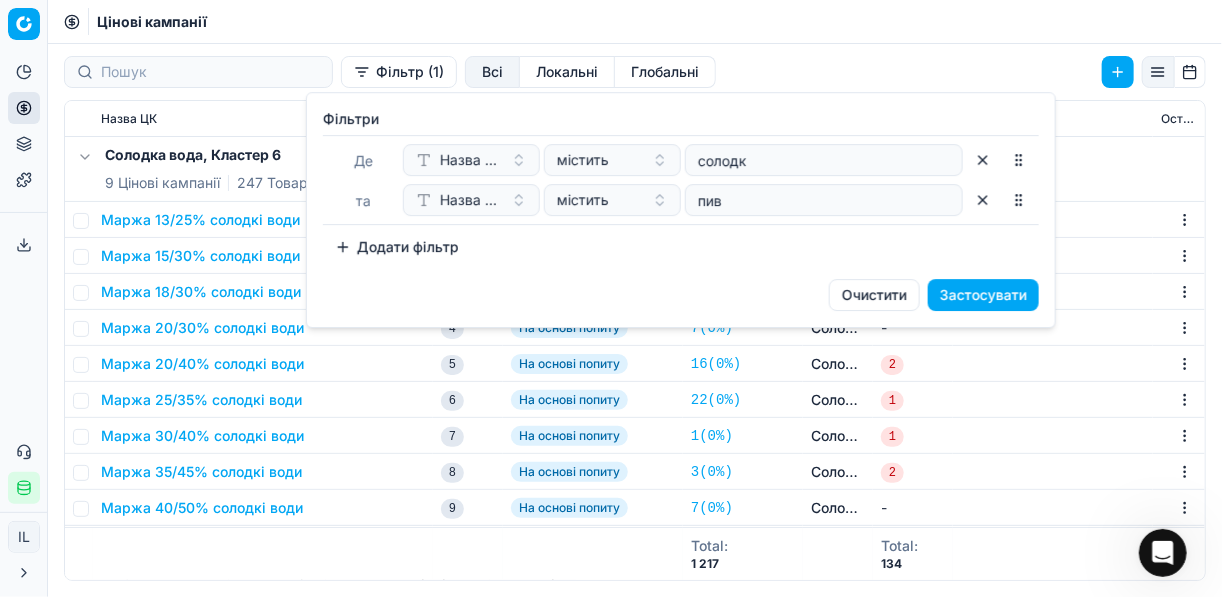 click on "Застосувати" at bounding box center [983, 295] 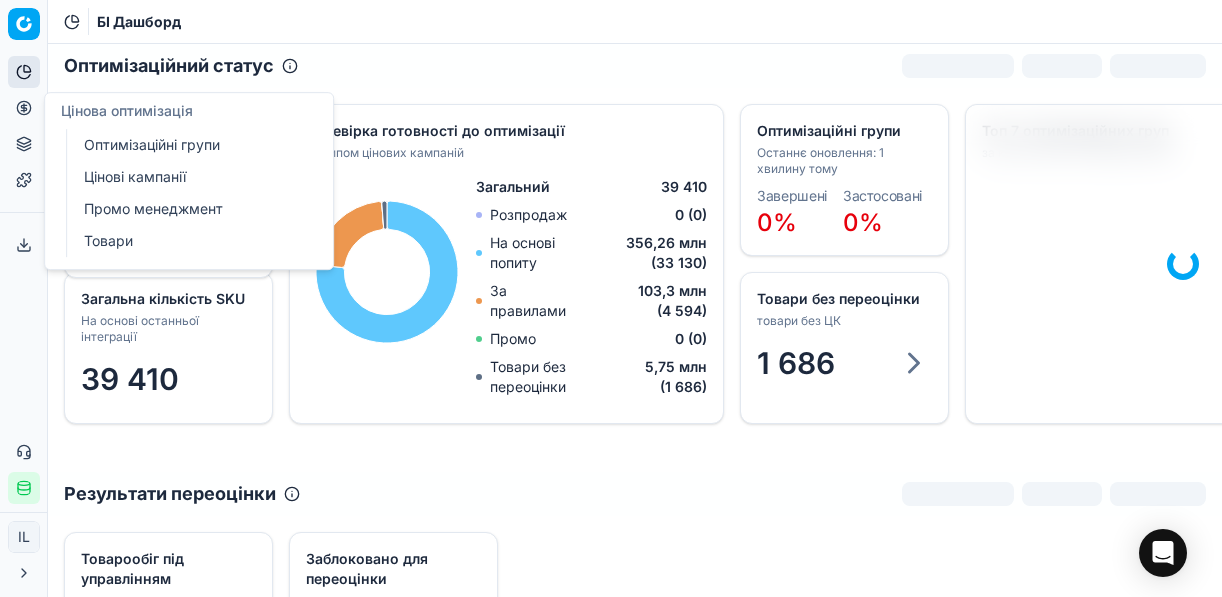 scroll, scrollTop: 0, scrollLeft: 0, axis: both 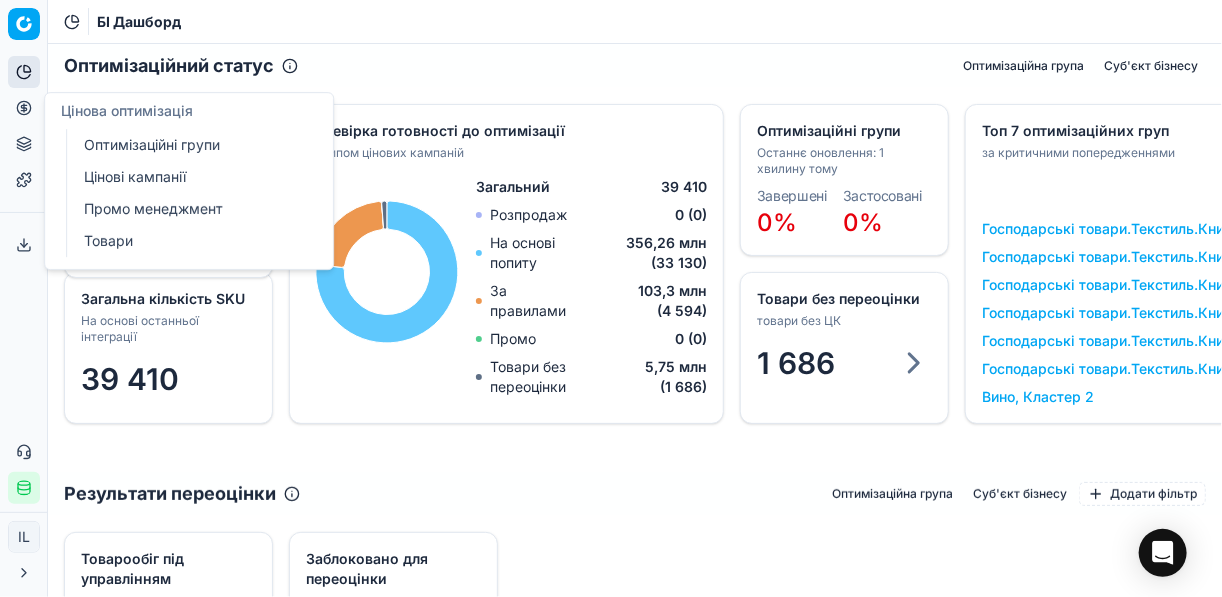 click on "Оптимізаційні групи" at bounding box center [192, 145] 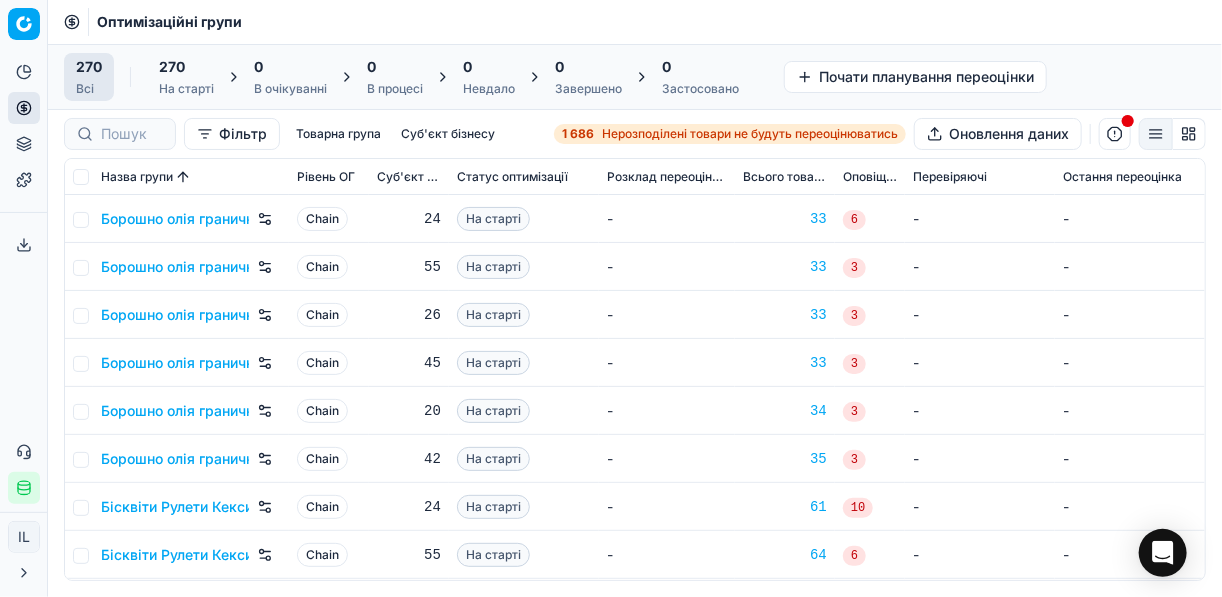 click on "Нерозподілені товари не будуть переоцінюватись" at bounding box center (750, 134) 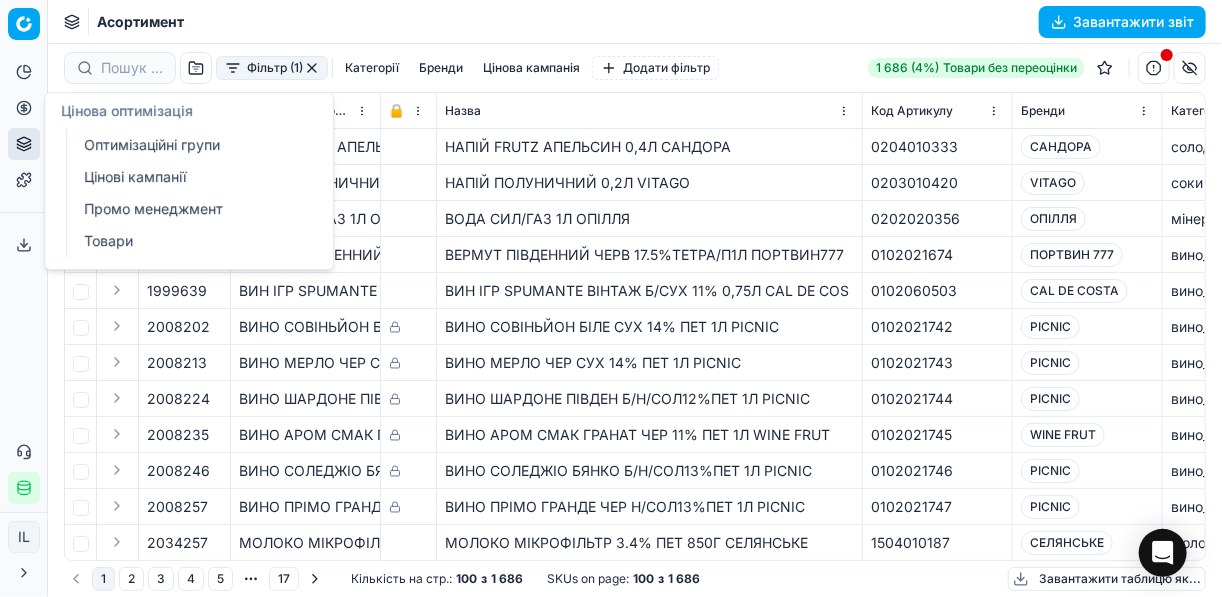 click 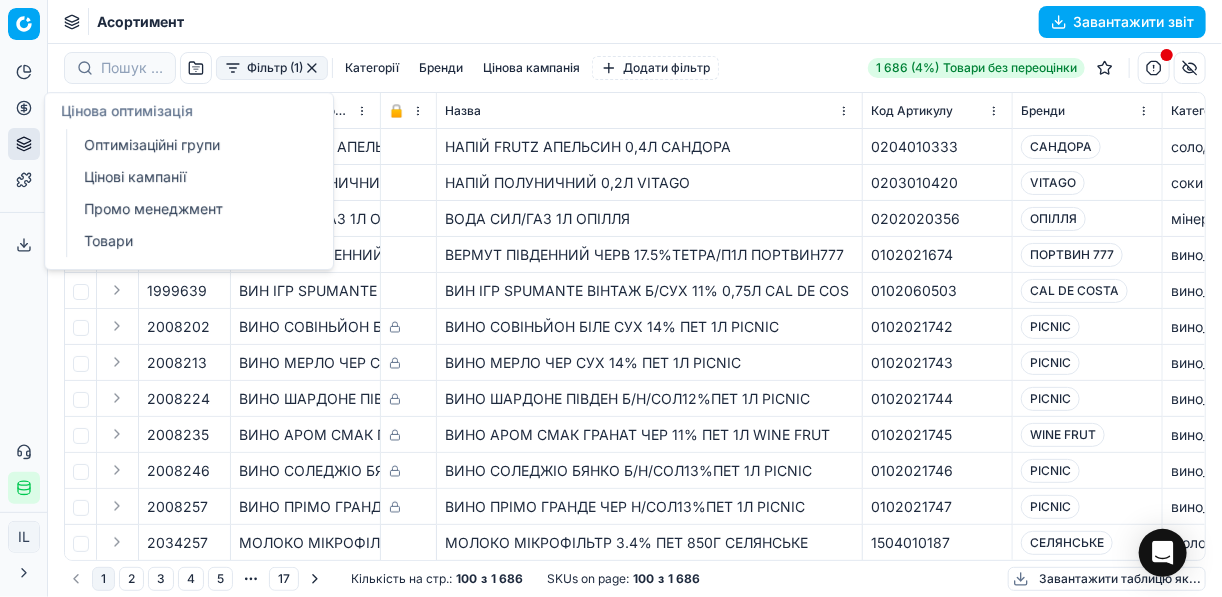 click on "Цінові кампанії" at bounding box center (192, 177) 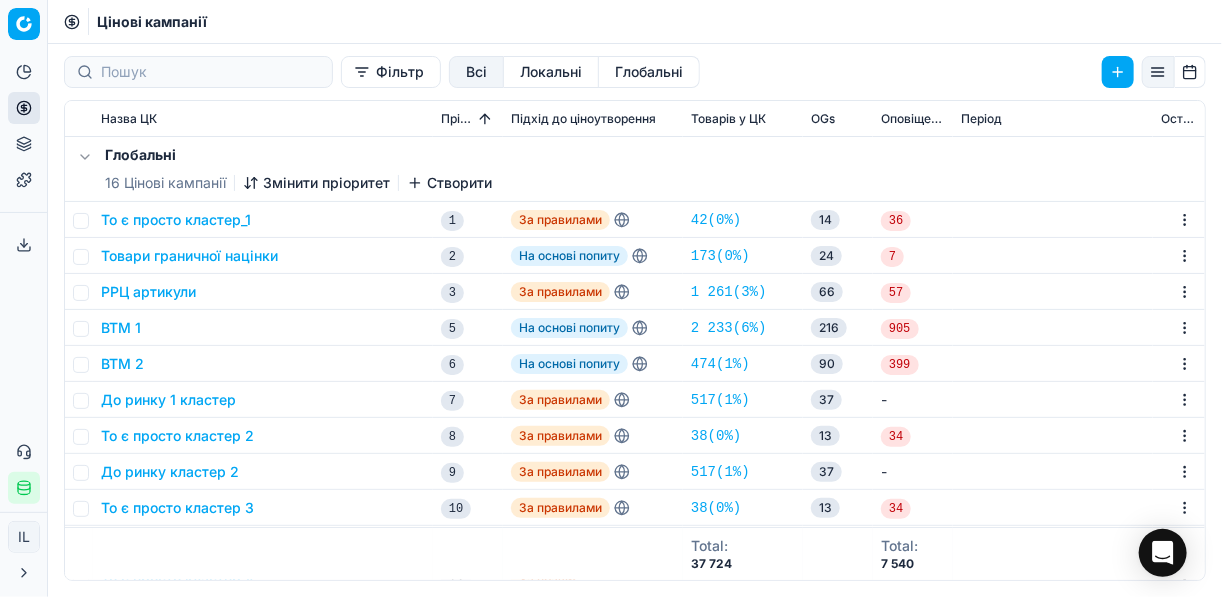 click on "Фільтр" at bounding box center [391, 72] 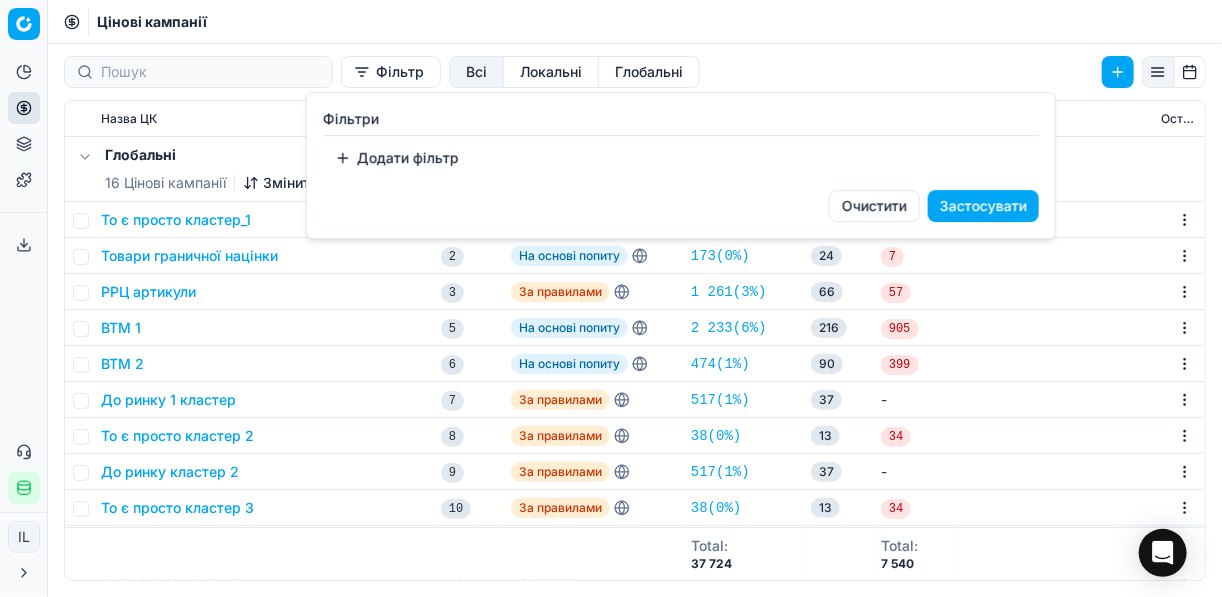click on "Додати фільтр" at bounding box center [397, 158] 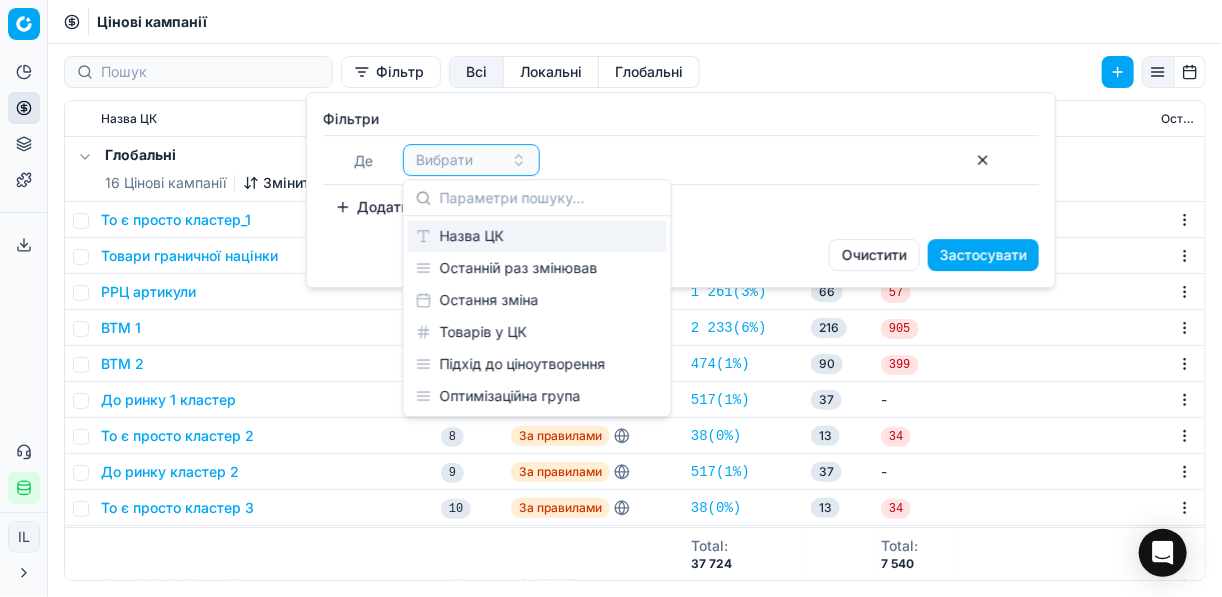 click on "Назва ЦК" at bounding box center [537, 236] 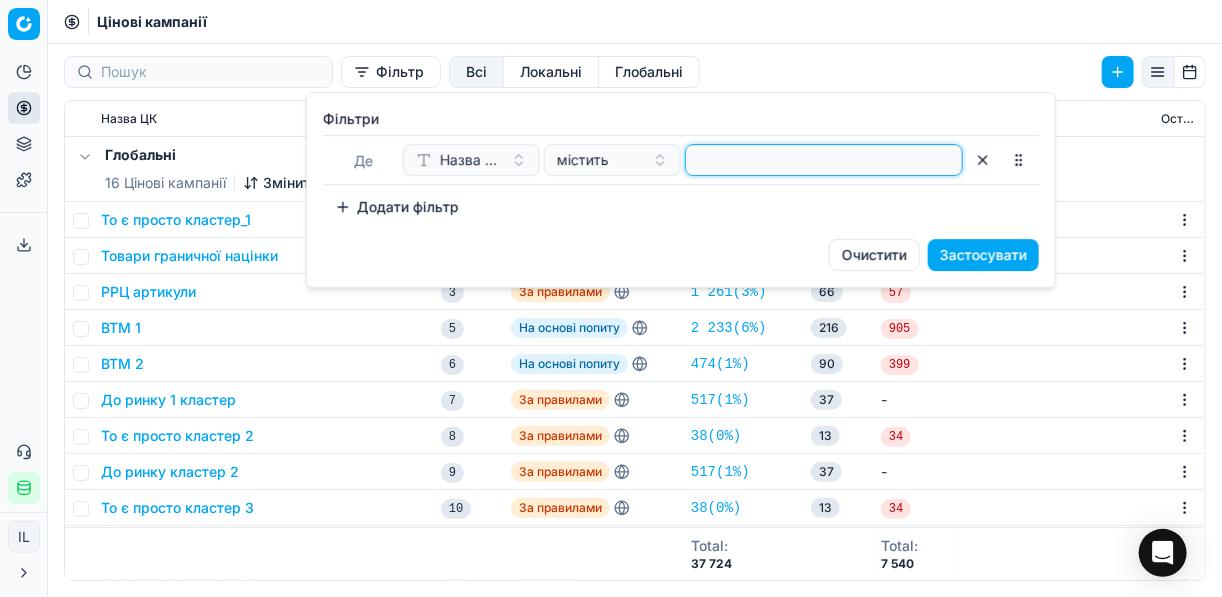 click at bounding box center (824, 160) 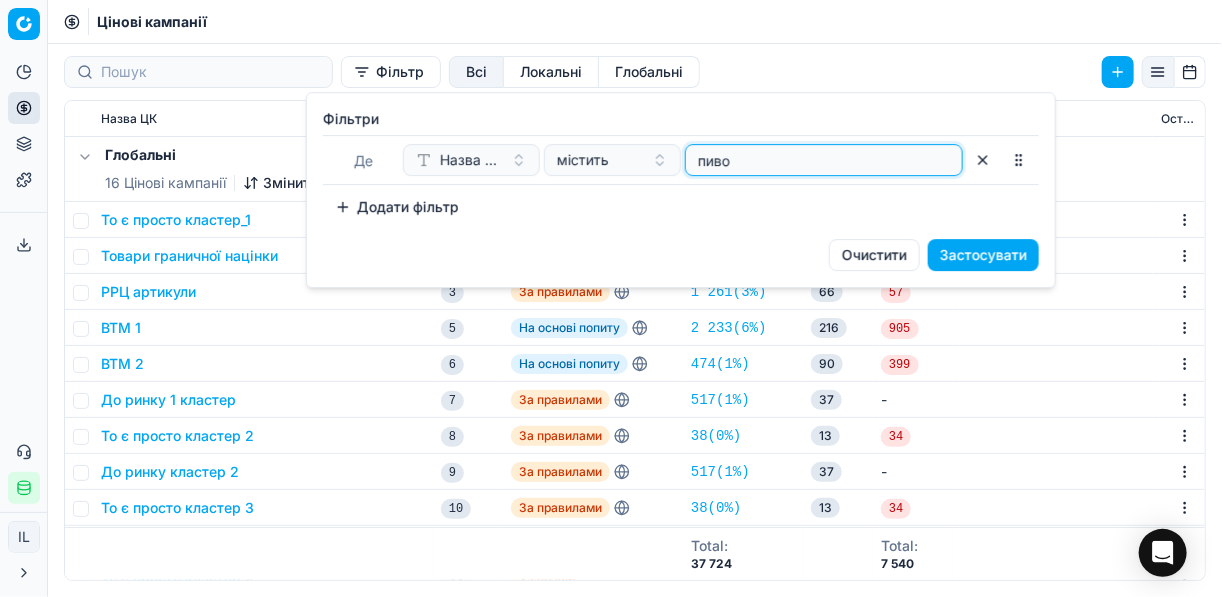 type on "пиво" 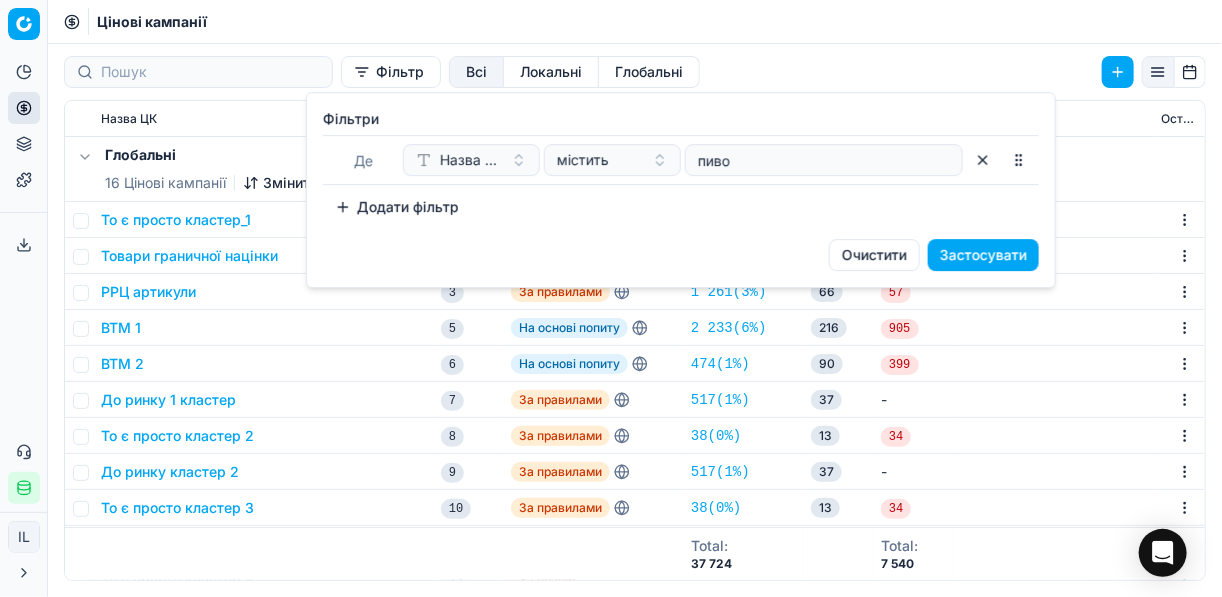 click on "Застосувати" at bounding box center (983, 255) 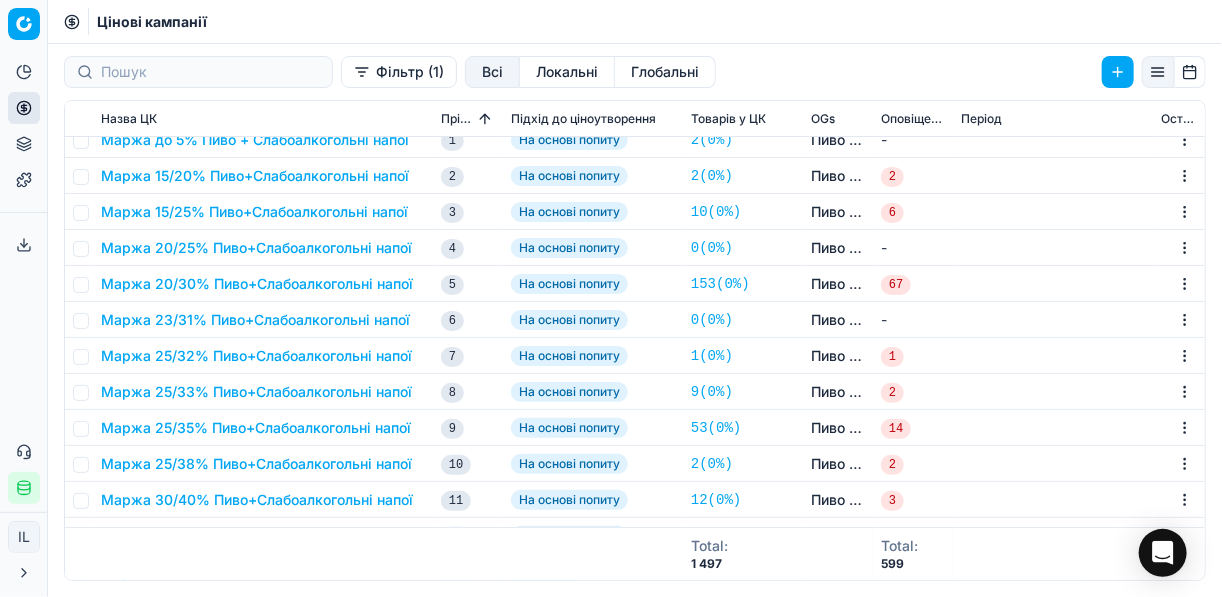 scroll, scrollTop: 160, scrollLeft: 0, axis: vertical 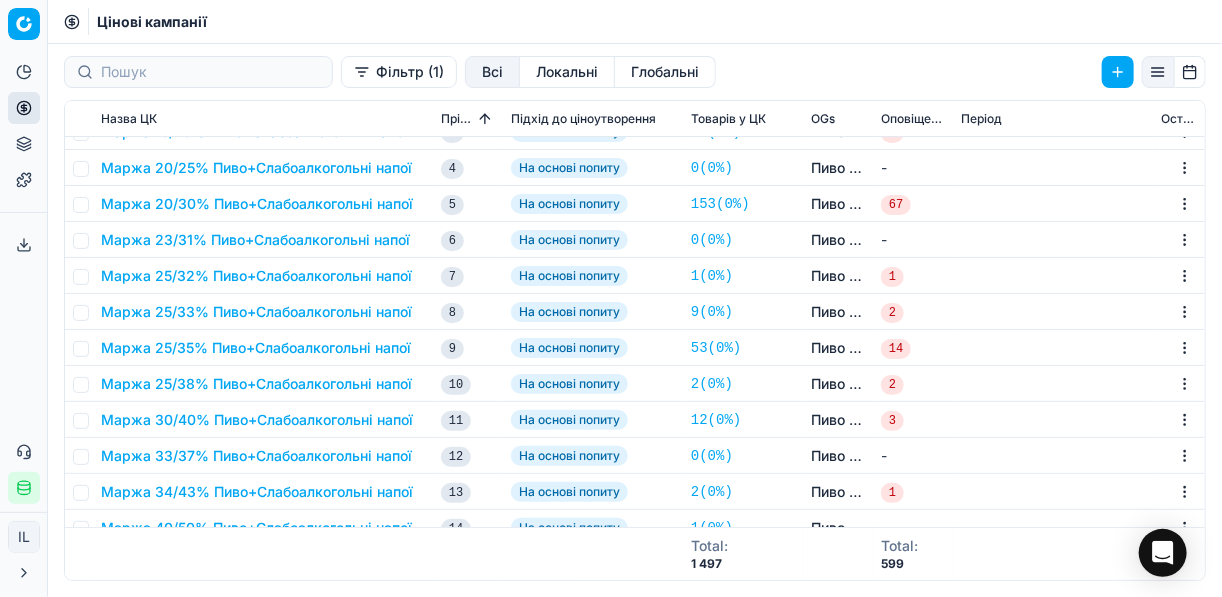 click on "Маржа 30/40% Пиво+Слабоалкогольні напої" at bounding box center [257, 420] 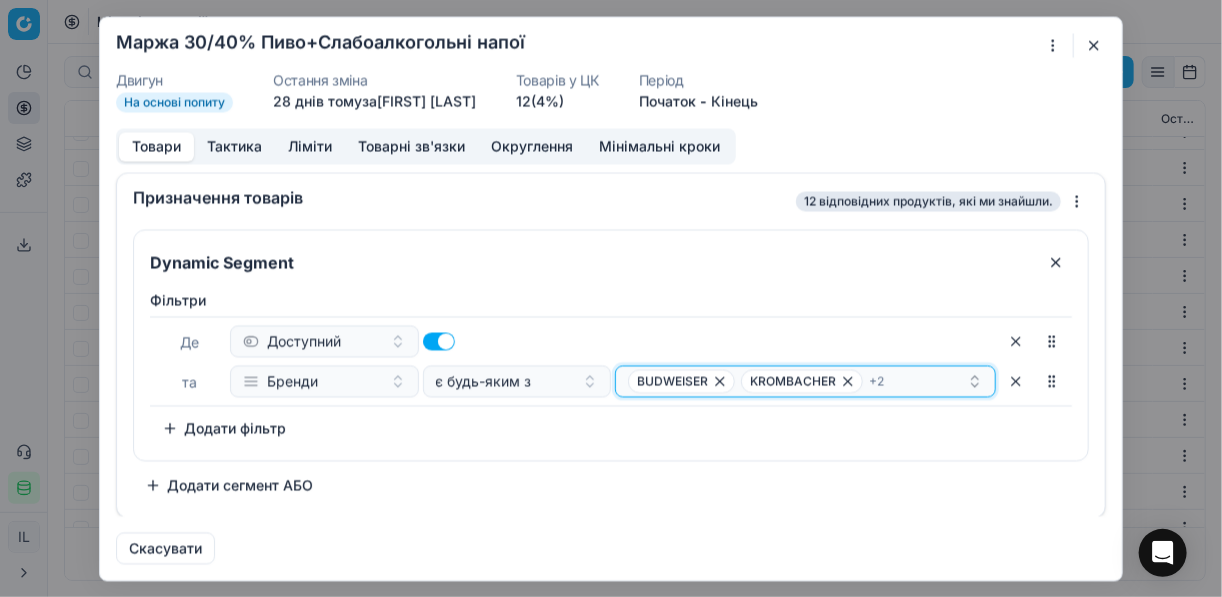 click on "BUDWEISER KROMBACHER + 2" at bounding box center (797, 381) 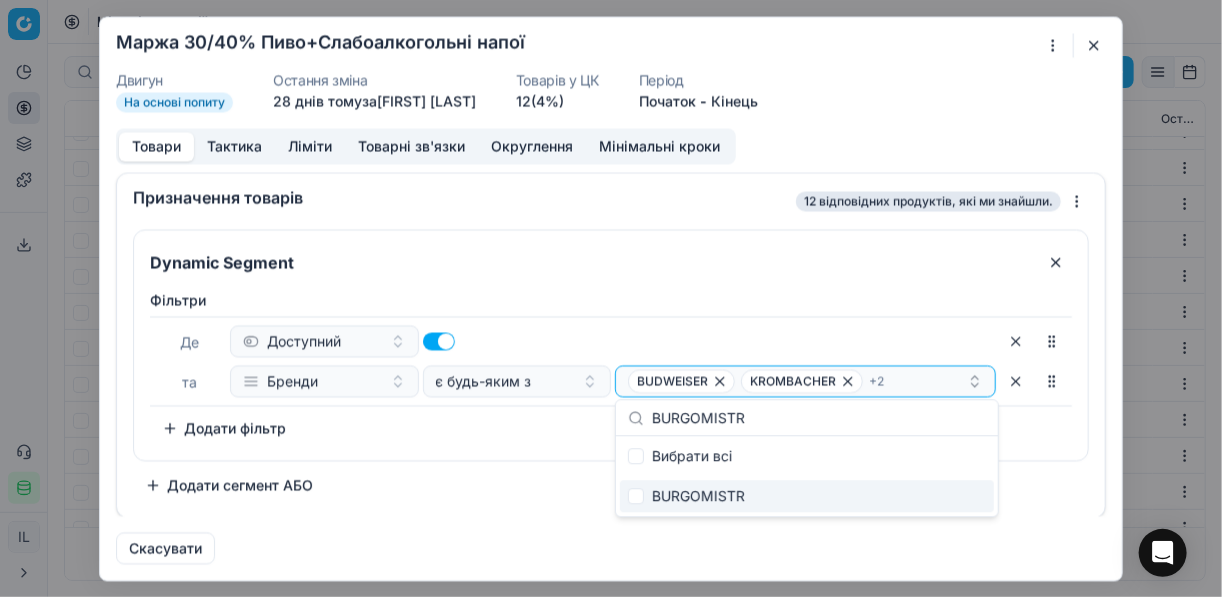 type on "BURGOMISTR" 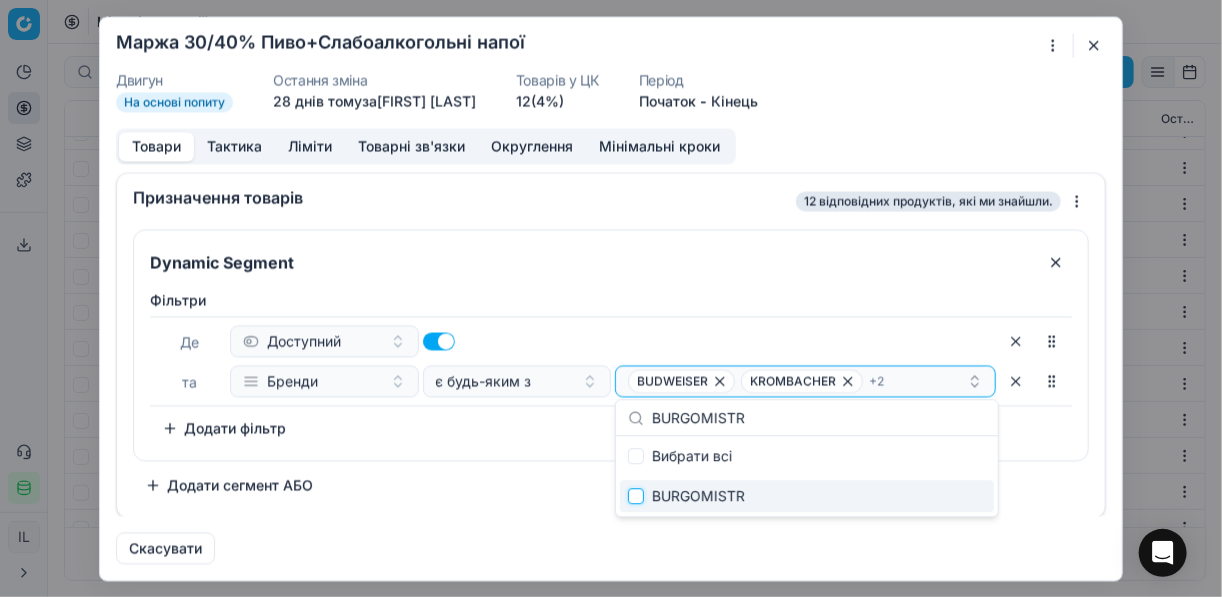click at bounding box center [636, 496] 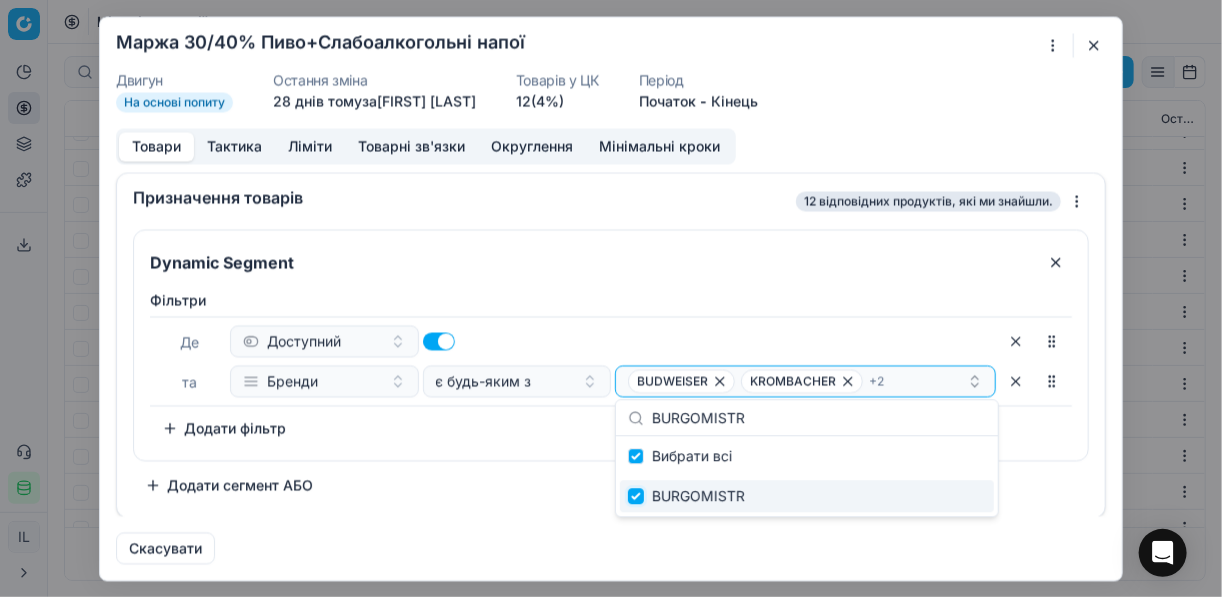 checkbox on "true" 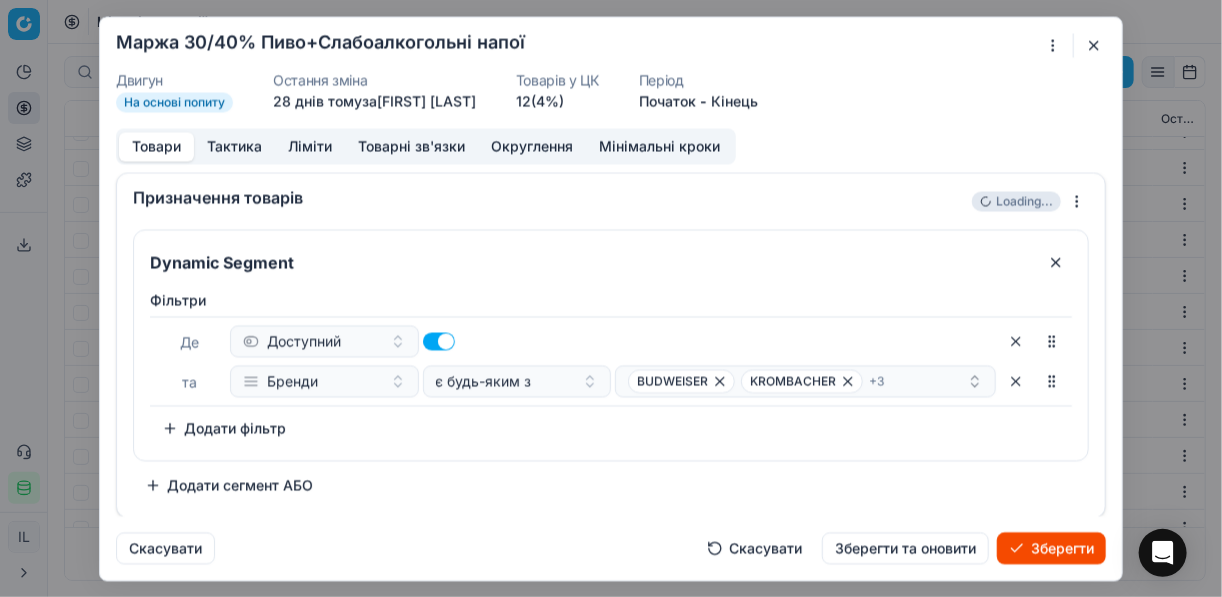 click on "Зберегти" at bounding box center (1051, 548) 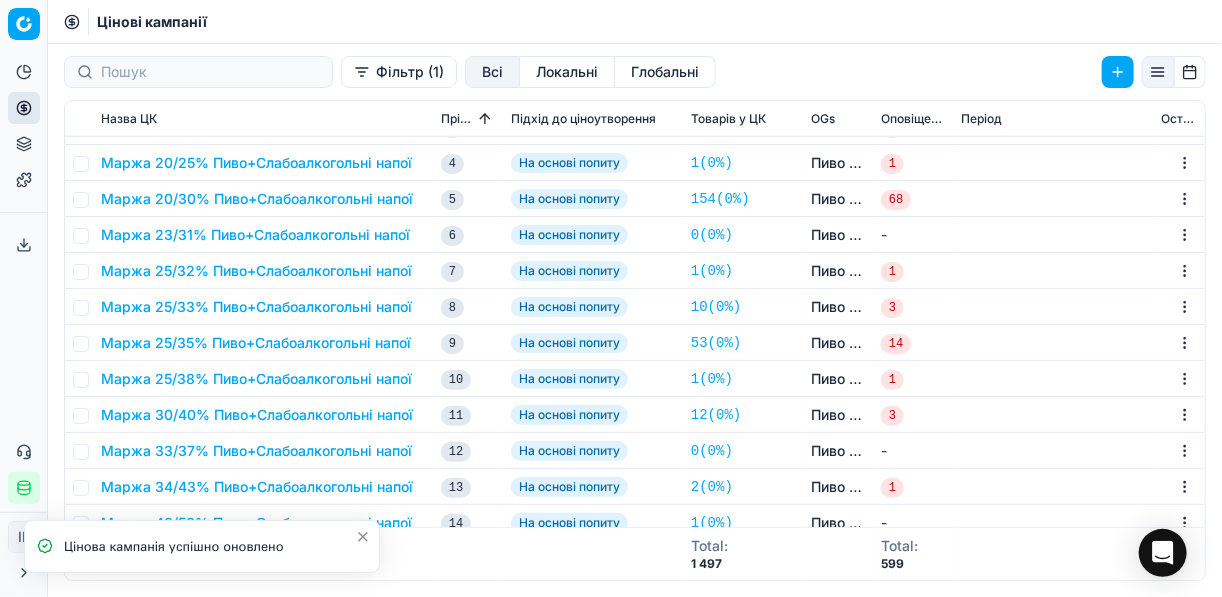 scroll, scrollTop: 880, scrollLeft: 0, axis: vertical 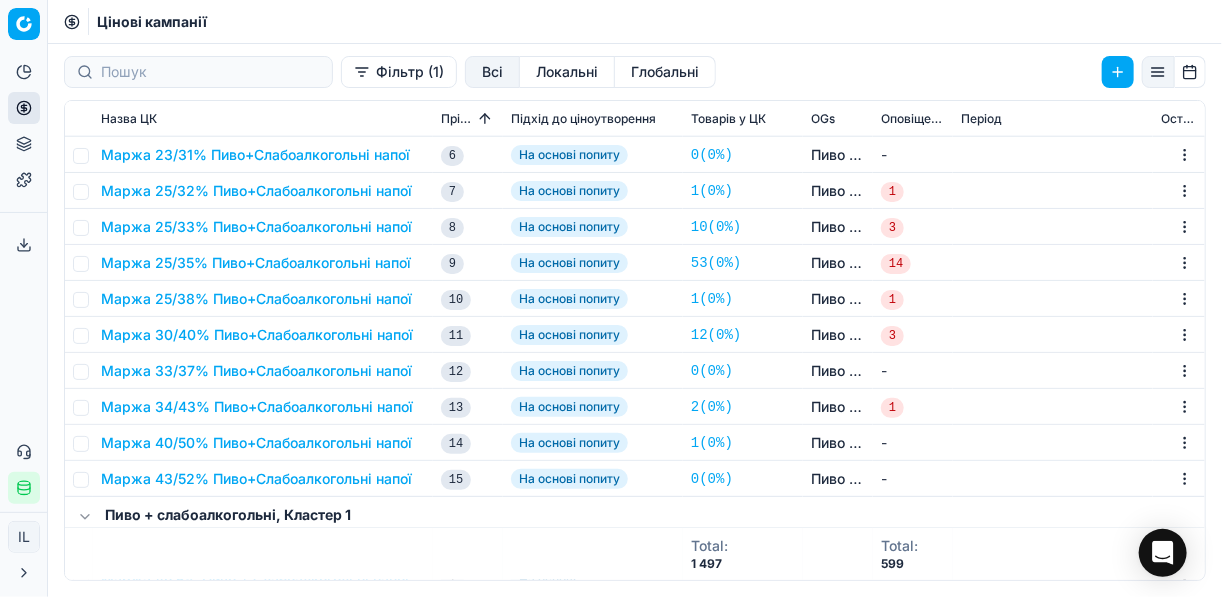 click on "Маржа 30/40% Пиво+Слабоалкогольні напої" at bounding box center (257, 335) 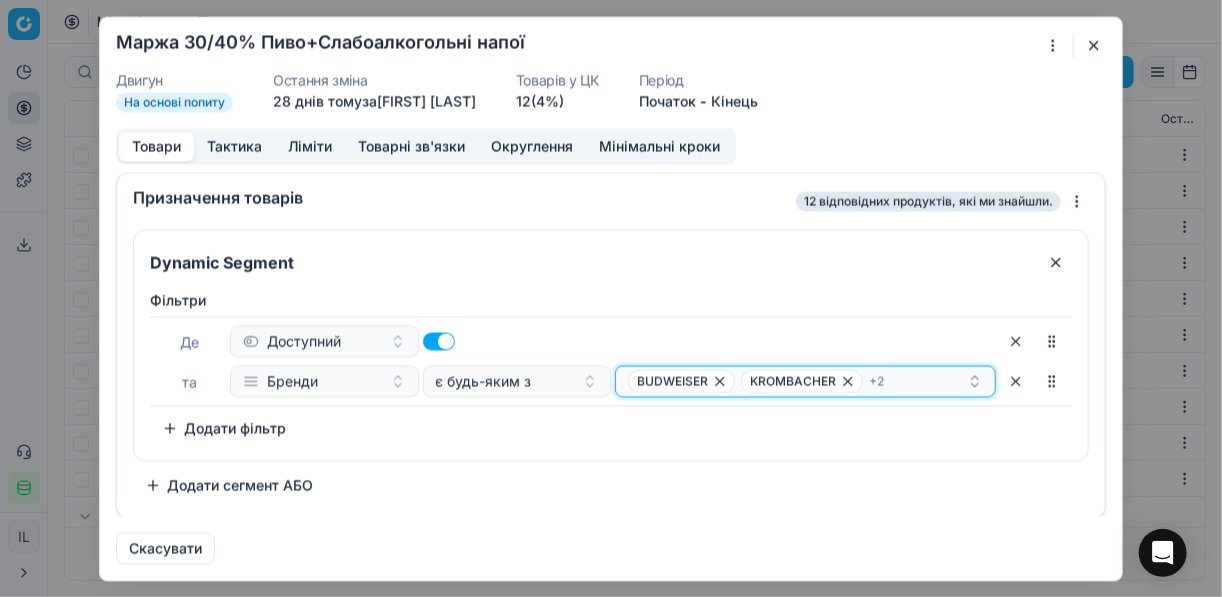 click on "BUDWEISER KROMBACHER + 2" at bounding box center (797, 381) 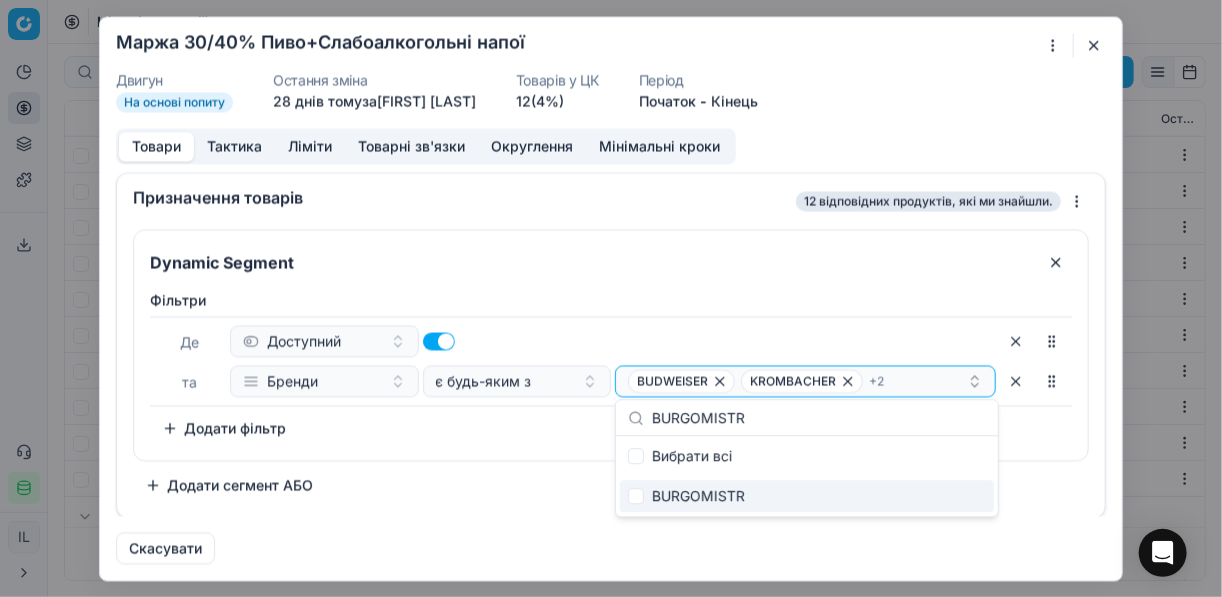 type on "BURGOMISTR" 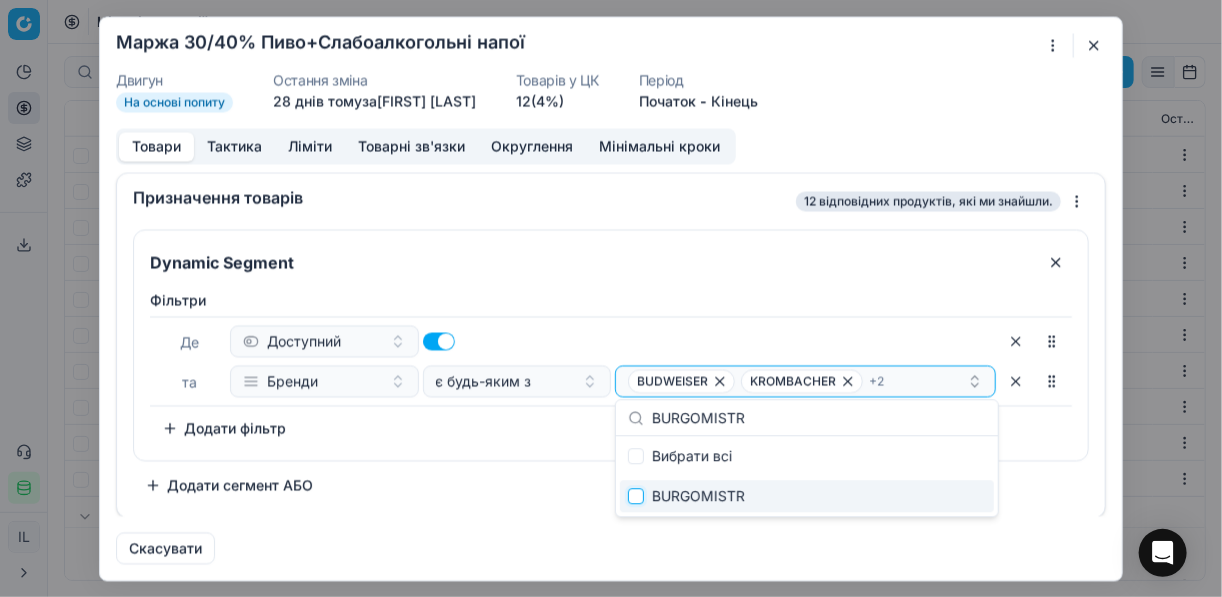 click at bounding box center [636, 496] 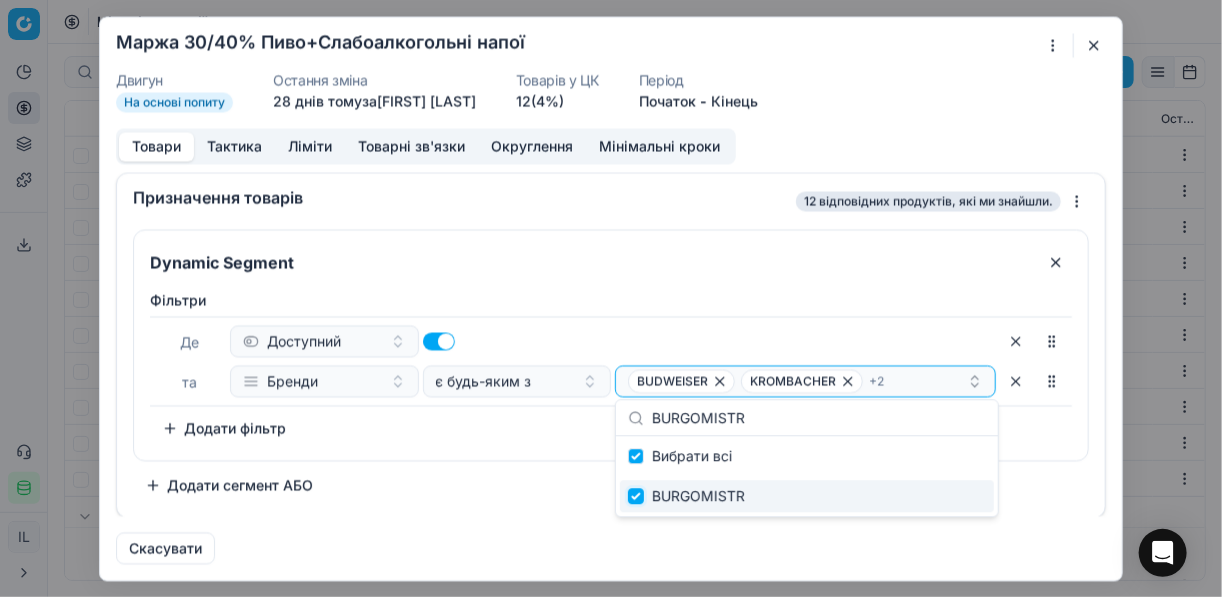 checkbox on "true" 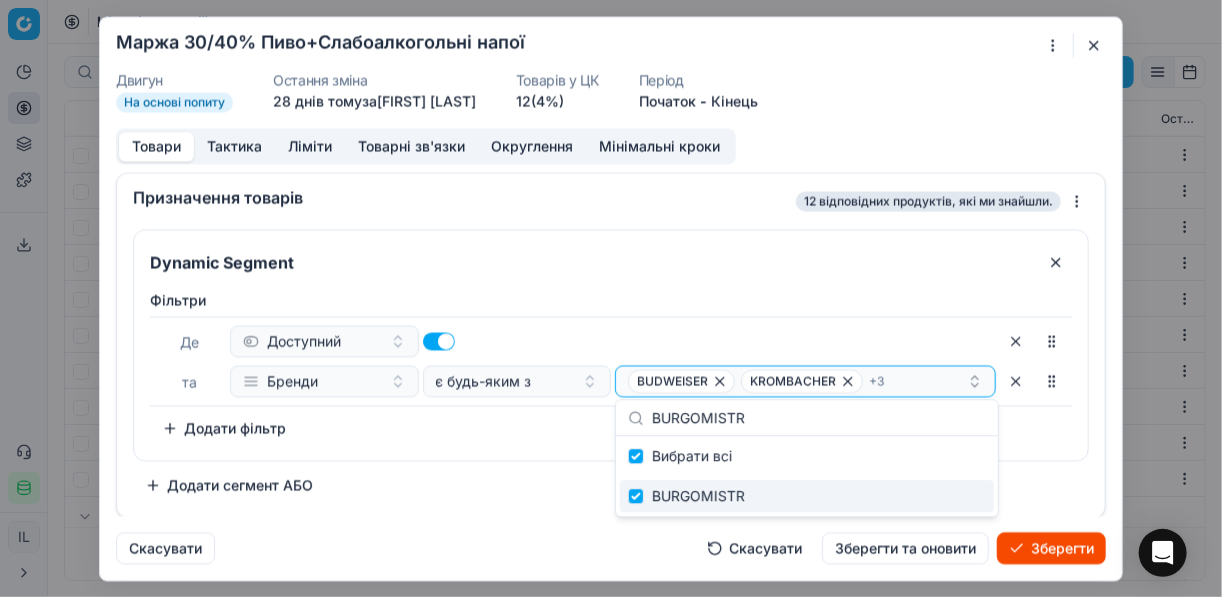 click on "Зберегти" at bounding box center (1051, 548) 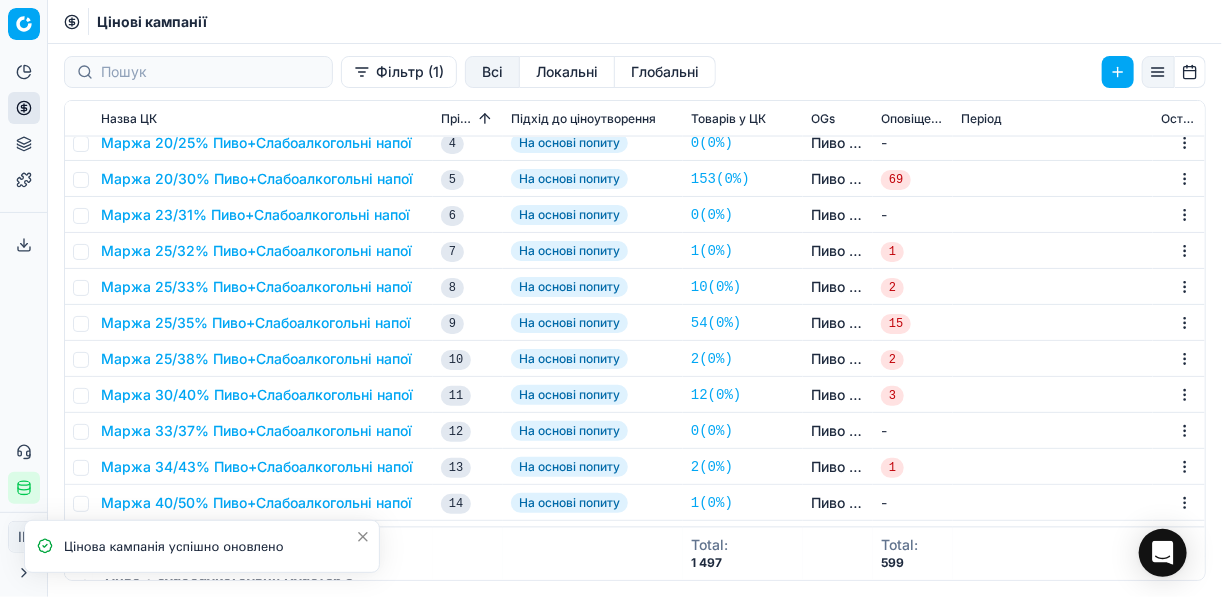 scroll, scrollTop: 1520, scrollLeft: 0, axis: vertical 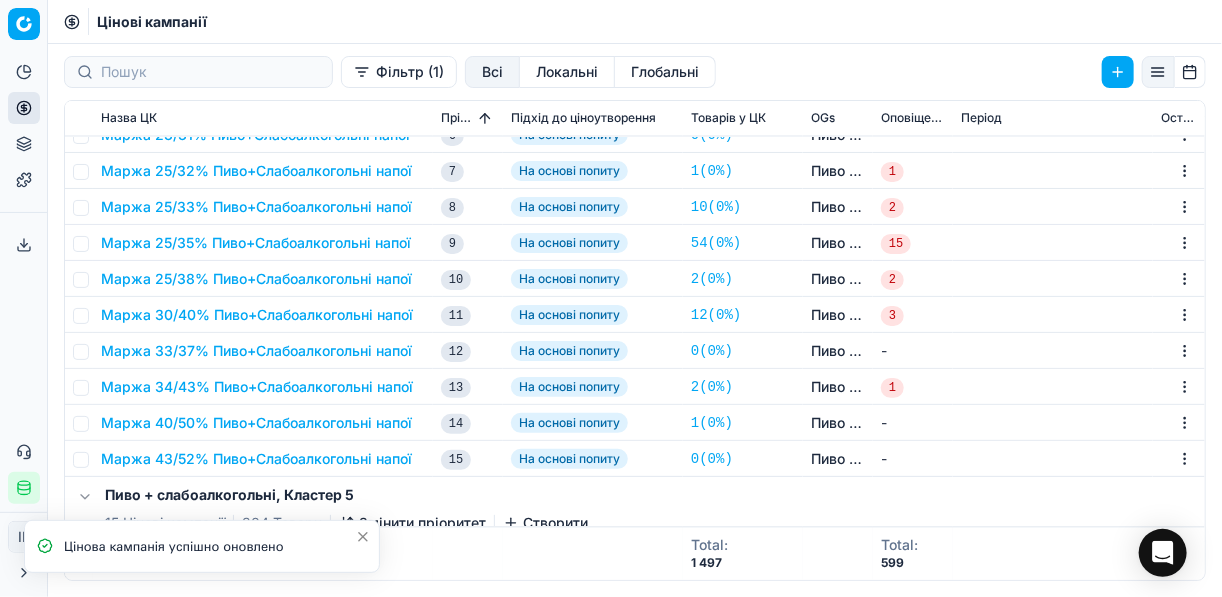 click on "Маржа 30/40% Пиво+Слабоалкогольні напої" at bounding box center [257, 315] 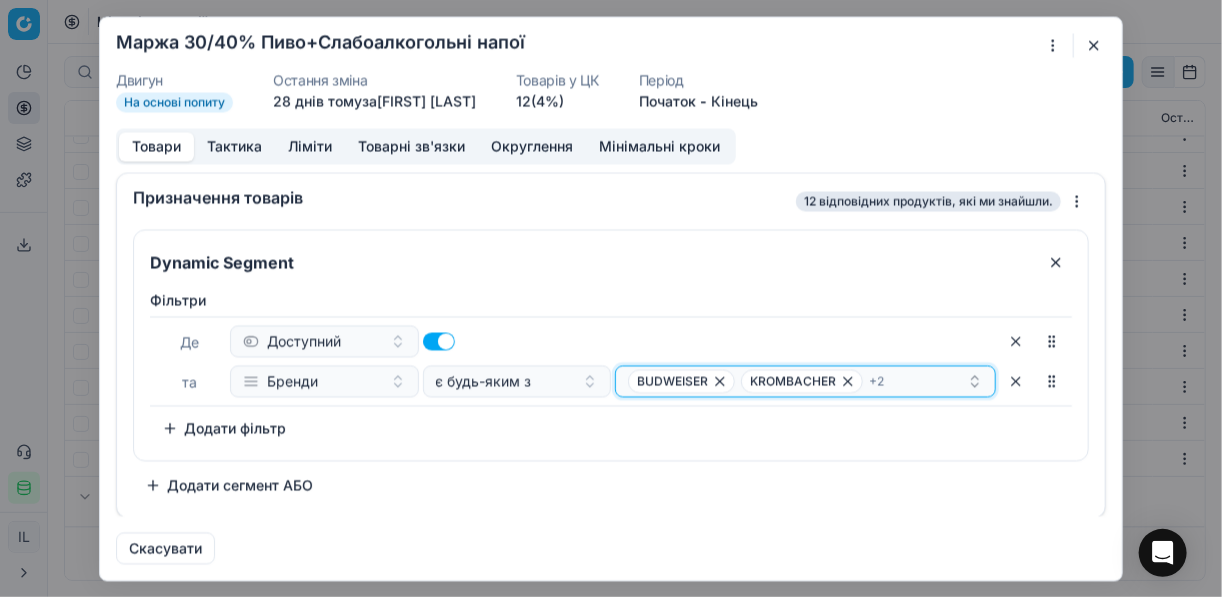 click on "BUDWEISER KROMBACHER + 2" at bounding box center (797, 381) 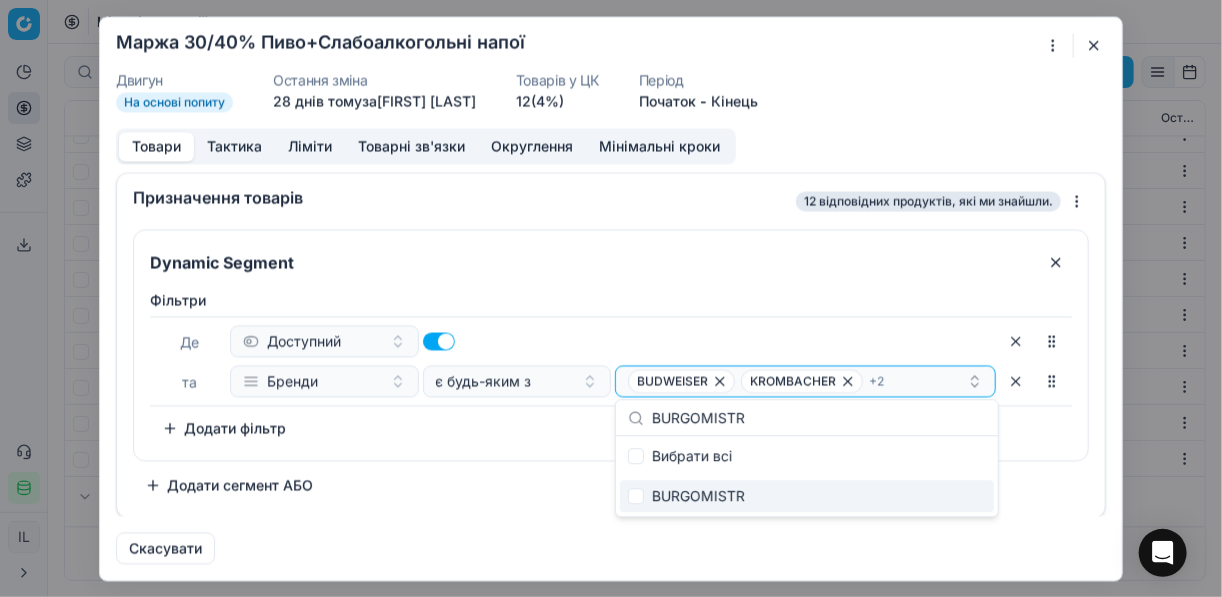 type on "BURGOMISTR" 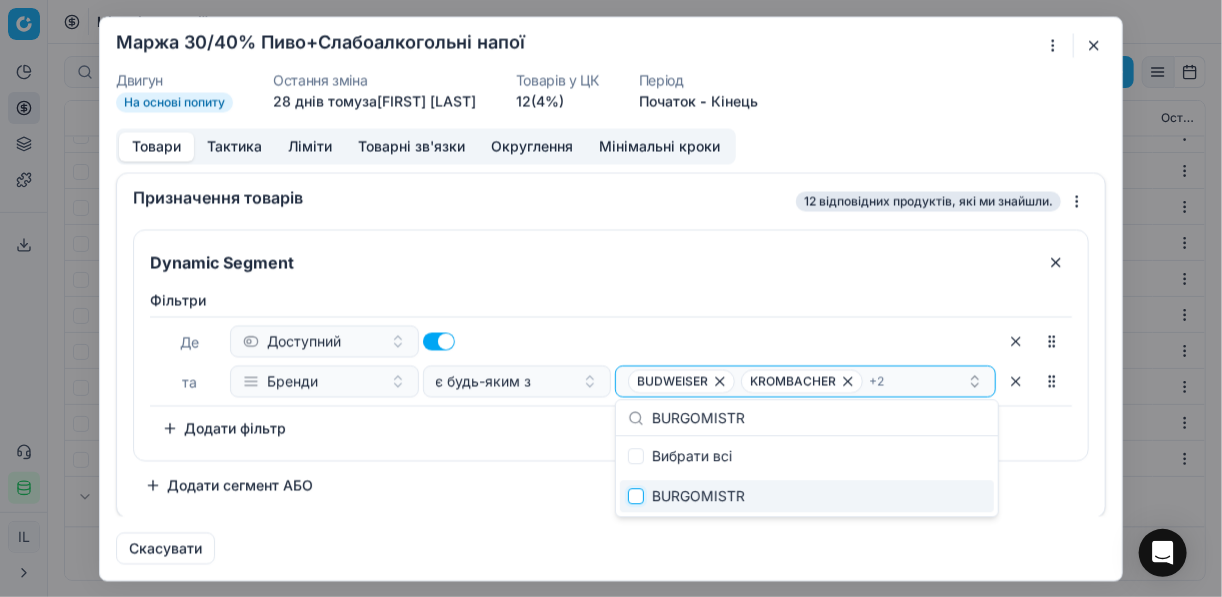 click at bounding box center [636, 496] 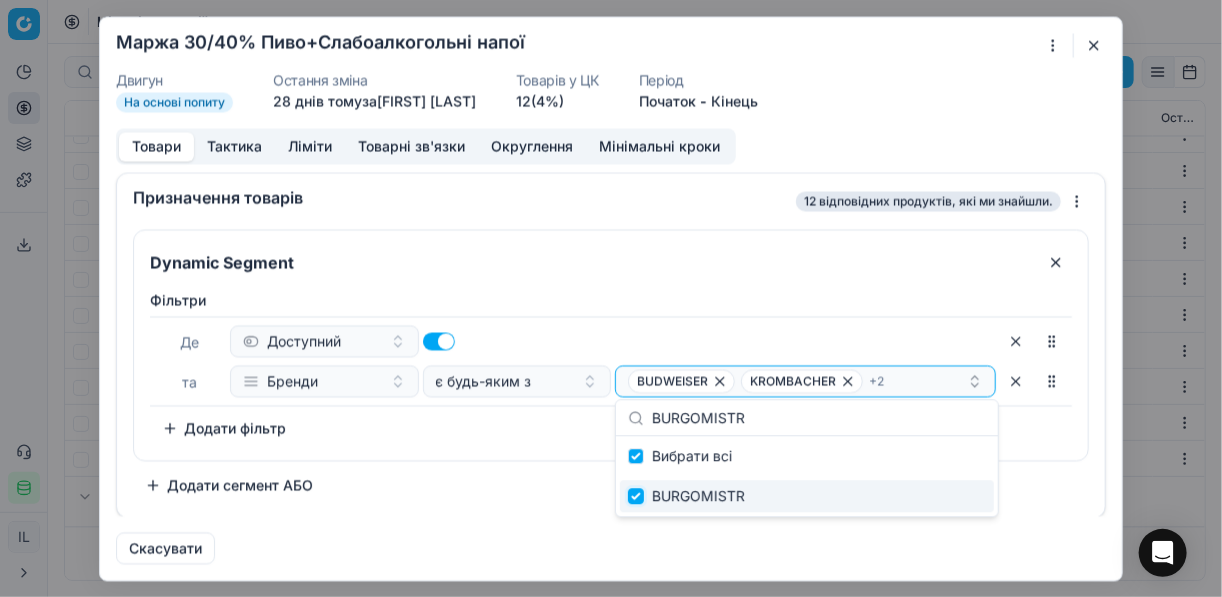 checkbox on "true" 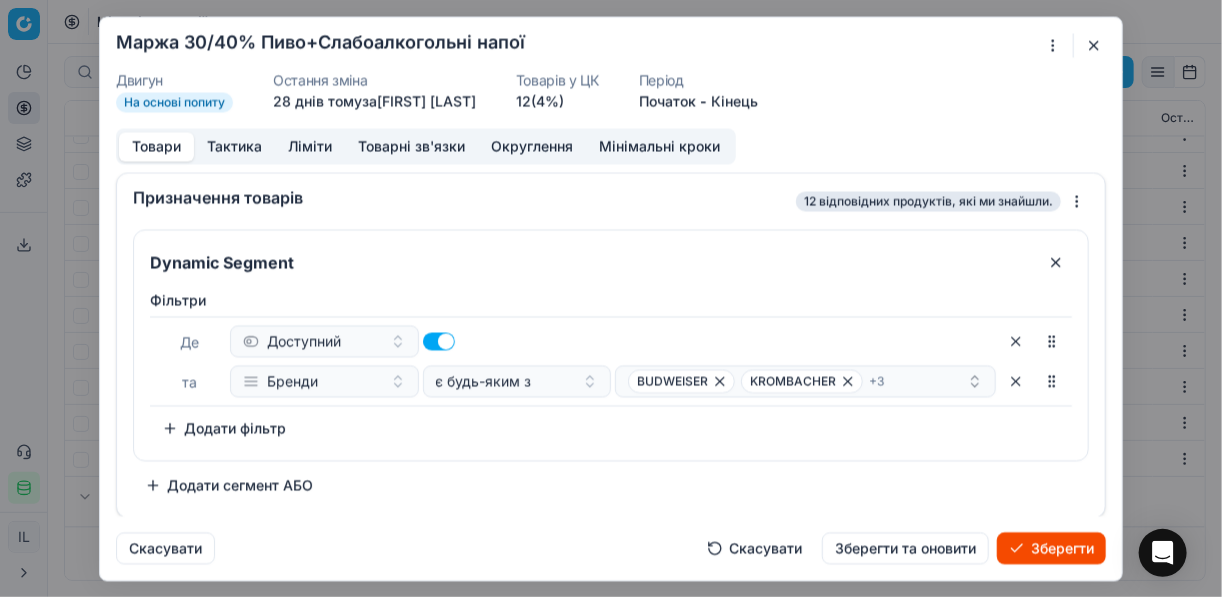 click on "Зберегти" at bounding box center (1051, 548) 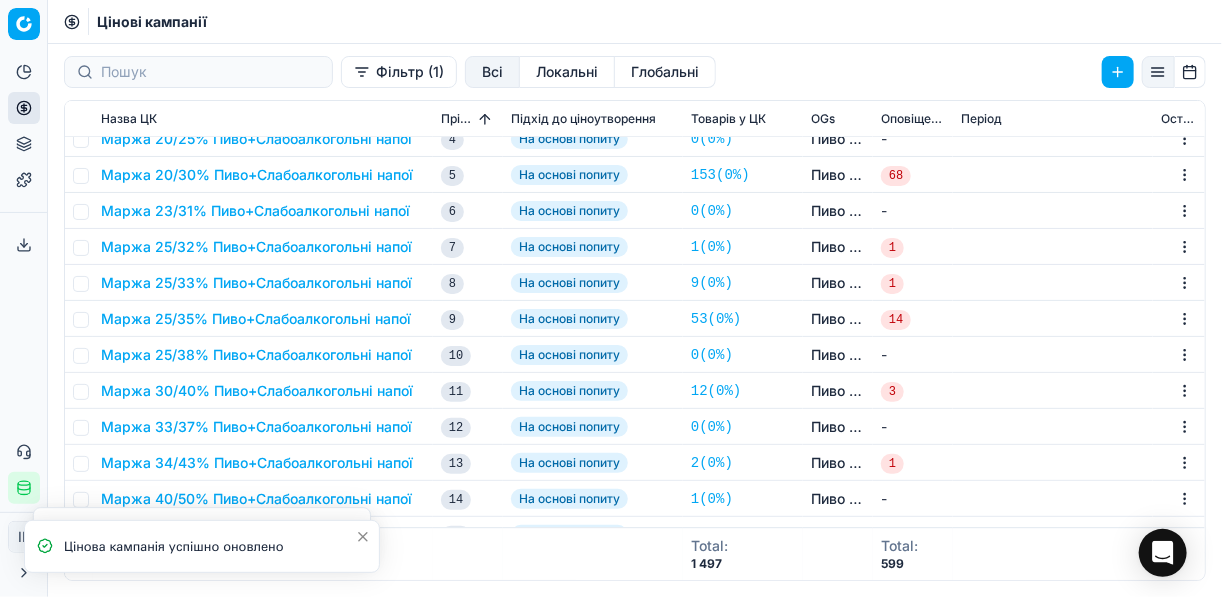scroll, scrollTop: 2080, scrollLeft: 0, axis: vertical 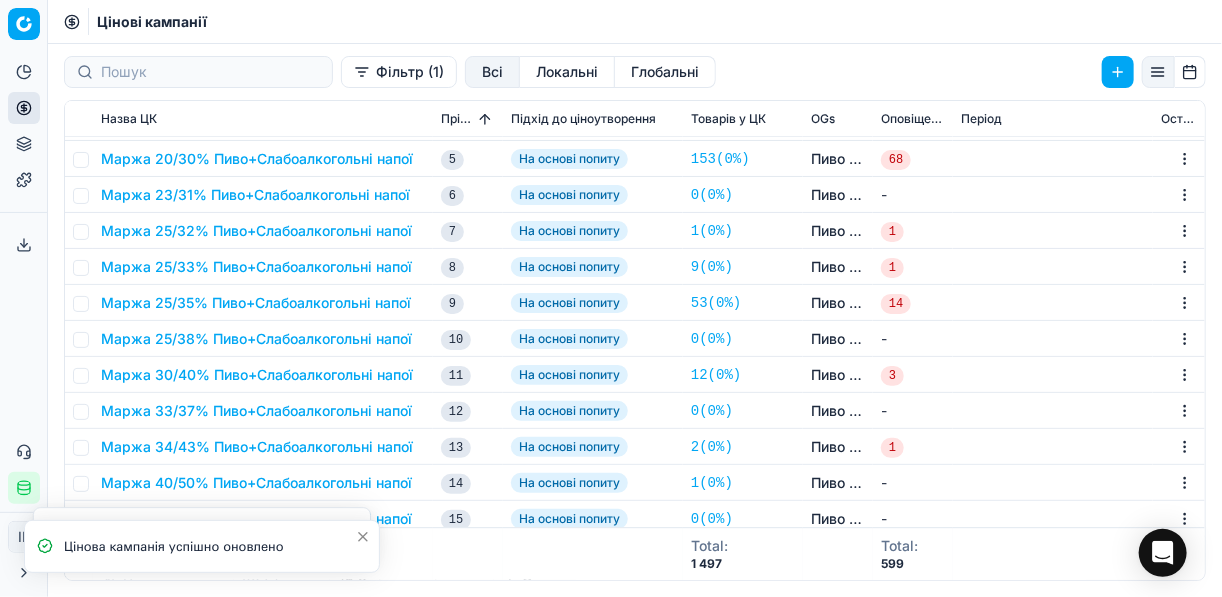 click on "Маржа 30/40% Пиво+Слабоалкогольні напої" at bounding box center [257, 375] 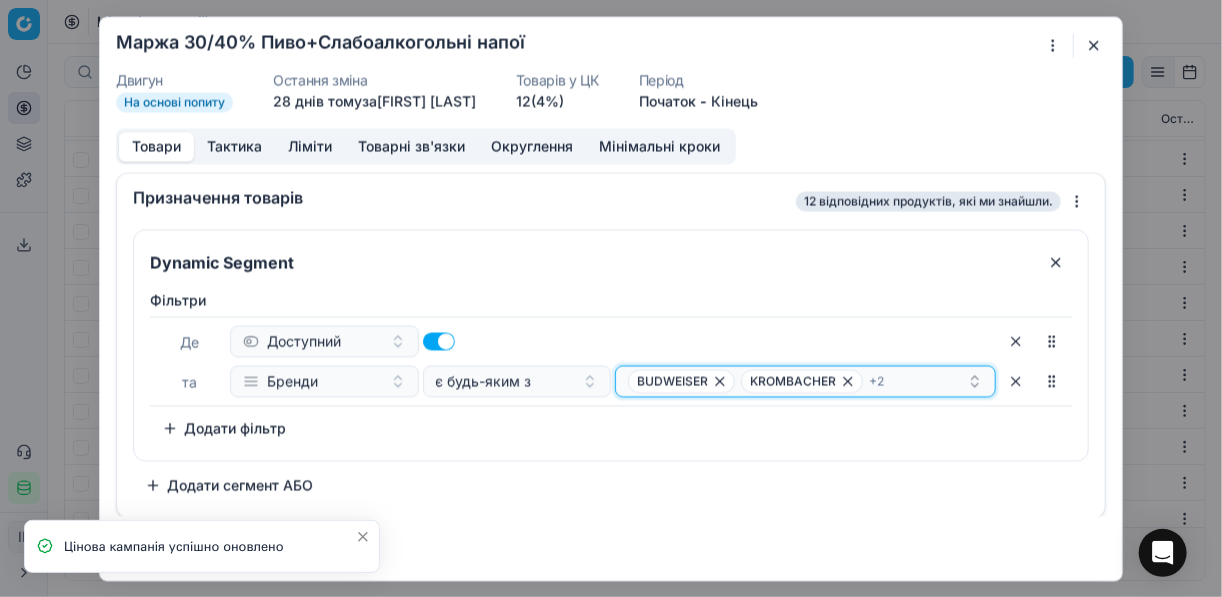 click on "BUDWEISER KROMBACHER + 2" at bounding box center (797, 381) 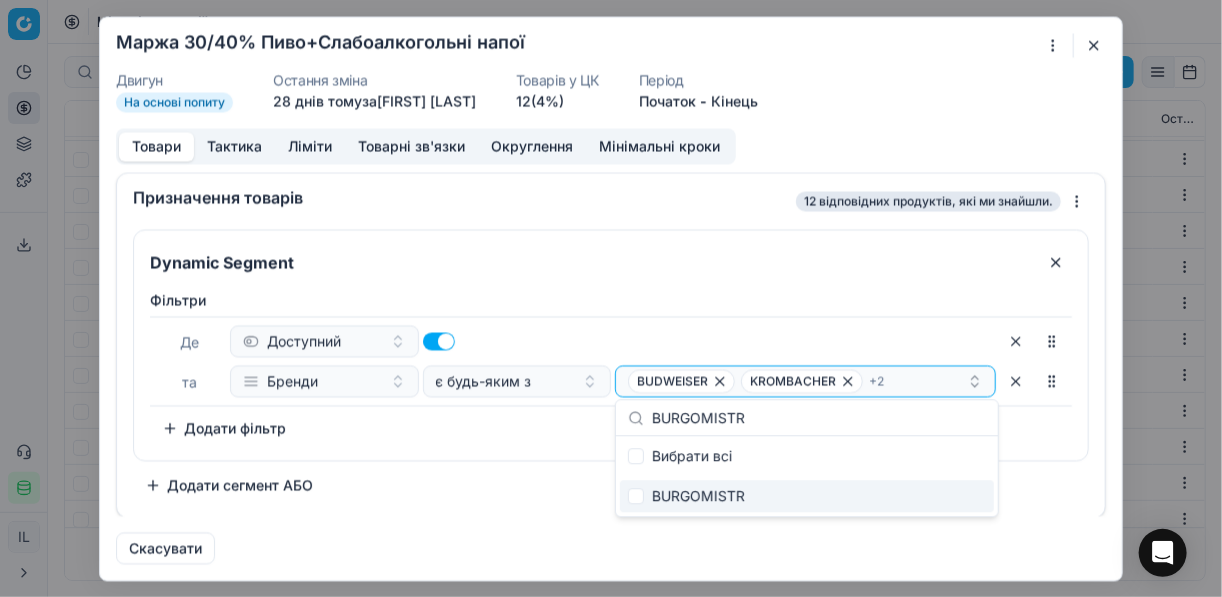 type on "BURGOMISTR" 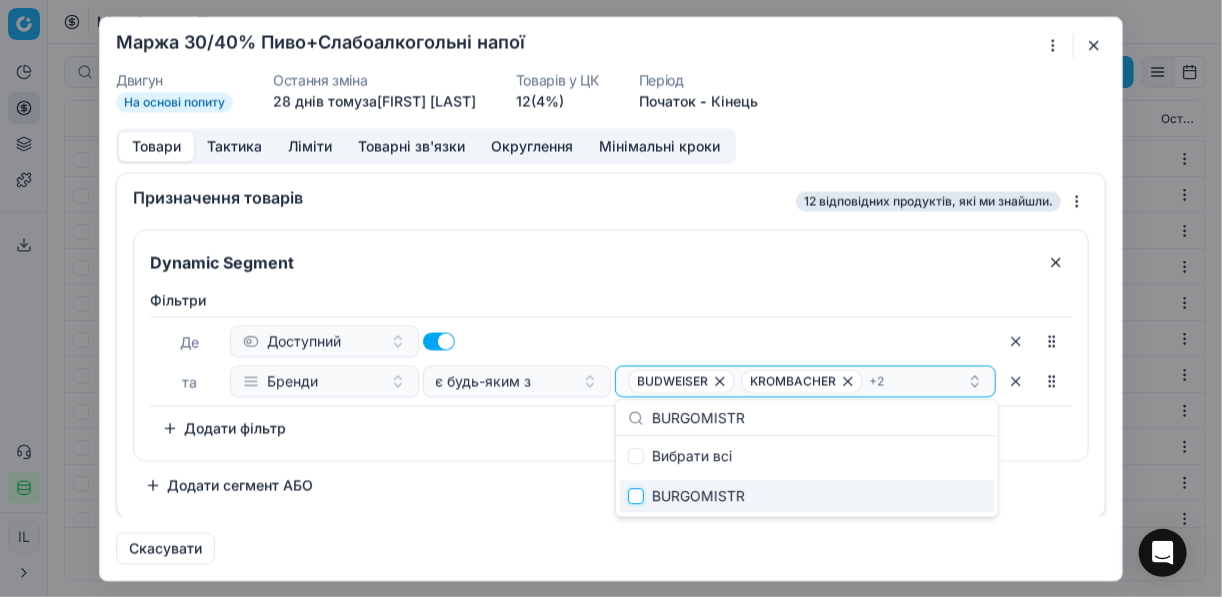 click at bounding box center [636, 496] 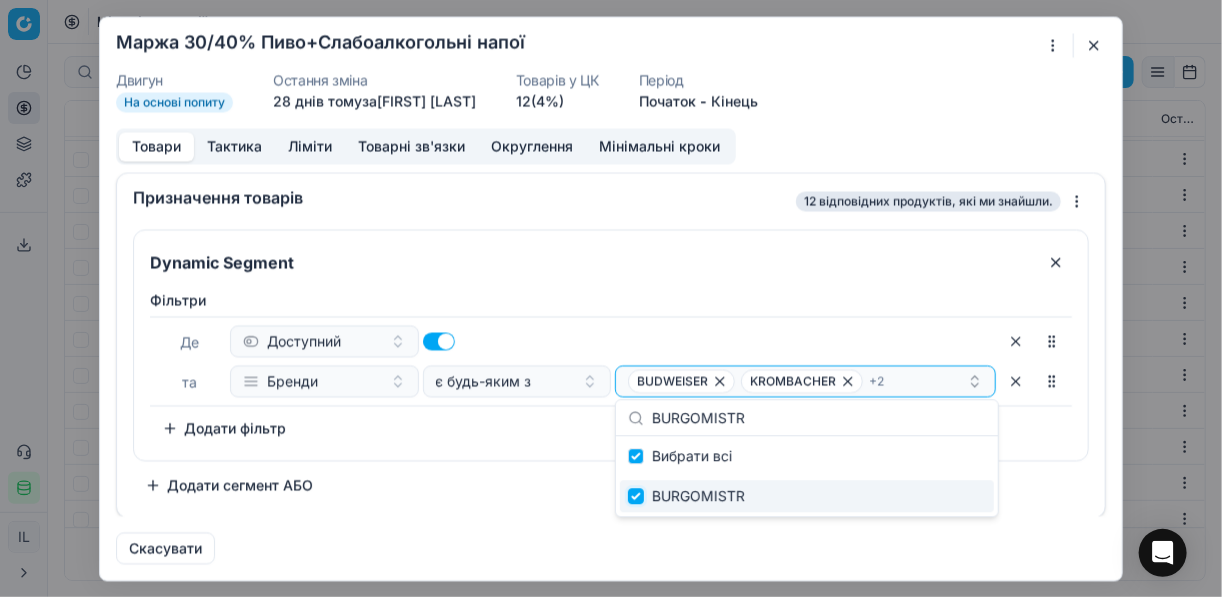 checkbox on "true" 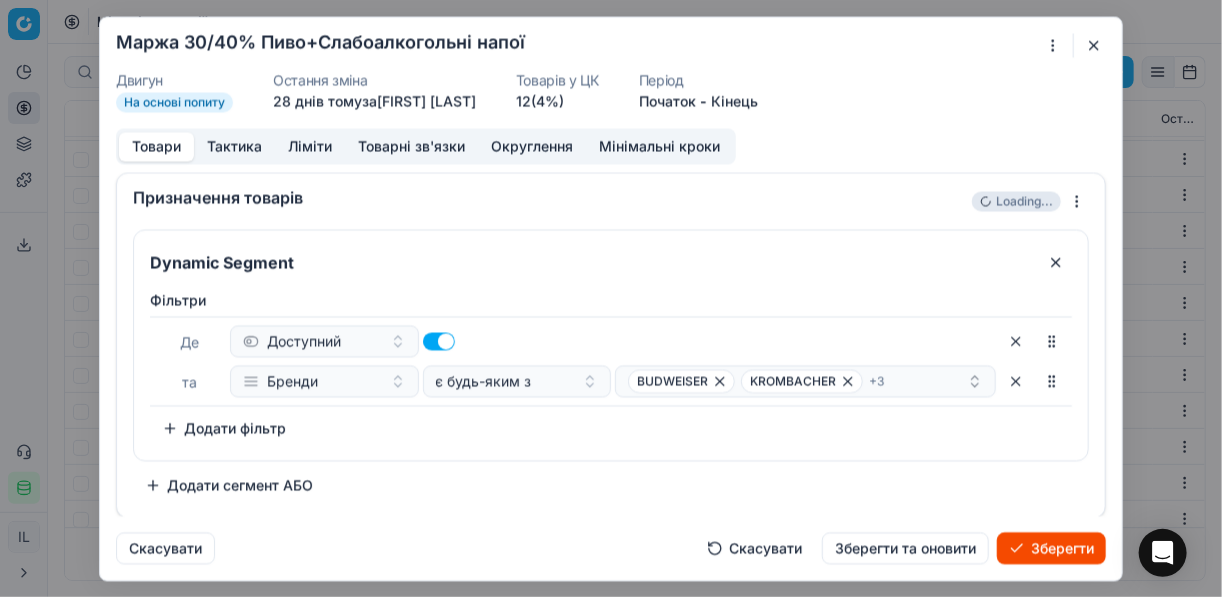 click on "Зберегти" at bounding box center (1051, 548) 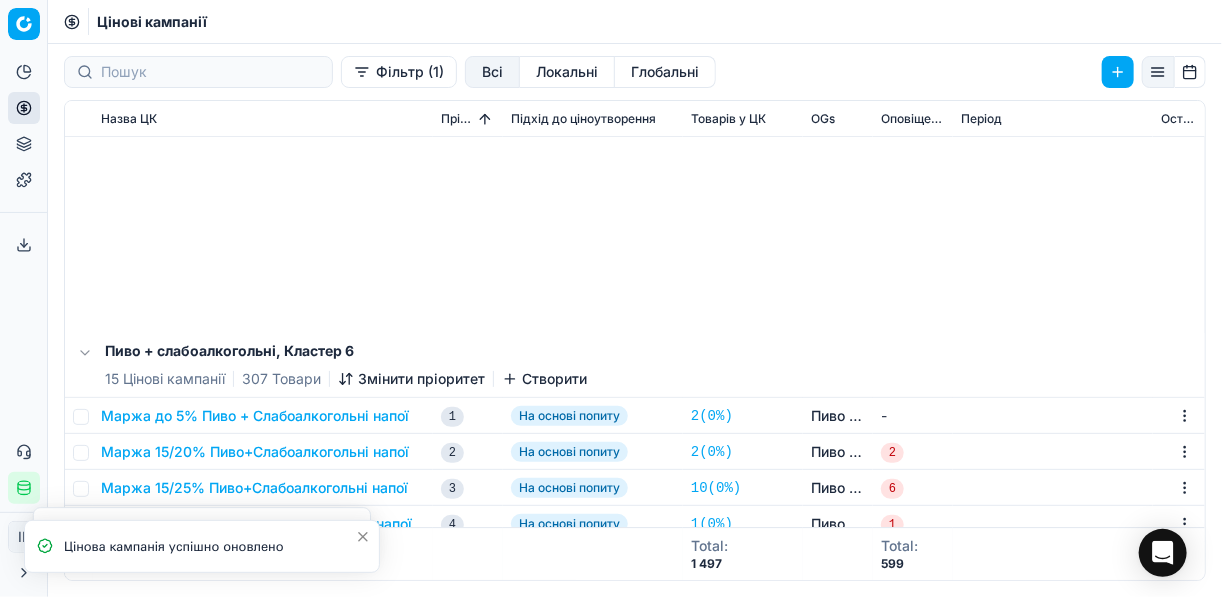 scroll, scrollTop: 2640, scrollLeft: 0, axis: vertical 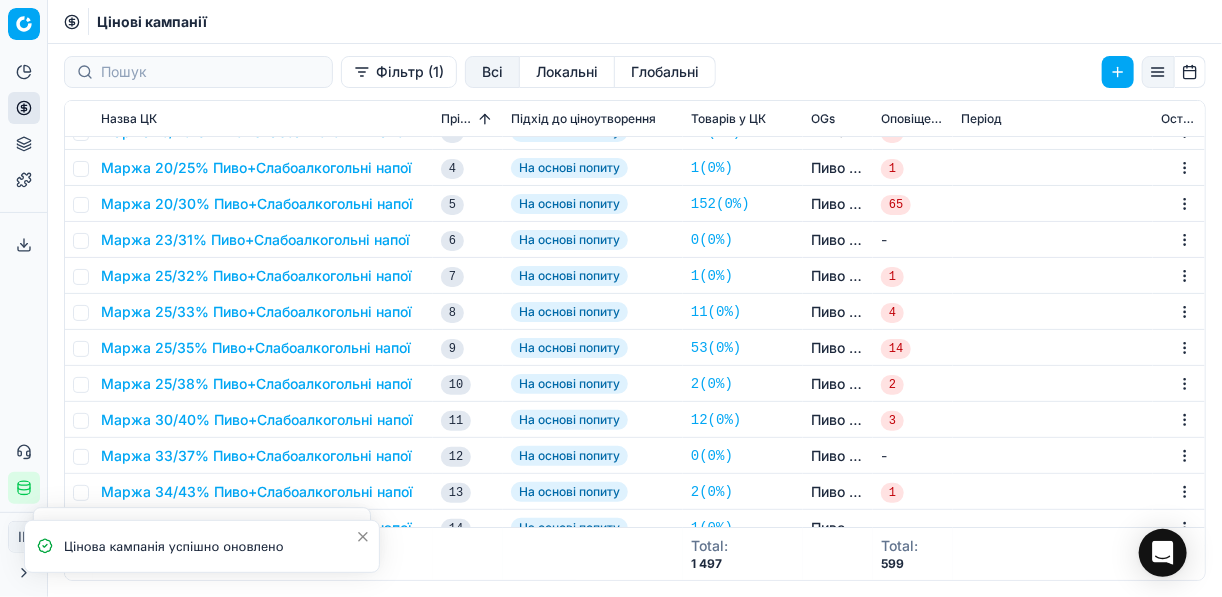 click on "Маржа 30/40% Пиво+Слабоалкогольні напої" at bounding box center (257, 420) 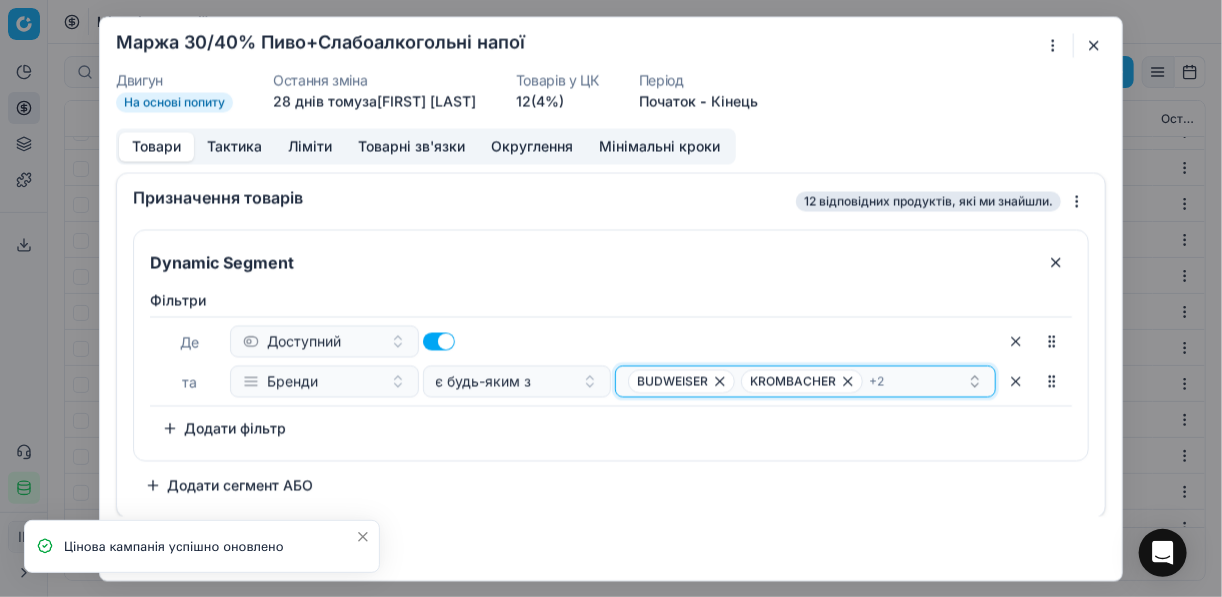 click on "BUDWEISER KROMBACHER + 2" at bounding box center [797, 381] 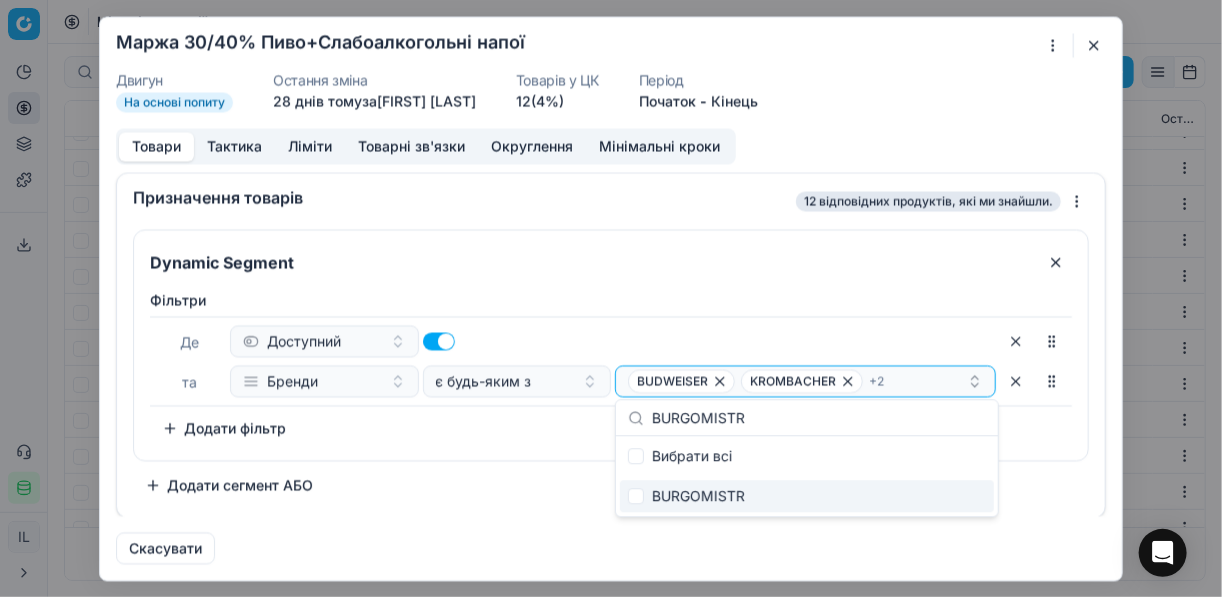 type on "BURGOMISTR" 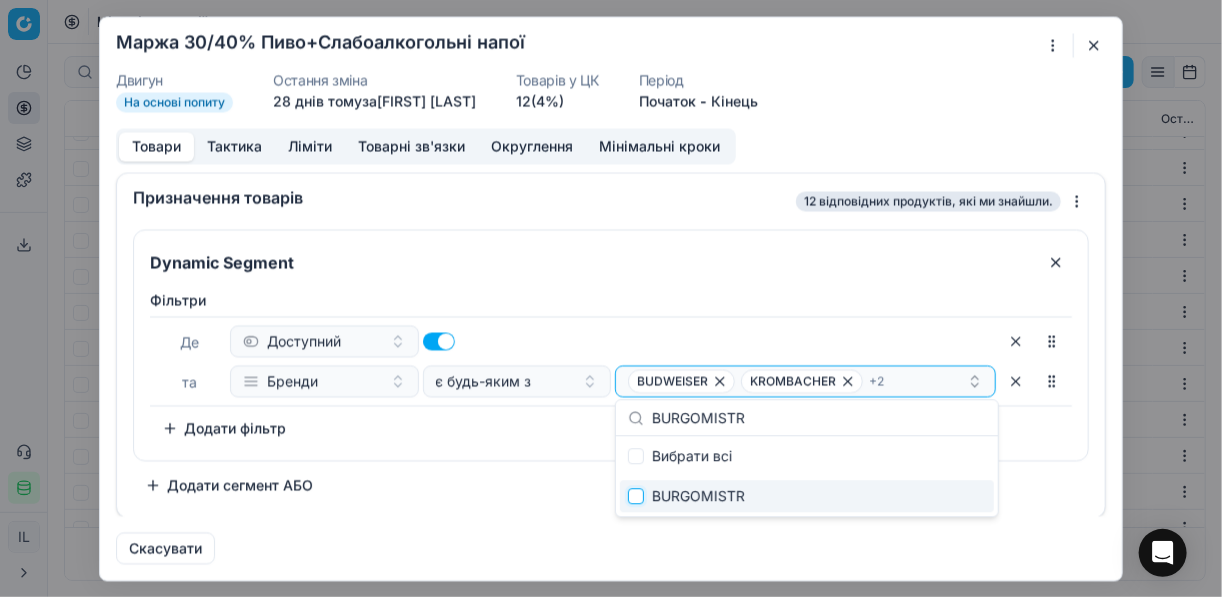 click at bounding box center [636, 496] 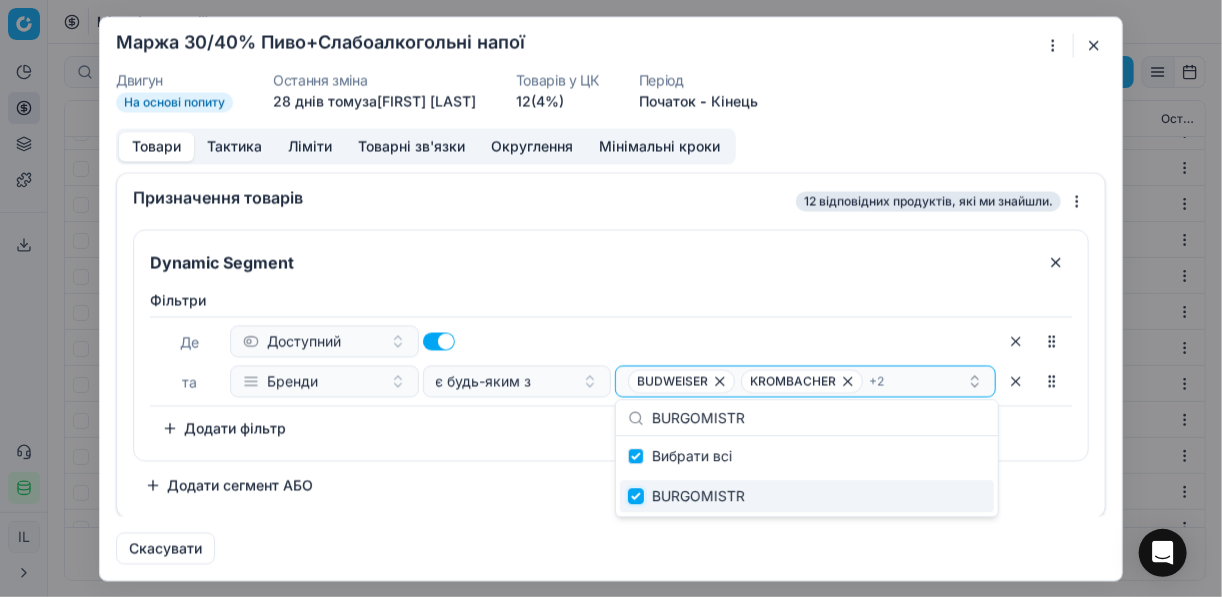 checkbox on "true" 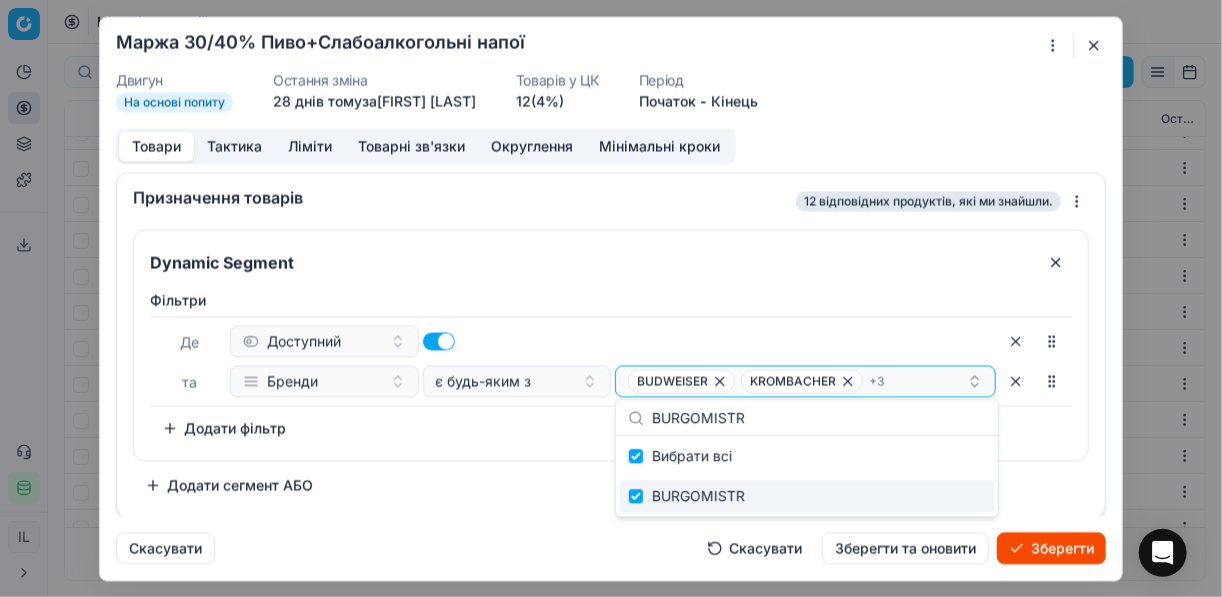 click on "Зберегти" at bounding box center [1051, 548] 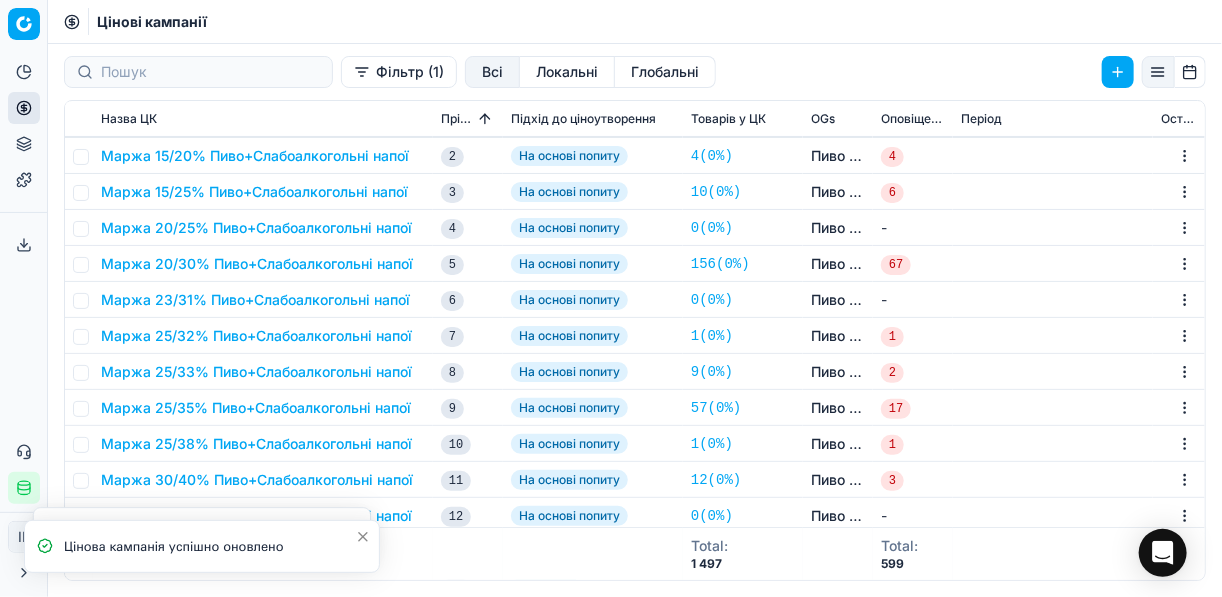 scroll, scrollTop: 3280, scrollLeft: 0, axis: vertical 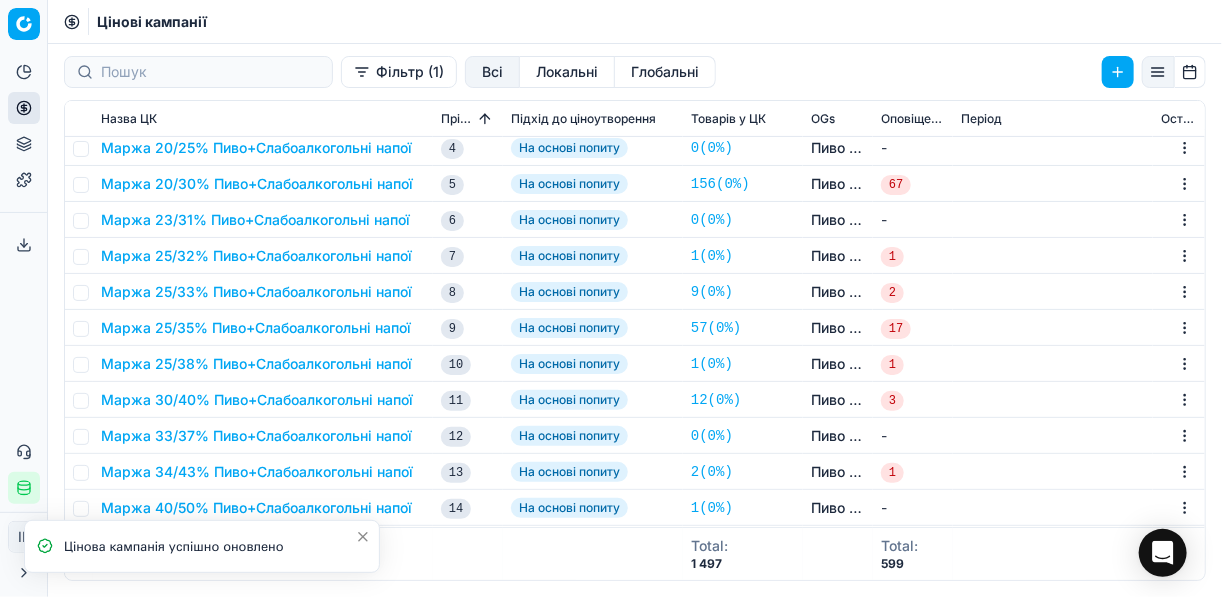 click on "Маржа 30/40% Пиво+Слабоалкогольні напої" at bounding box center (257, 400) 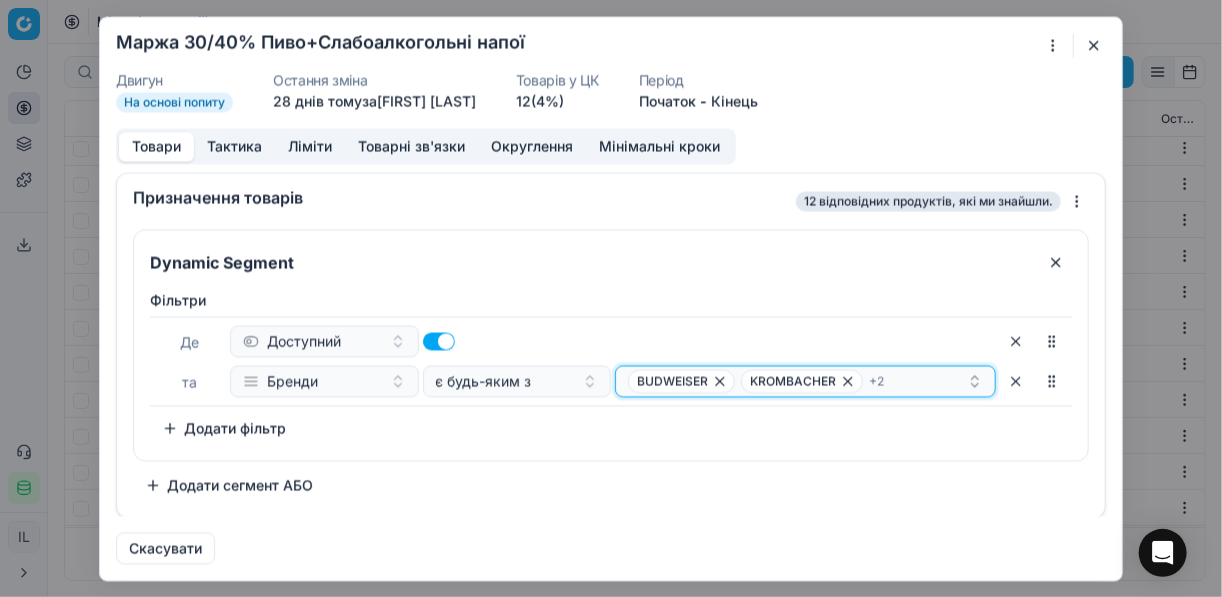 click on "BUDWEISER KROMBACHER + 2" at bounding box center [797, 381] 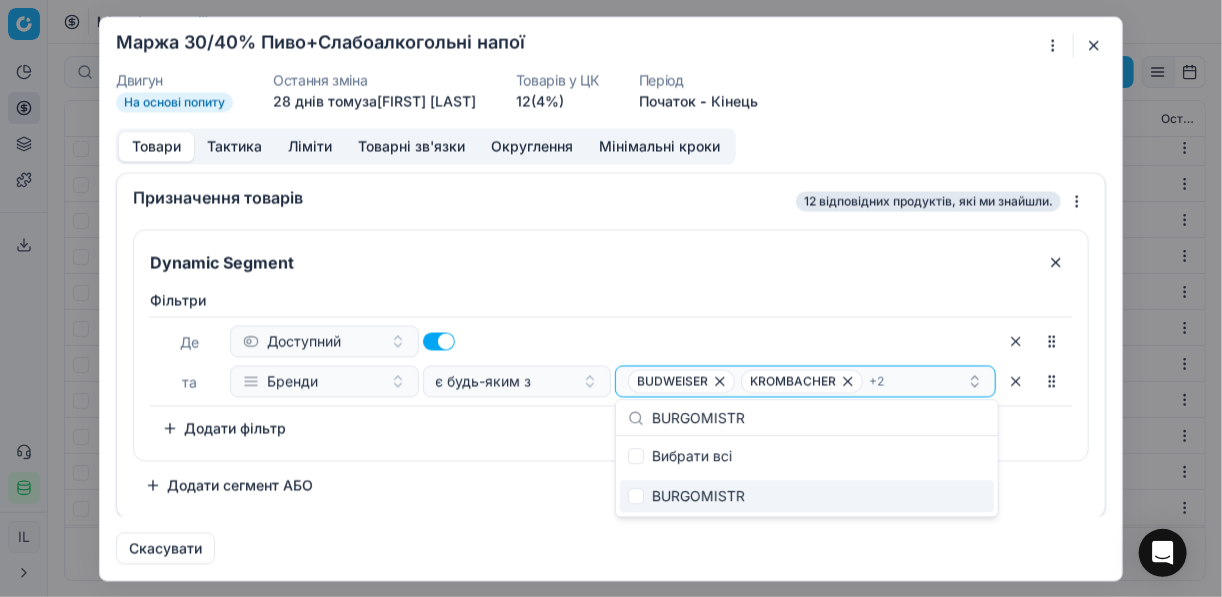 type on "BURGOMISTR" 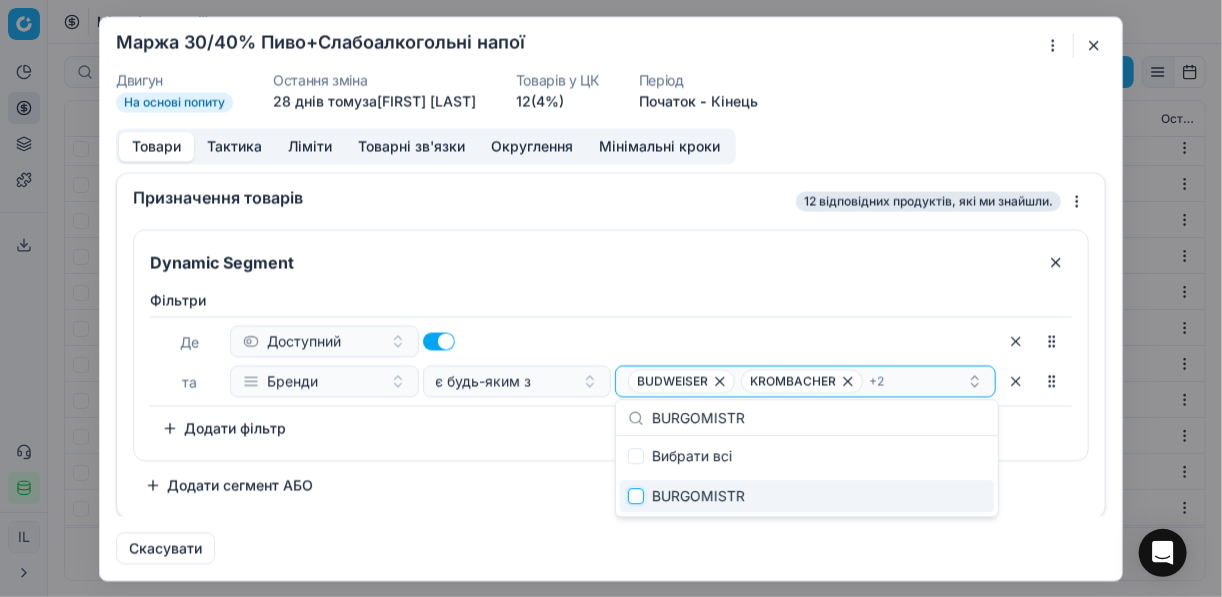 click at bounding box center [636, 496] 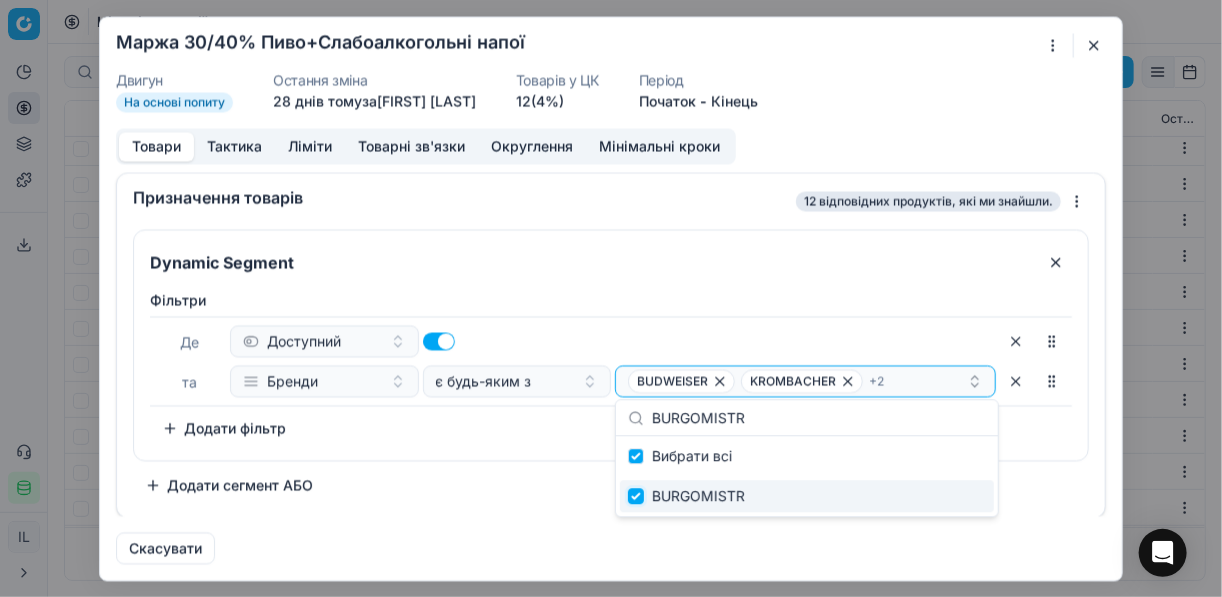 checkbox on "true" 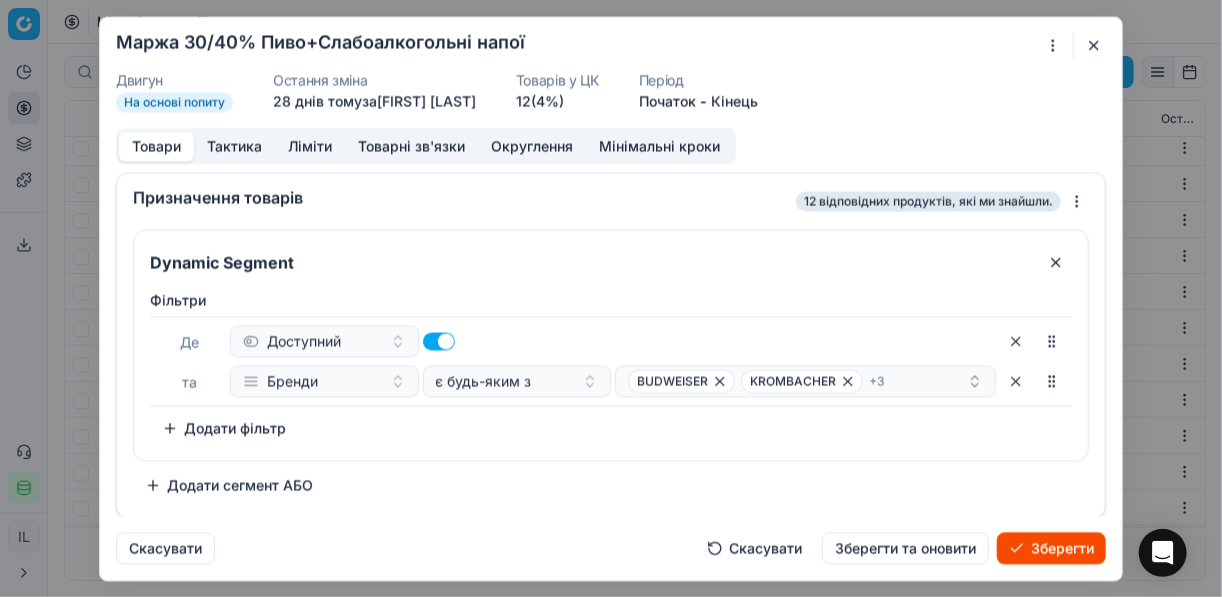 click on "Зберегти" at bounding box center [1051, 548] 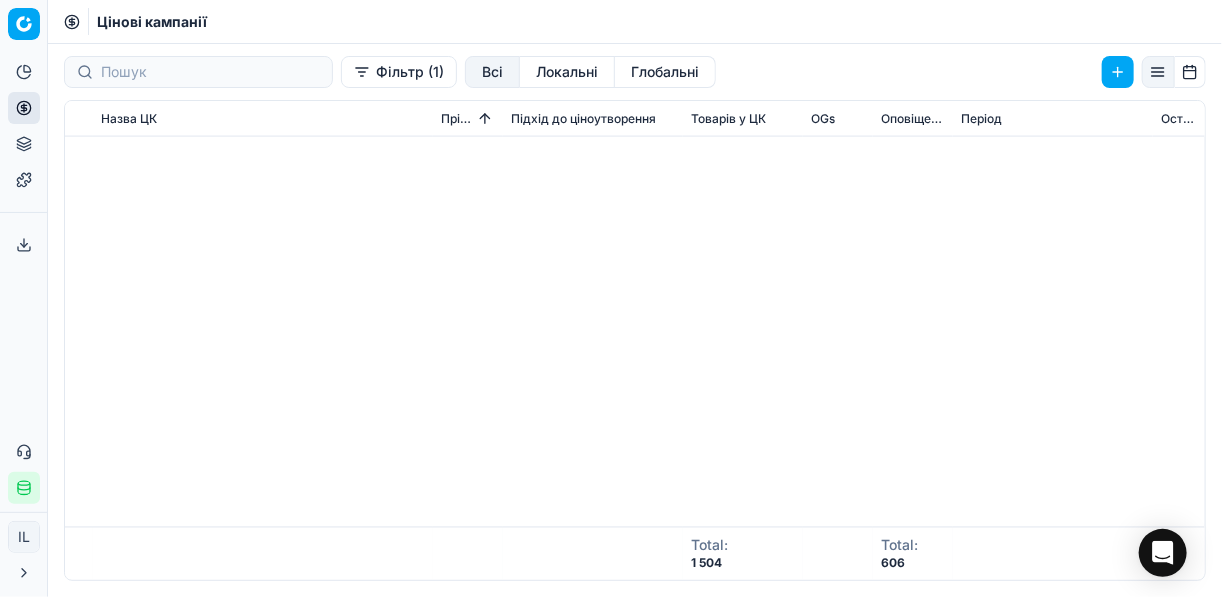 scroll, scrollTop: 0, scrollLeft: 0, axis: both 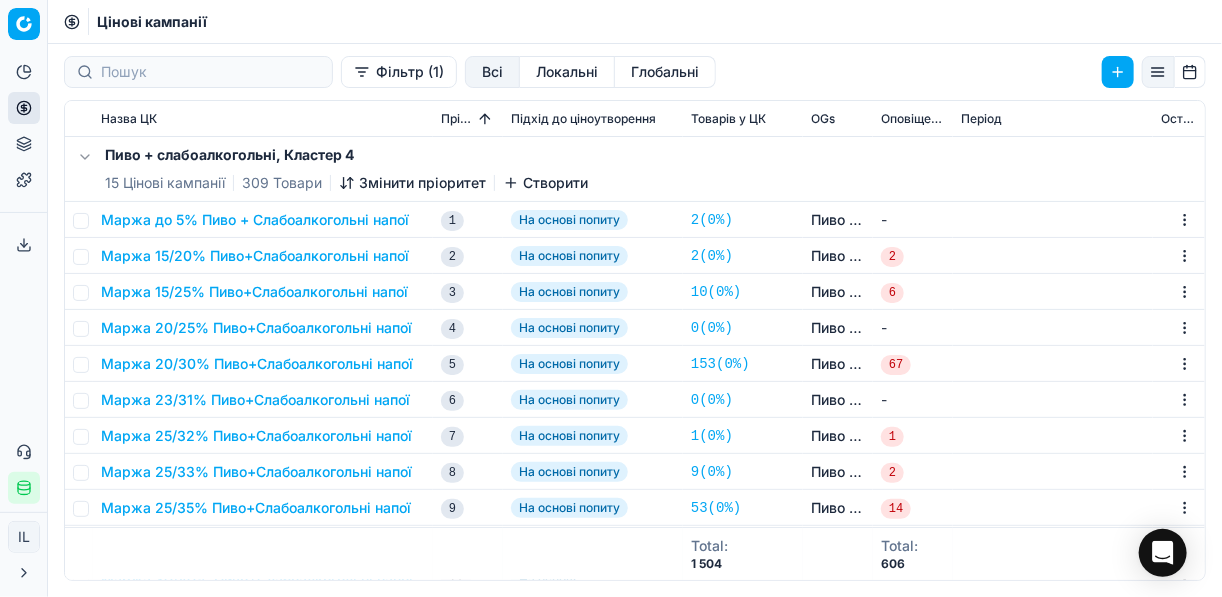 click on "Фільтр   (1)" at bounding box center (399, 72) 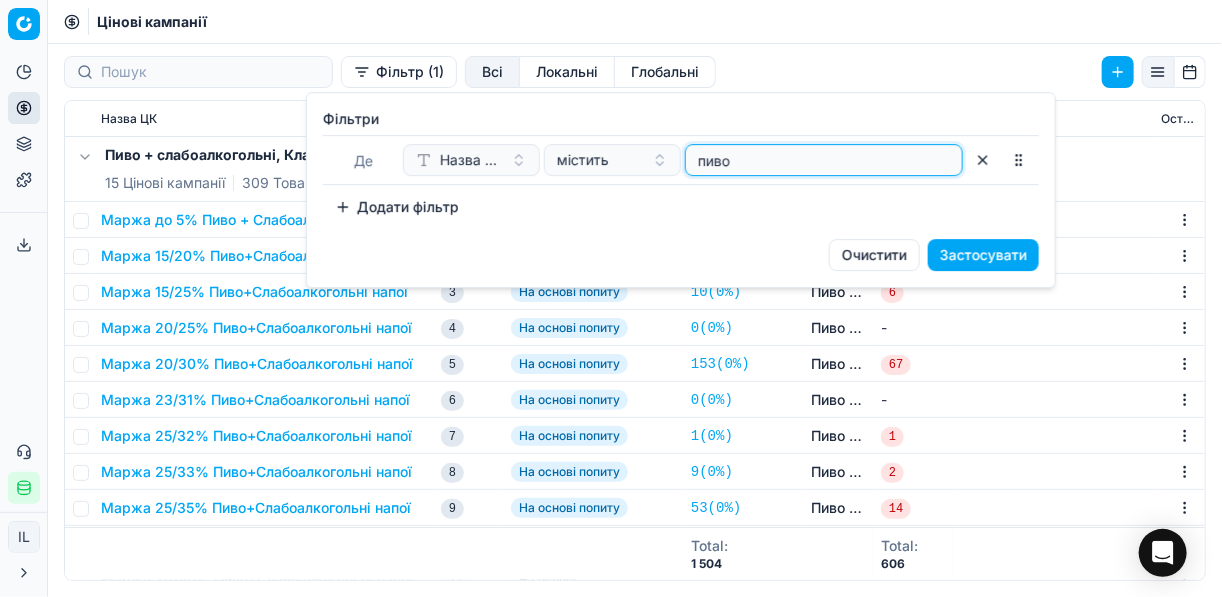 drag, startPoint x: 760, startPoint y: 169, endPoint x: 664, endPoint y: 154, distance: 97.16481 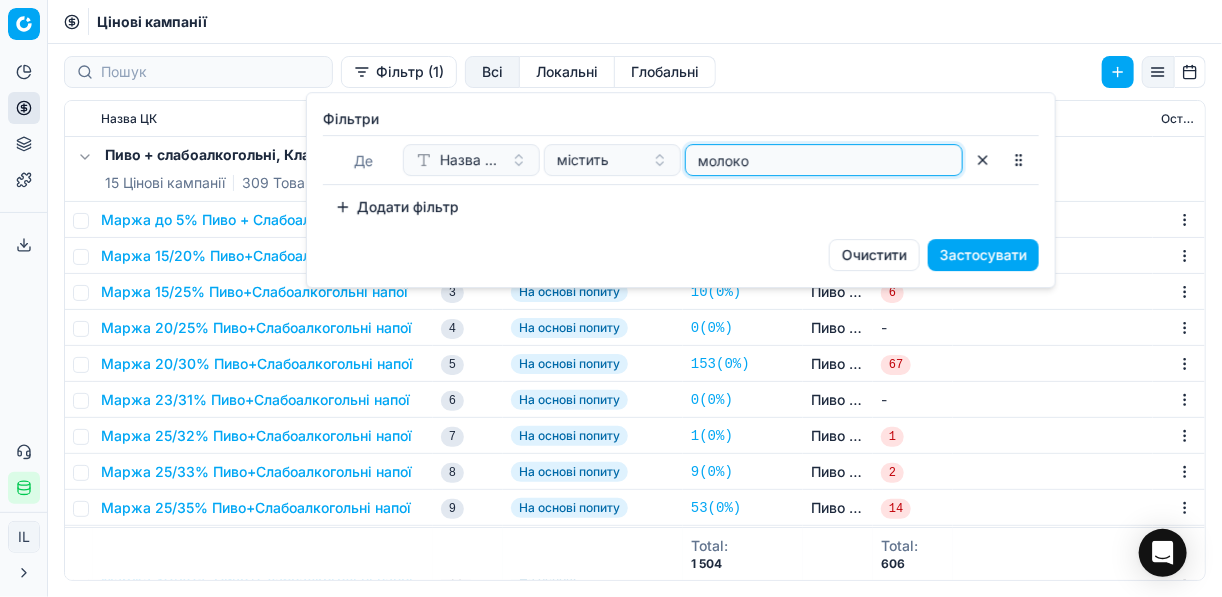 type on "молоко" 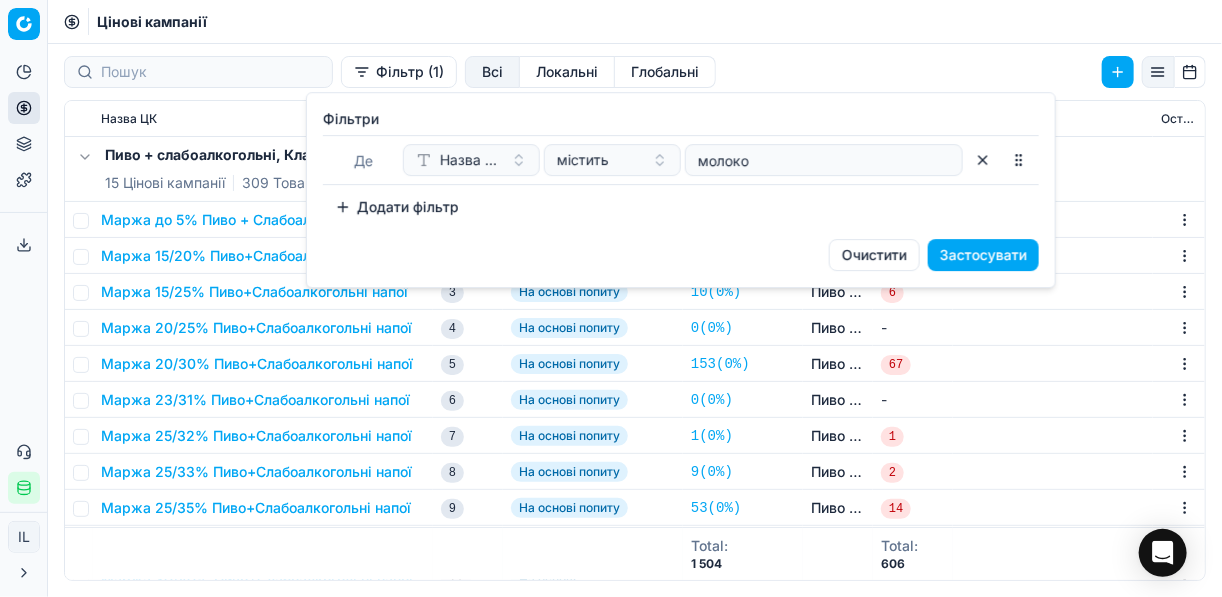 click on "Застосувати" at bounding box center [983, 255] 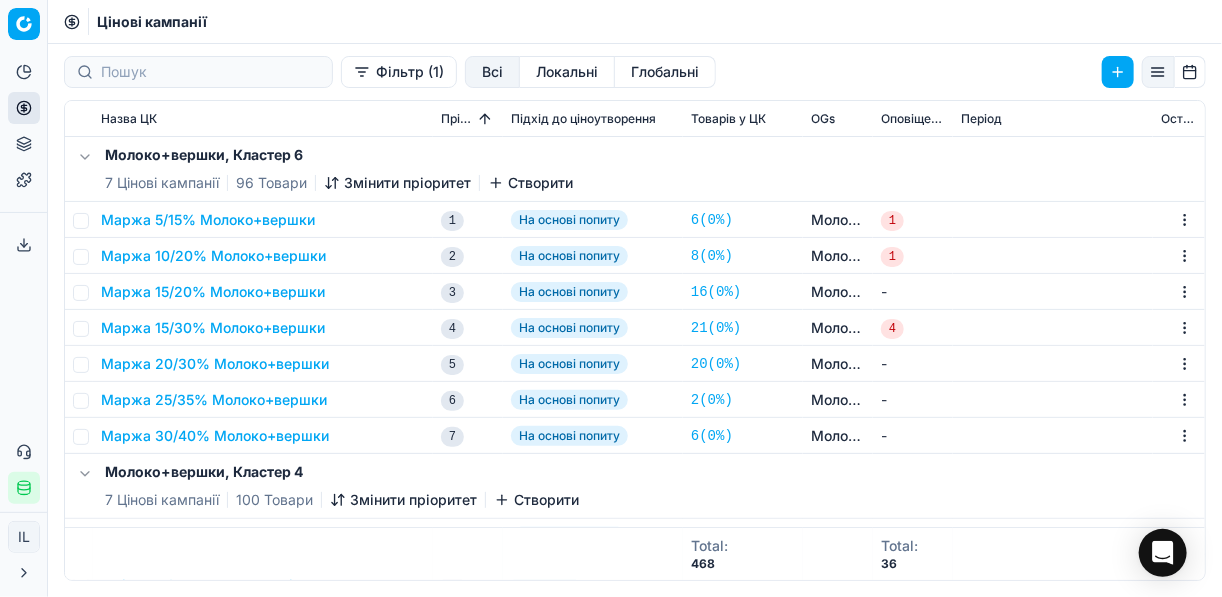 click on "Маржа 15/30% Молоко+вершки" at bounding box center [213, 328] 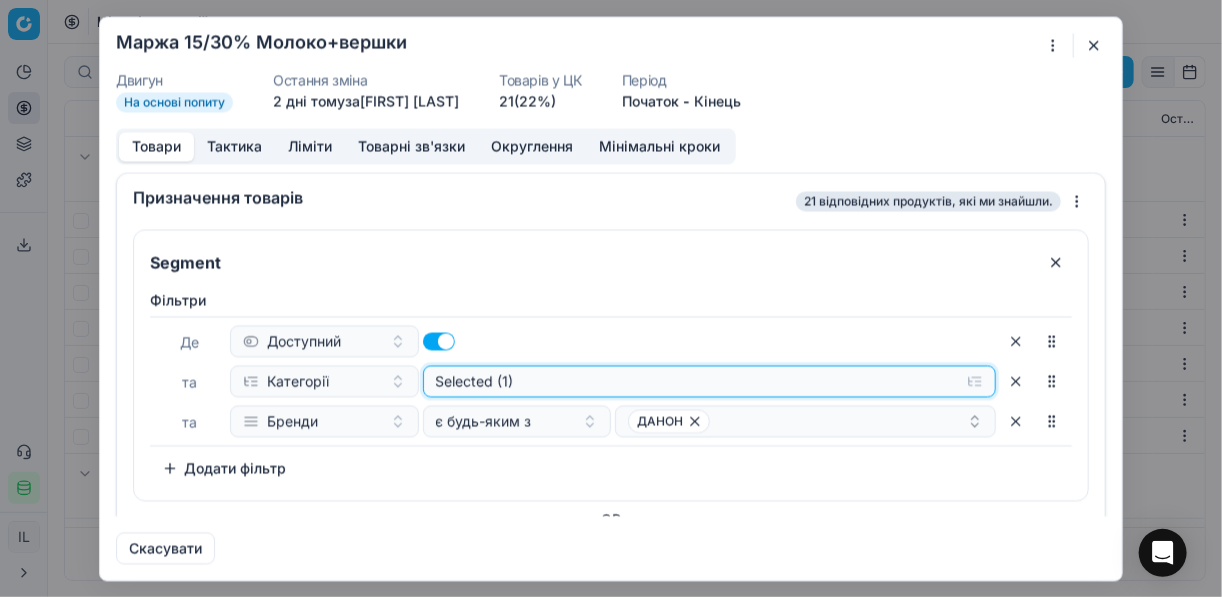 click on "Selected (1)" at bounding box center (710, 381) 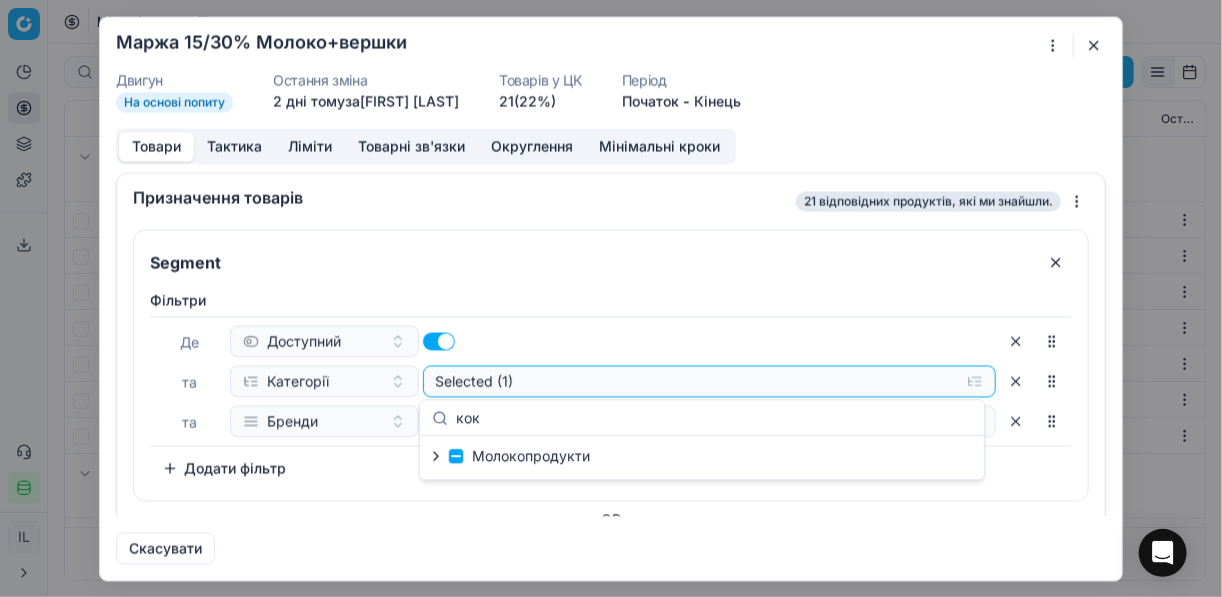 type on "кок" 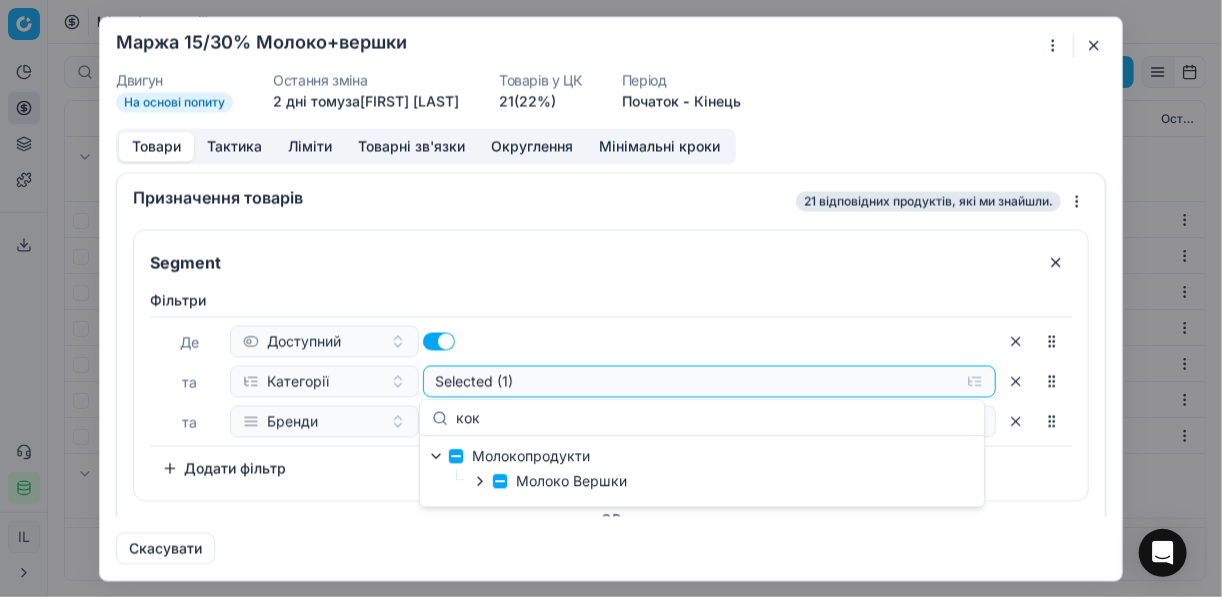 click 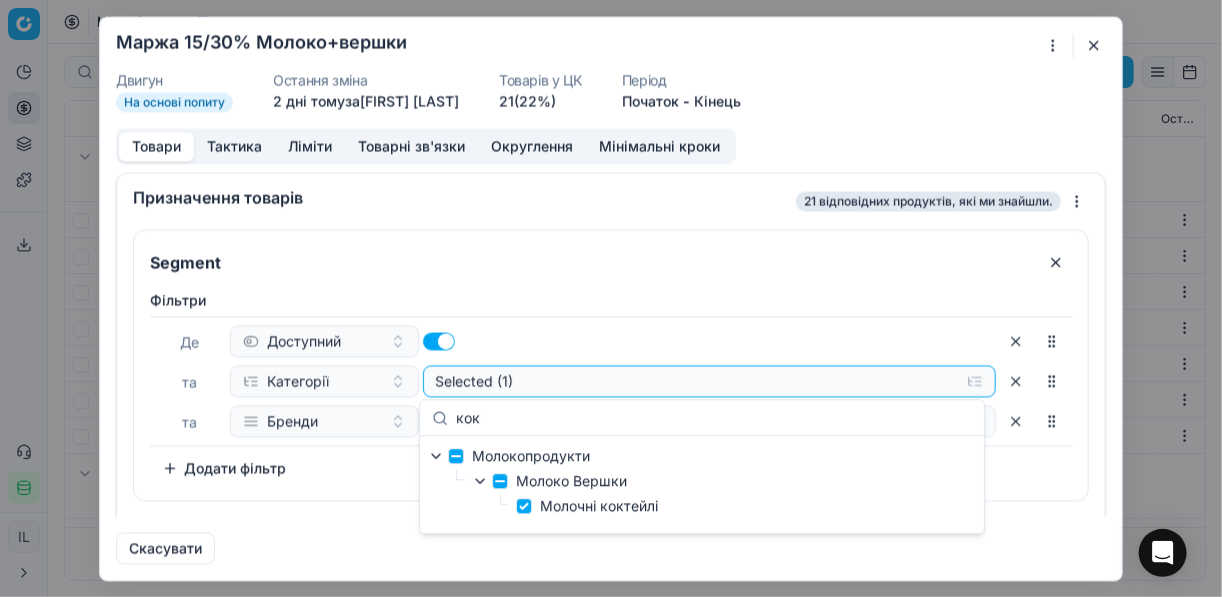click on "Молокопродукти Молоко Вершки Молочні коктейлі" at bounding box center [702, 484] 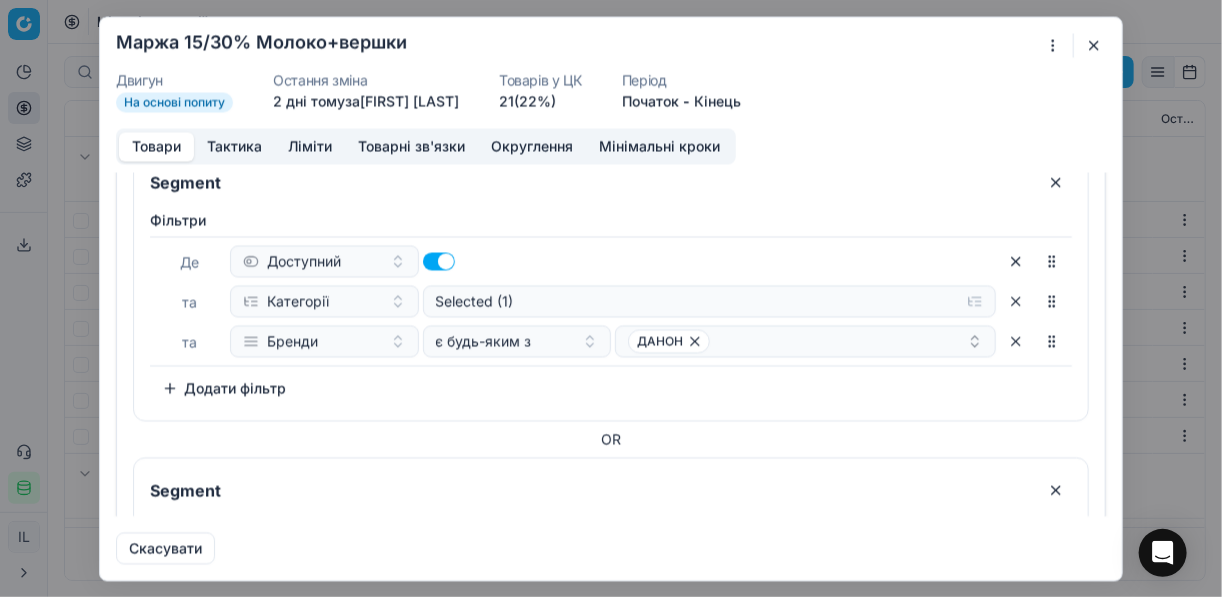 scroll, scrollTop: 0, scrollLeft: 0, axis: both 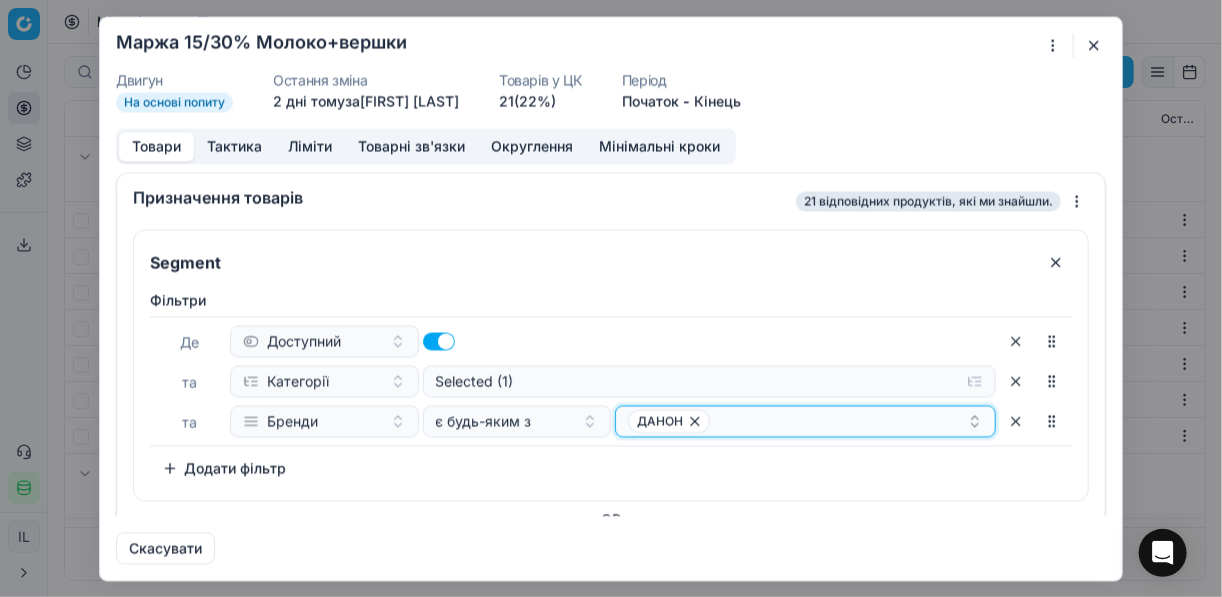 click on "ДАНОН" at bounding box center (797, 421) 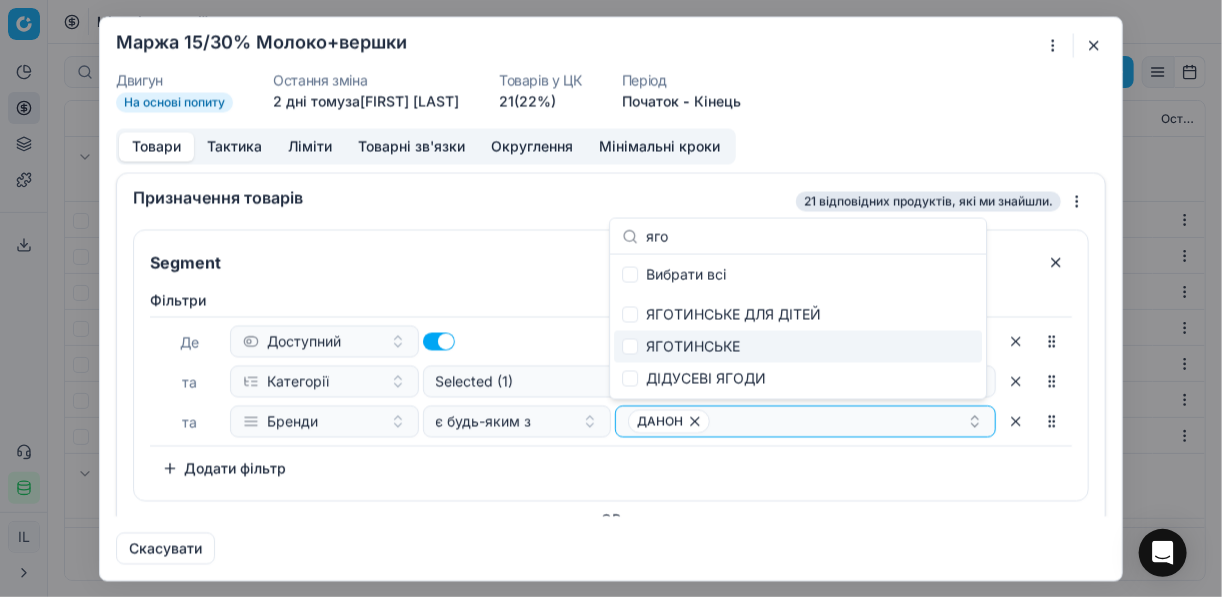 type on "яго" 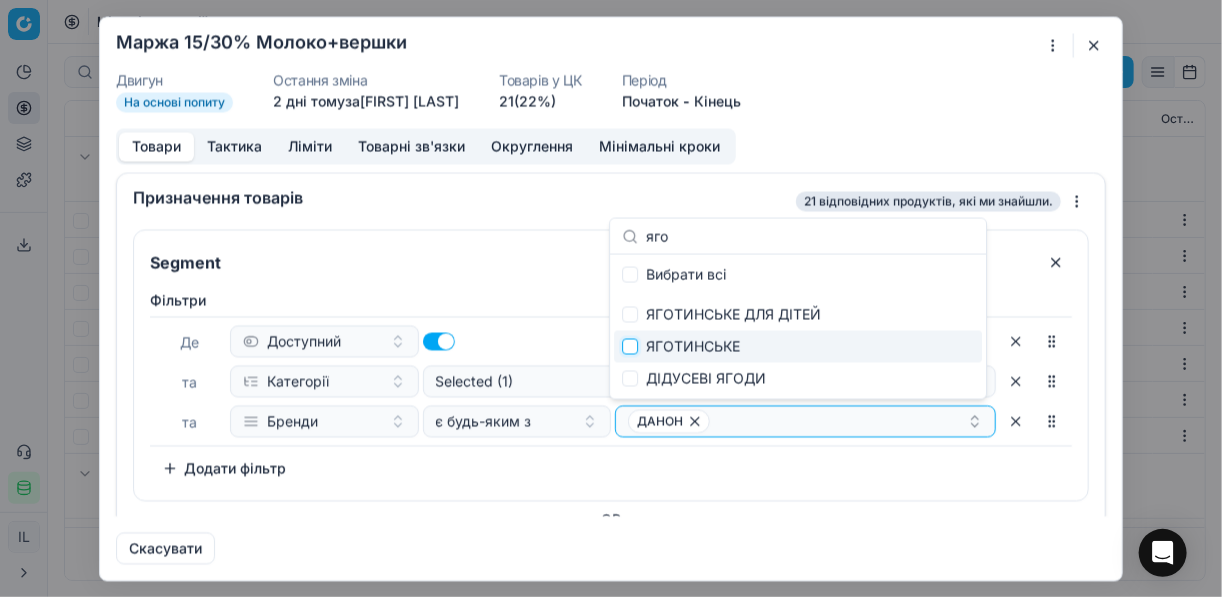 click at bounding box center (630, 347) 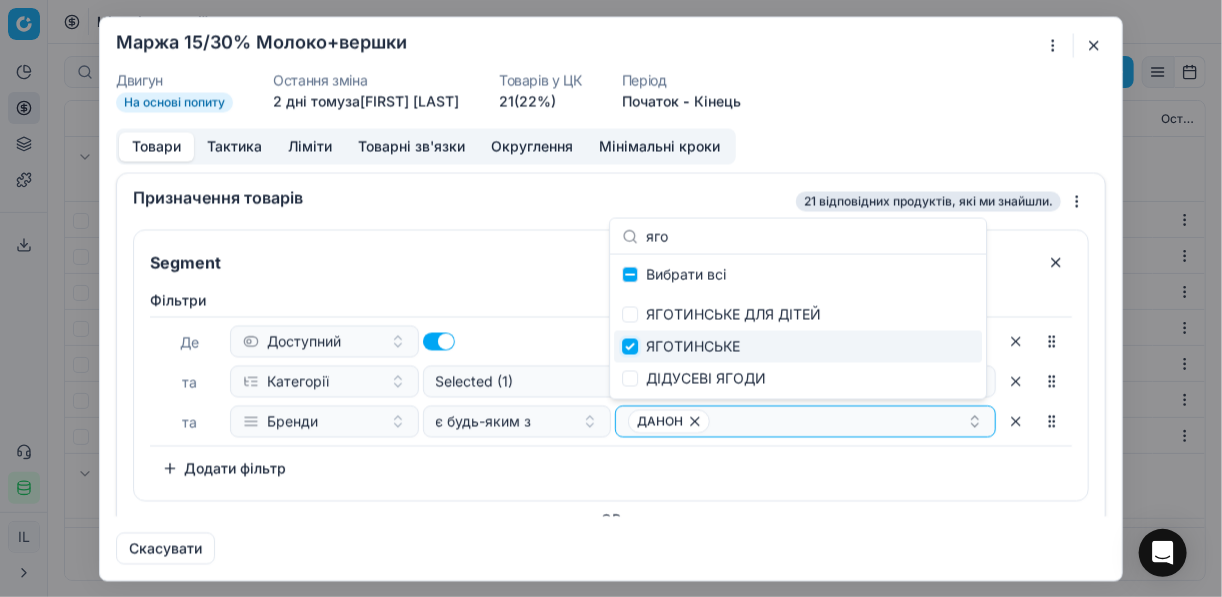checkbox on "true" 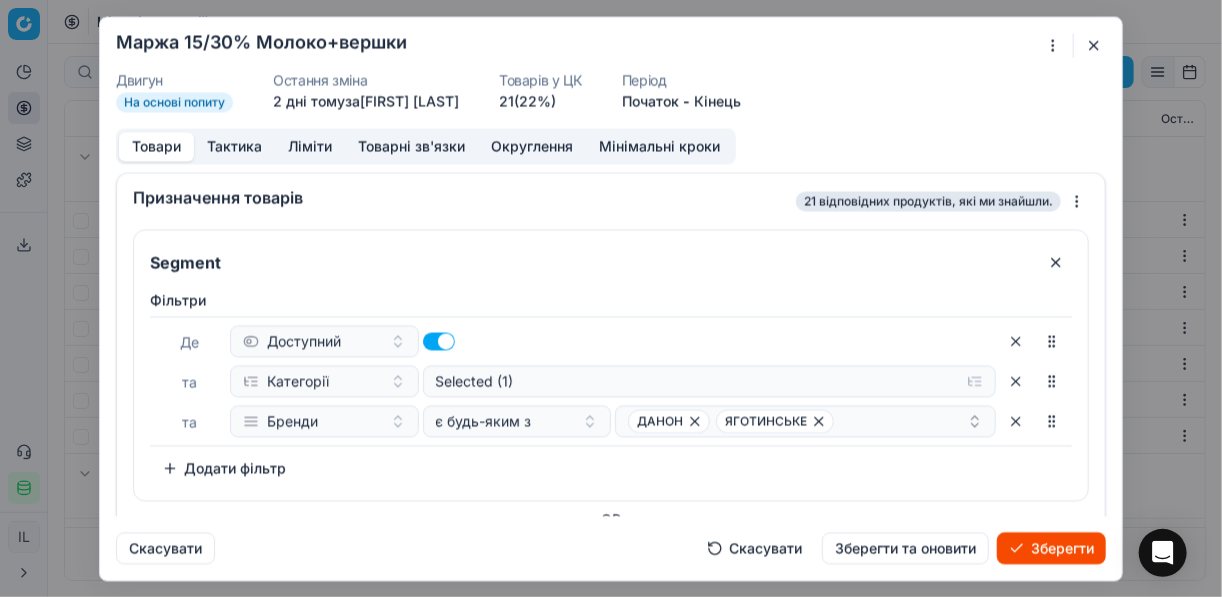 click on "Зберегти" at bounding box center [1051, 548] 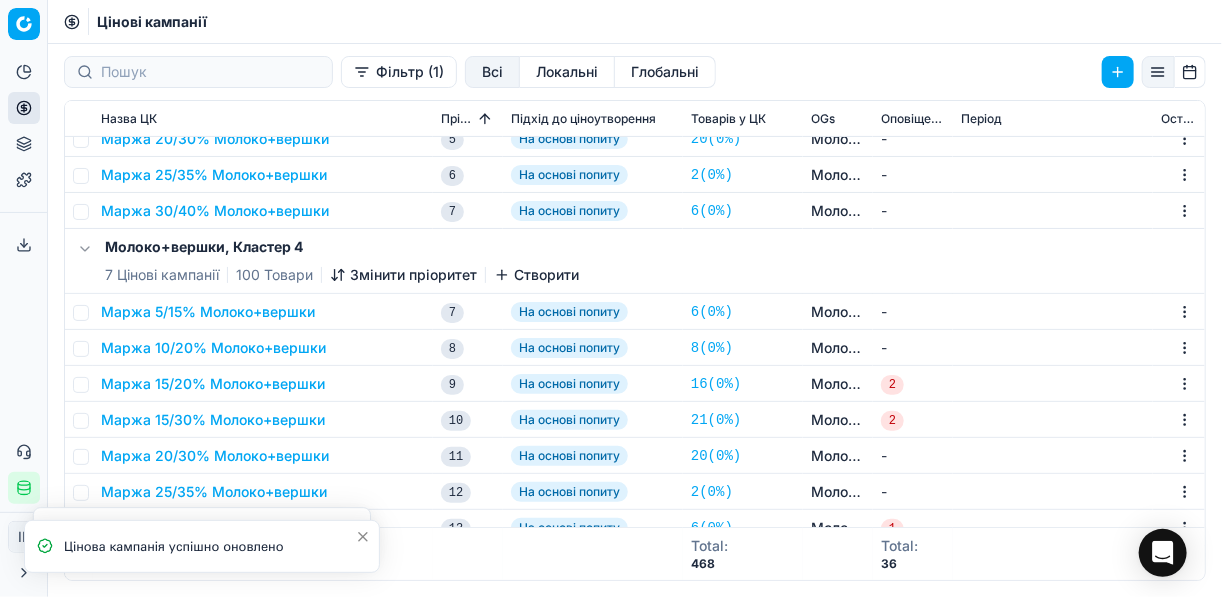 scroll, scrollTop: 320, scrollLeft: 0, axis: vertical 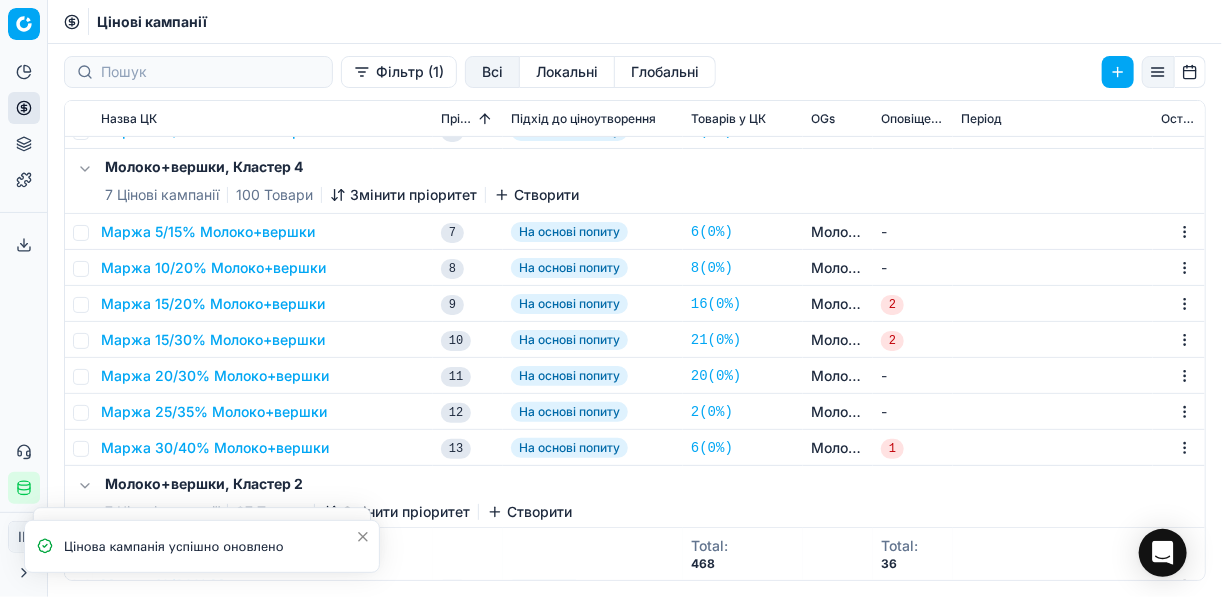 click on "Маржа 15/30% Молоко+вершки" at bounding box center [213, 340] 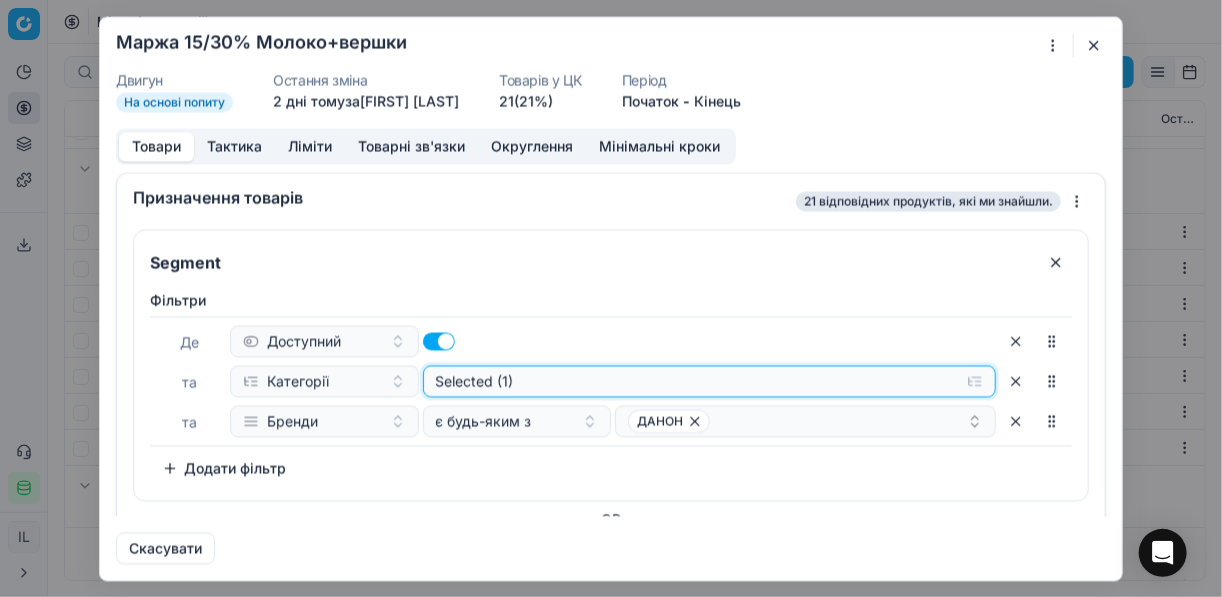 click on "Selected (1)" at bounding box center [710, 381] 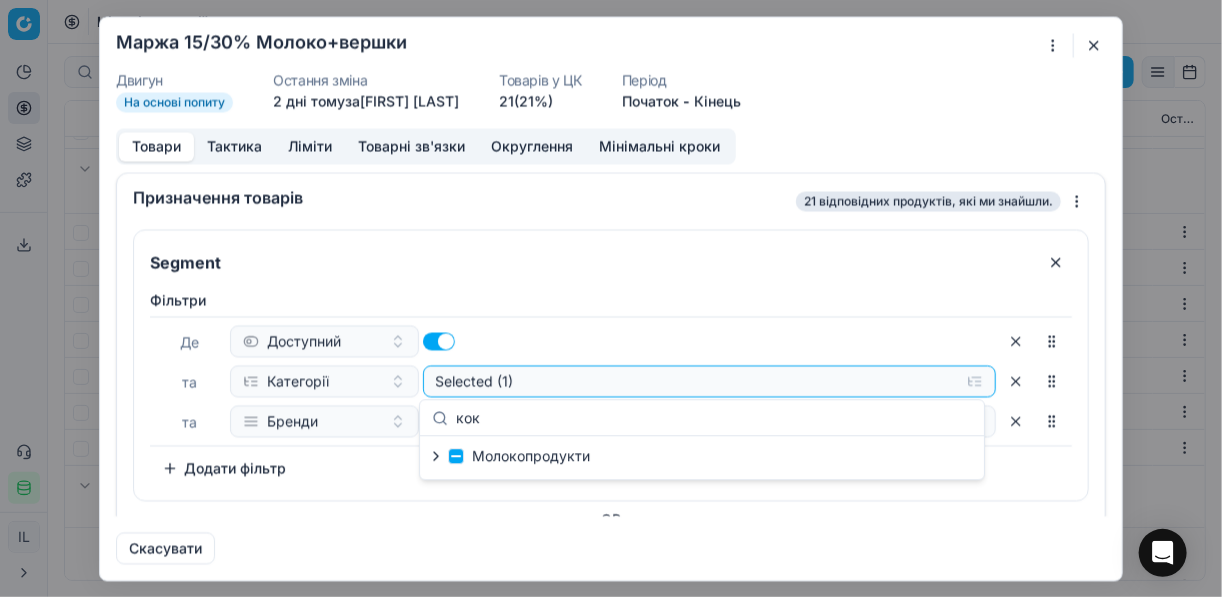 type on "кок" 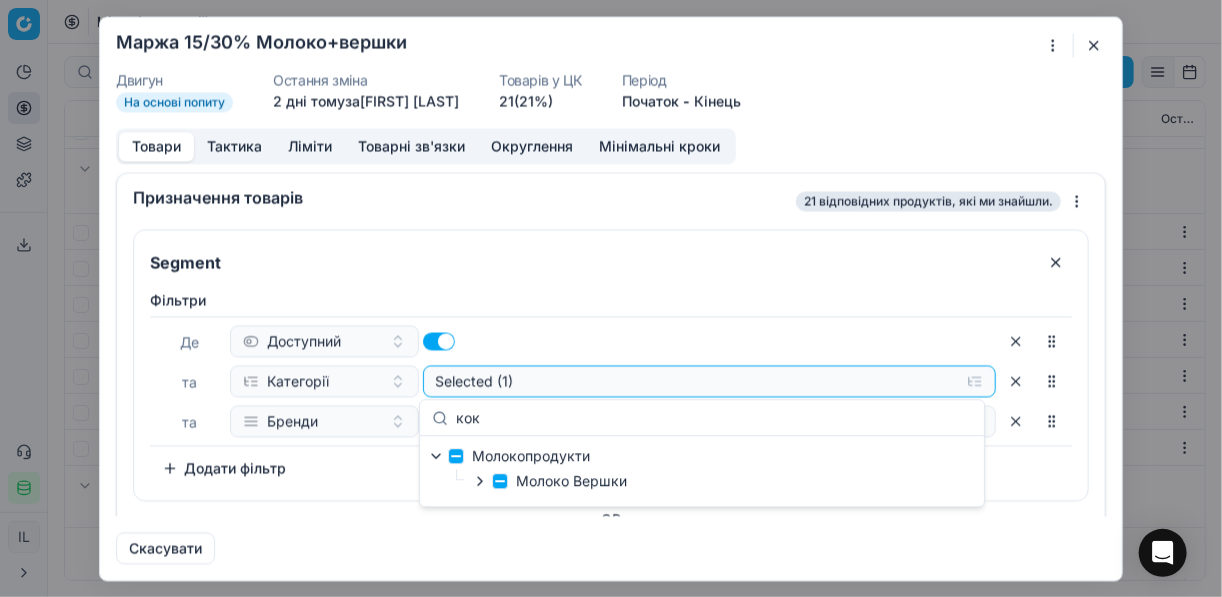click 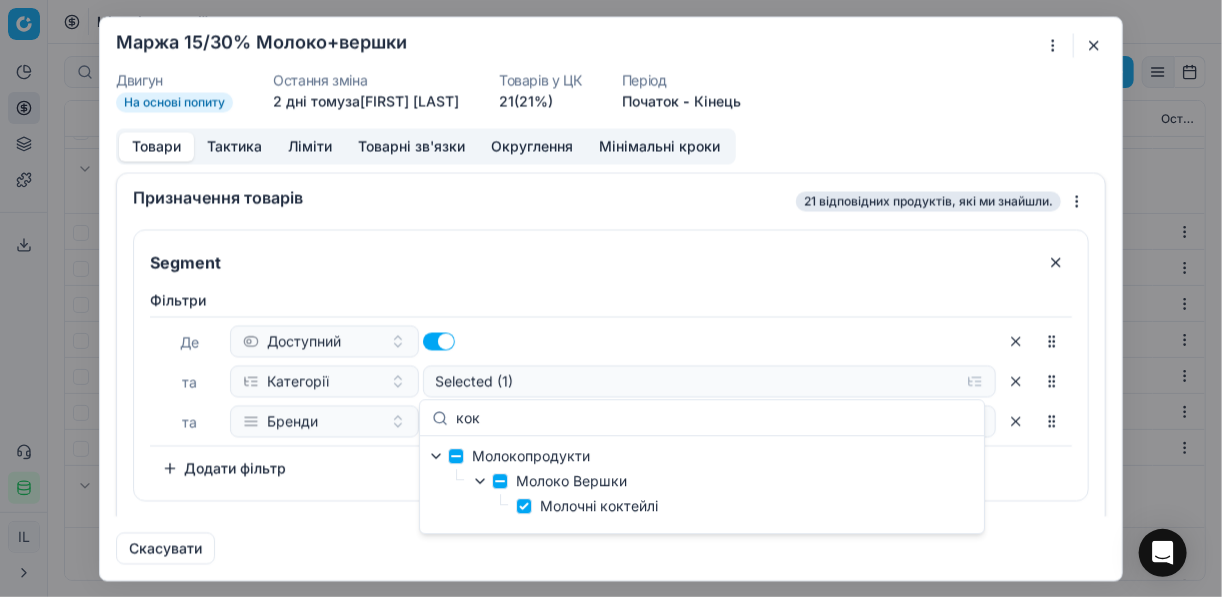 click on "Фiльтри" at bounding box center [611, 300] 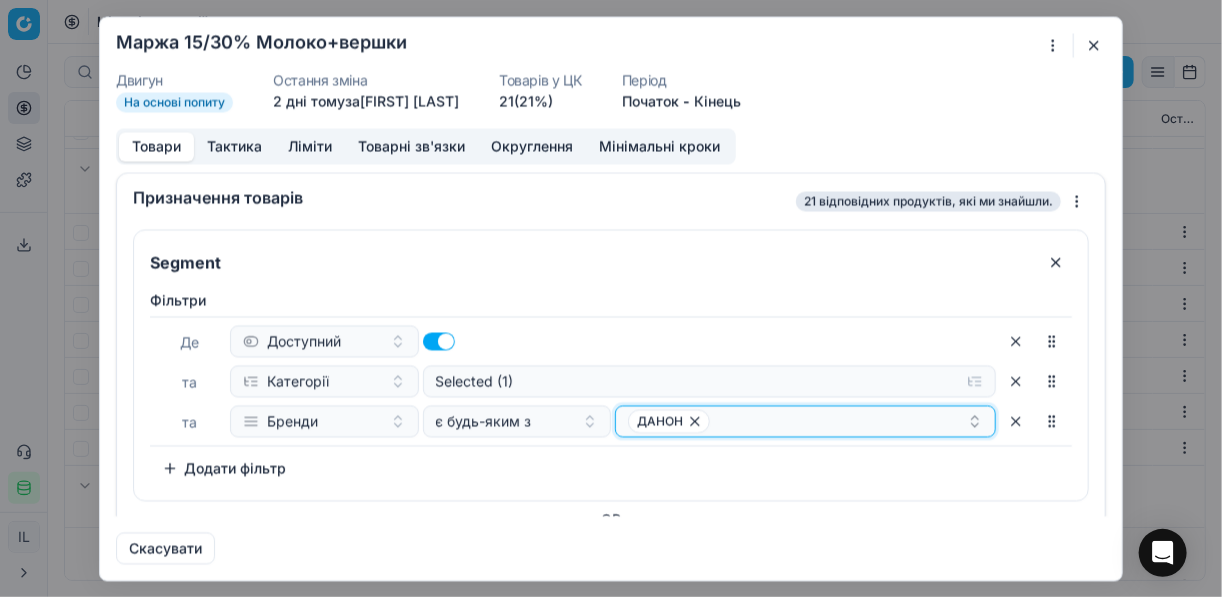 click on "ДАНОН" at bounding box center [797, 421] 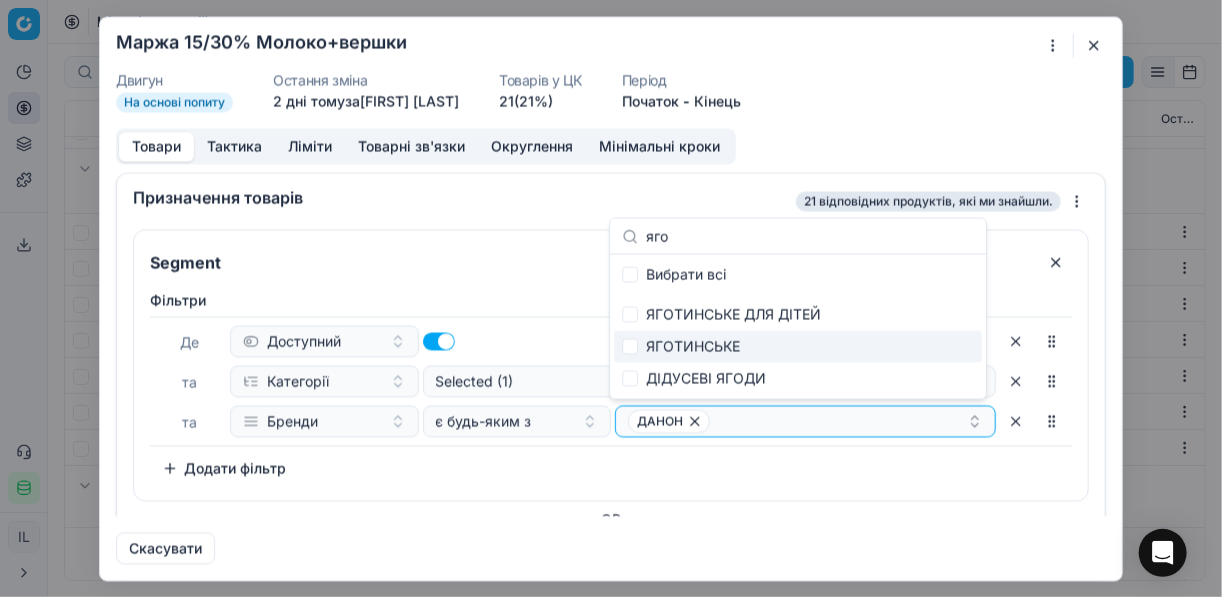 type on "яго" 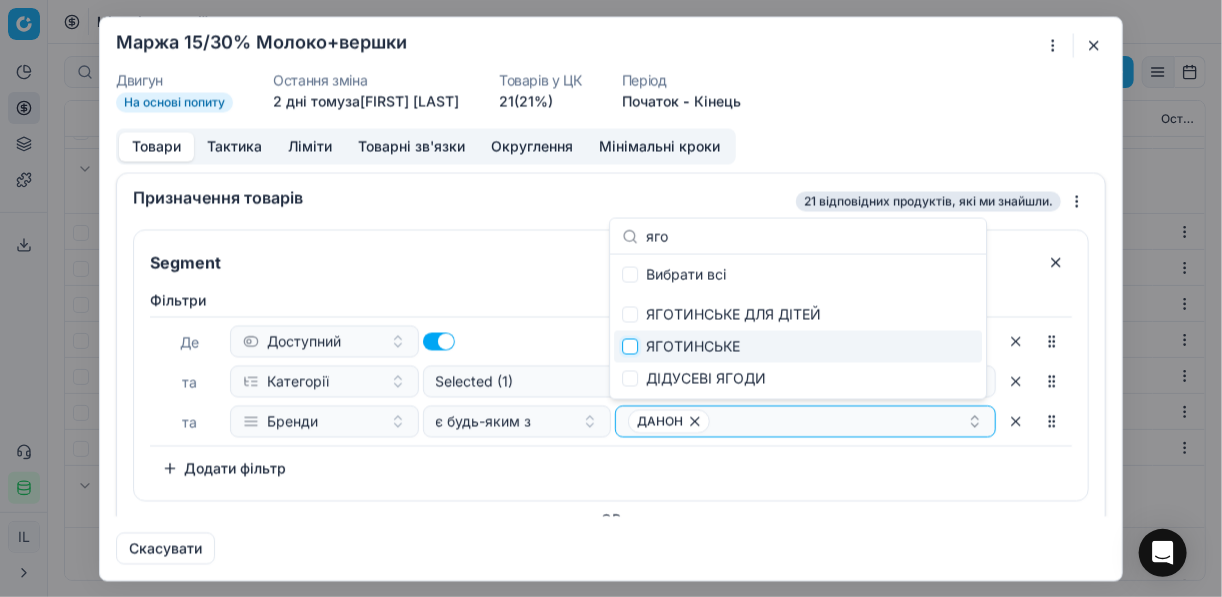 click at bounding box center (630, 347) 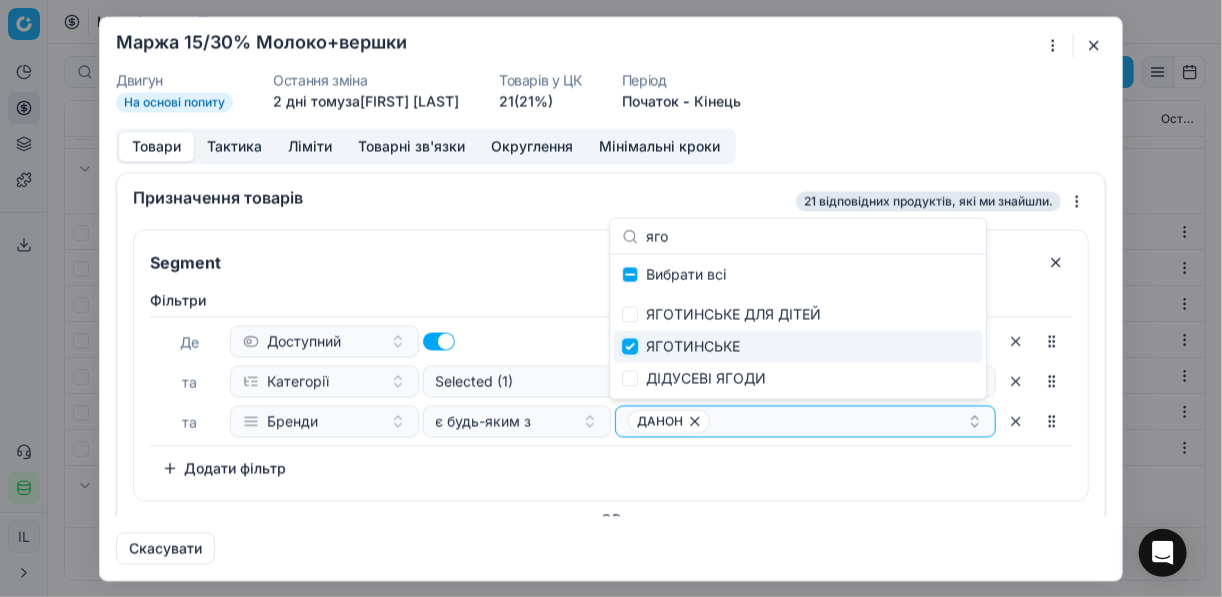 checkbox on "true" 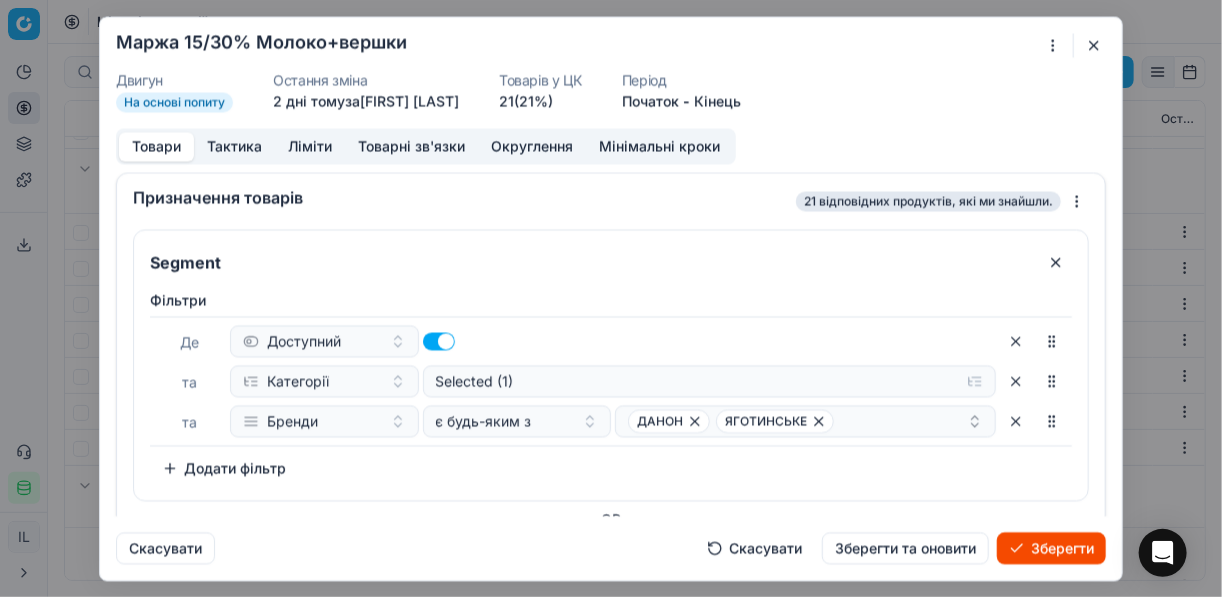 click on "Зберегти" at bounding box center [1051, 548] 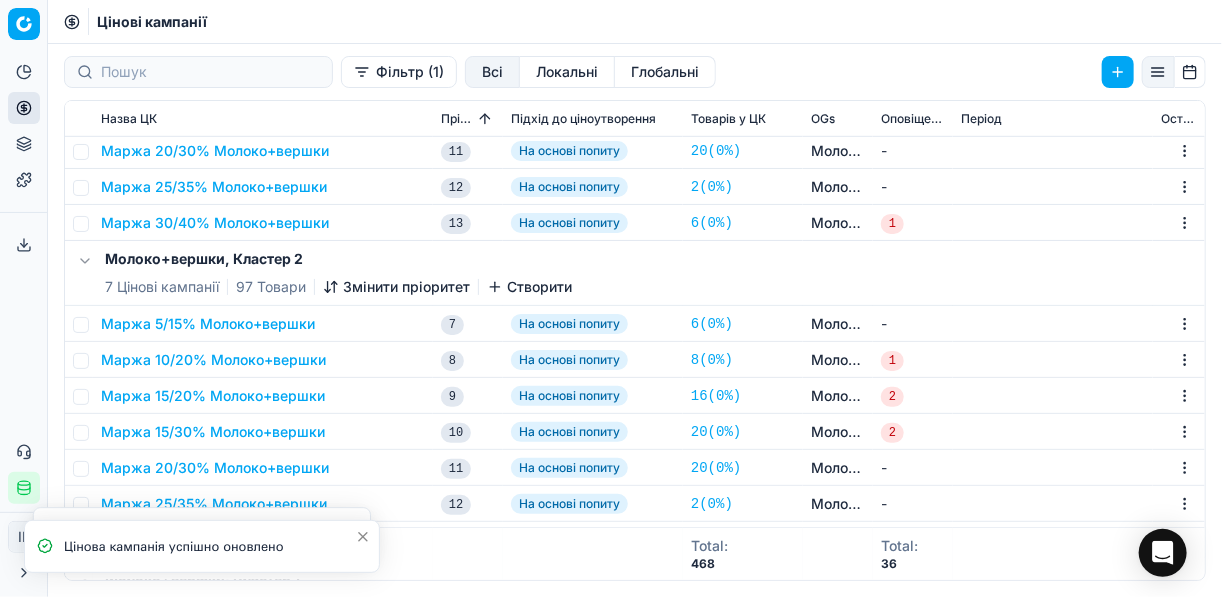 scroll, scrollTop: 640, scrollLeft: 0, axis: vertical 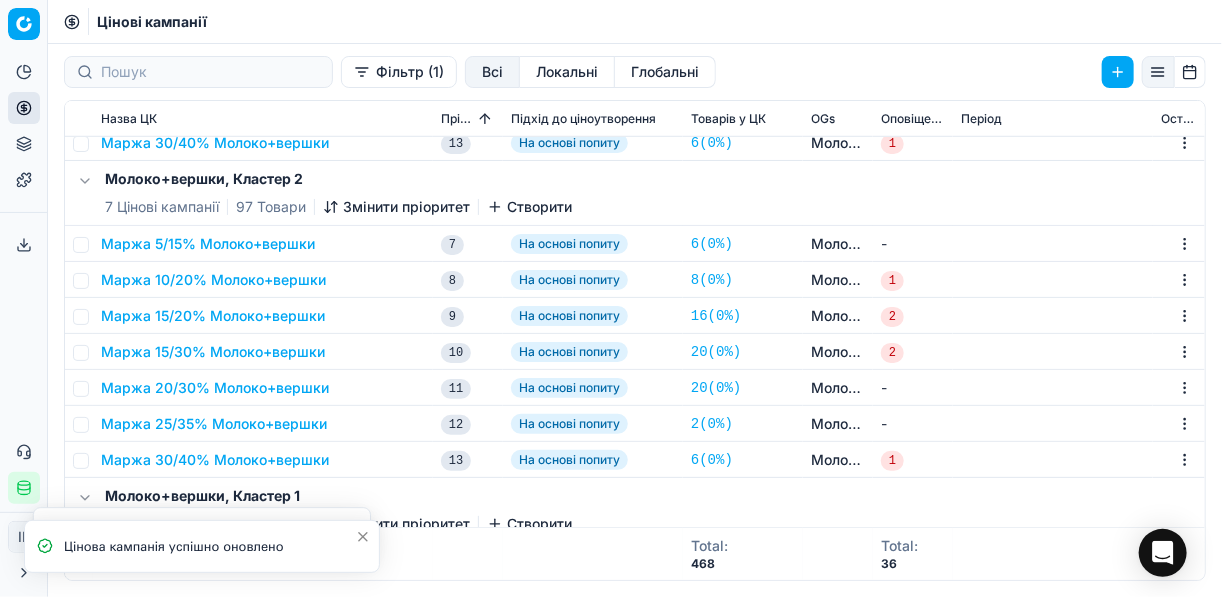 click on "Маржа 15/30% Молоко+вершки" at bounding box center [213, 352] 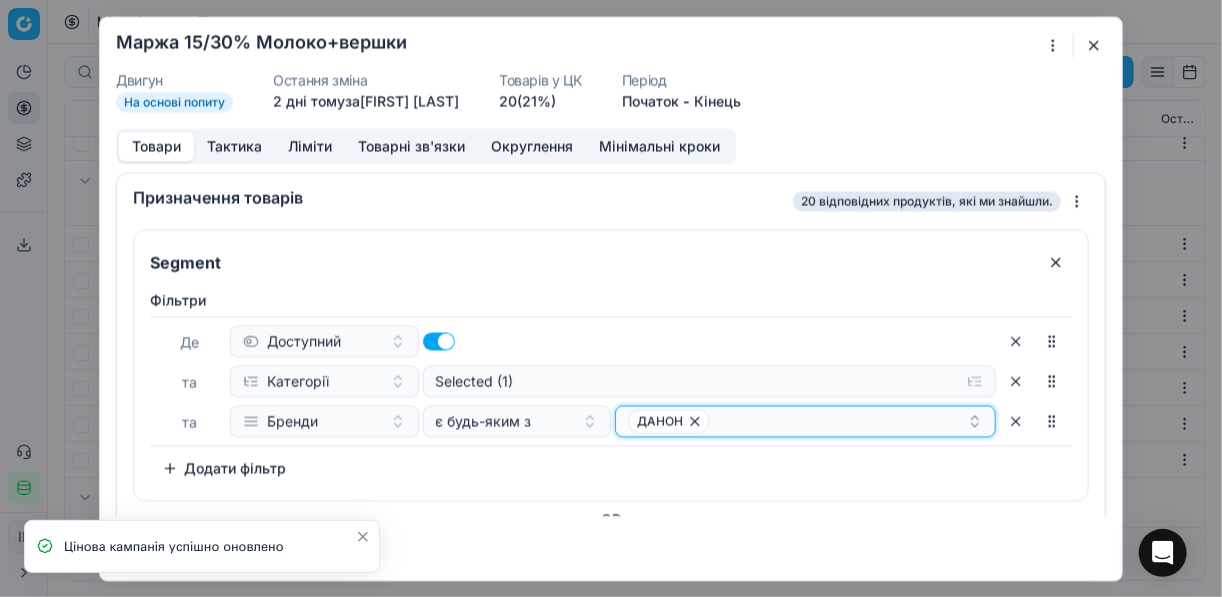 click on "ДАНОН" at bounding box center (797, 421) 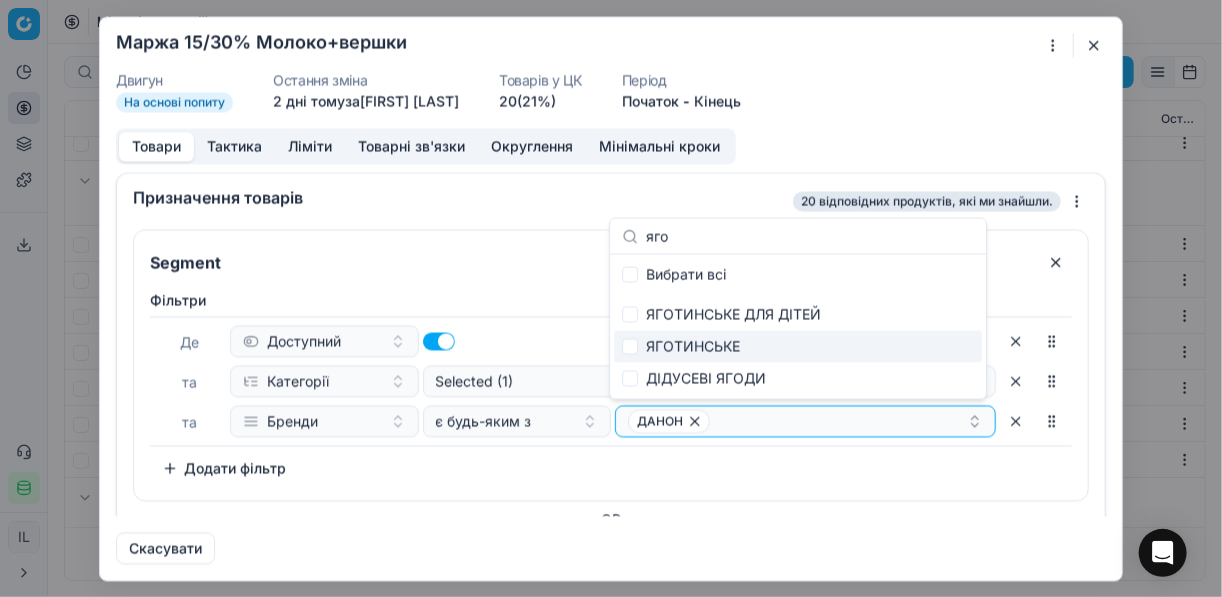 type on "яго" 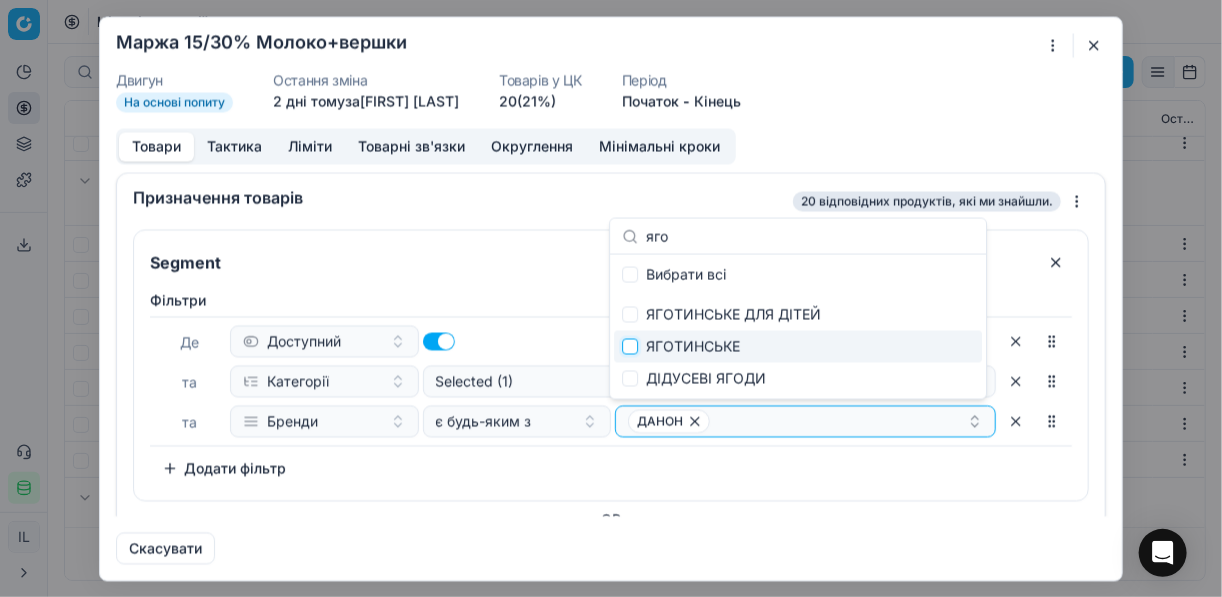 click at bounding box center (630, 347) 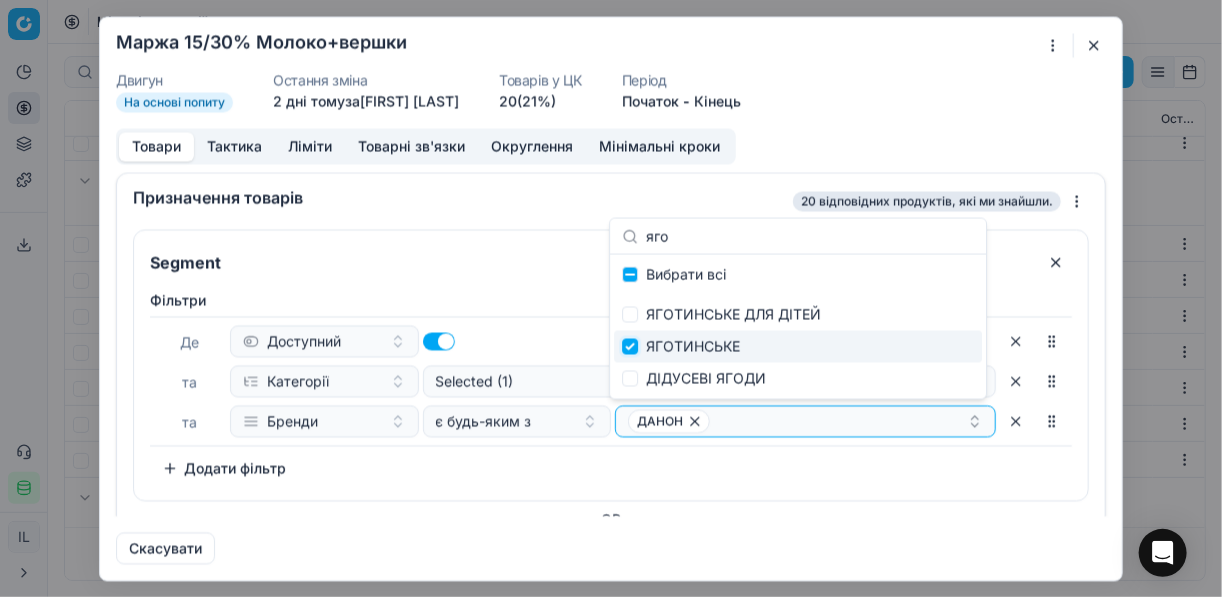 checkbox on "true" 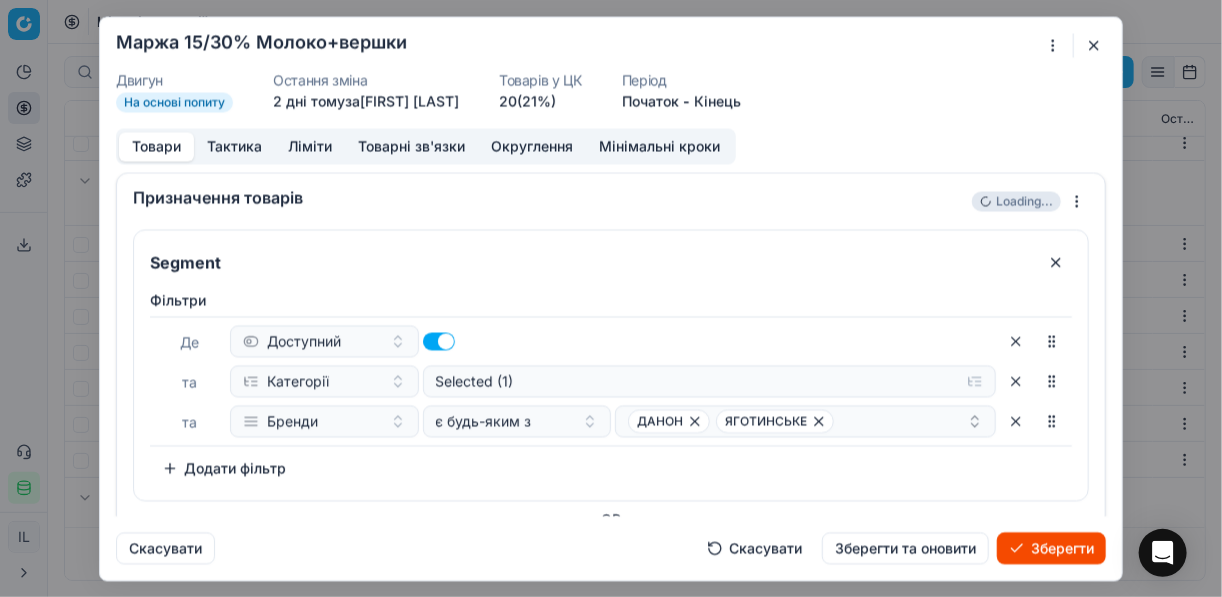 click on "Зберегти" at bounding box center (1051, 548) 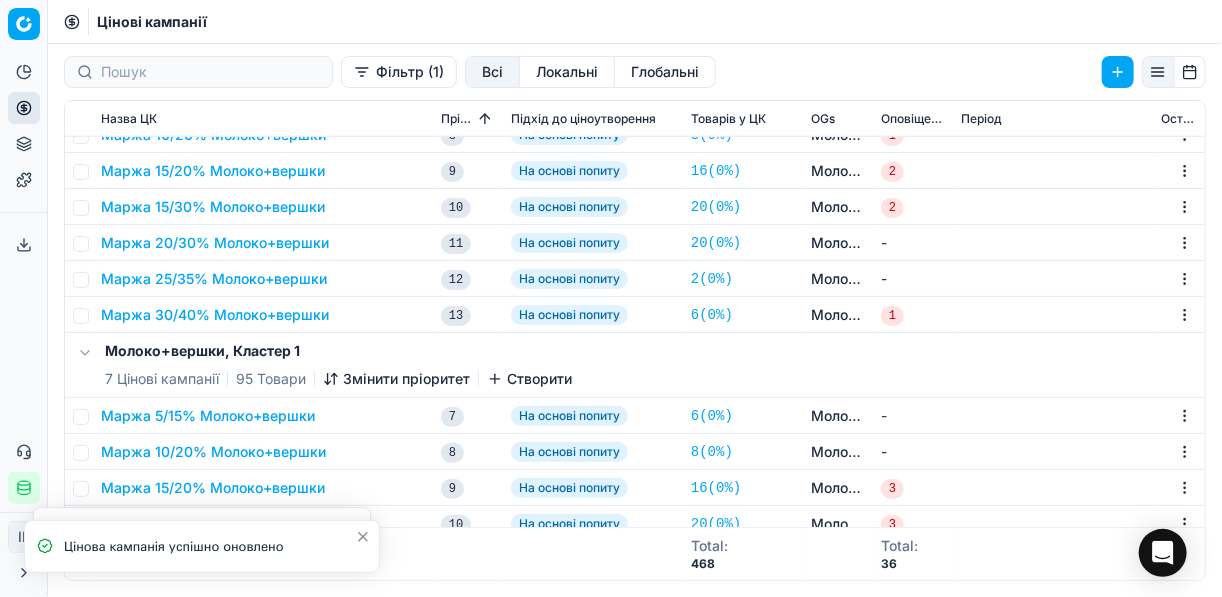 scroll, scrollTop: 960, scrollLeft: 0, axis: vertical 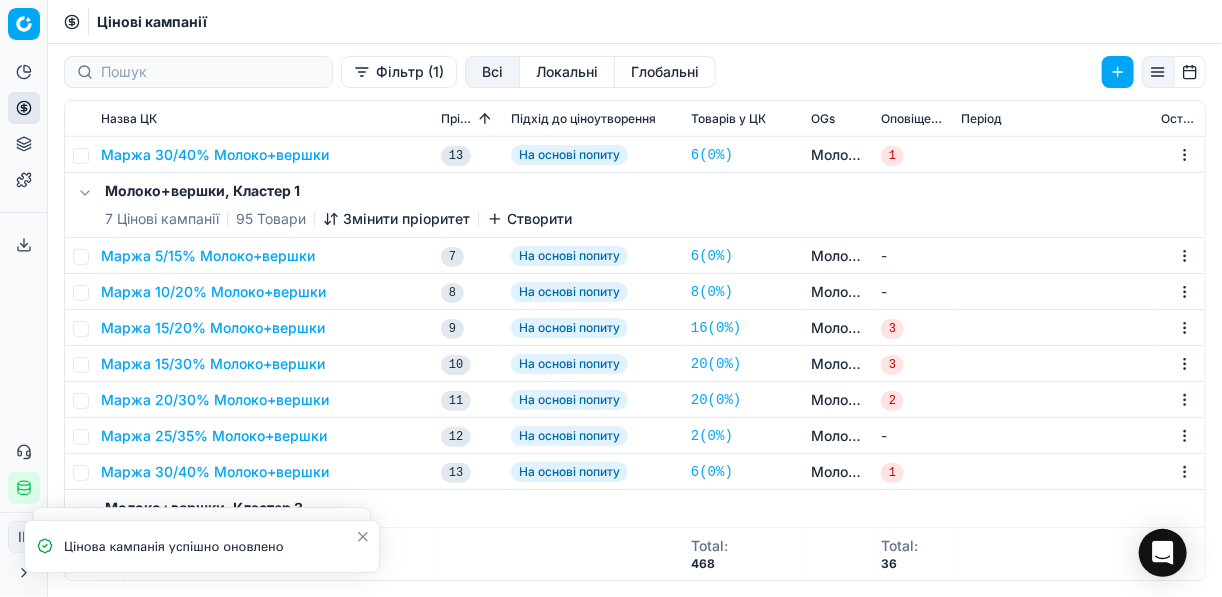 click on "Маржа 15/30% Молоко+вершки" at bounding box center (213, 364) 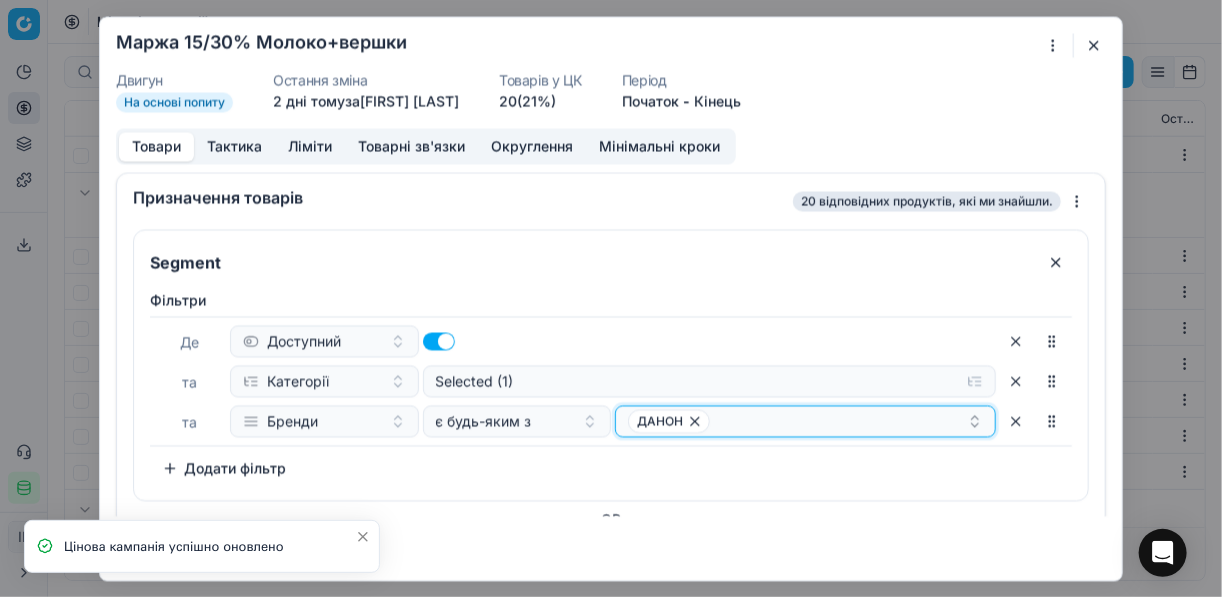 click on "ДАНОН" at bounding box center (797, 421) 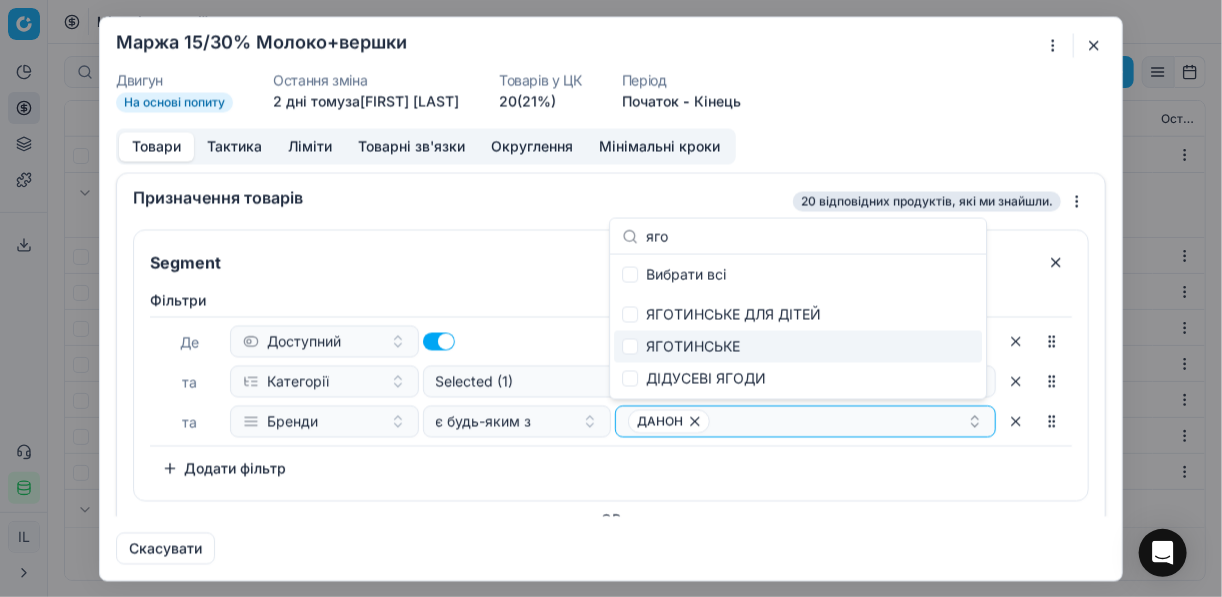 type on "яго" 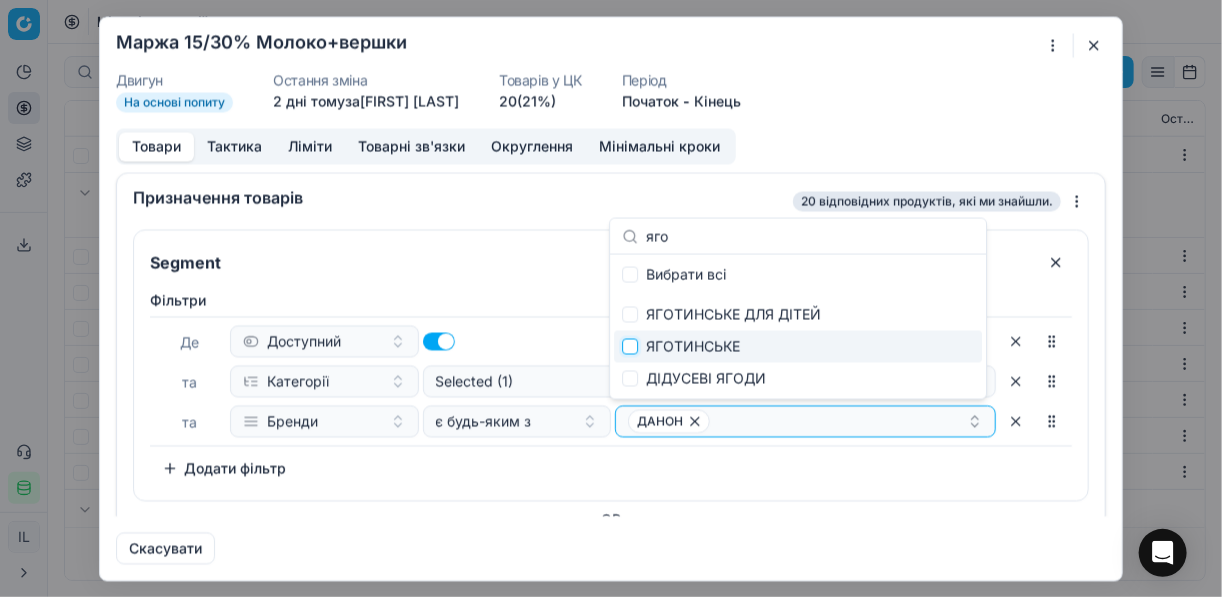 click at bounding box center (630, 347) 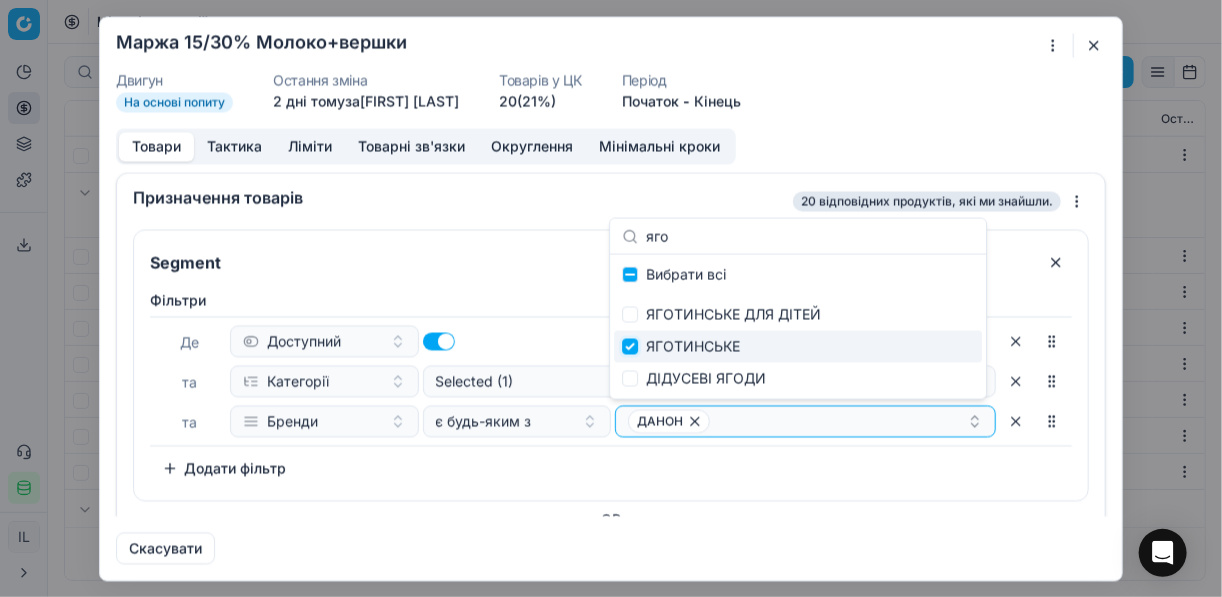 checkbox on "true" 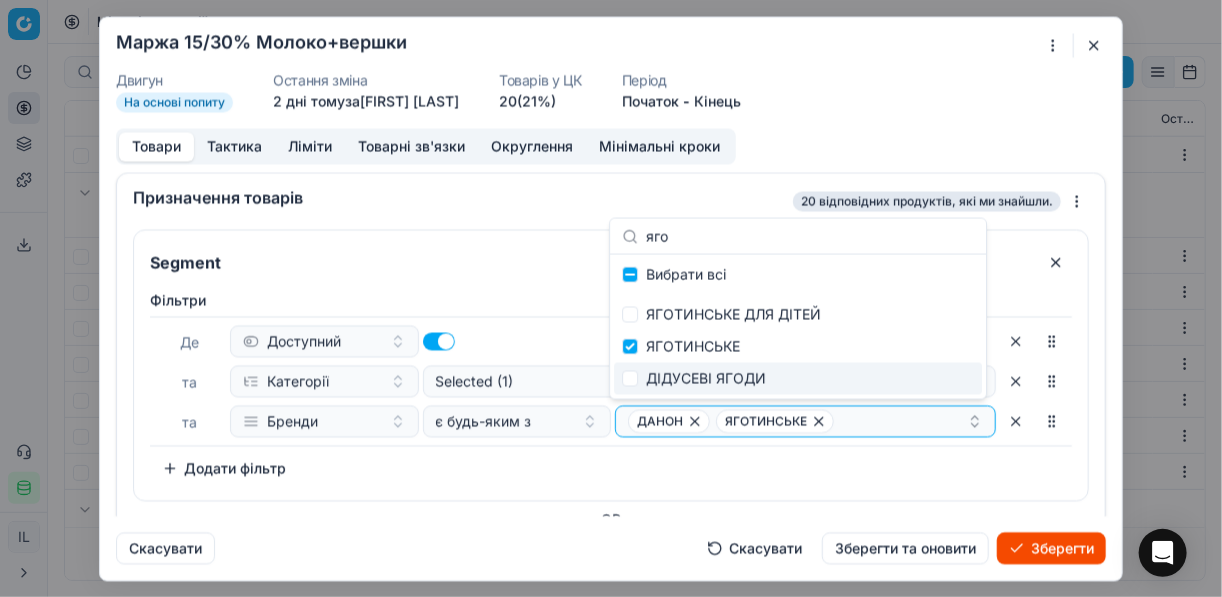 click on "Зберегти" at bounding box center [1051, 548] 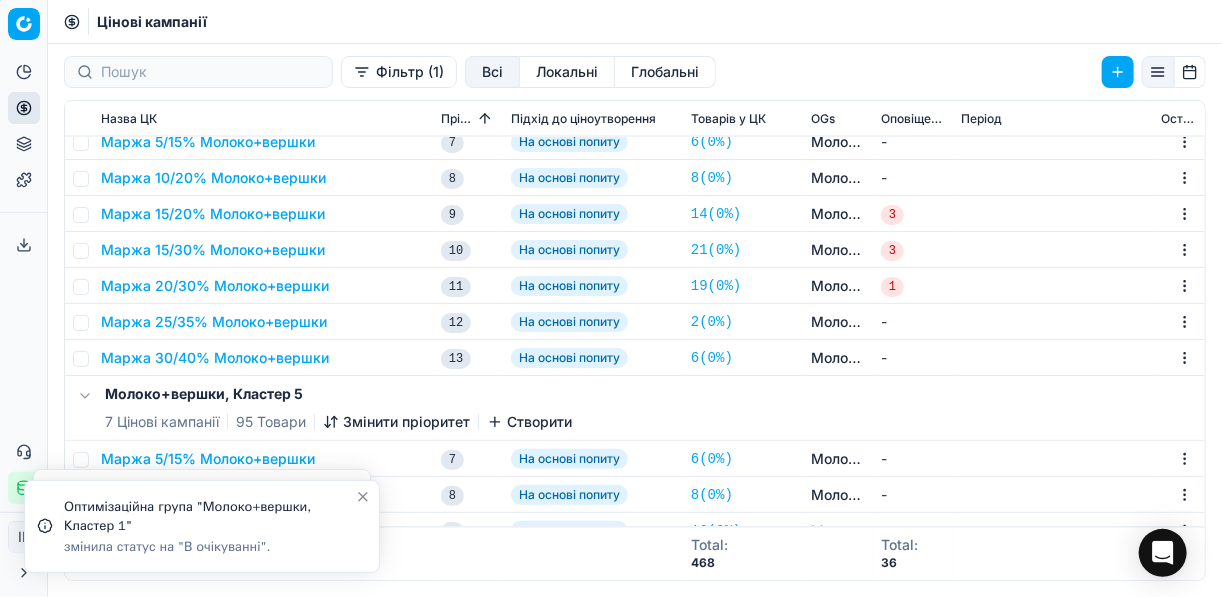 scroll, scrollTop: 1440, scrollLeft: 0, axis: vertical 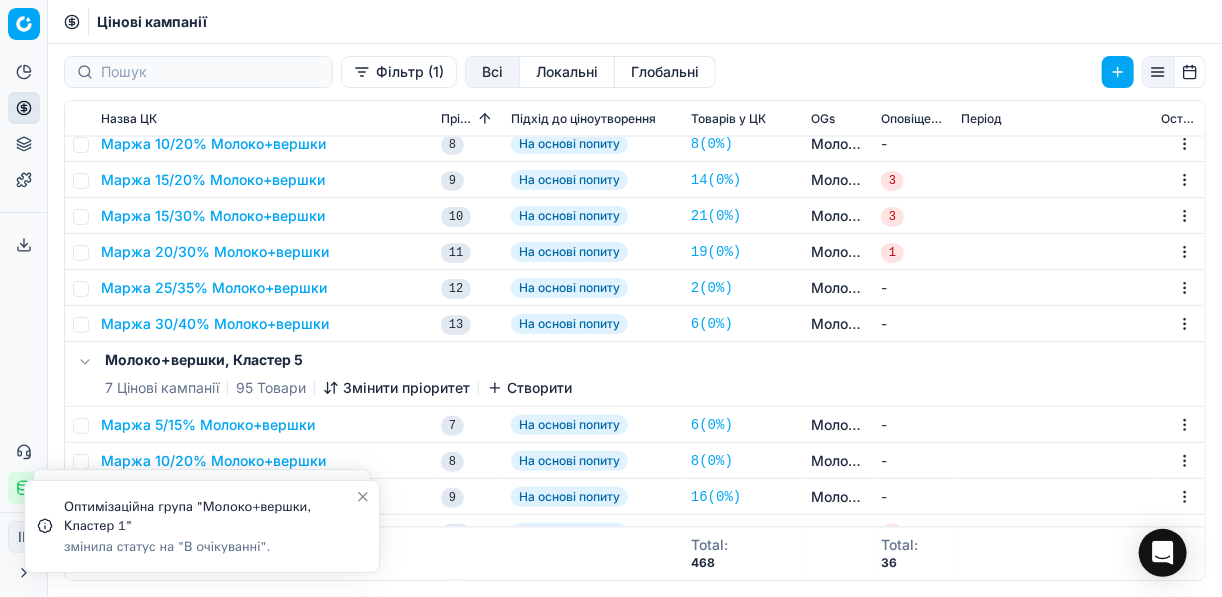 click on "Маржа 15/30% Молоко+вершки" at bounding box center (213, 216) 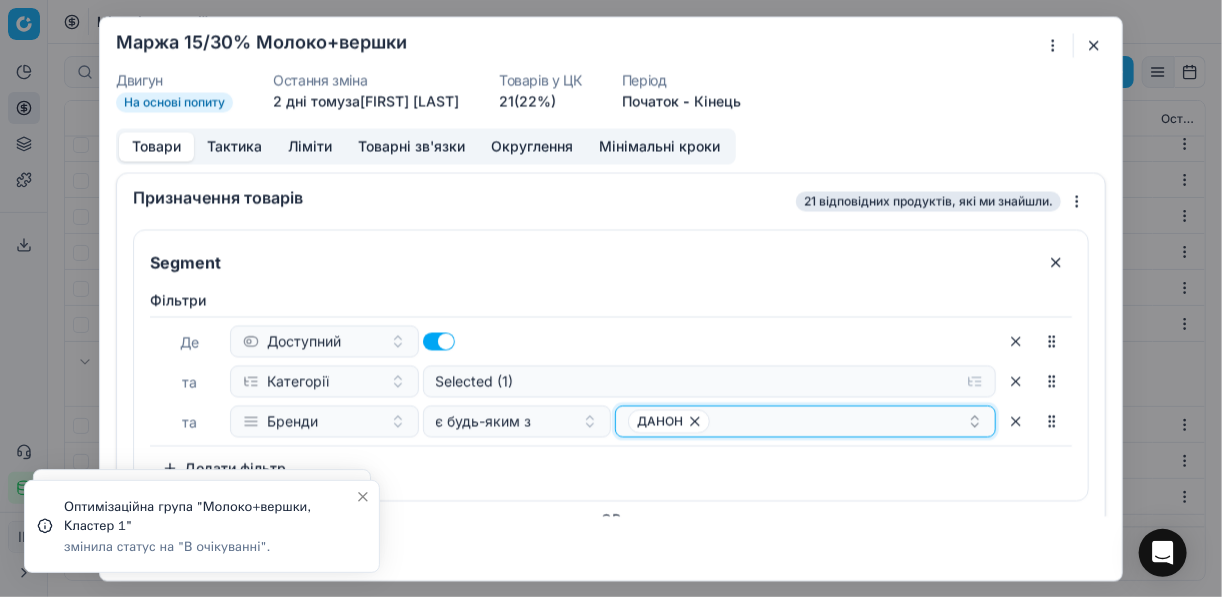 click on "ДАНОН" at bounding box center [797, 421] 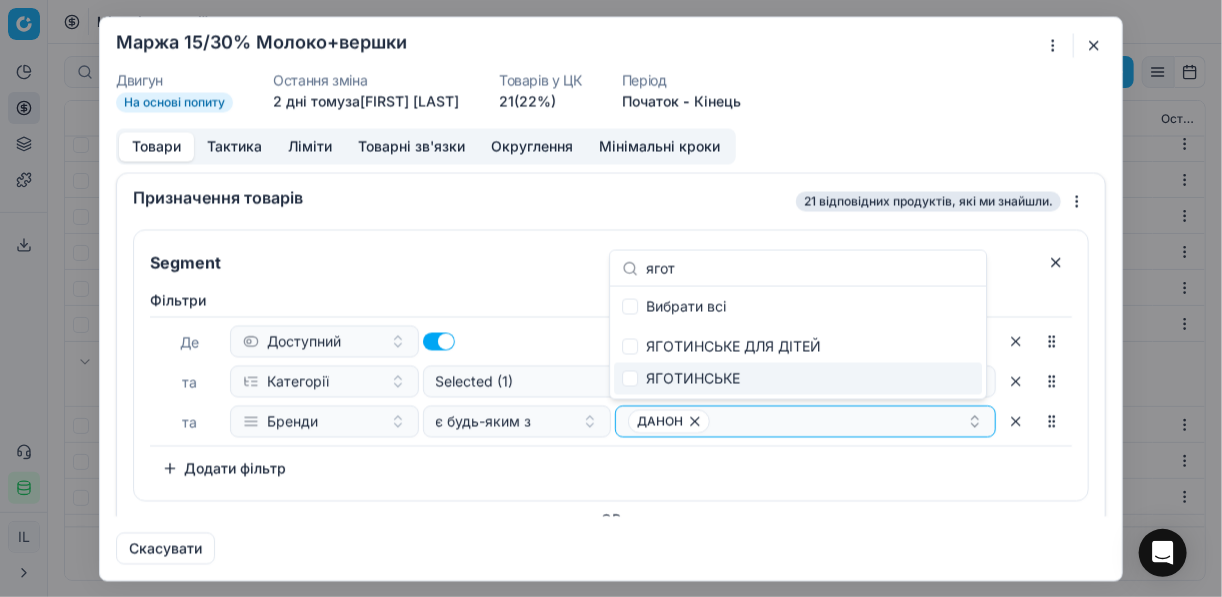 type on "ягот" 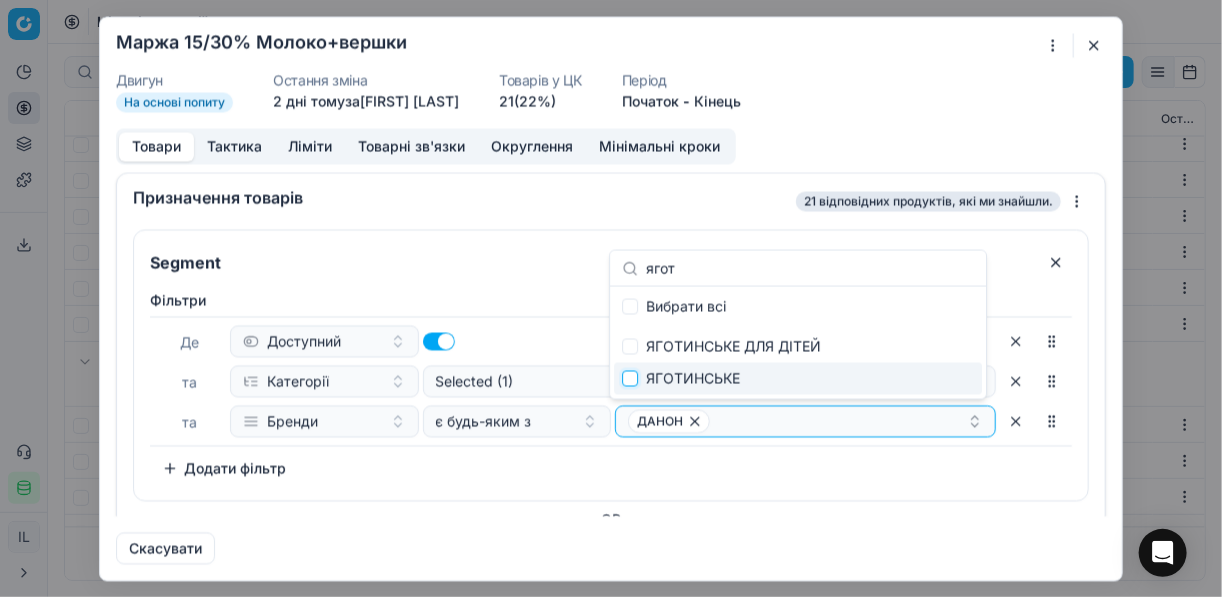 click at bounding box center (630, 379) 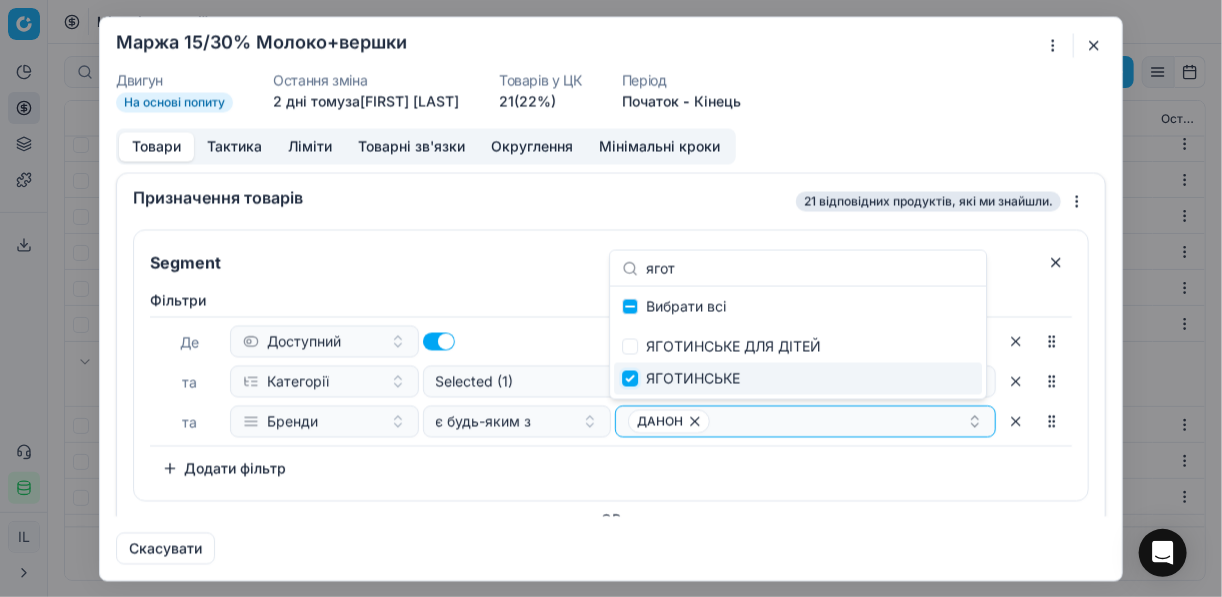 checkbox on "true" 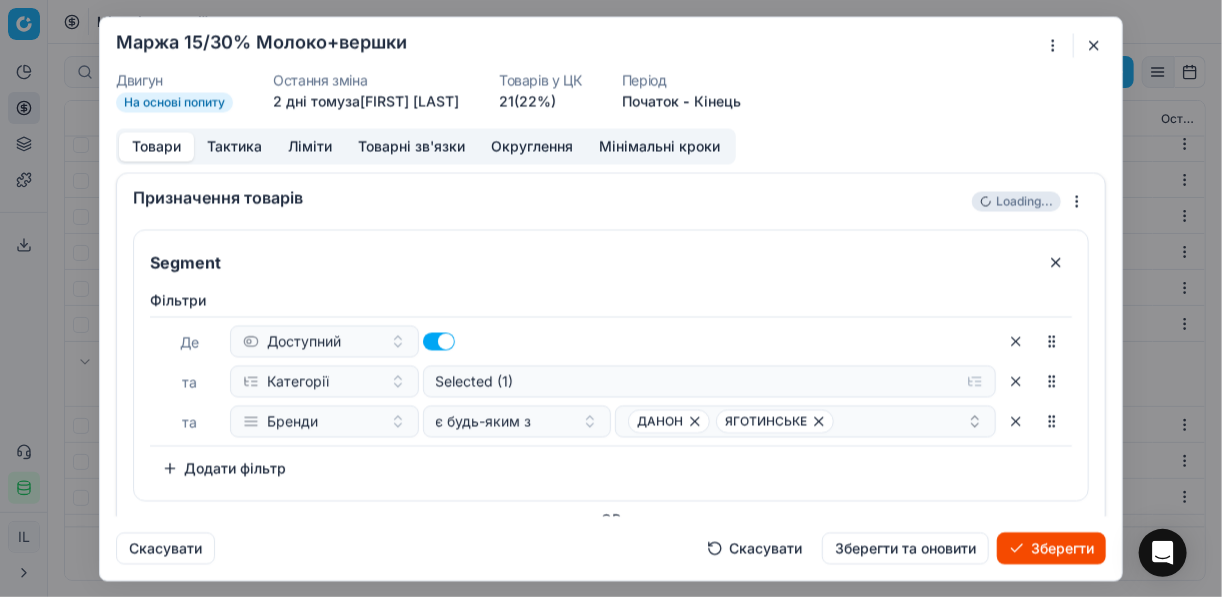 click on "Зберегти" at bounding box center [1051, 548] 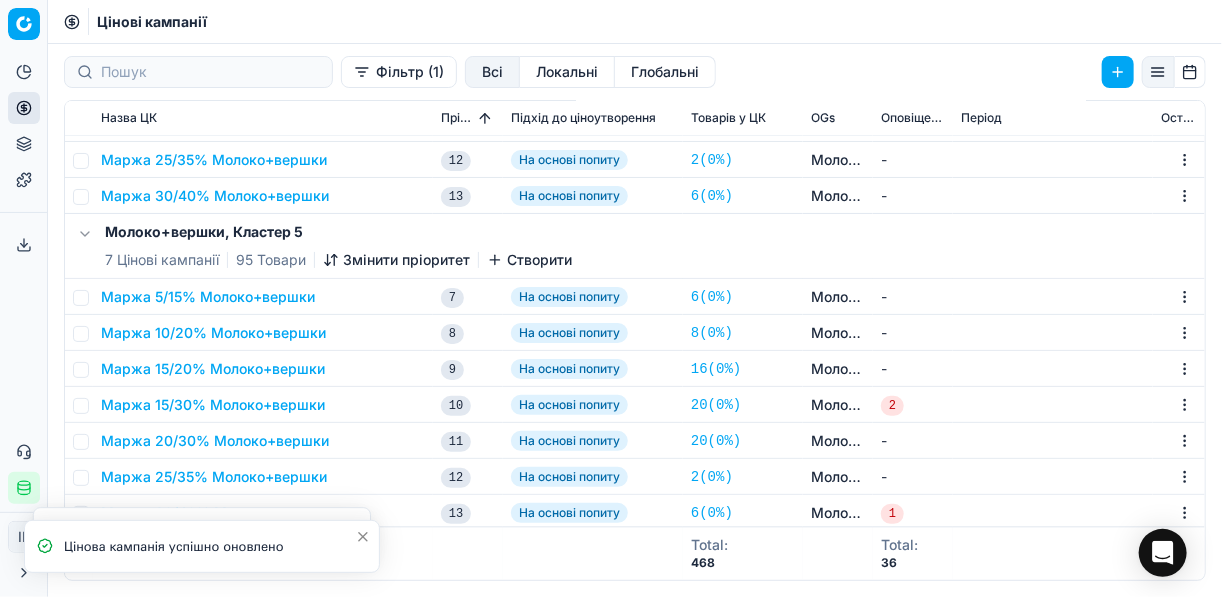 scroll, scrollTop: 1585, scrollLeft: 0, axis: vertical 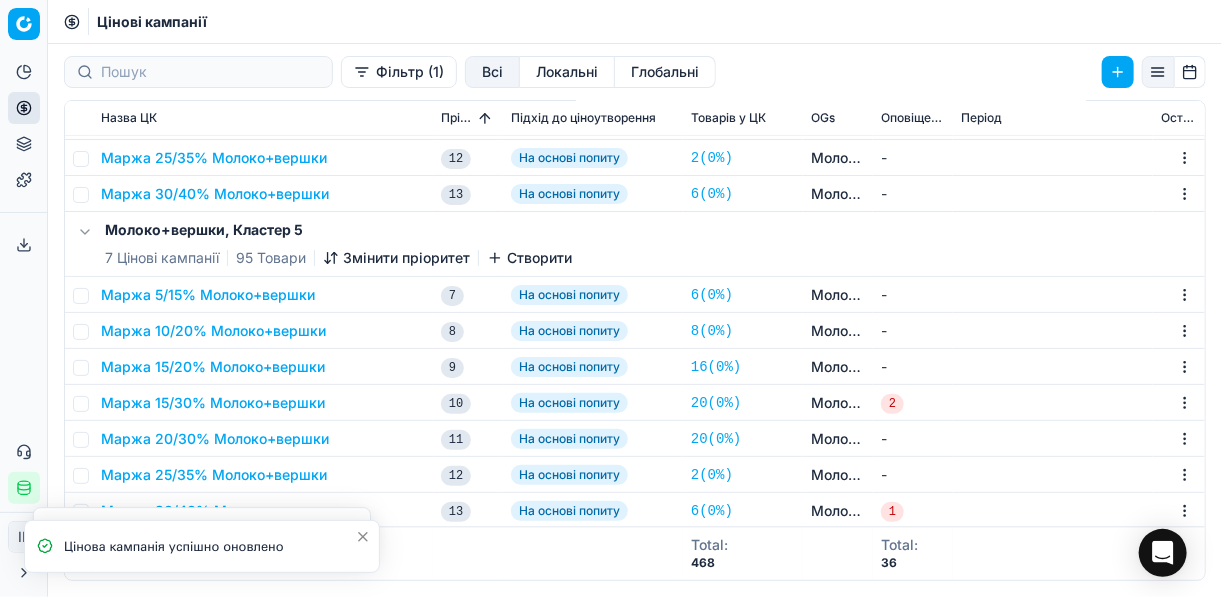 click on "Маржа 15/30% Молоко+вершки" at bounding box center [213, 403] 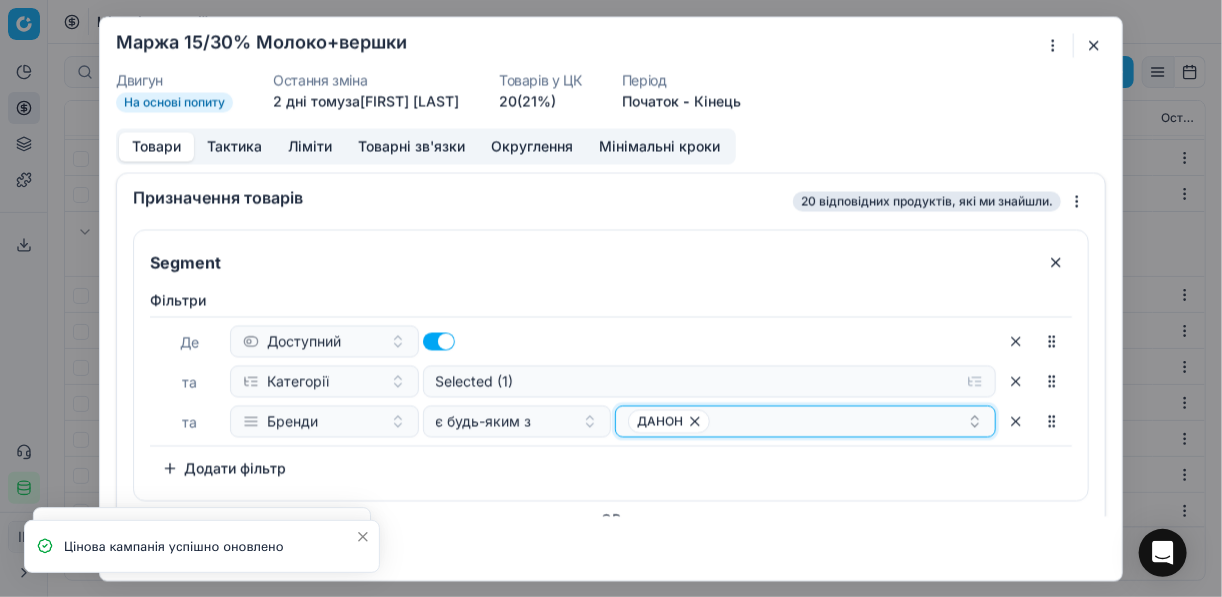 click on "ДАНОН" at bounding box center [797, 421] 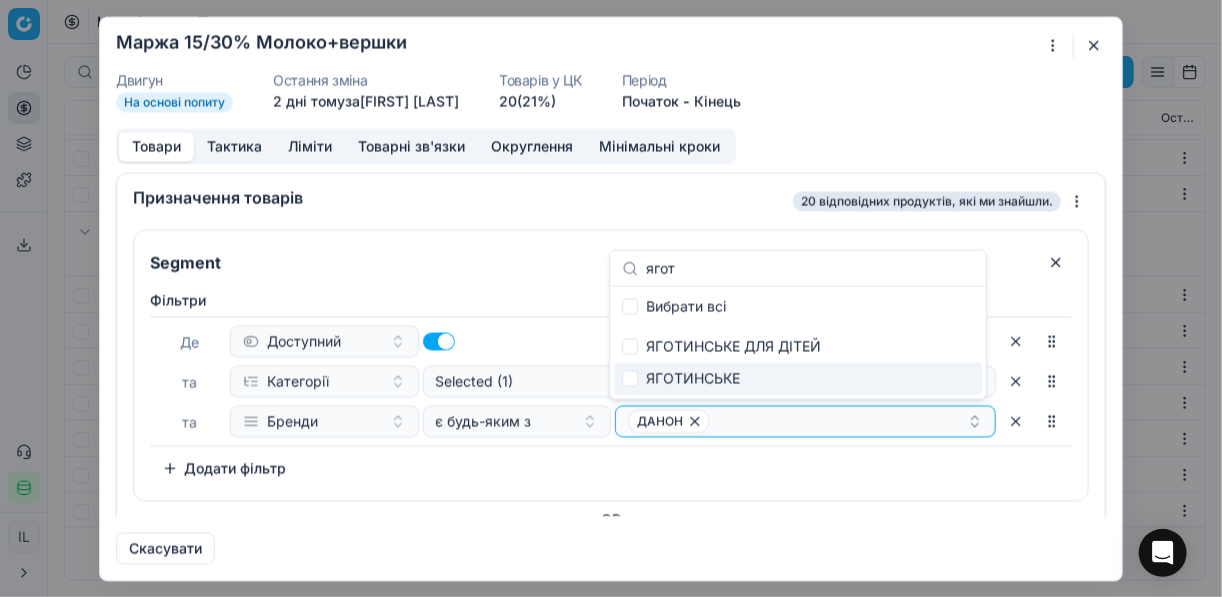 type on "ягот" 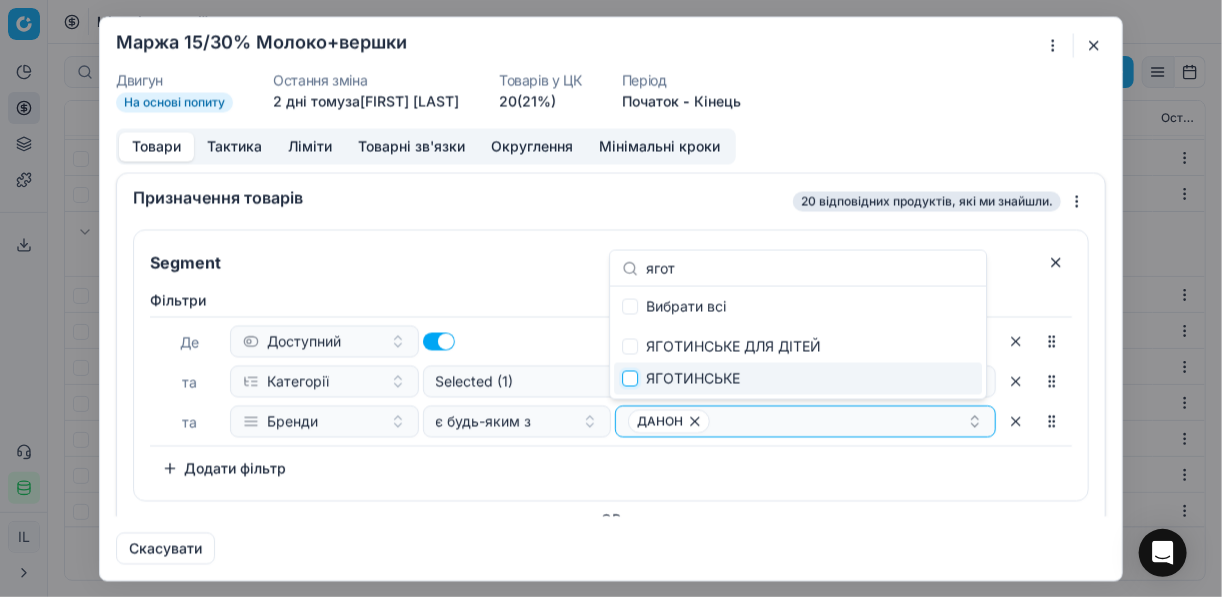click at bounding box center [630, 379] 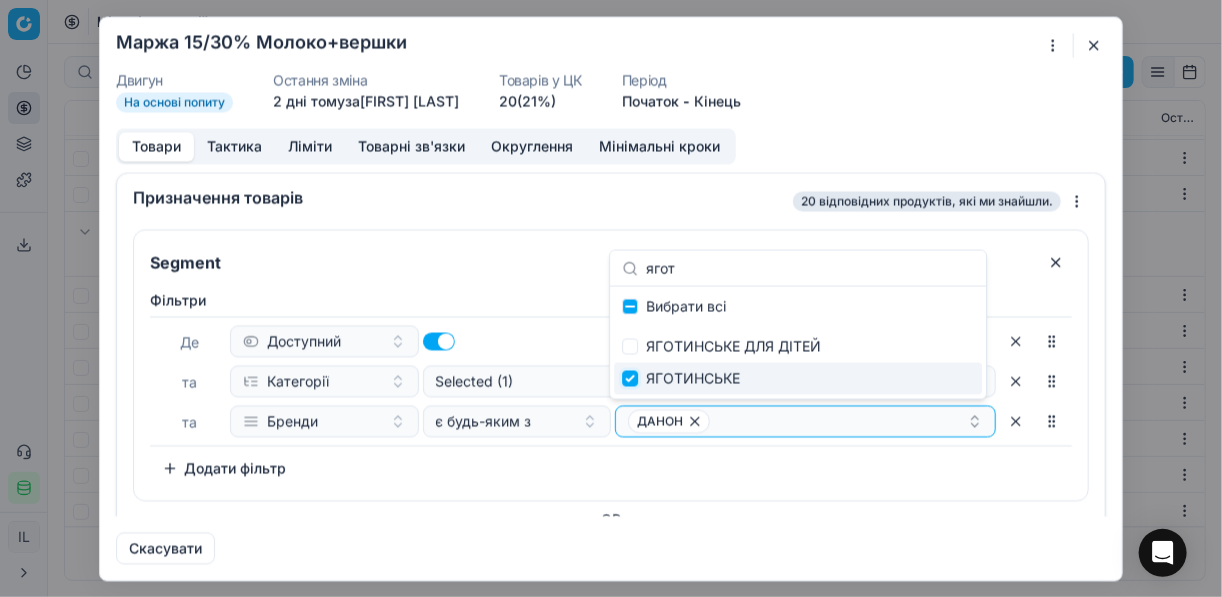 checkbox on "true" 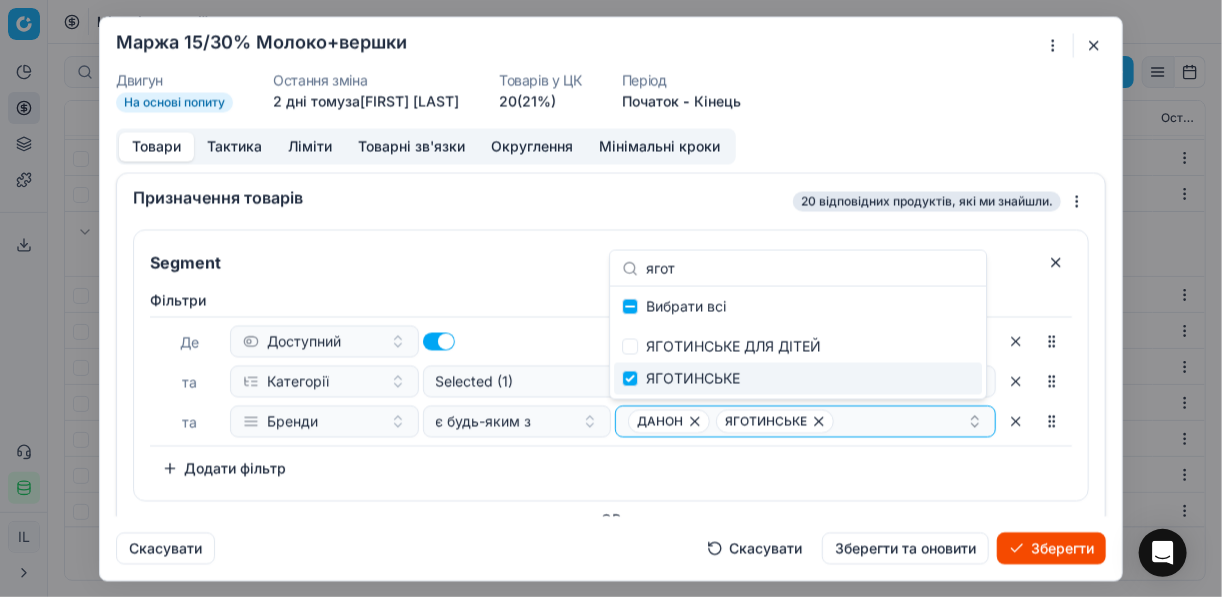 click on "Зберегти" at bounding box center (1051, 548) 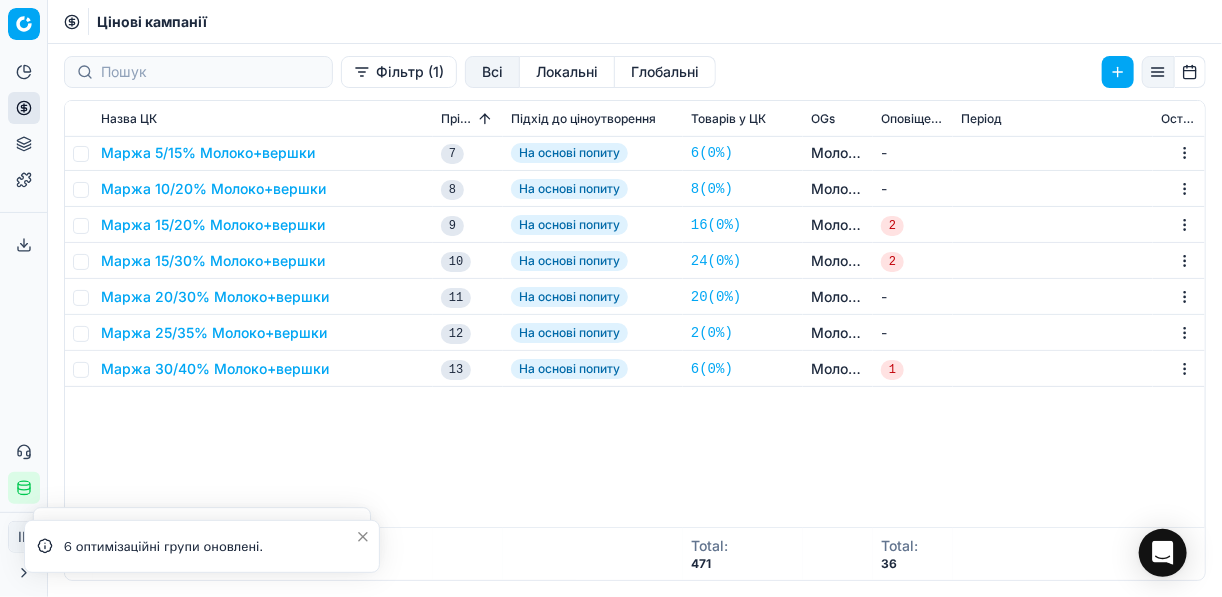 scroll, scrollTop: 0, scrollLeft: 0, axis: both 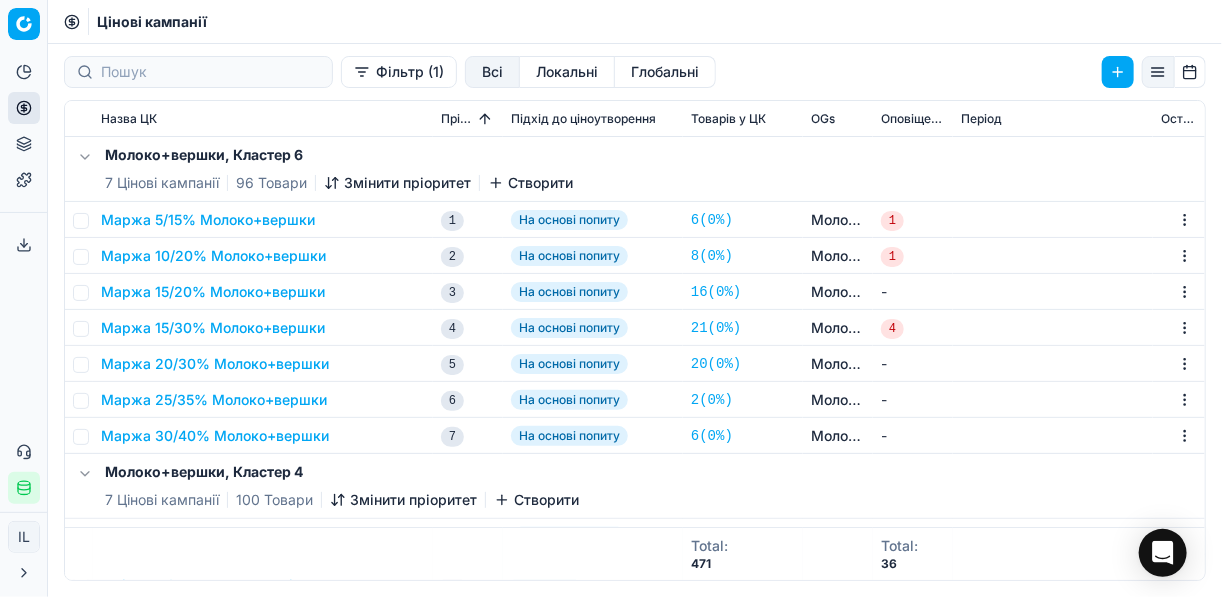 click on "Фільтр   (1)" at bounding box center [399, 72] 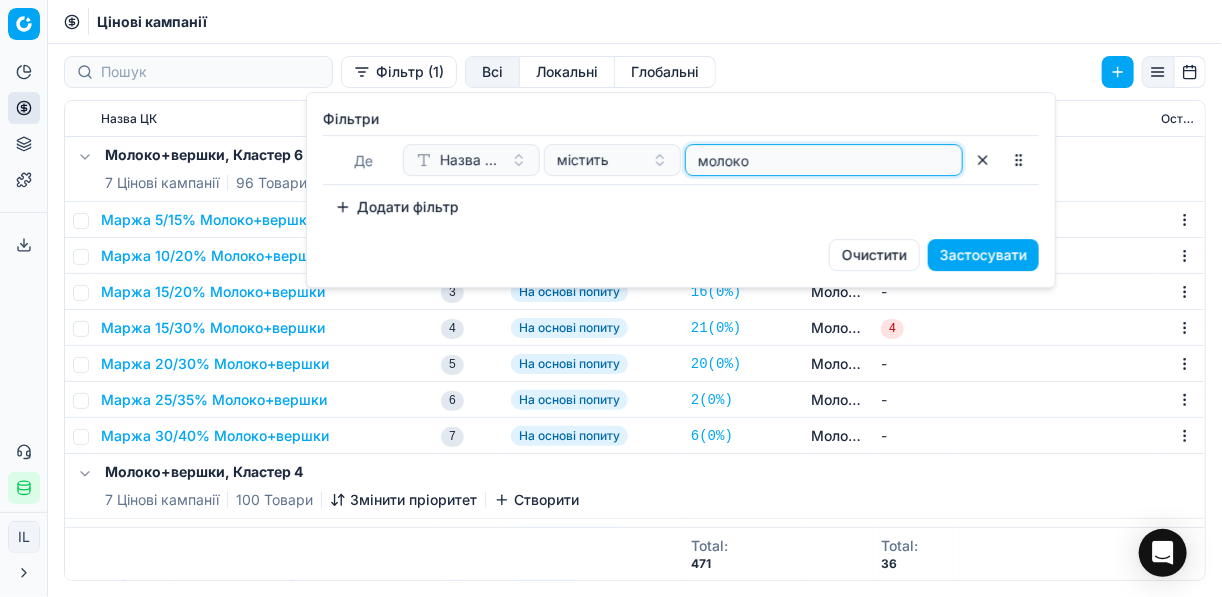 drag, startPoint x: 727, startPoint y: 161, endPoint x: 682, endPoint y: 156, distance: 45.276924 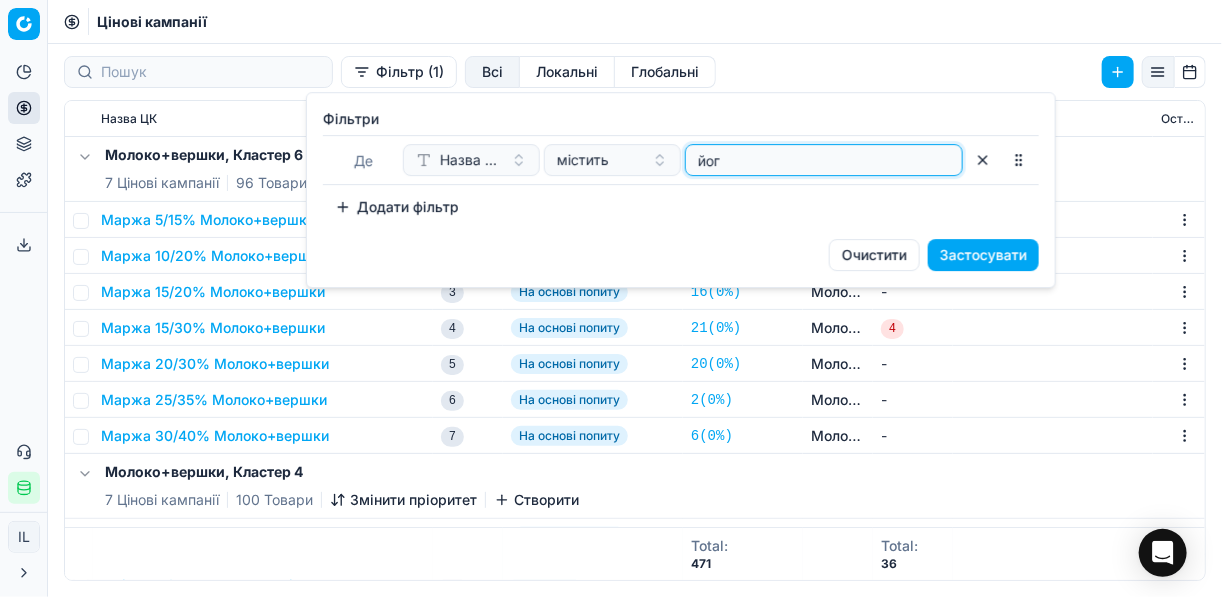 type on "йог" 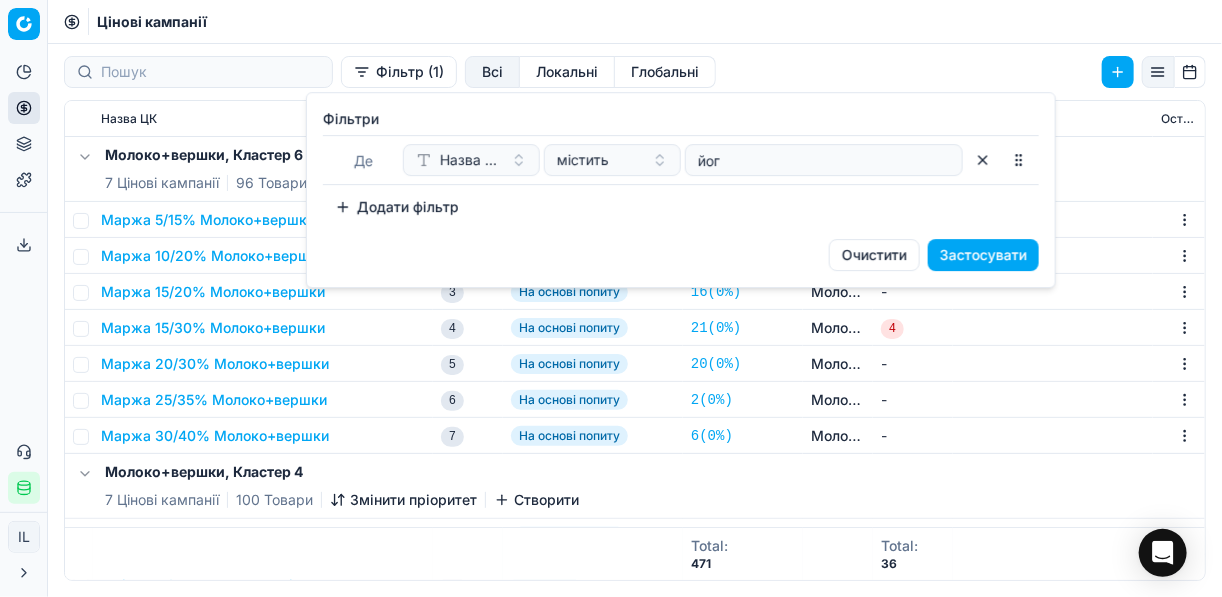 click on "Застосувати" at bounding box center [983, 255] 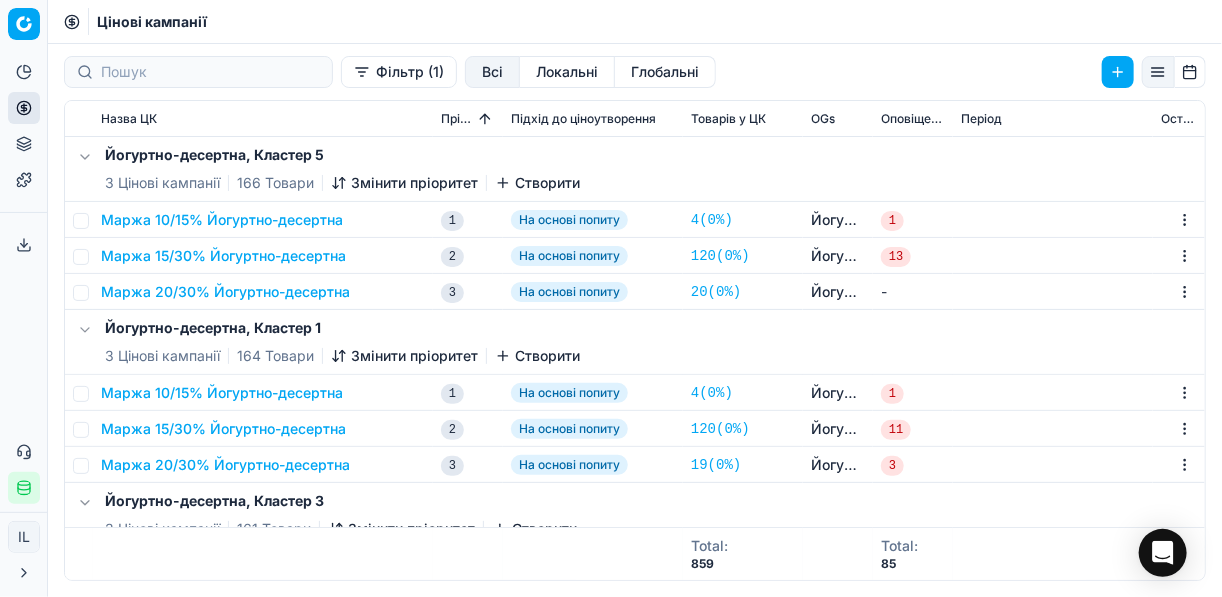 click on "Маржа 15/30% Йогуртно-десертна" at bounding box center [223, 256] 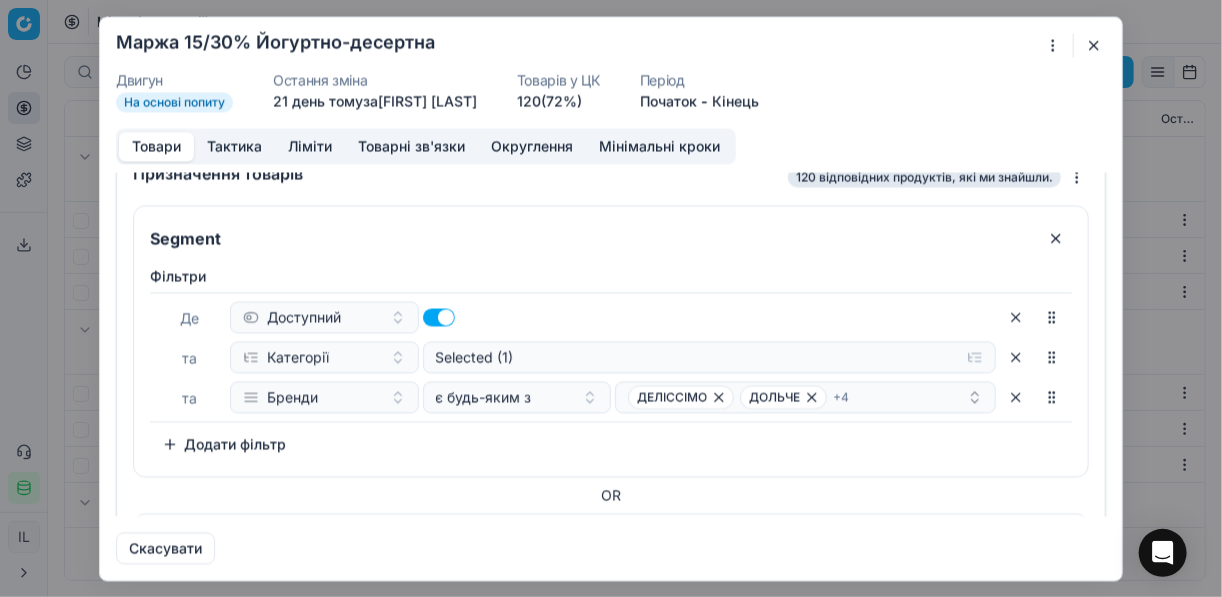 scroll, scrollTop: 0, scrollLeft: 0, axis: both 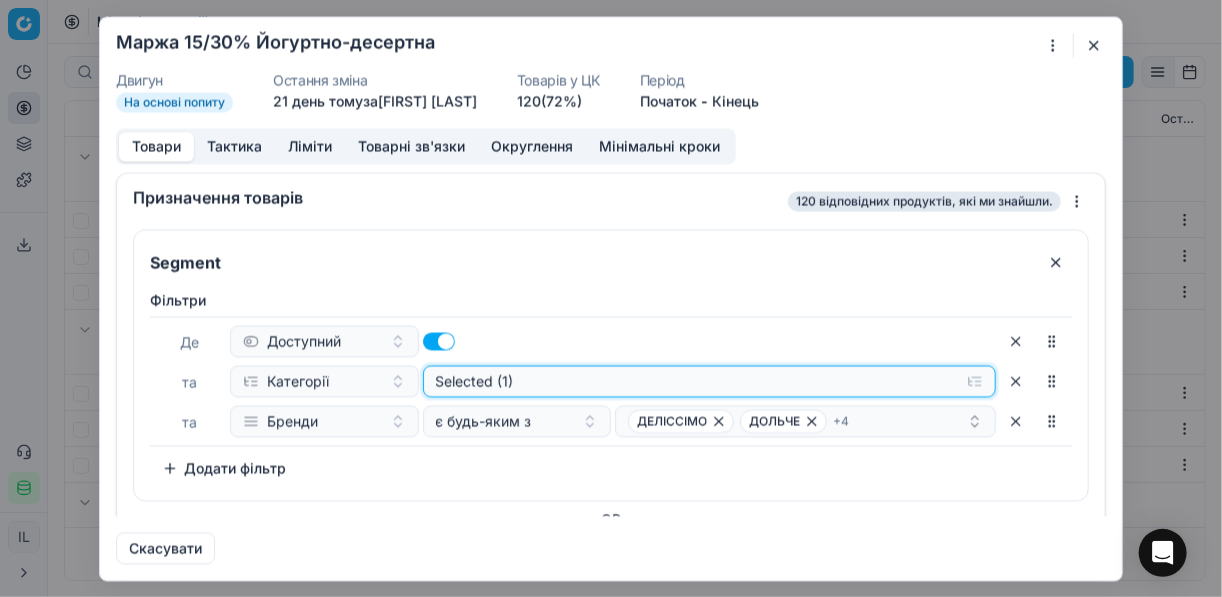 click on "Selected (1)" at bounding box center (710, 381) 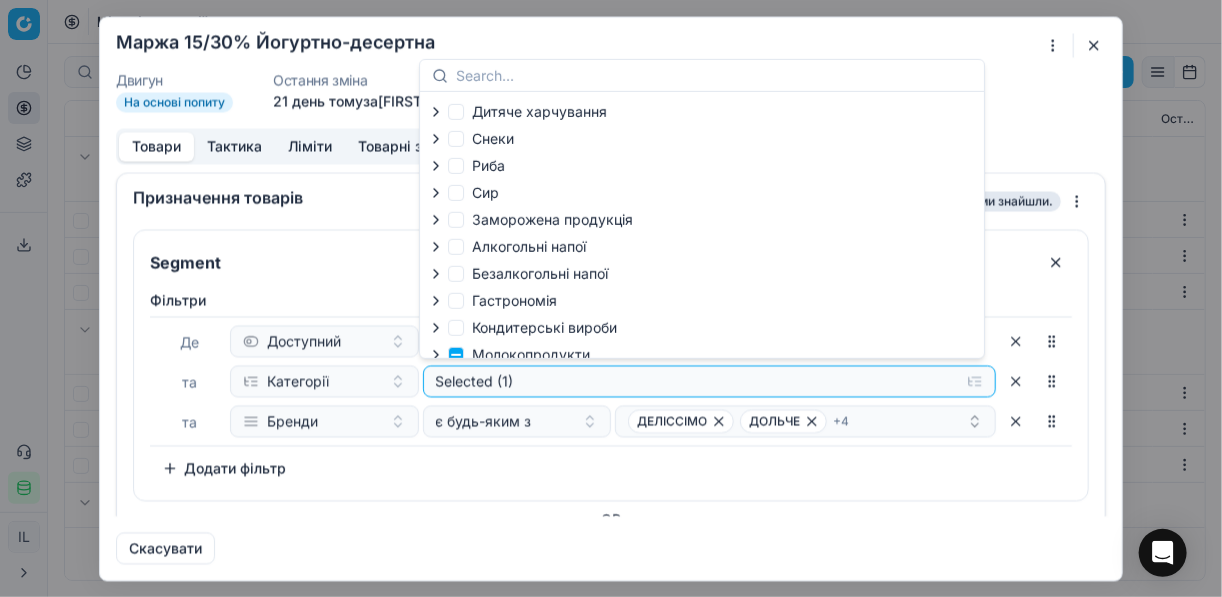 type on "й" 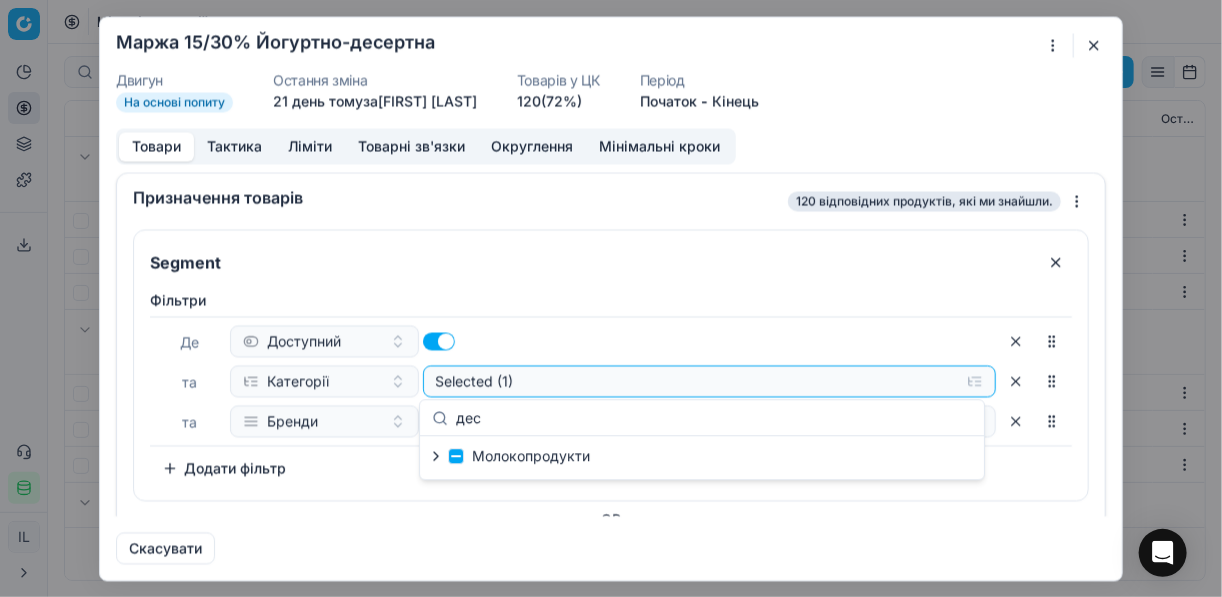 type on "дес" 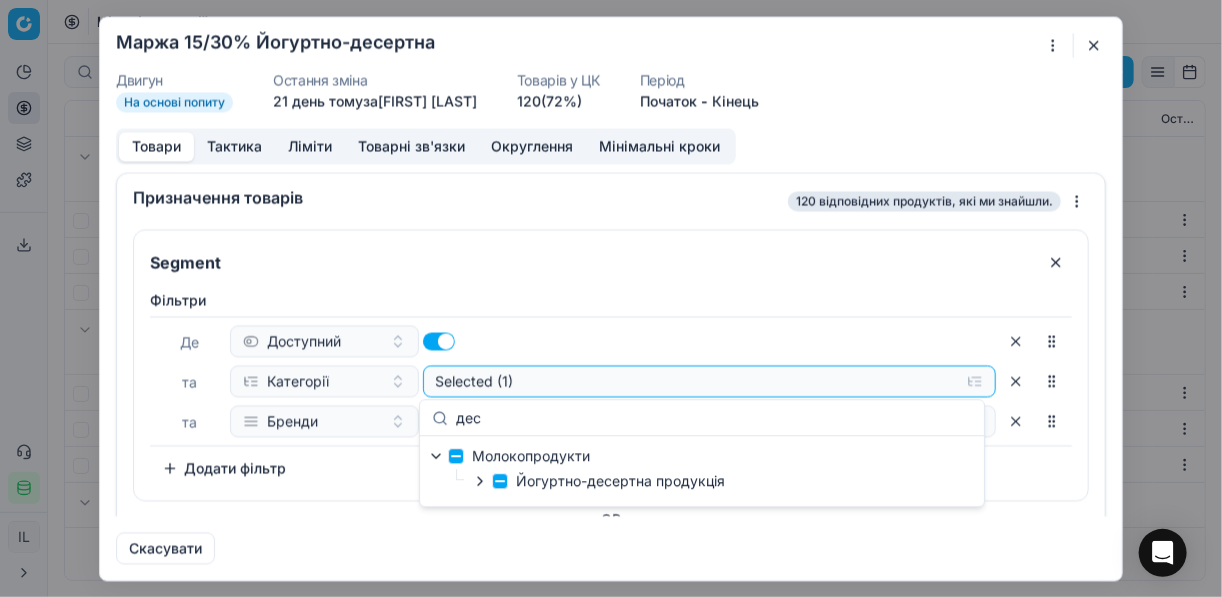 click 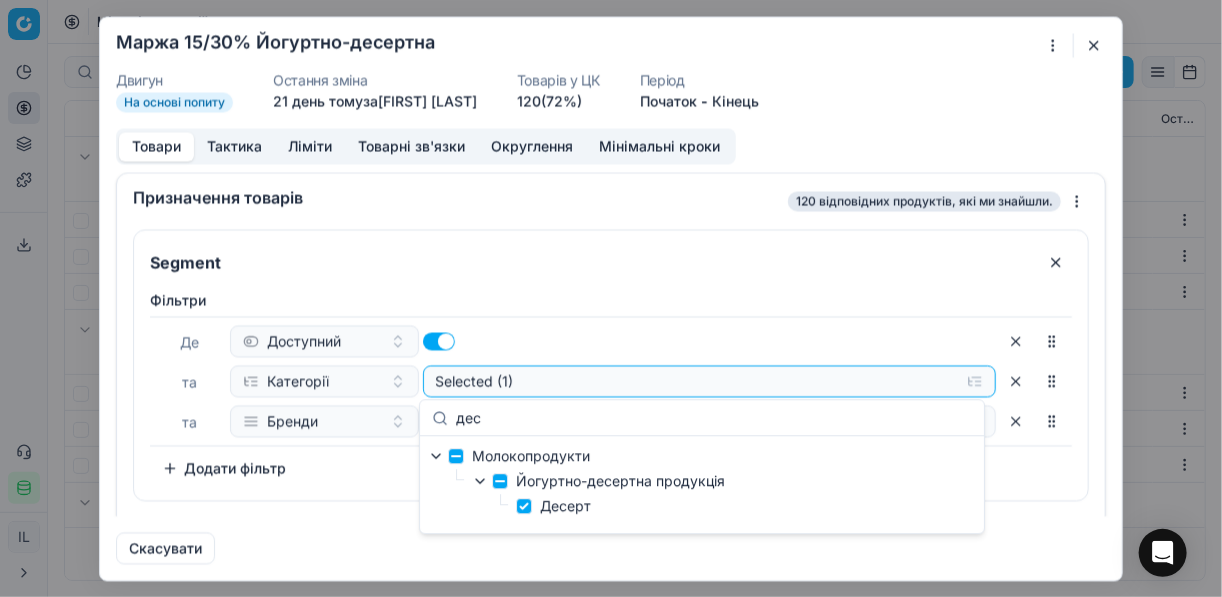 click on "Доступний" at bounding box center (613, 341) 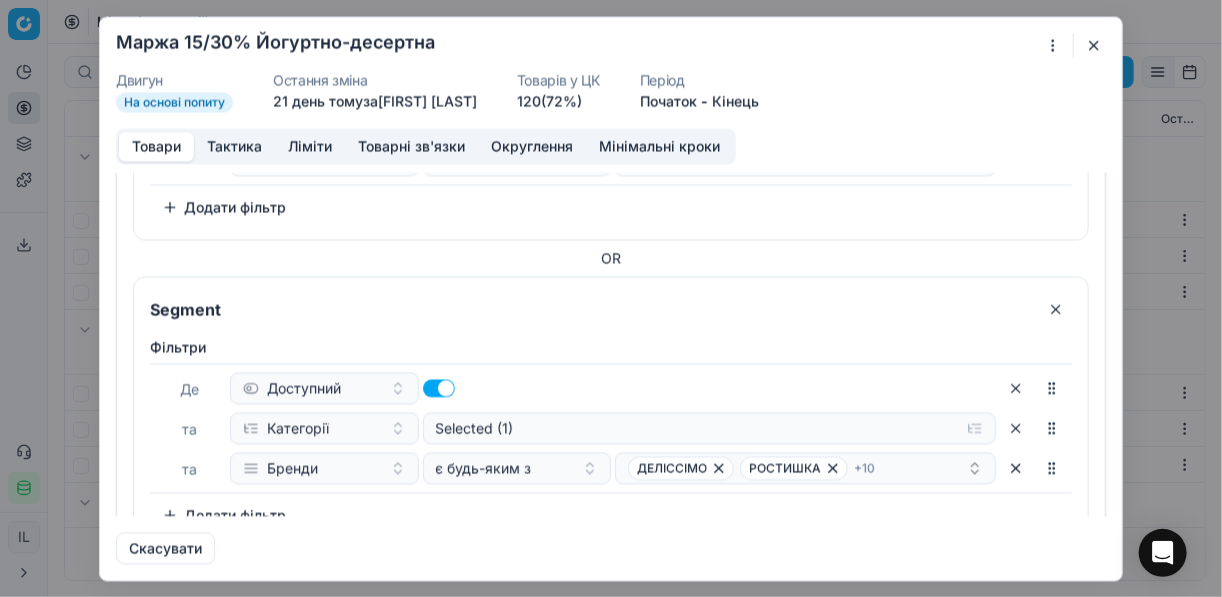 scroll, scrollTop: 320, scrollLeft: 0, axis: vertical 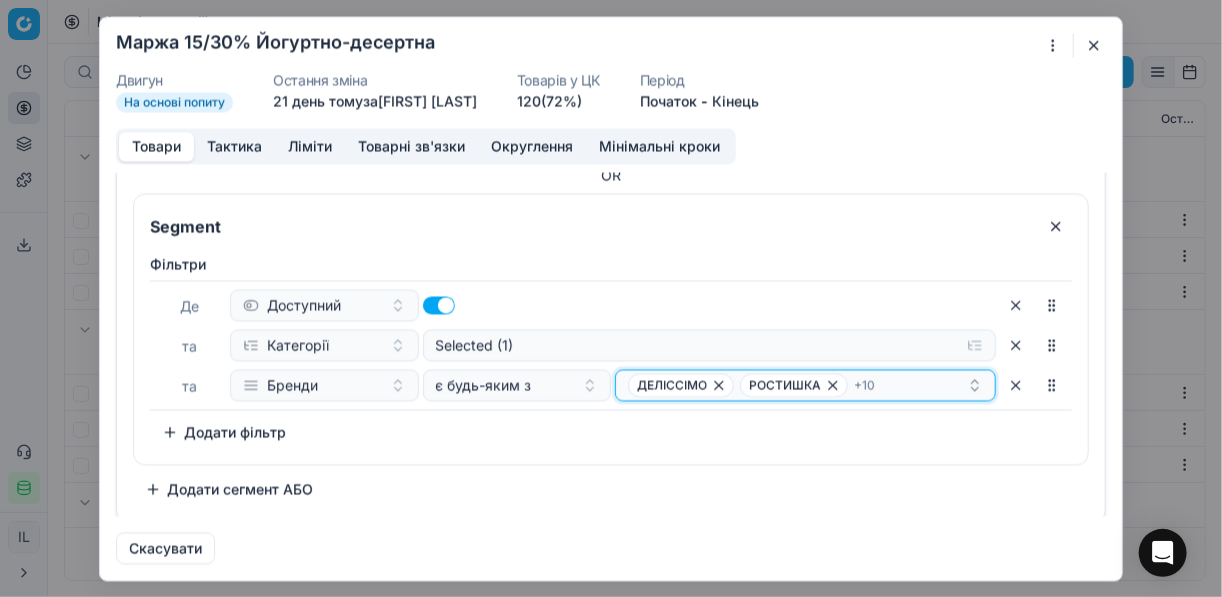 click on "ДЕЛІССІМО РОСТИШКА + 10" at bounding box center (797, 77) 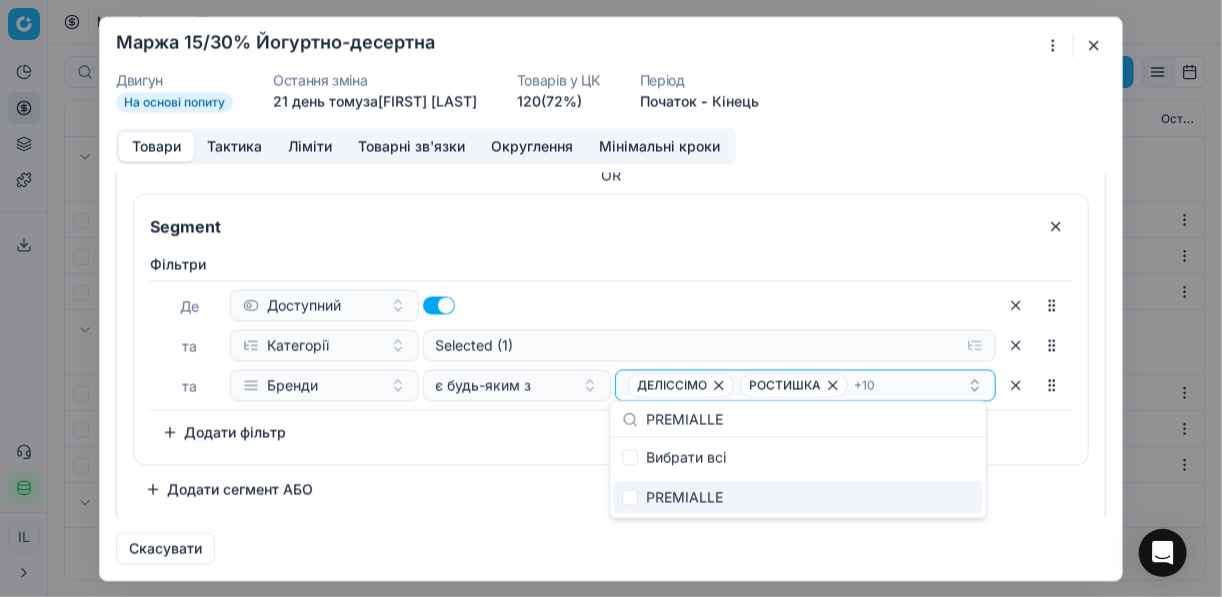 type on "PREMIALLE" 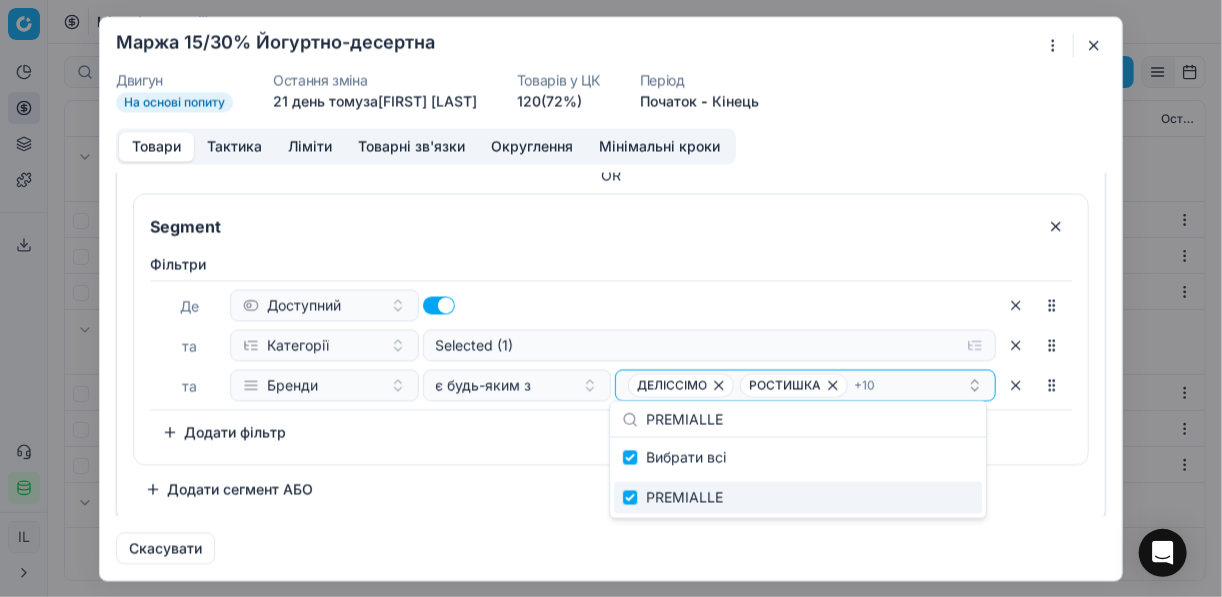 checkbox on "true" 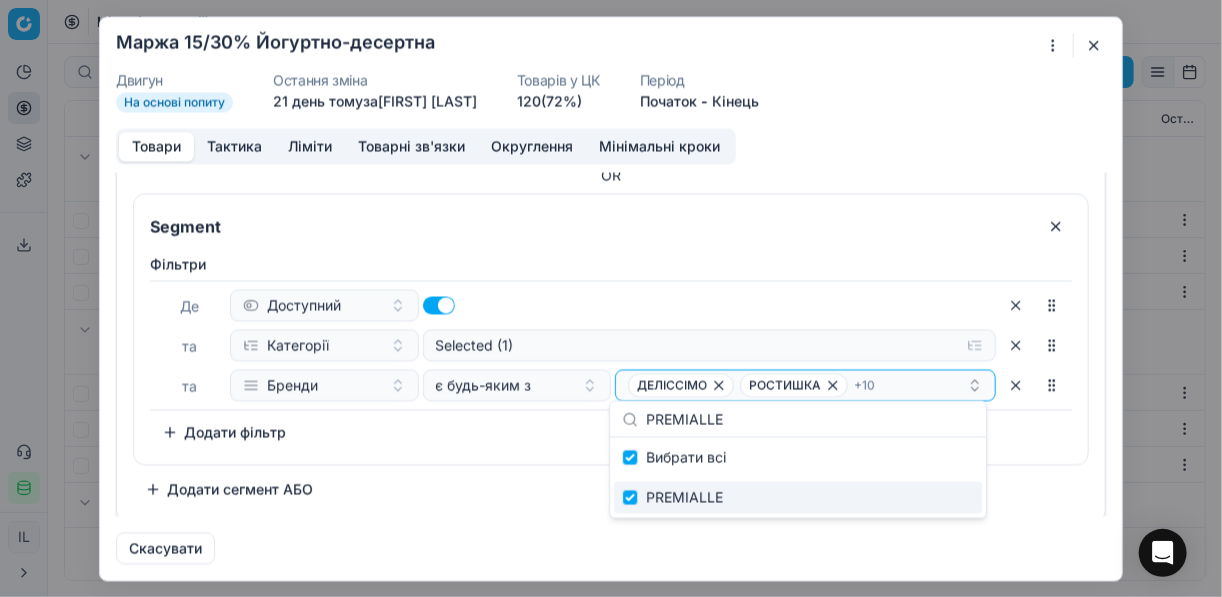 checkbox on "true" 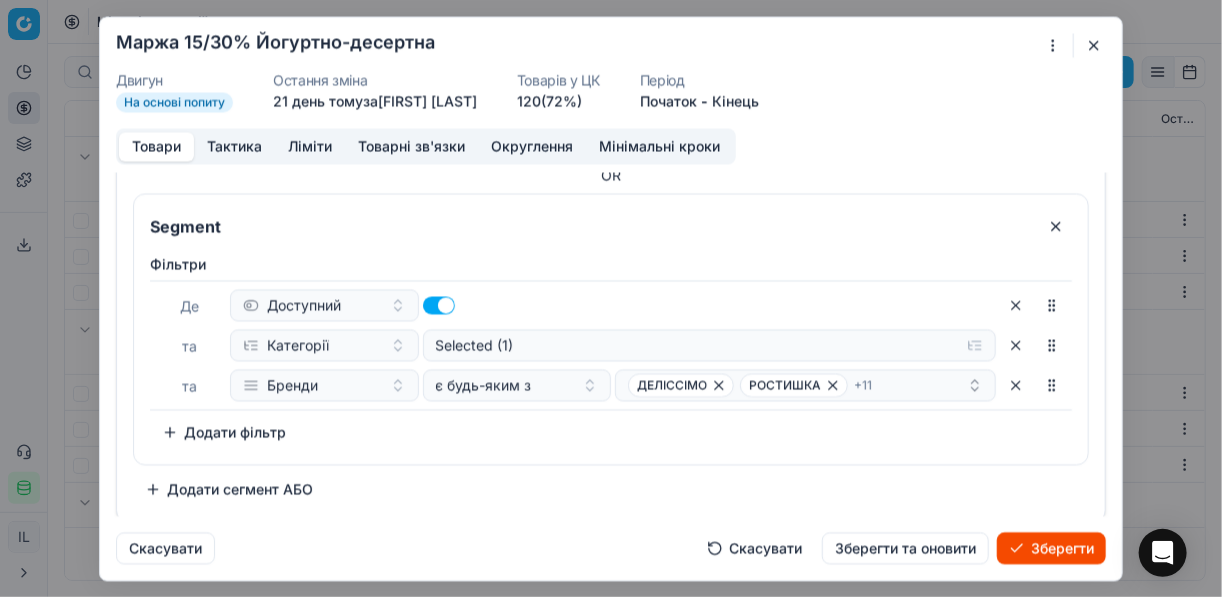 click on "Зберегти" at bounding box center [1051, 548] 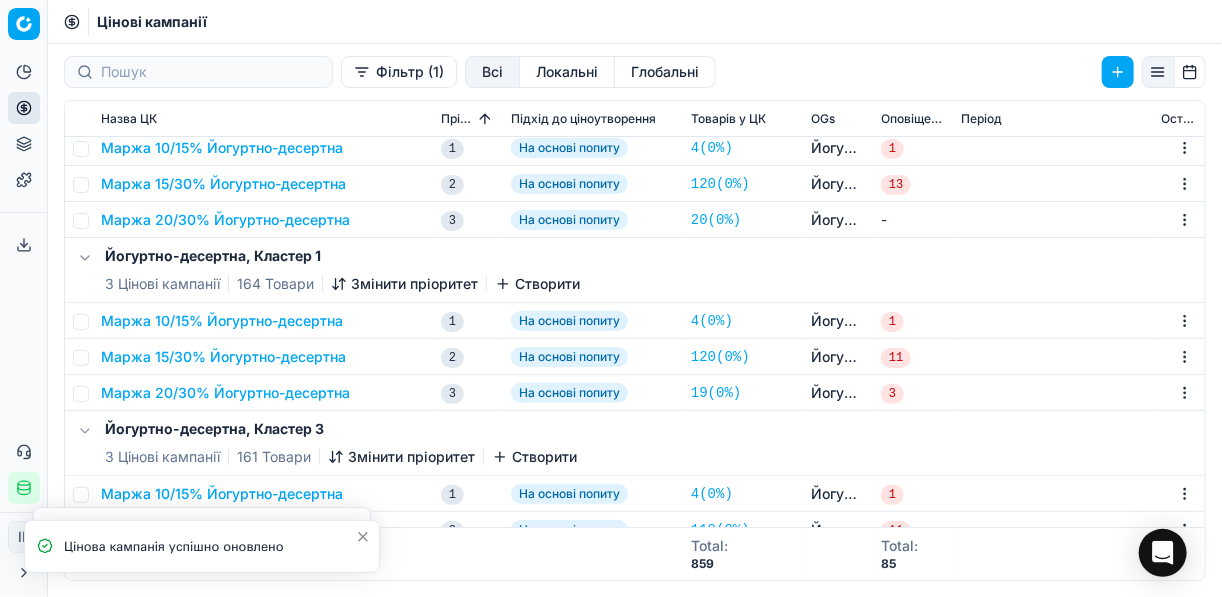 scroll, scrollTop: 80, scrollLeft: 0, axis: vertical 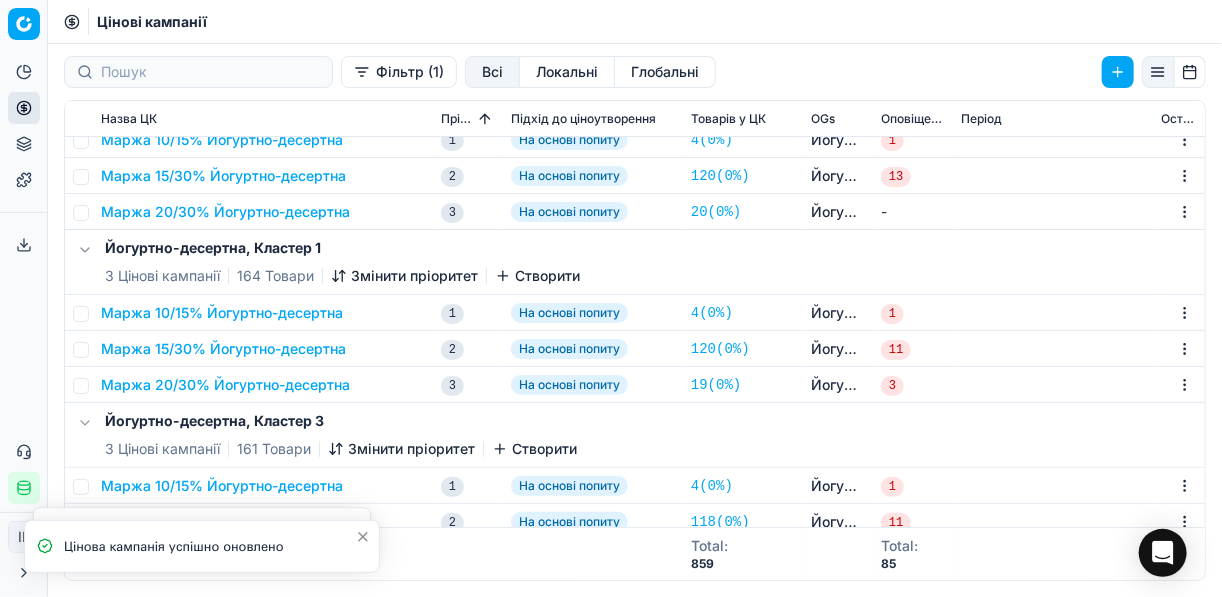 click on "Маржа 15/30% Йогуртно-десертна" at bounding box center (223, 349) 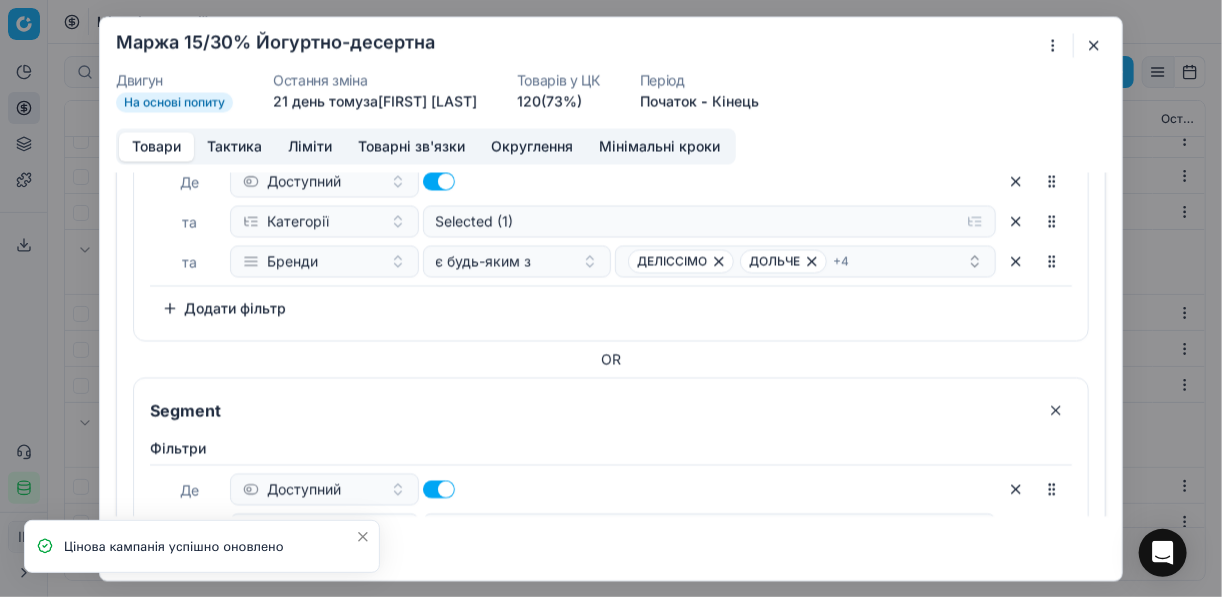 scroll, scrollTop: 320, scrollLeft: 0, axis: vertical 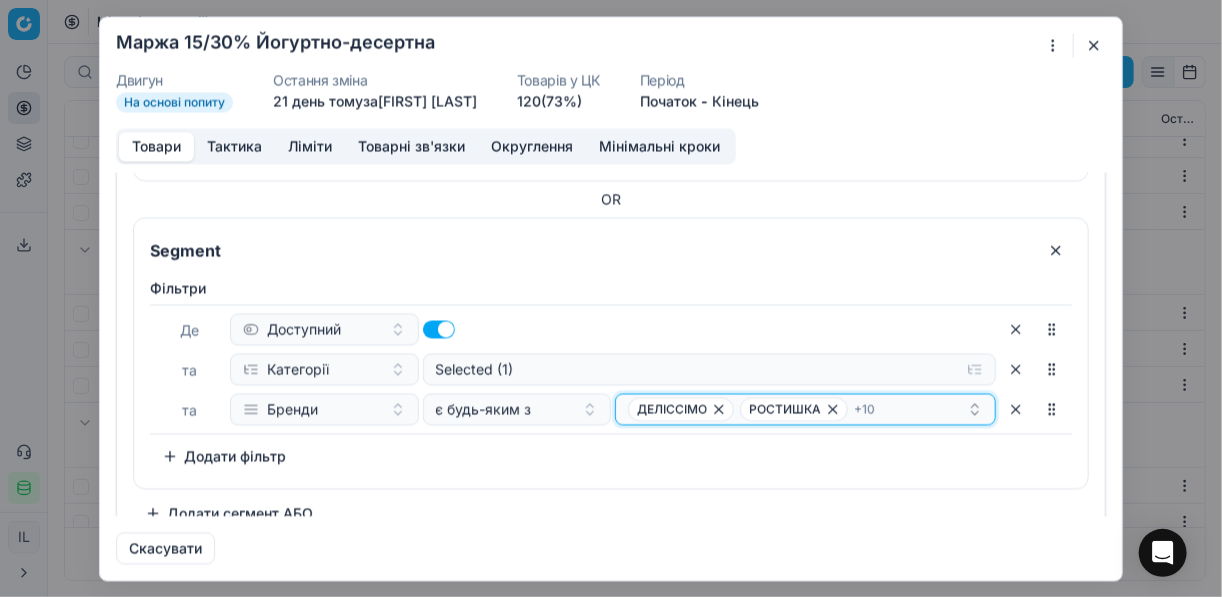 click on "ДЕЛІССІМО РОСТИШКА + 10" at bounding box center [797, 101] 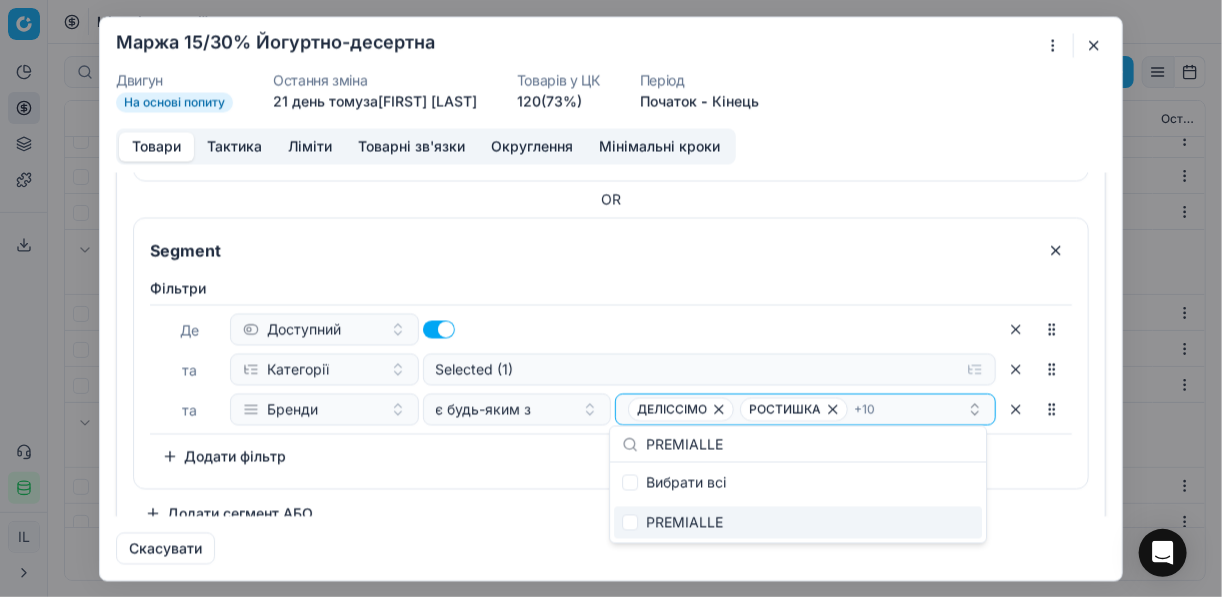 type on "PREMIALLE" 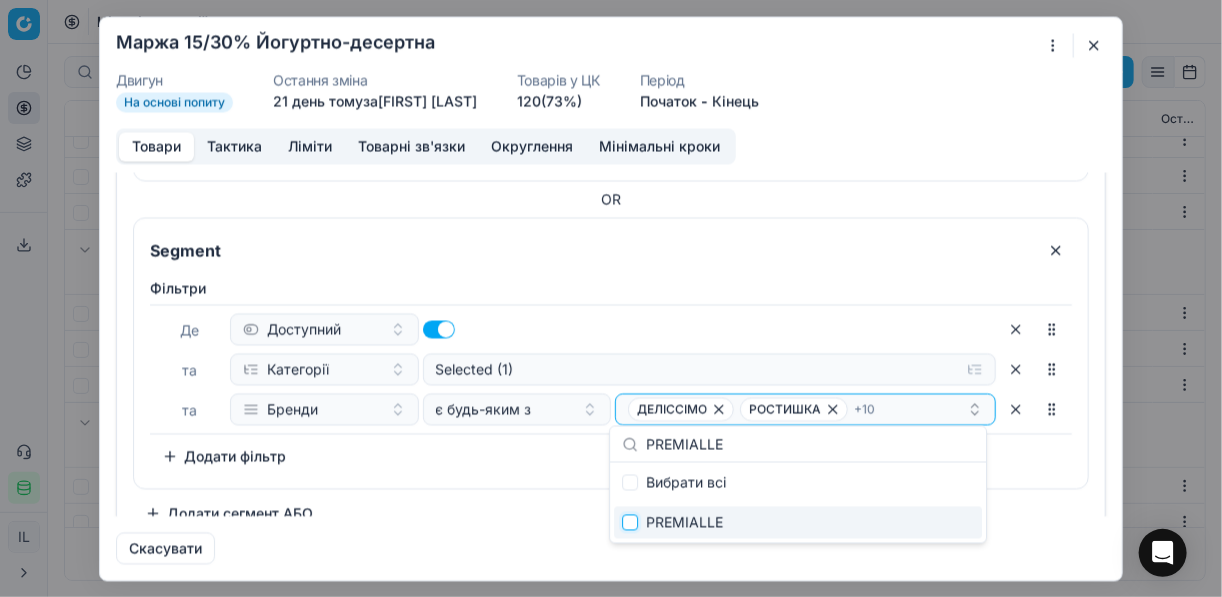 click at bounding box center [630, 523] 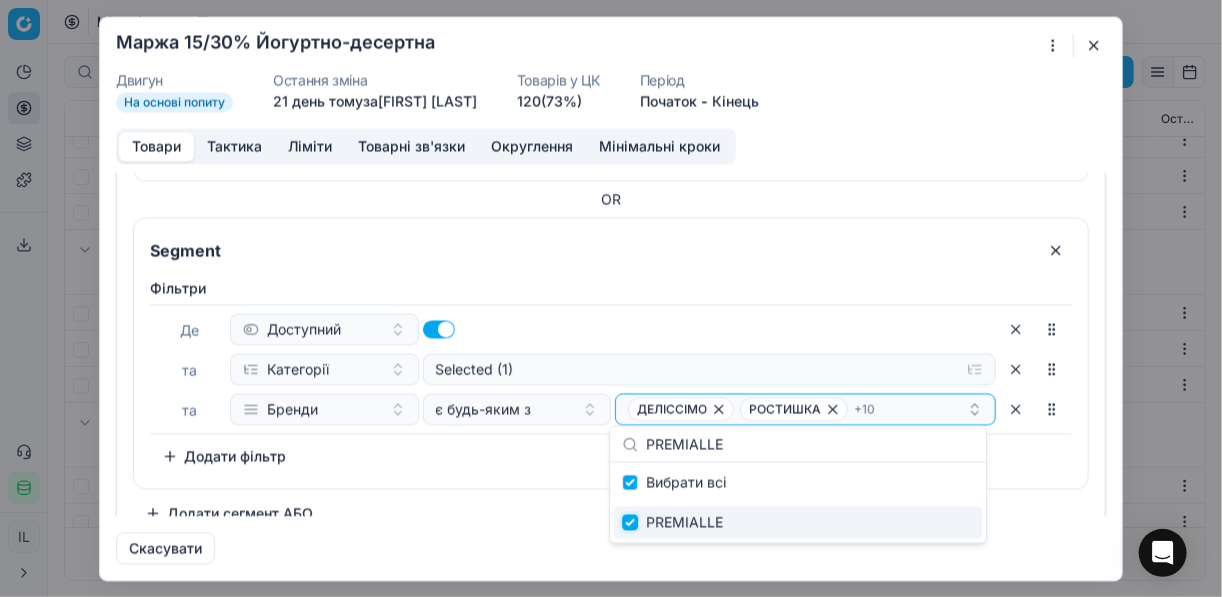 checkbox on "true" 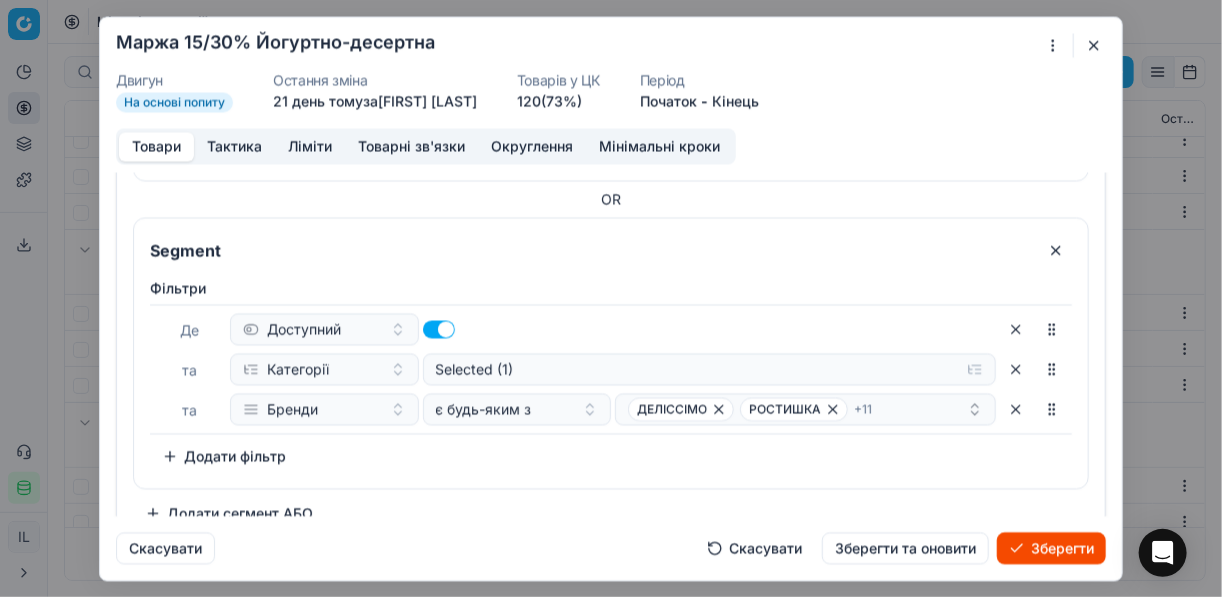 click on "Зберегти" at bounding box center (1051, 548) 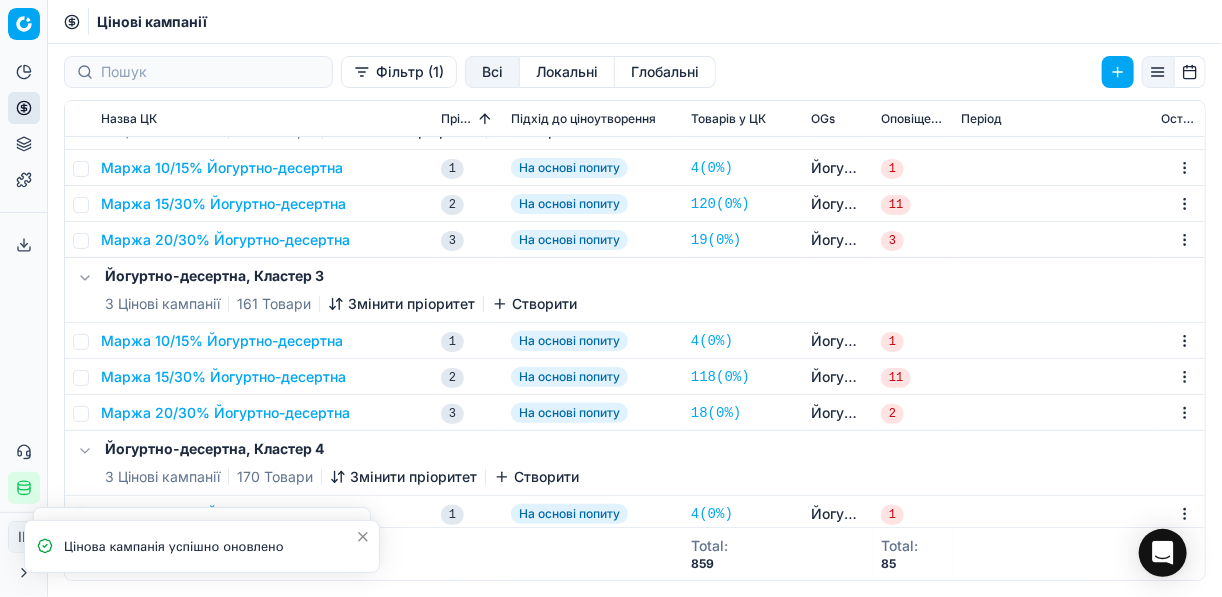 scroll, scrollTop: 400, scrollLeft: 0, axis: vertical 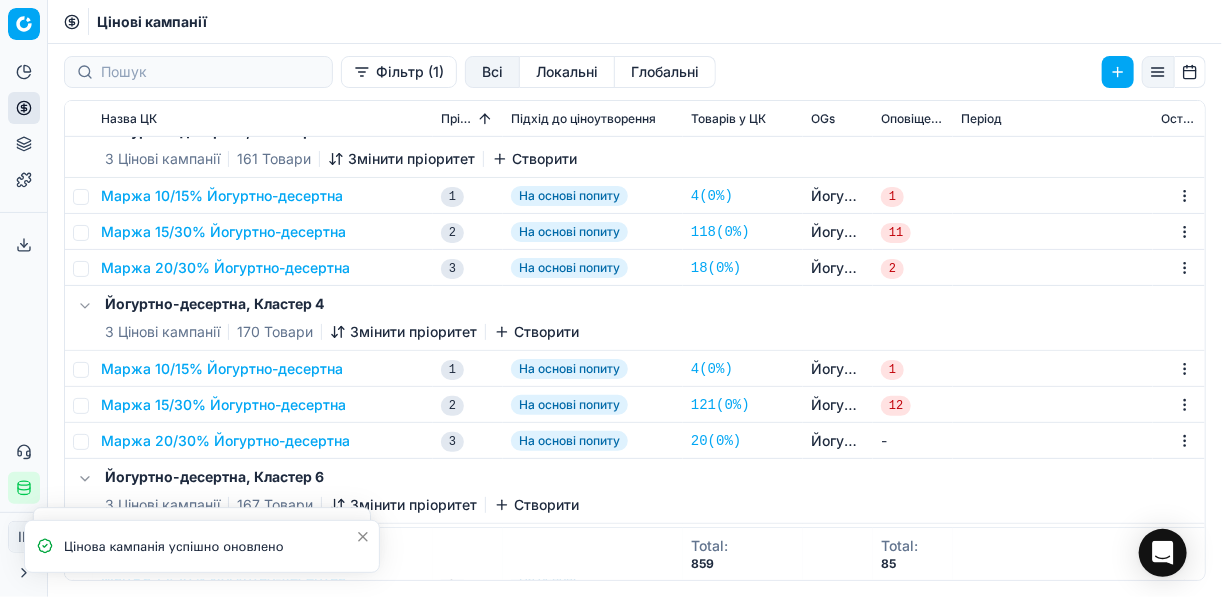 click on "Маржа 15/30% Йогуртно-десертна" at bounding box center [223, 232] 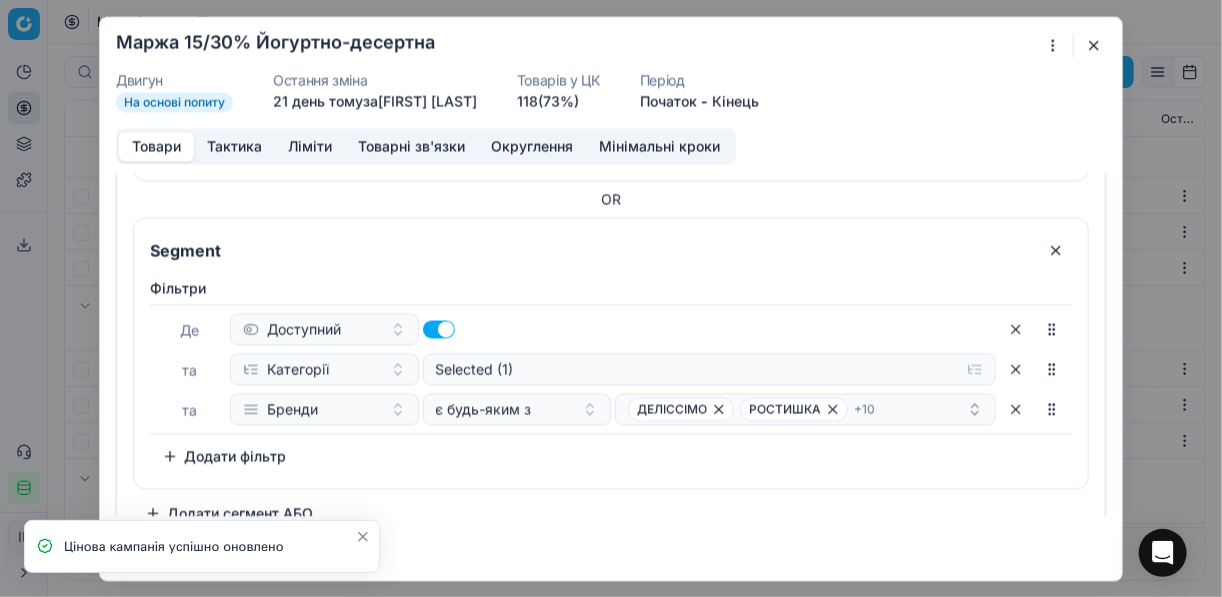 scroll, scrollTop: 344, scrollLeft: 0, axis: vertical 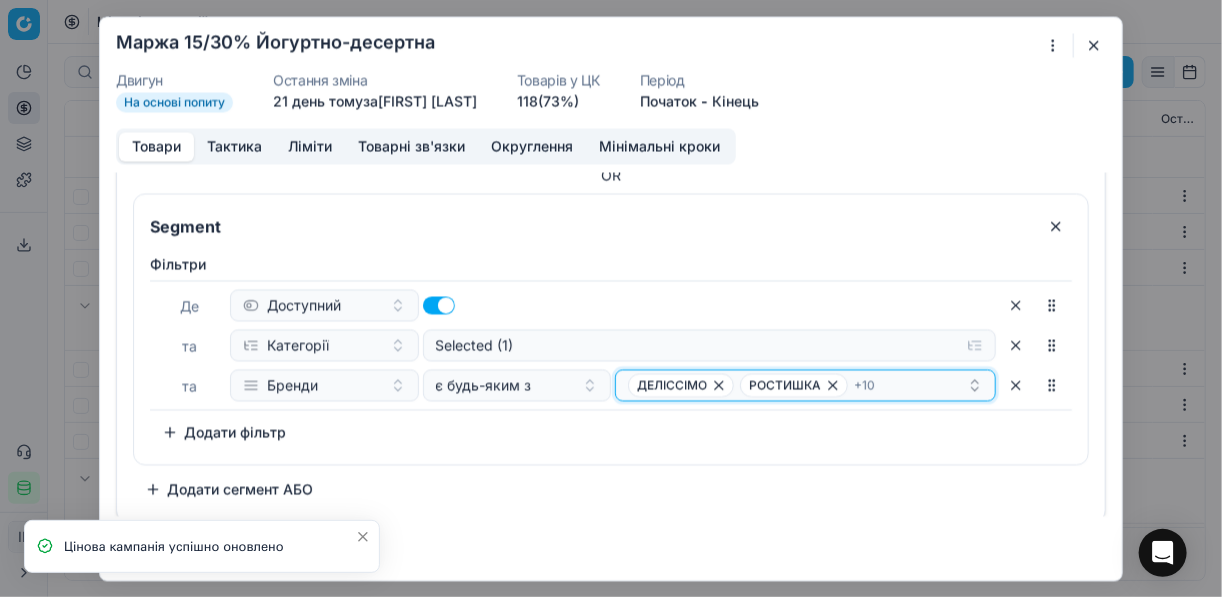 click on "ДЕЛІССІМО РОСТИШКА + 10" at bounding box center (797, 77) 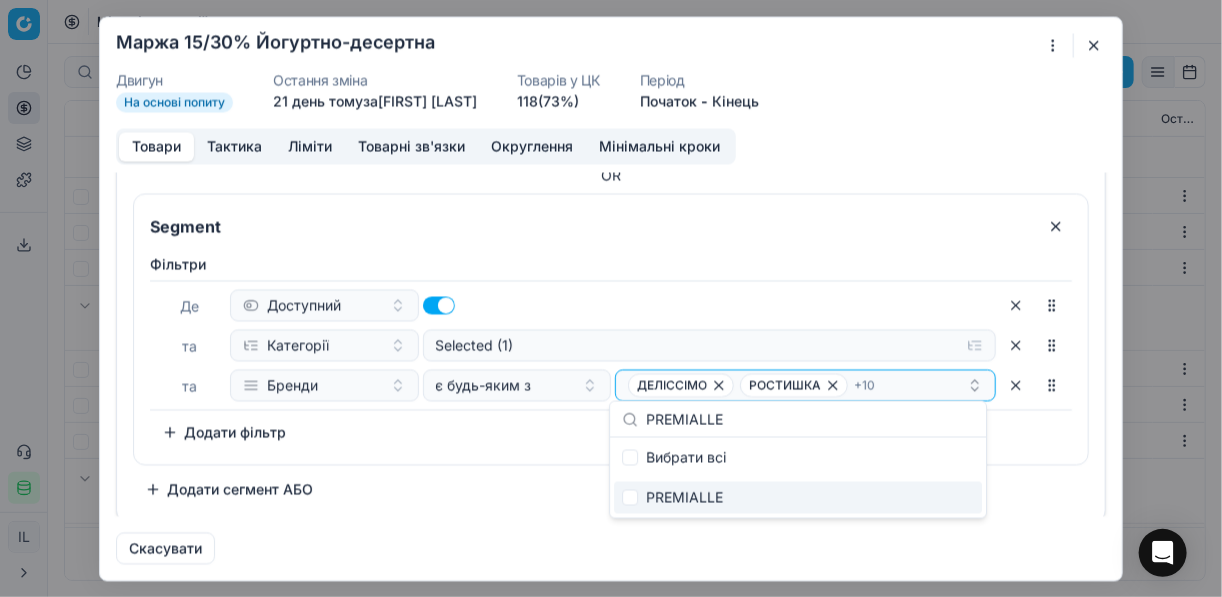 type on "PREMIALLE" 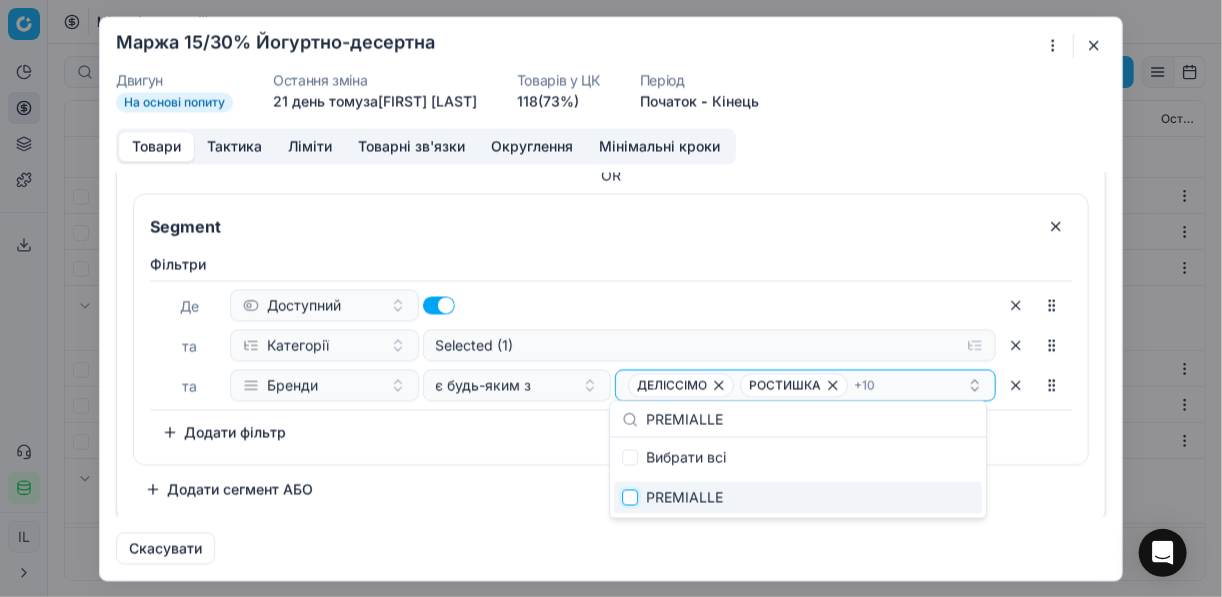 click at bounding box center (630, 498) 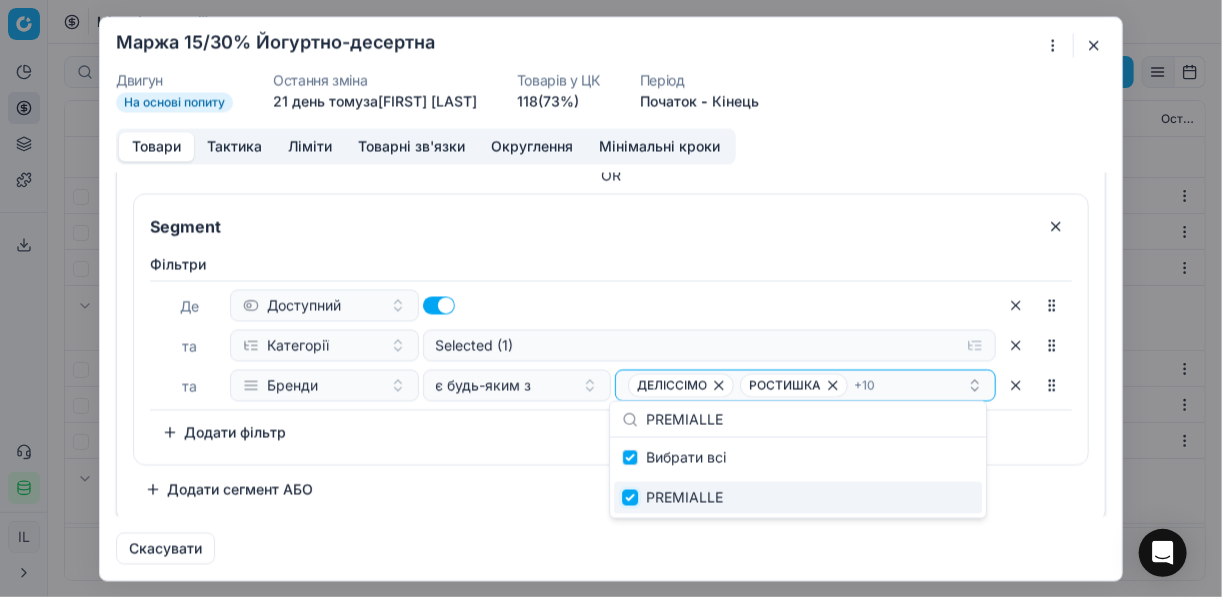 checkbox on "true" 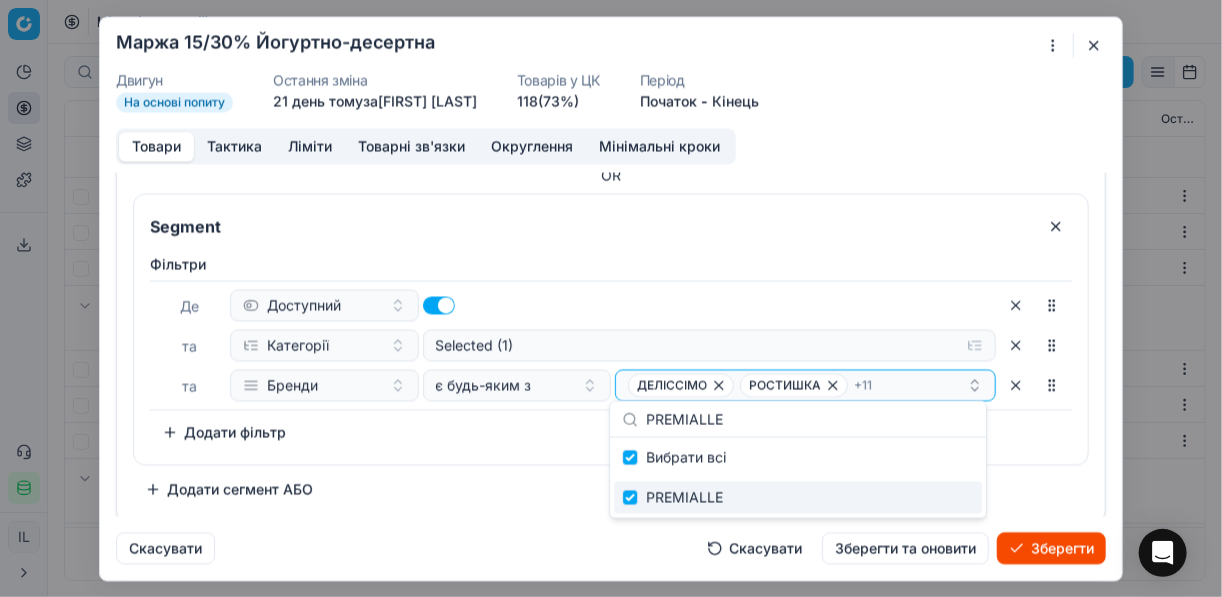 click on "Зберегти" at bounding box center (1051, 548) 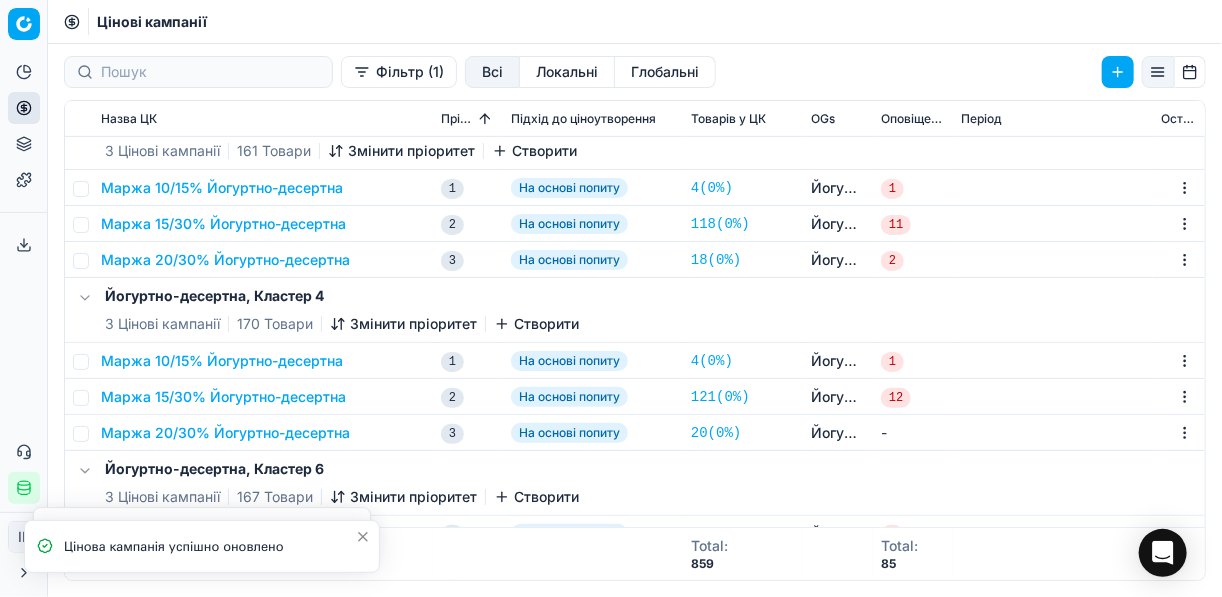 scroll, scrollTop: 480, scrollLeft: 0, axis: vertical 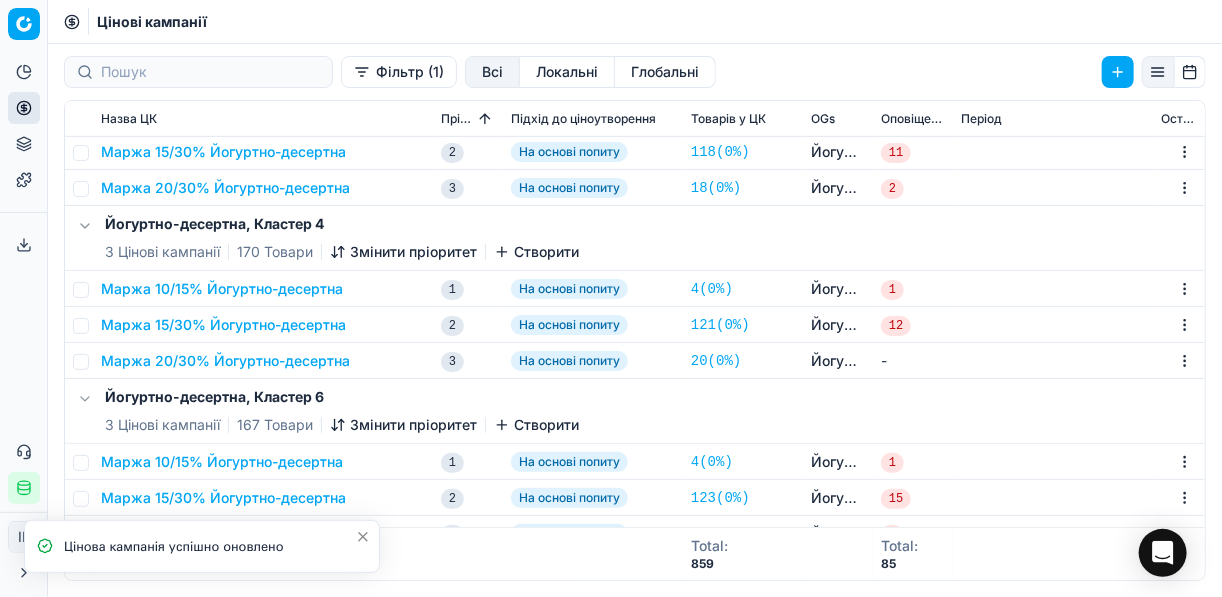 click on "Маржа 15/30% Йогуртно-десертна" at bounding box center (223, 325) 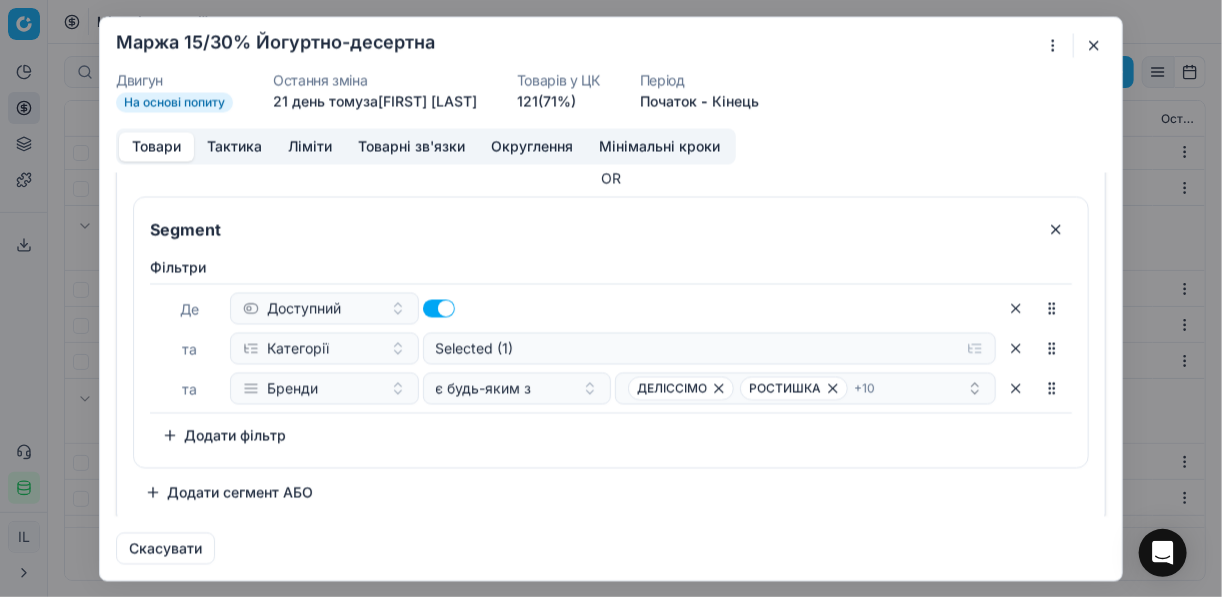 scroll, scrollTop: 344, scrollLeft: 0, axis: vertical 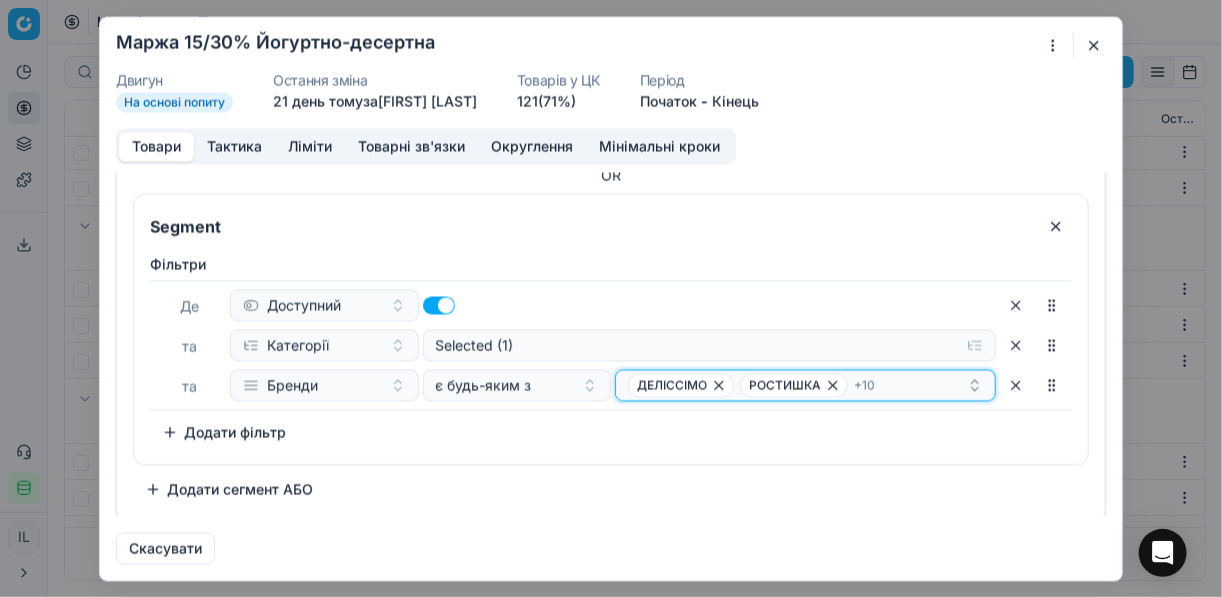 click on "ДЕЛІССІМО РОСТИШКА + 10" at bounding box center (797, 77) 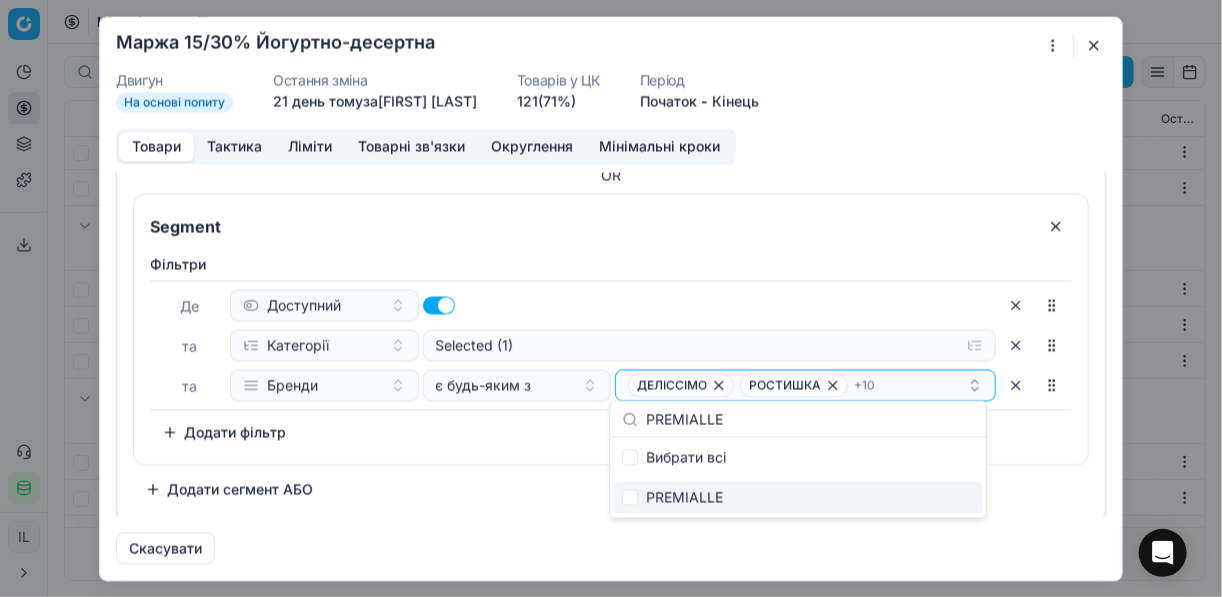 type on "PREMIALLE" 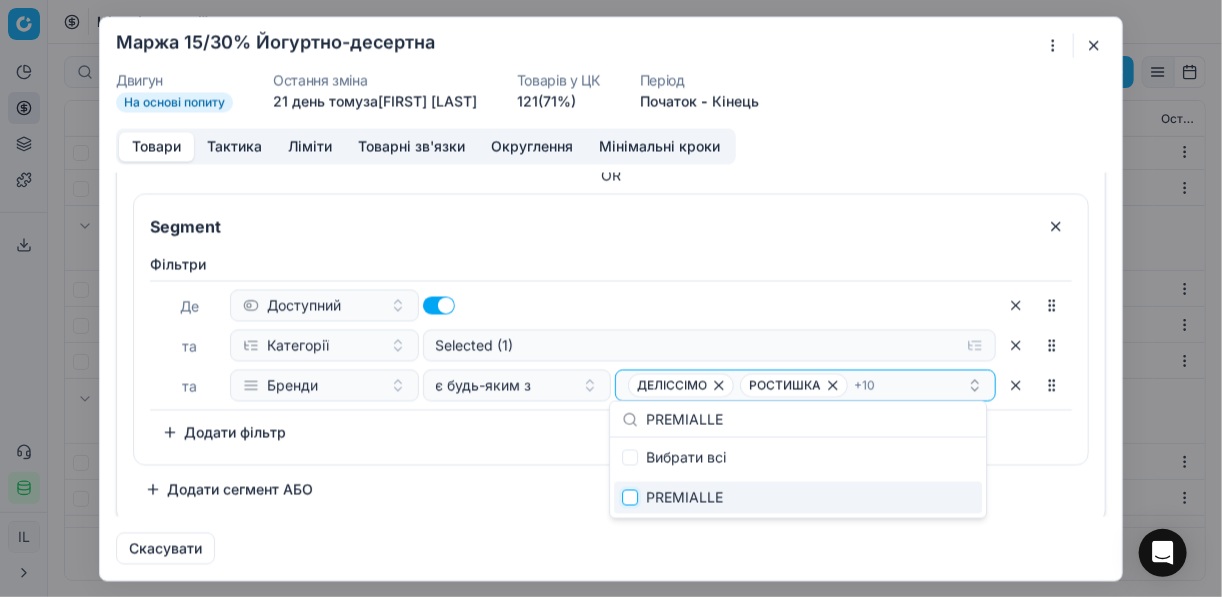 click at bounding box center (630, 498) 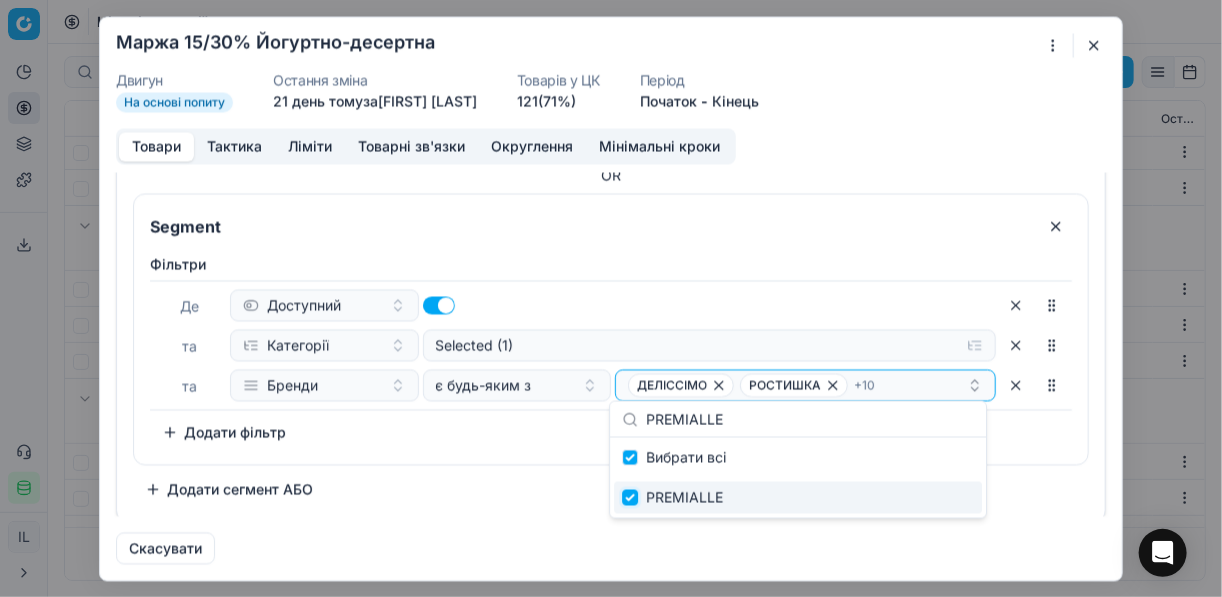 checkbox on "true" 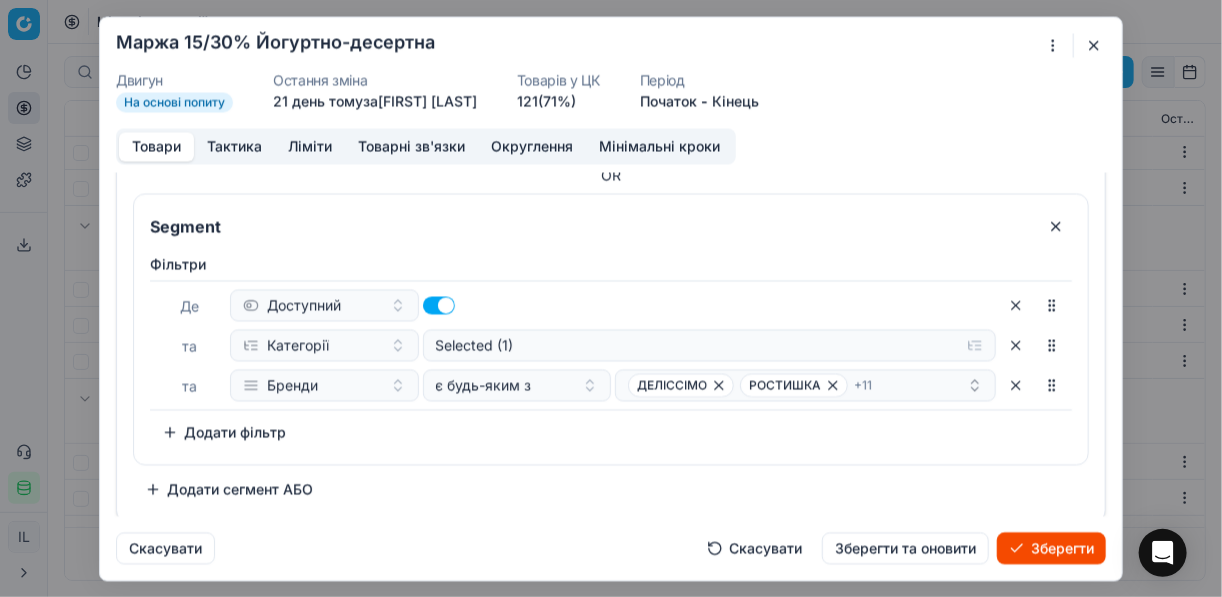 click on "Зберегти" at bounding box center (1051, 548) 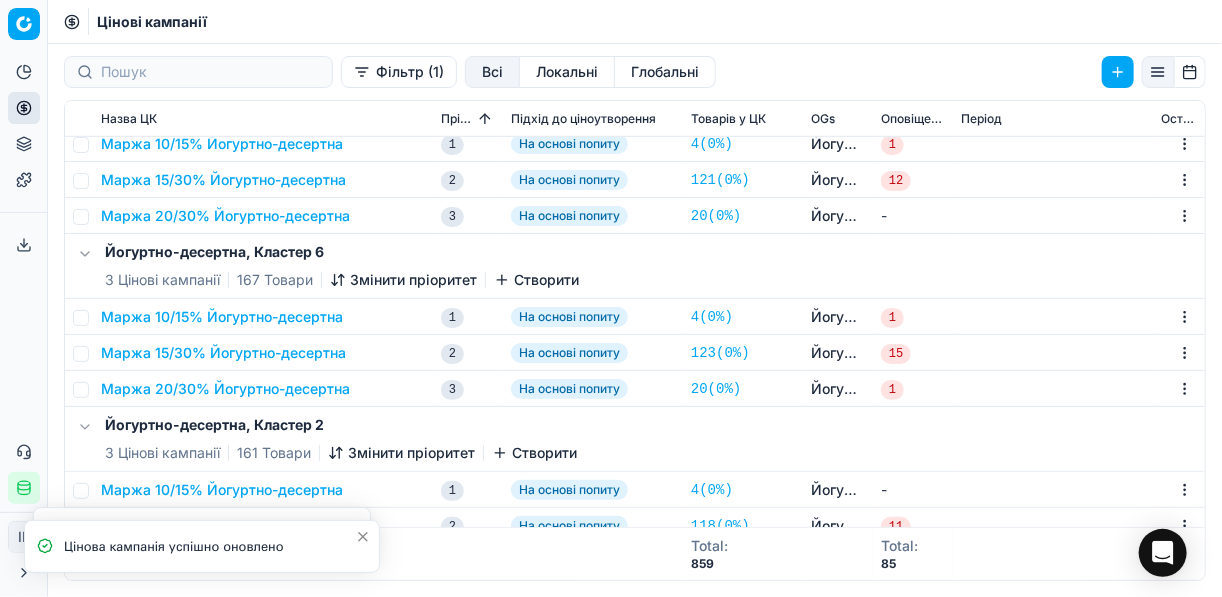 scroll, scrollTop: 690, scrollLeft: 0, axis: vertical 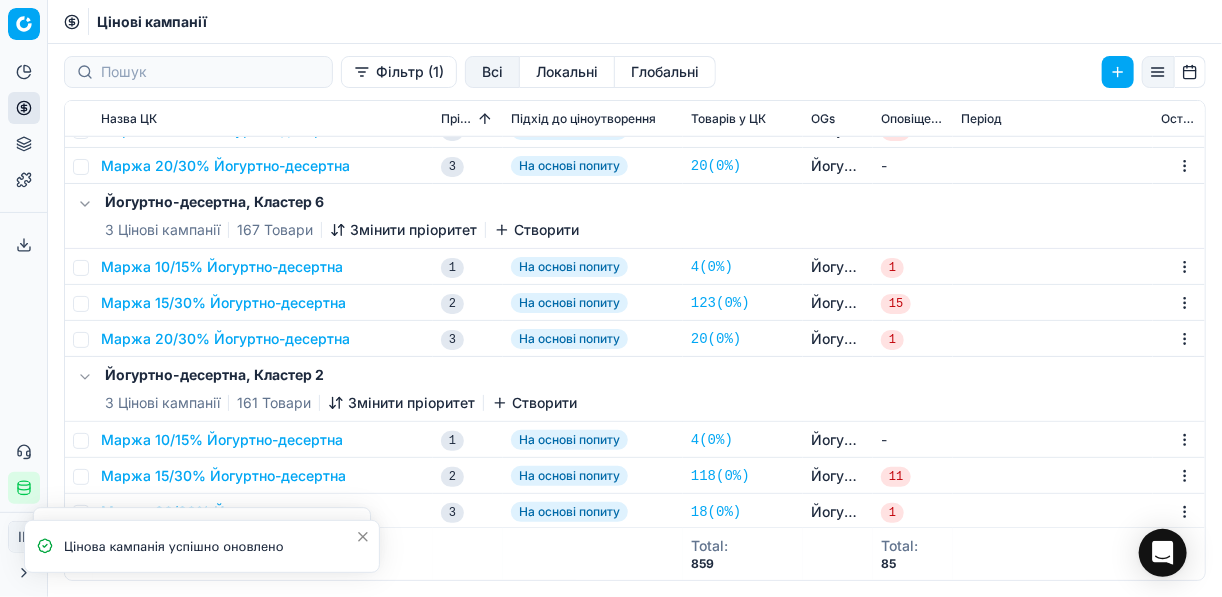 click on "Маржа 15/30% Йогуртно-десертна" at bounding box center [223, 303] 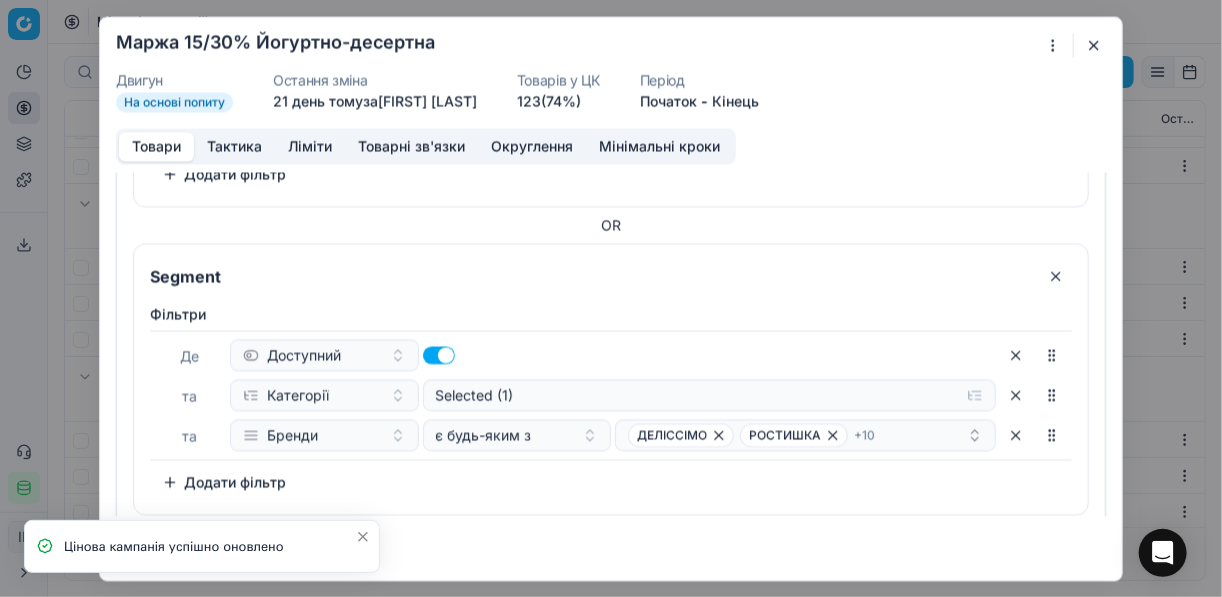 scroll, scrollTop: 320, scrollLeft: 0, axis: vertical 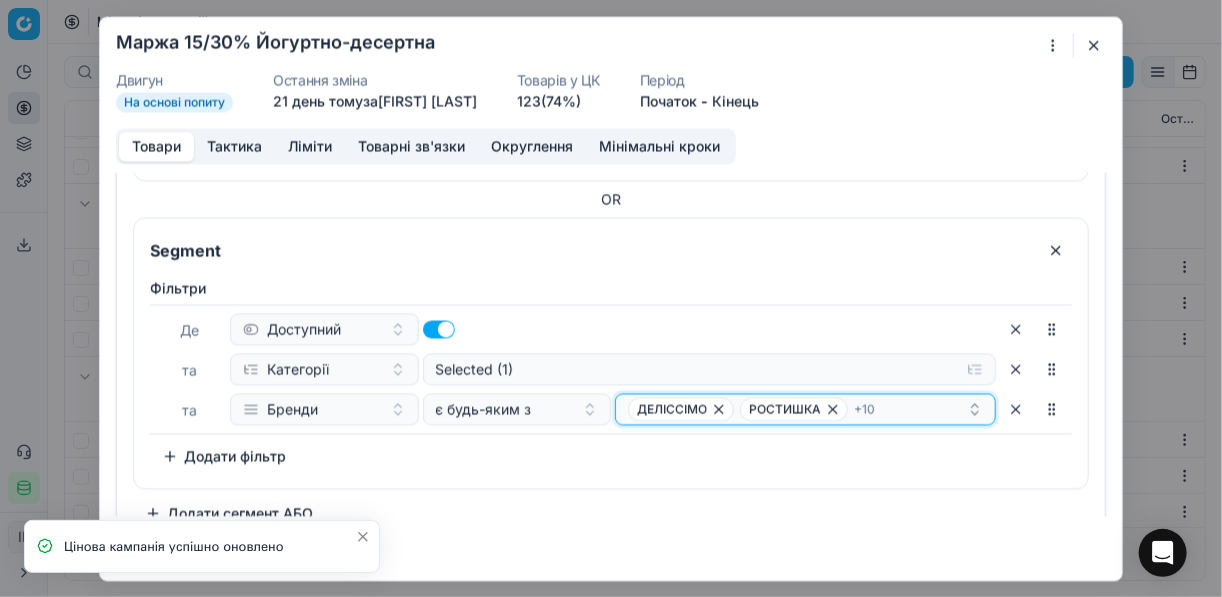click on "ДЕЛІССІМО РОСТИШКА + 10" at bounding box center [797, 101] 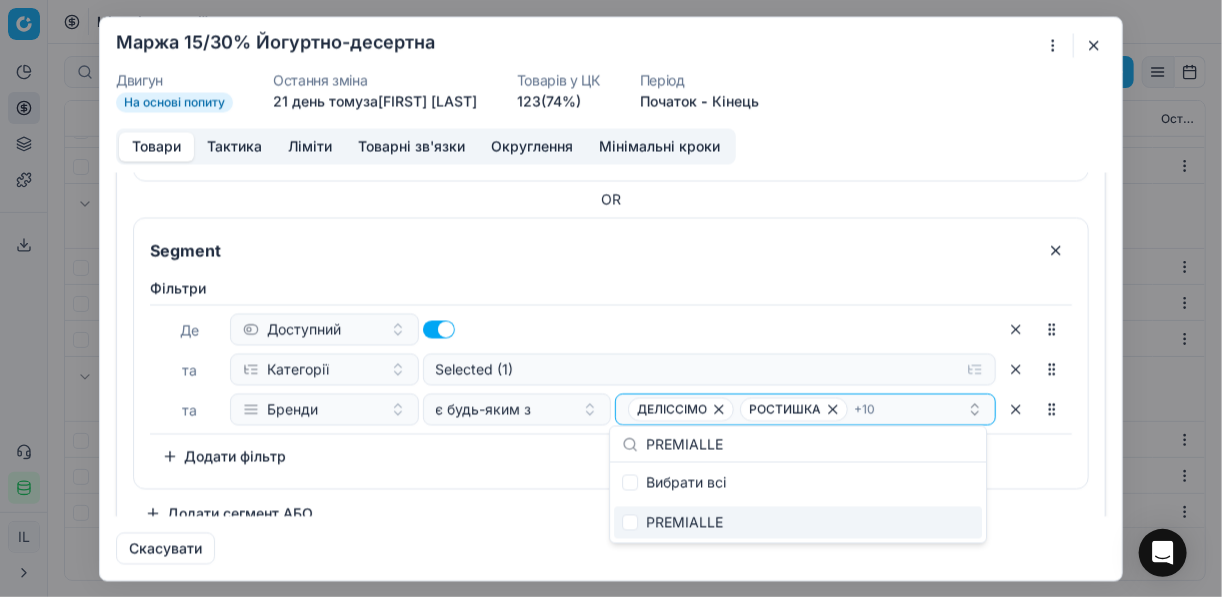 type on "PREMIALLE" 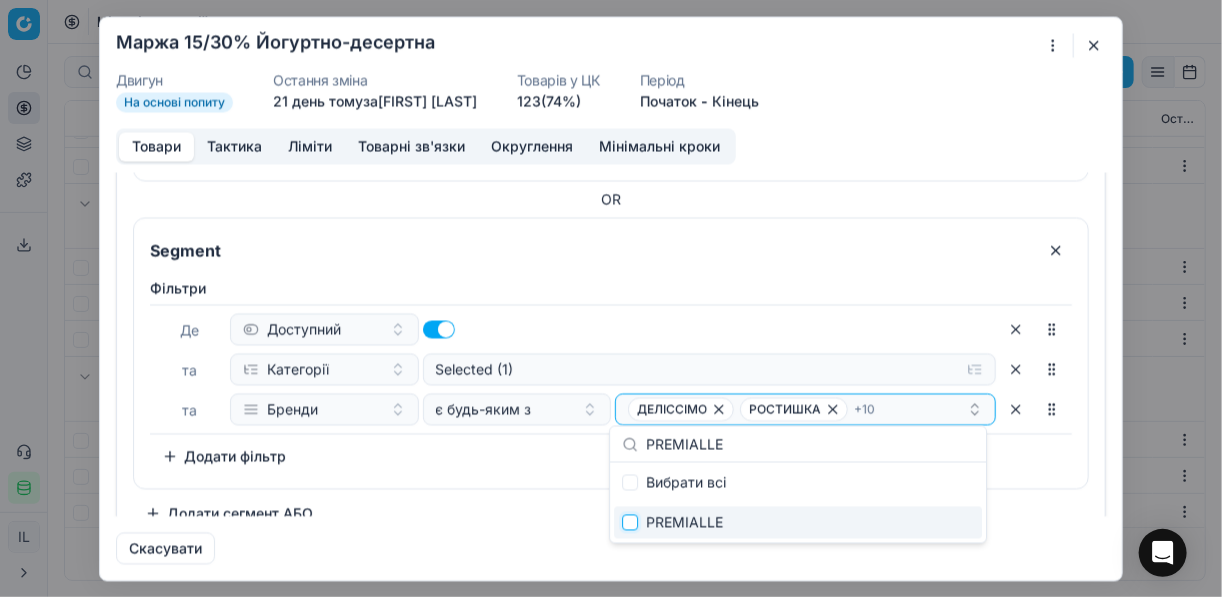 click at bounding box center (630, 523) 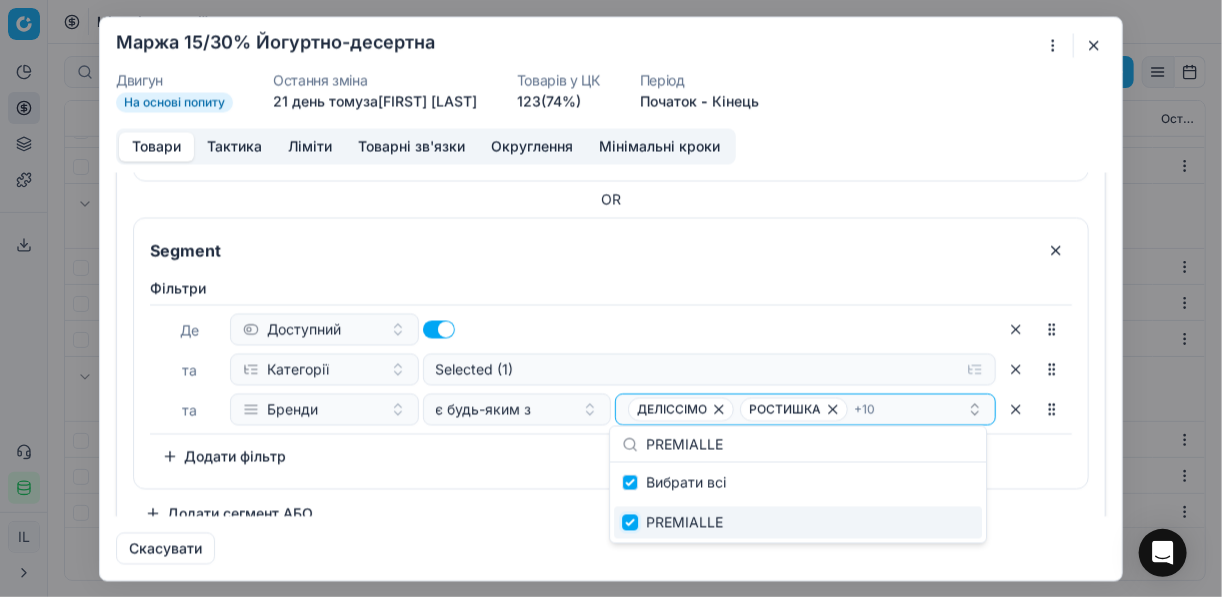 checkbox on "true" 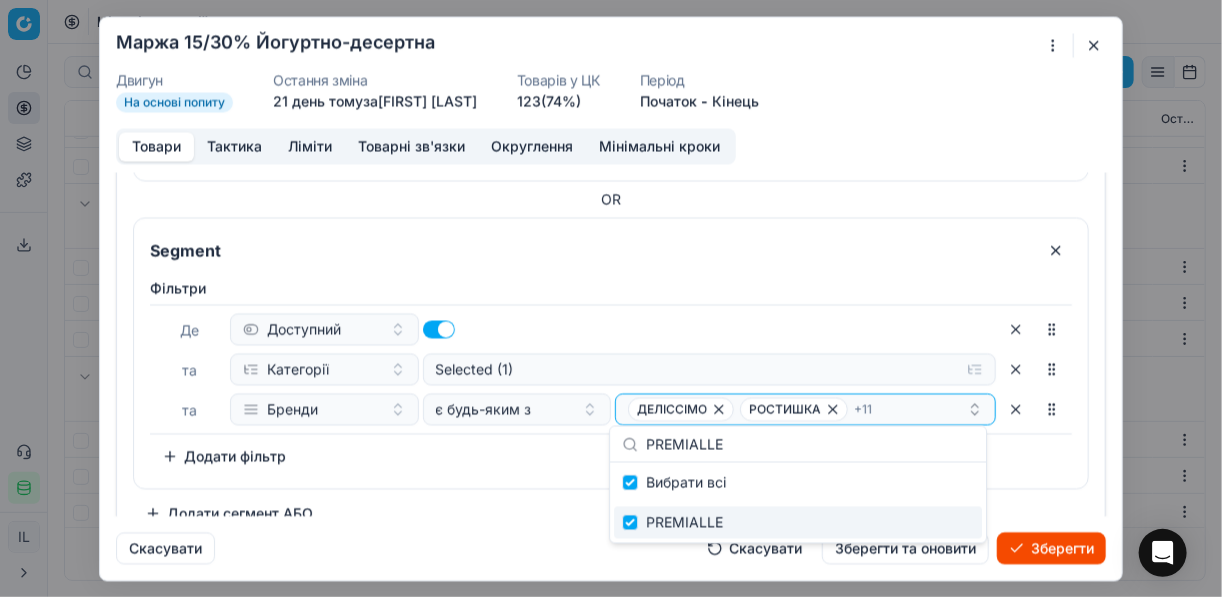 click on "Зберегти" at bounding box center (1051, 548) 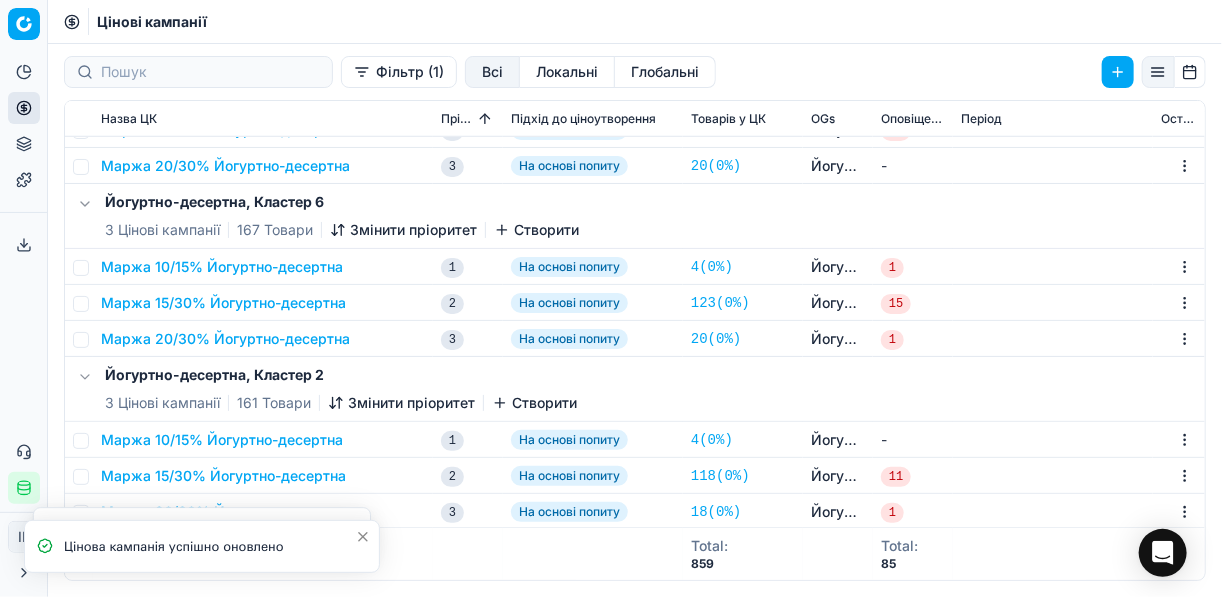 click on "Pricing platform Аналітика Цінова оптимізація Асортимент продукції Шаблони Сервіс експорту 24 Зверніться до служби підтримки Статус інтеграції IL Ivanna Lylo i.lylo@lvivkholod.com Закрити меню Command Palette Search for a command to run... Цінові кампанії Фільтр   (1) Всі Локальні Глобальні Назва ЦК Пріоритет Підхід до ціноутворення Товарів у ЦК OGs Оповіщення Період Остання зміна Маржа 20/30% Йогуртно-десертна 3 На основі попиту 18  ( 0% ) Йогуртно-десертна, Кластер 3 2 16.07.2025  за  Ivanna Lylo Йогуртно-десертна, Кластер 4 3   Цінові кампанії 170   Товари   Змінити пріоритет   Створити Маржа 10/15% Йогуртно-десертна 1 4  ( 0% )" at bounding box center [611, 298] 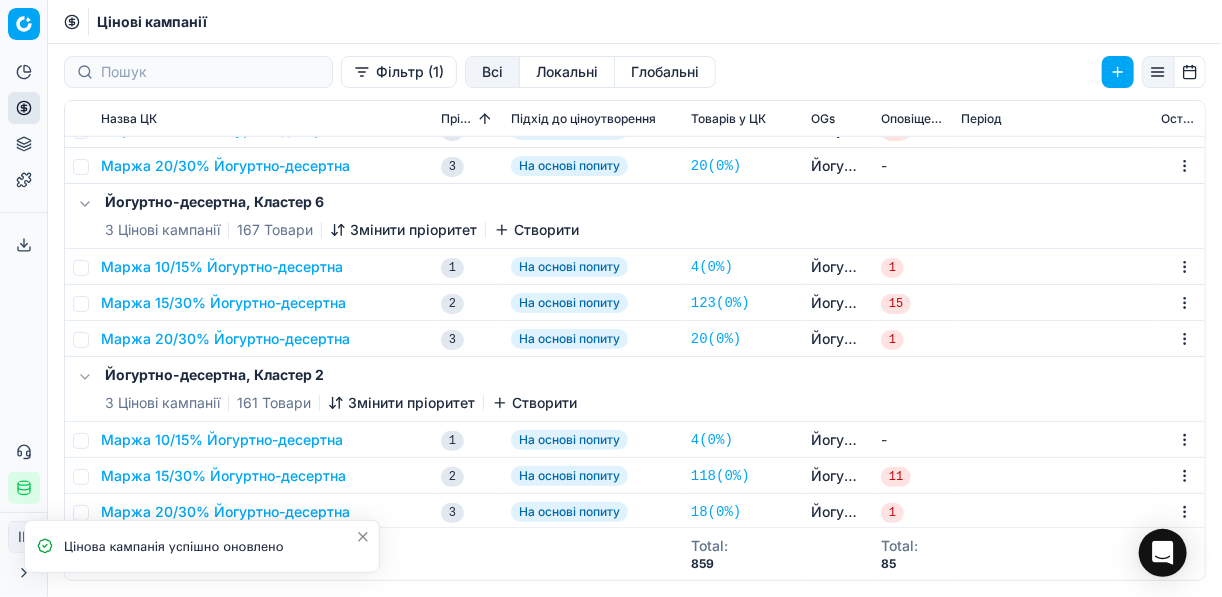 click on "Маржа 15/30% Йогуртно-десертна" at bounding box center (223, 476) 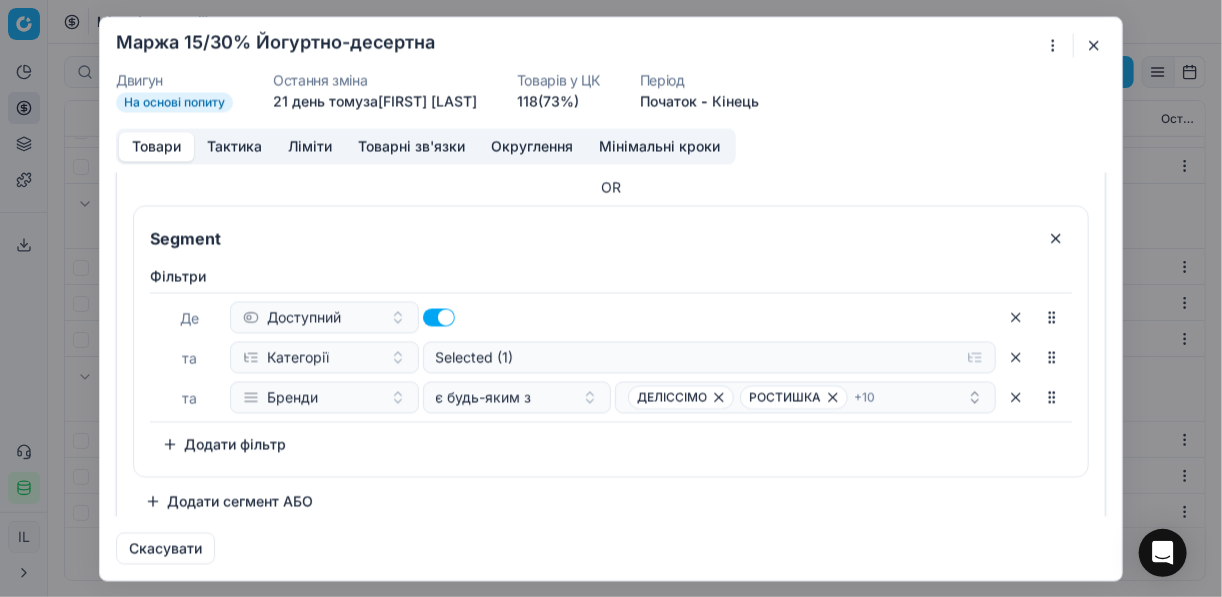 scroll, scrollTop: 344, scrollLeft: 0, axis: vertical 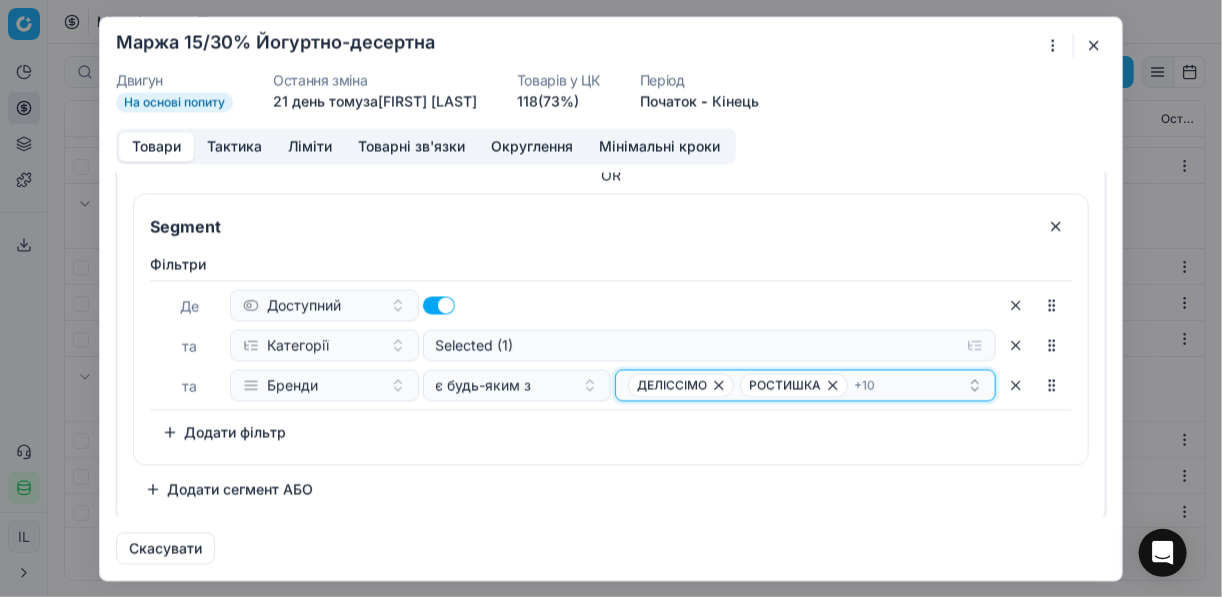 click on "ДЕЛІССІМО РОСТИШКА + 10" at bounding box center (797, 77) 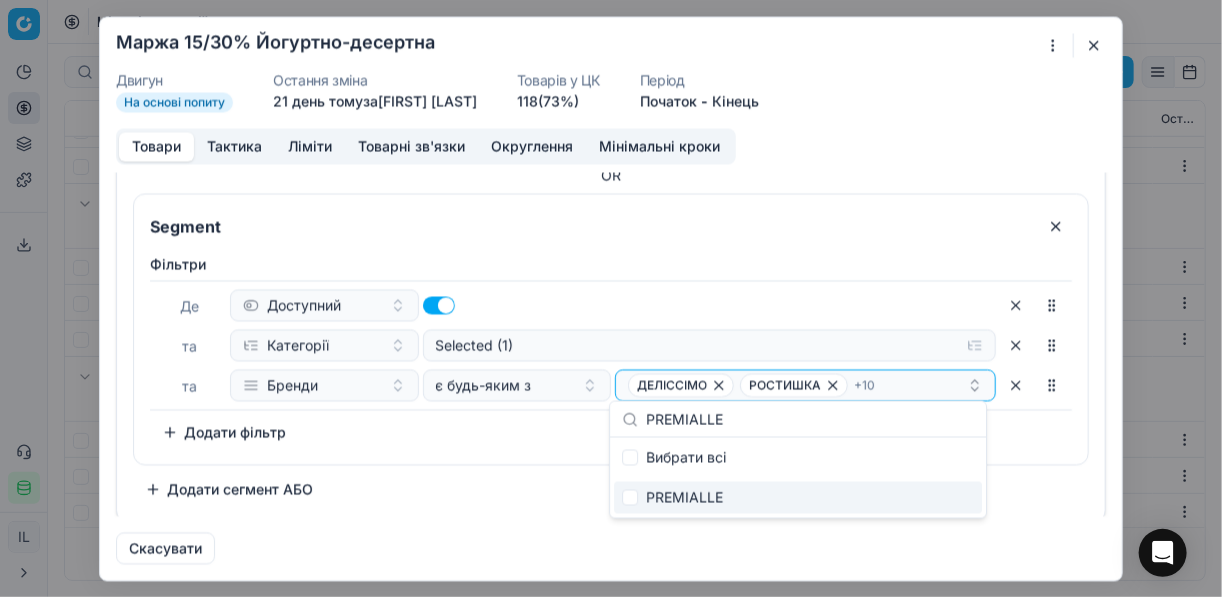 type on "PREMIALLE" 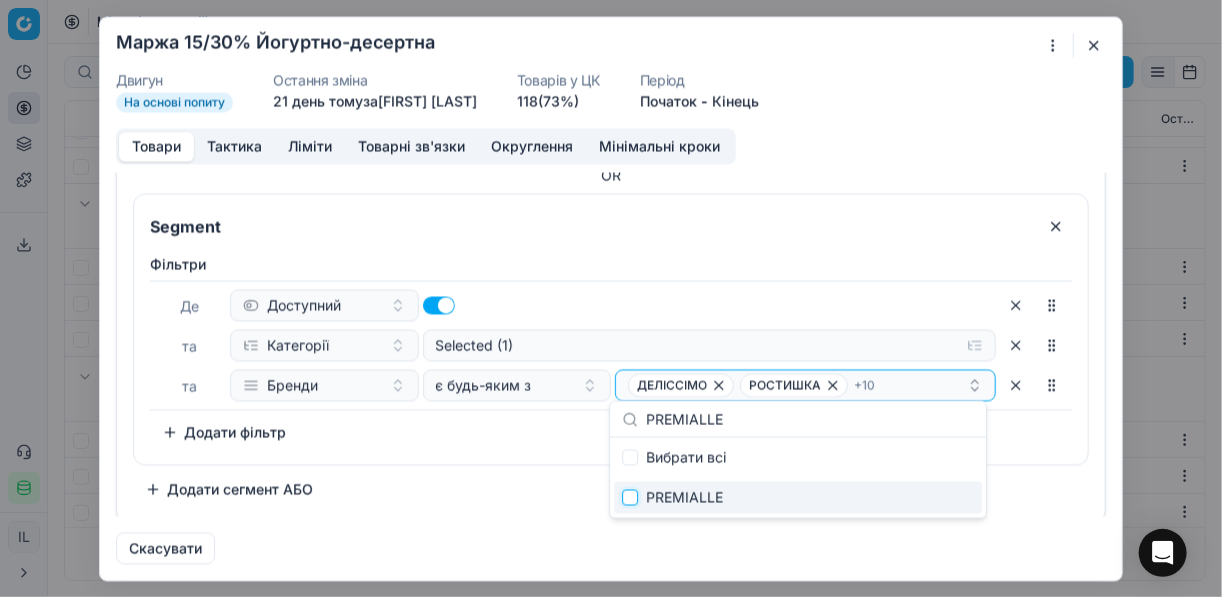 click at bounding box center (630, 498) 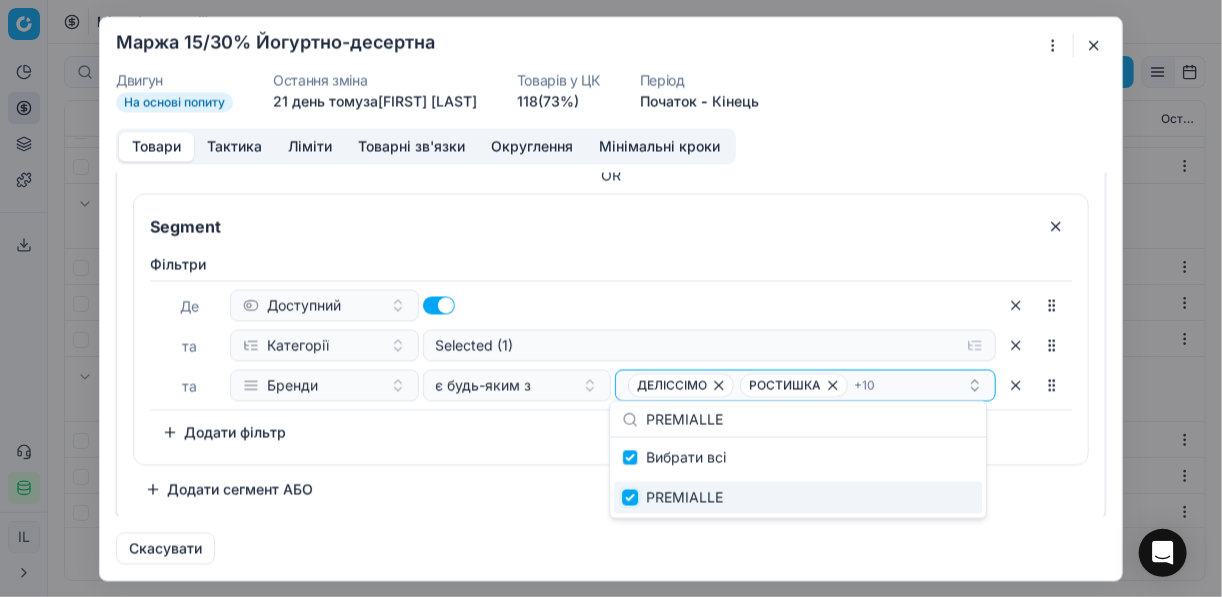 checkbox on "true" 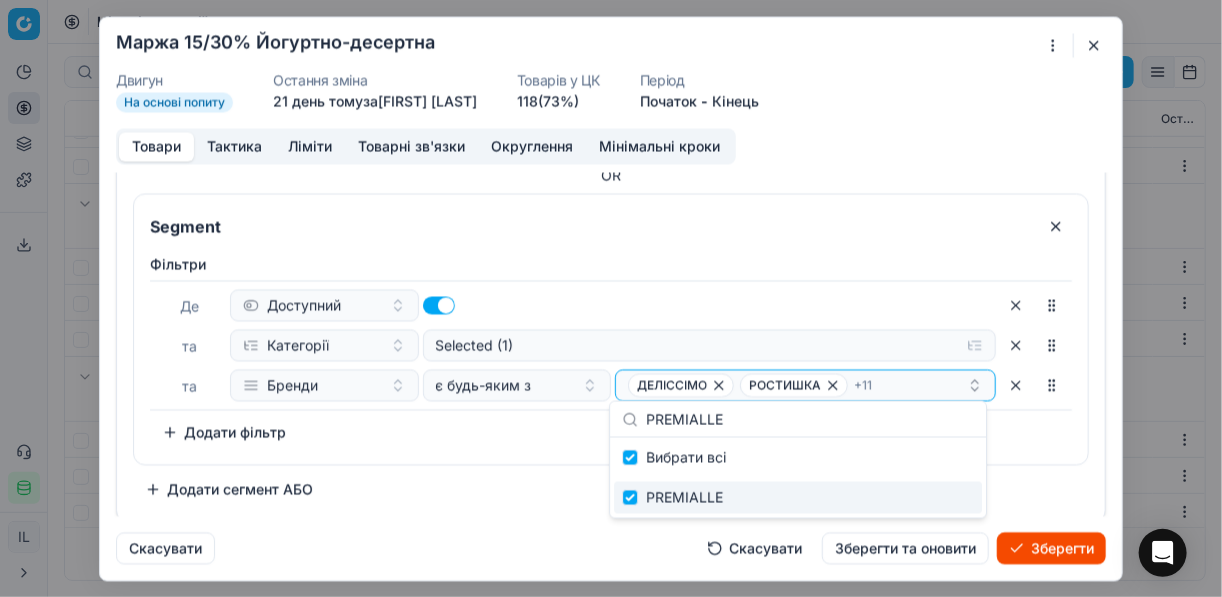 click on "Зберегти" at bounding box center [1051, 548] 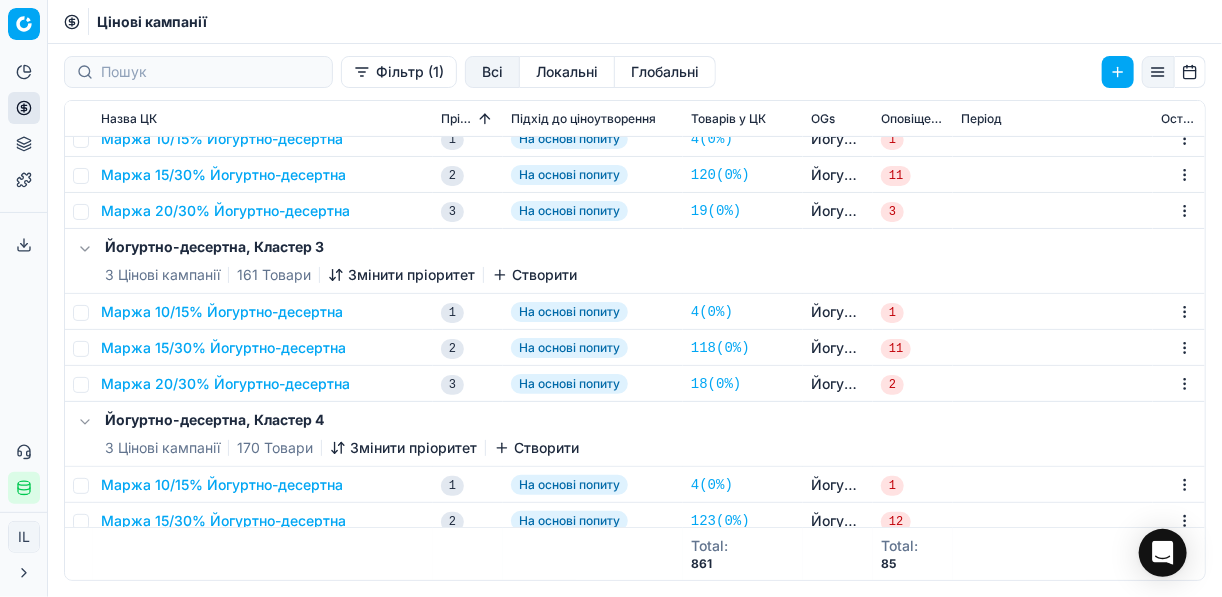 scroll, scrollTop: 0, scrollLeft: 0, axis: both 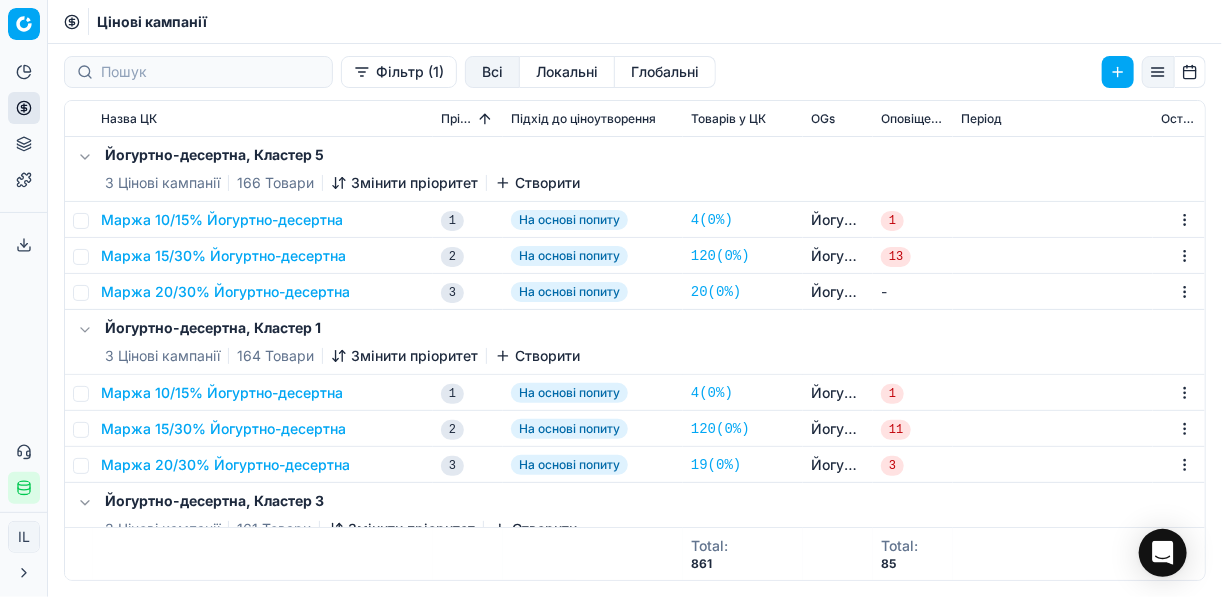 click on "Маржа 15/30% Йогуртно-десертна" at bounding box center (223, 256) 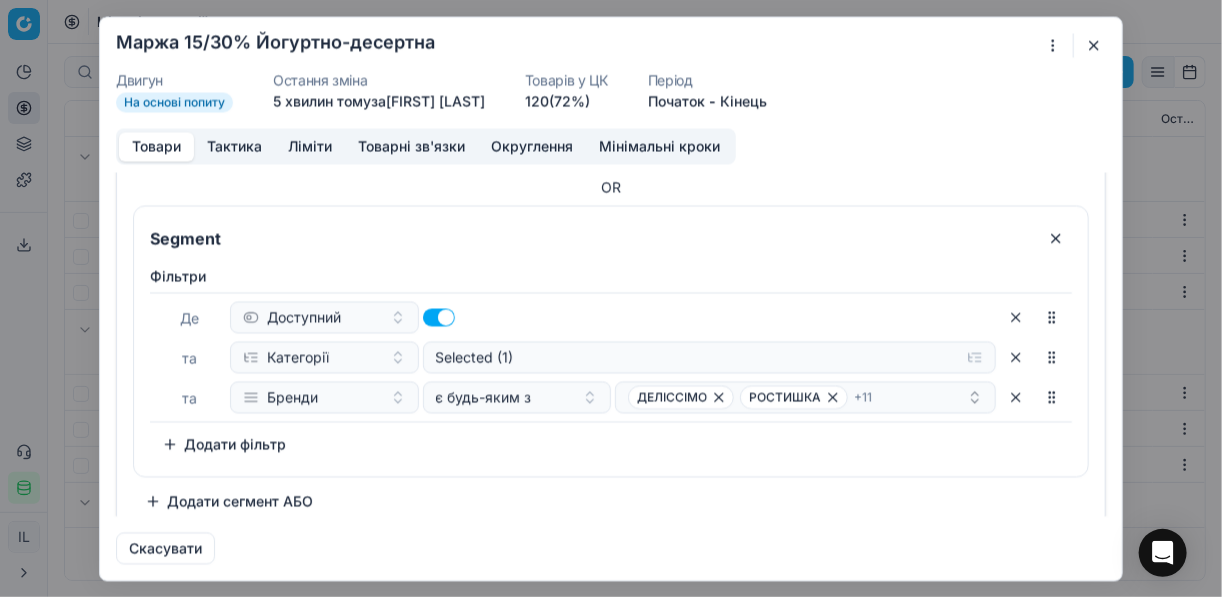 scroll, scrollTop: 344, scrollLeft: 0, axis: vertical 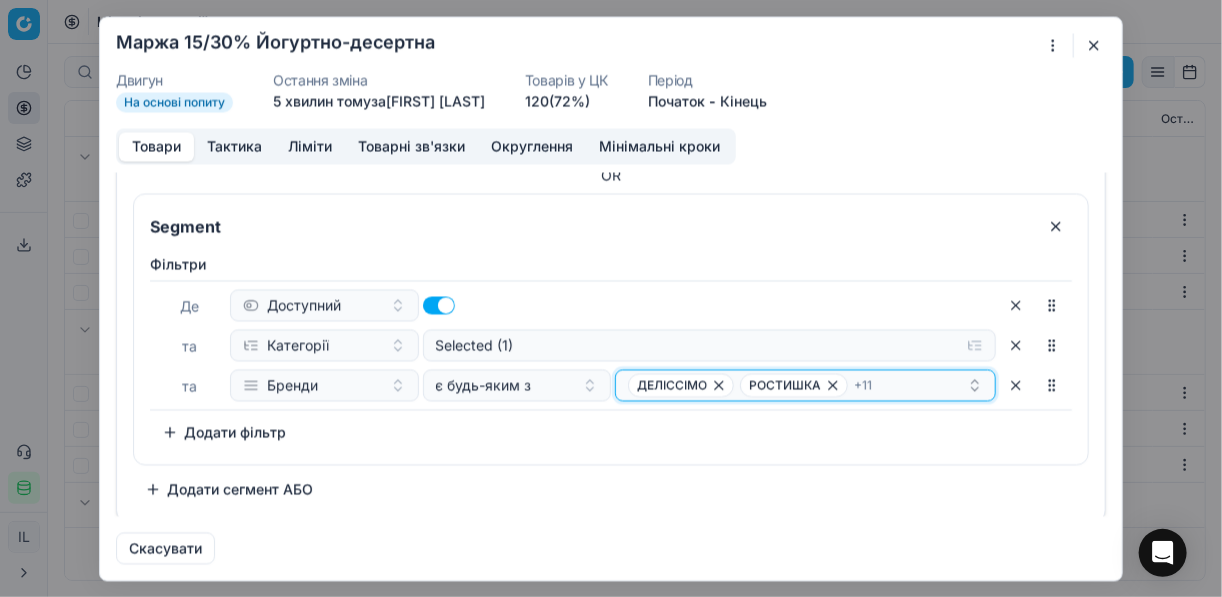 click on "ДЕЛІССІМО РОСТИШКА + 11" at bounding box center (797, 77) 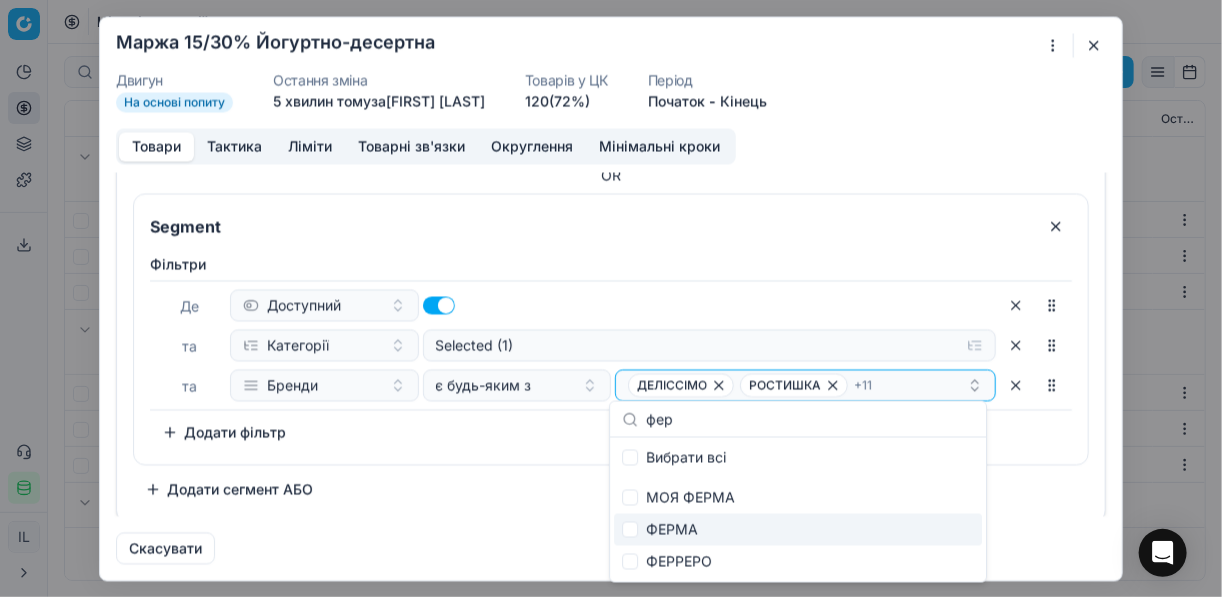type on "фер" 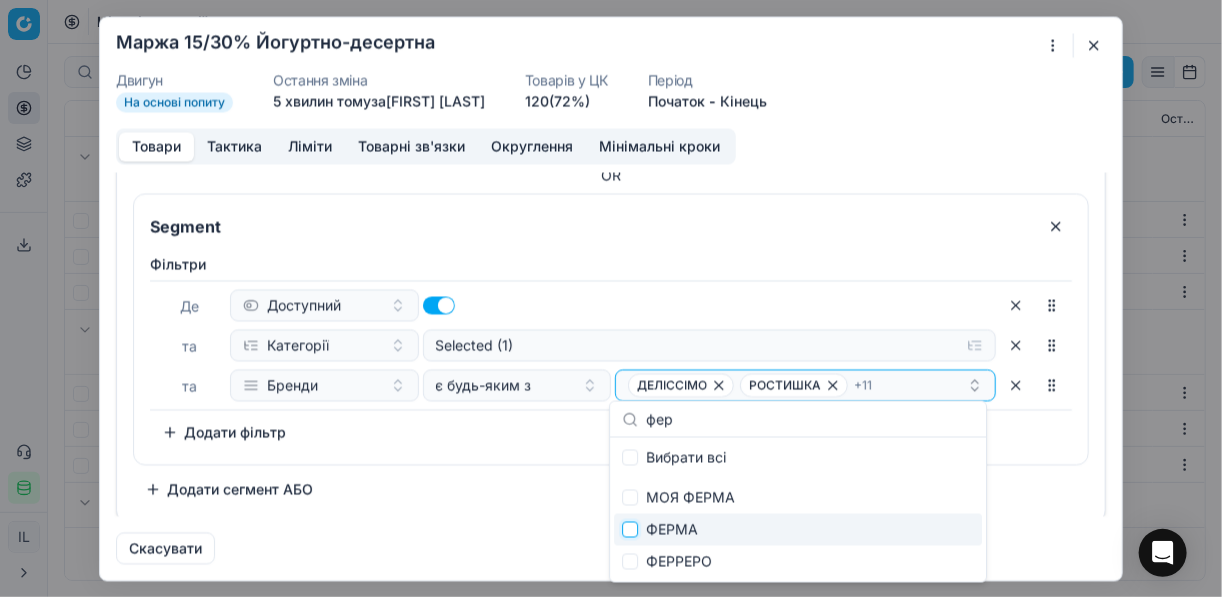 click at bounding box center [630, 530] 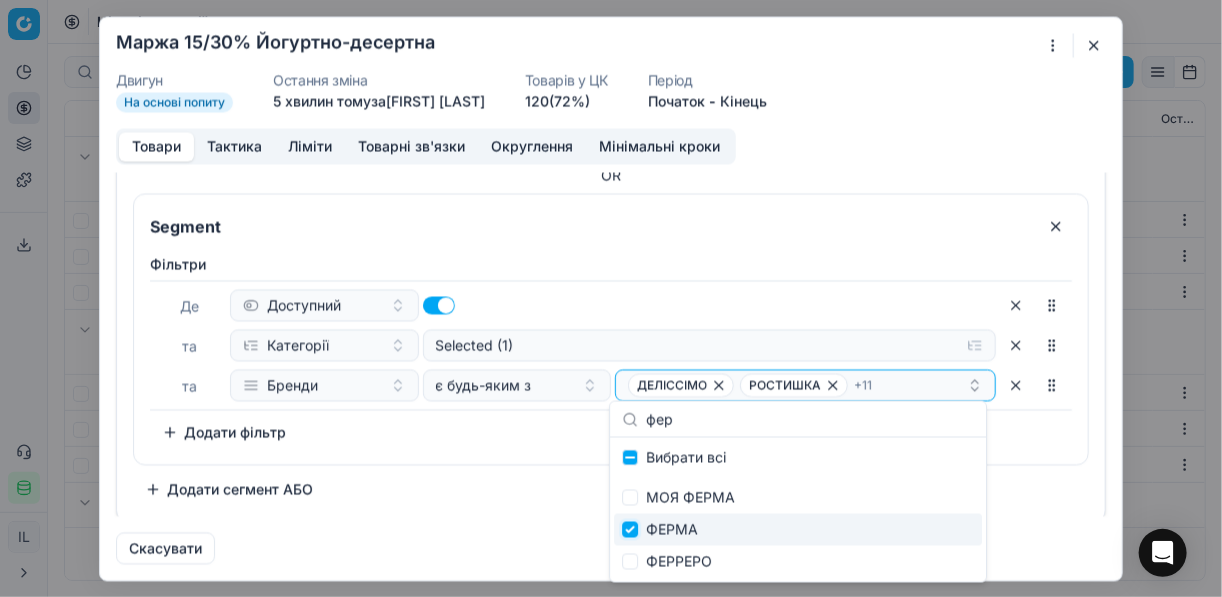 checkbox on "true" 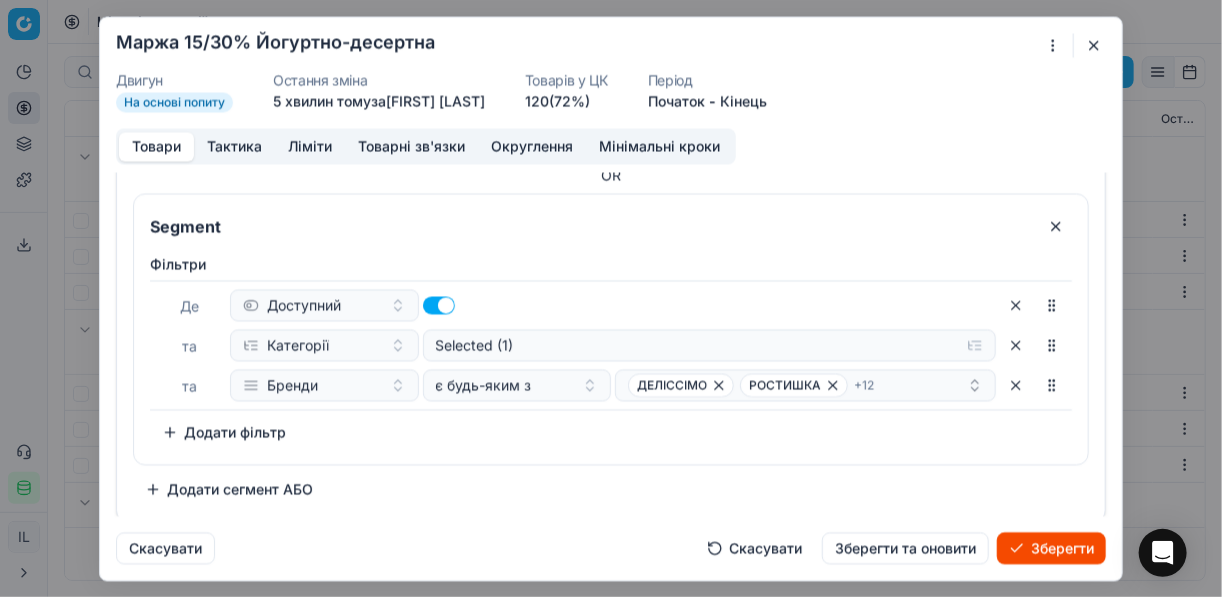 click on "Зберегти" at bounding box center [1051, 548] 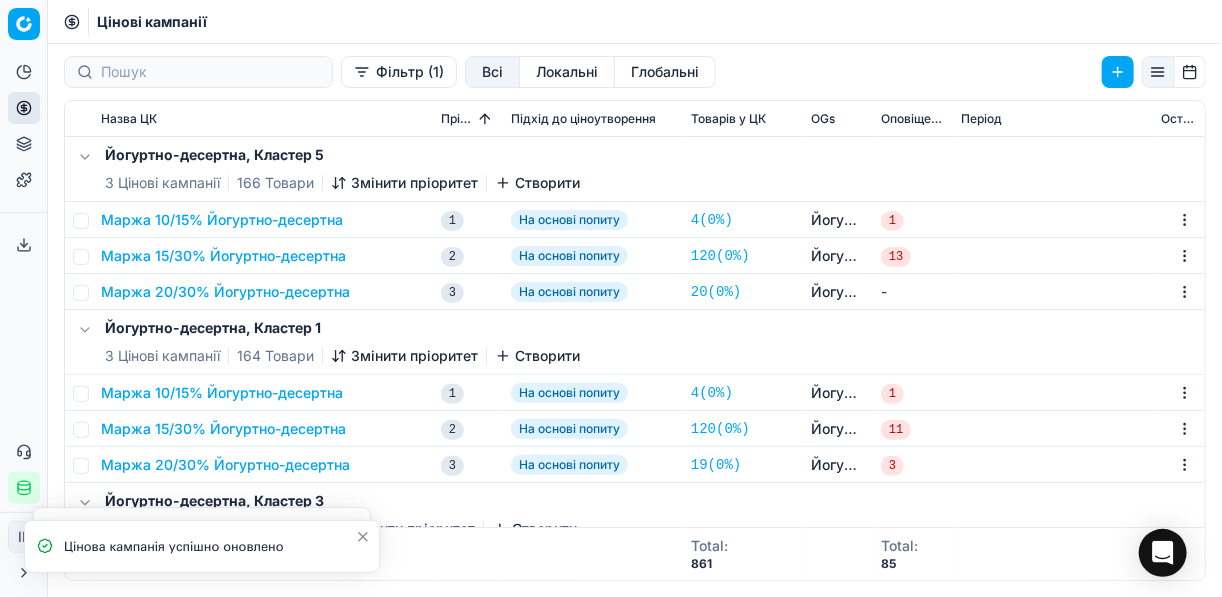 scroll, scrollTop: 80, scrollLeft: 0, axis: vertical 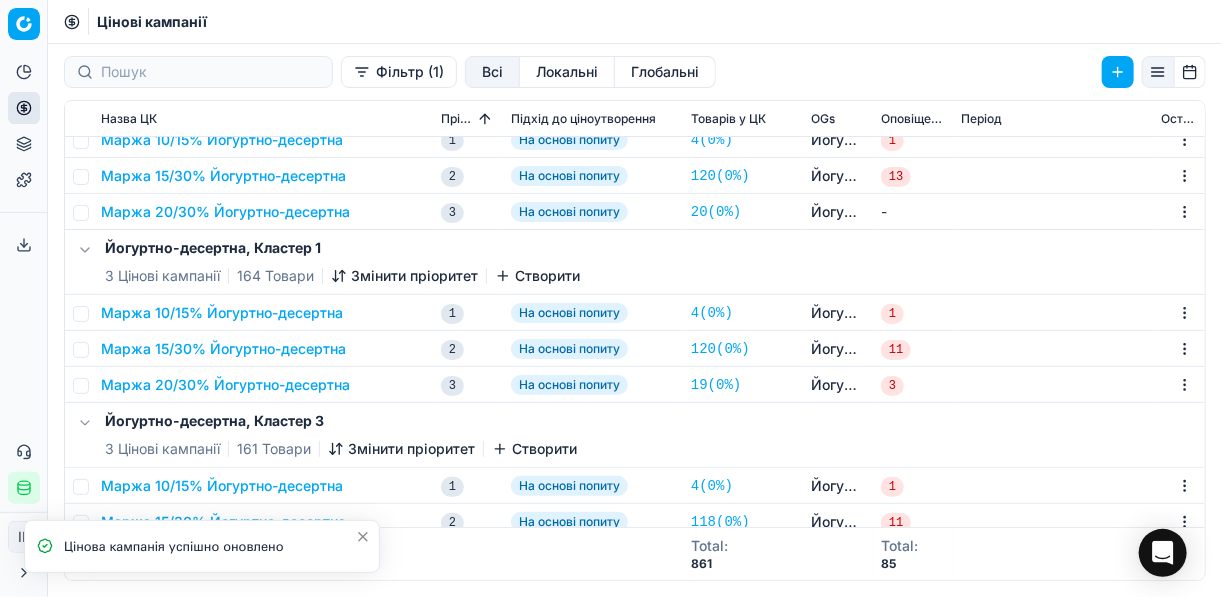 click on "Маржа 15/30% Йогуртно-десертна" at bounding box center [223, 349] 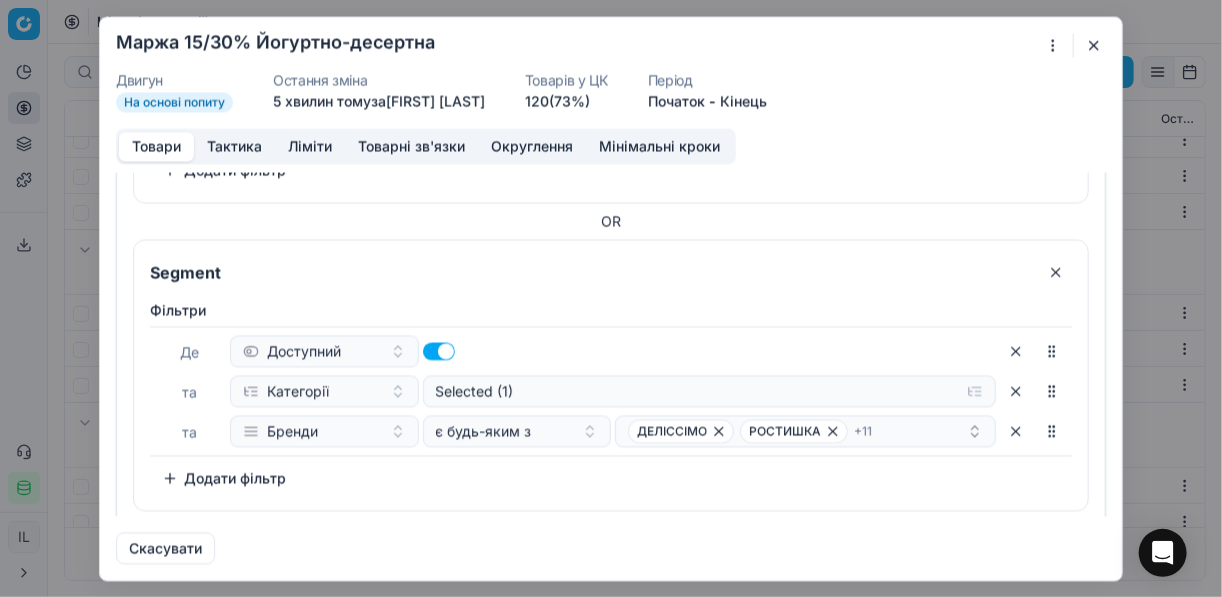 scroll, scrollTop: 344, scrollLeft: 0, axis: vertical 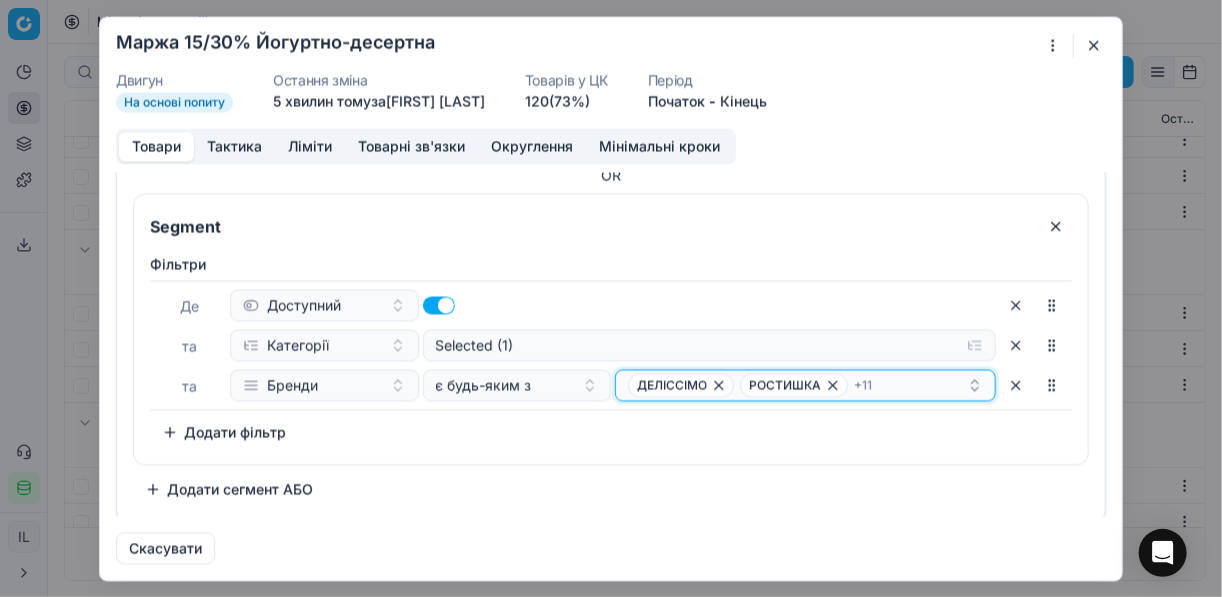 click on "ДЕЛІССІМО РОСТИШКА + 11" at bounding box center (797, 77) 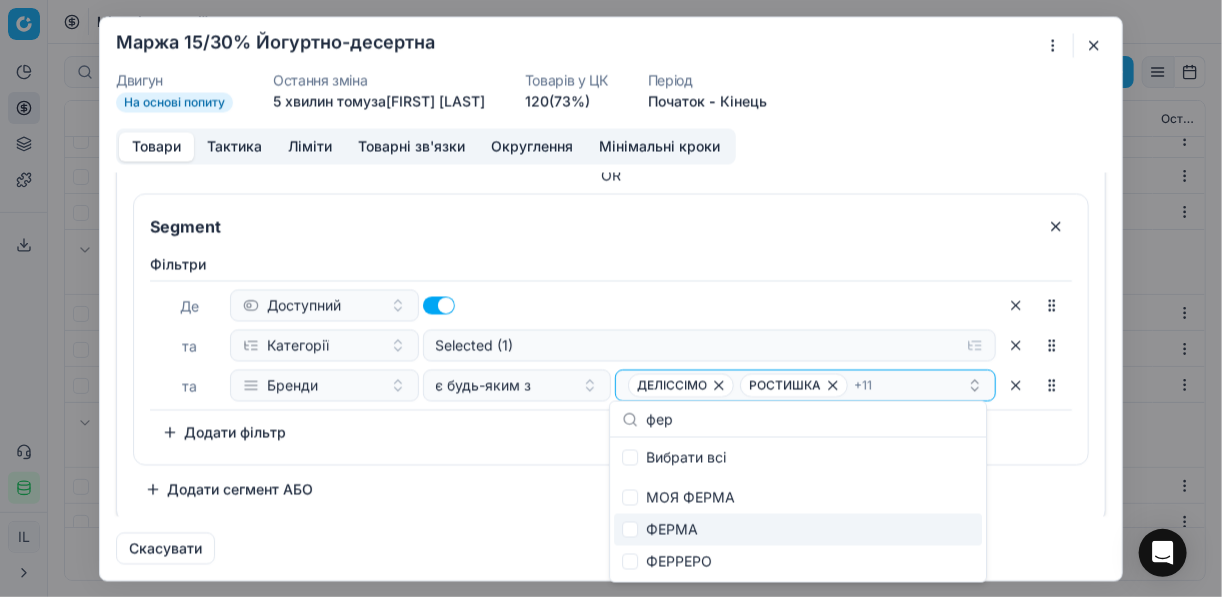 type on "фер" 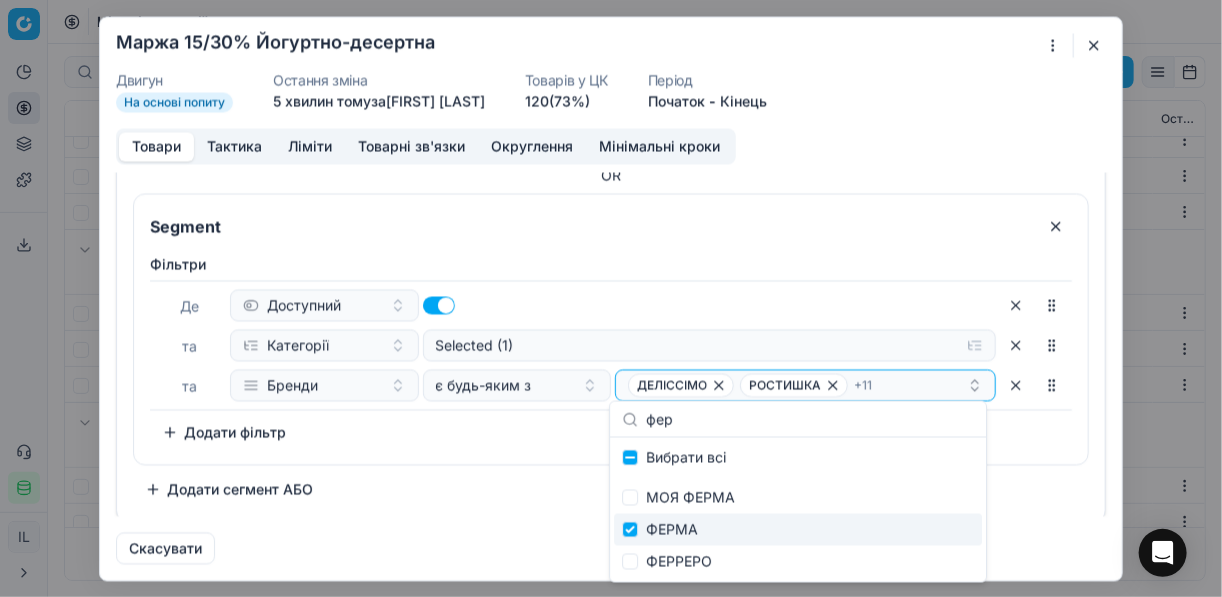checkbox on "true" 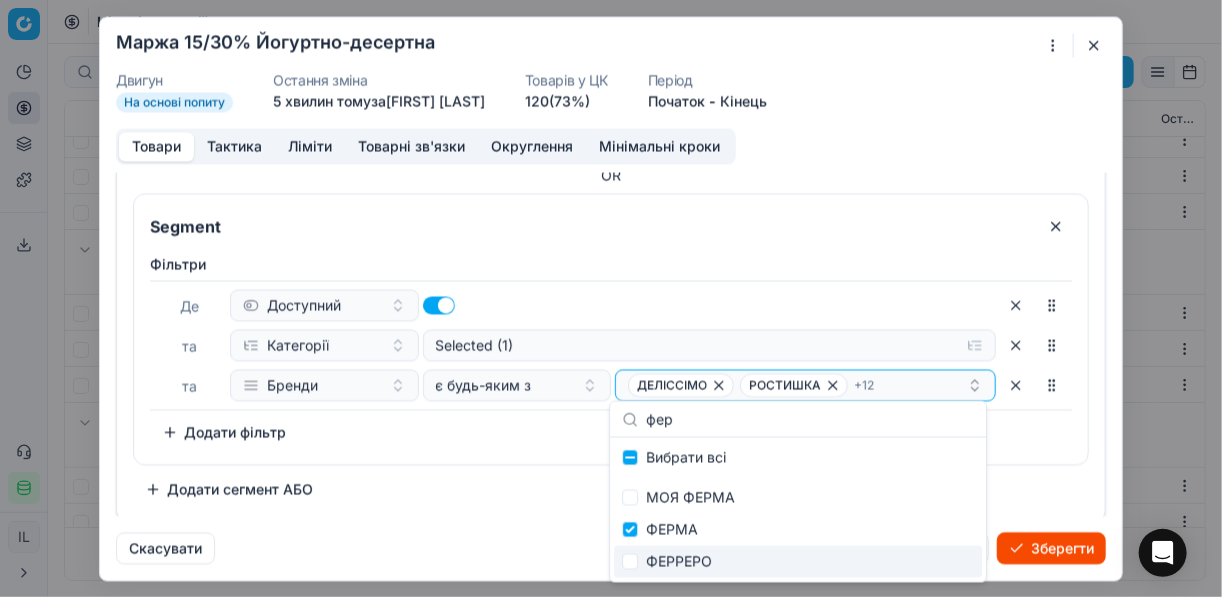 click on "Зберегти" at bounding box center (1051, 548) 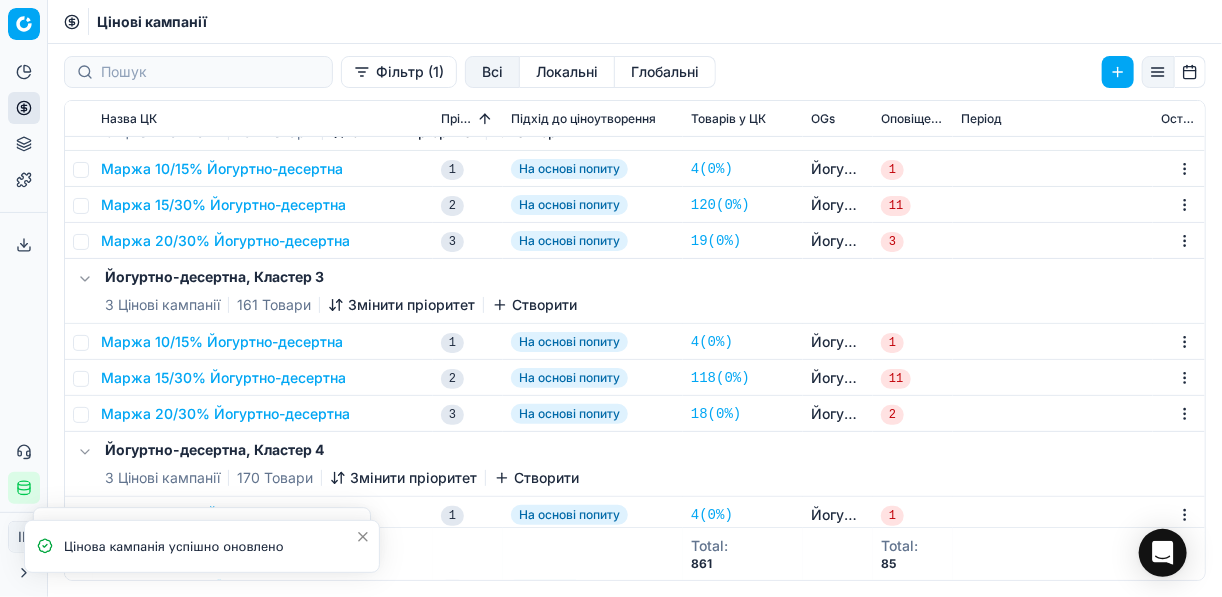 scroll, scrollTop: 240, scrollLeft: 0, axis: vertical 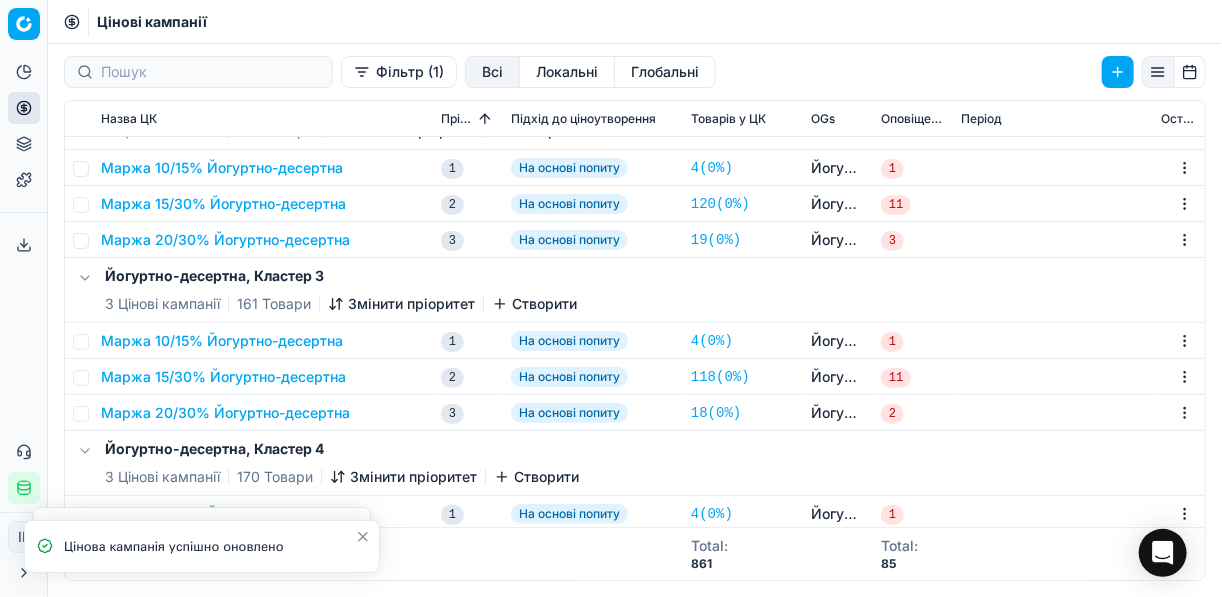 click on "Маржа 15/30% Йогуртно-десертна" at bounding box center [223, 377] 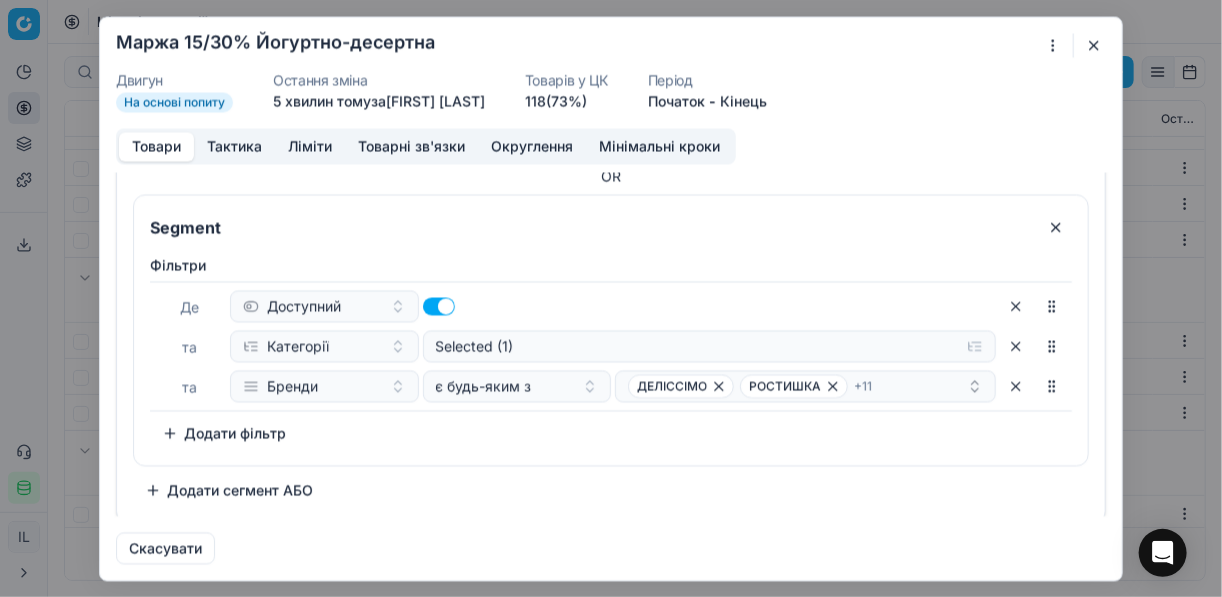 scroll, scrollTop: 344, scrollLeft: 0, axis: vertical 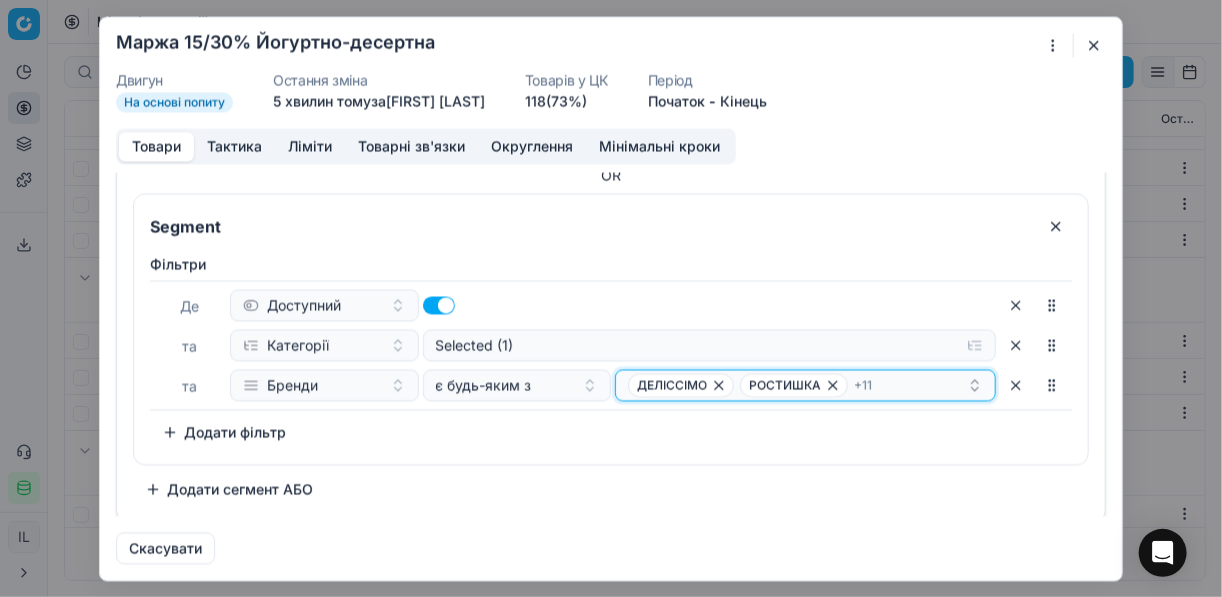 click on "ДЕЛІССІМО РОСТИШКА + 11" at bounding box center (797, 77) 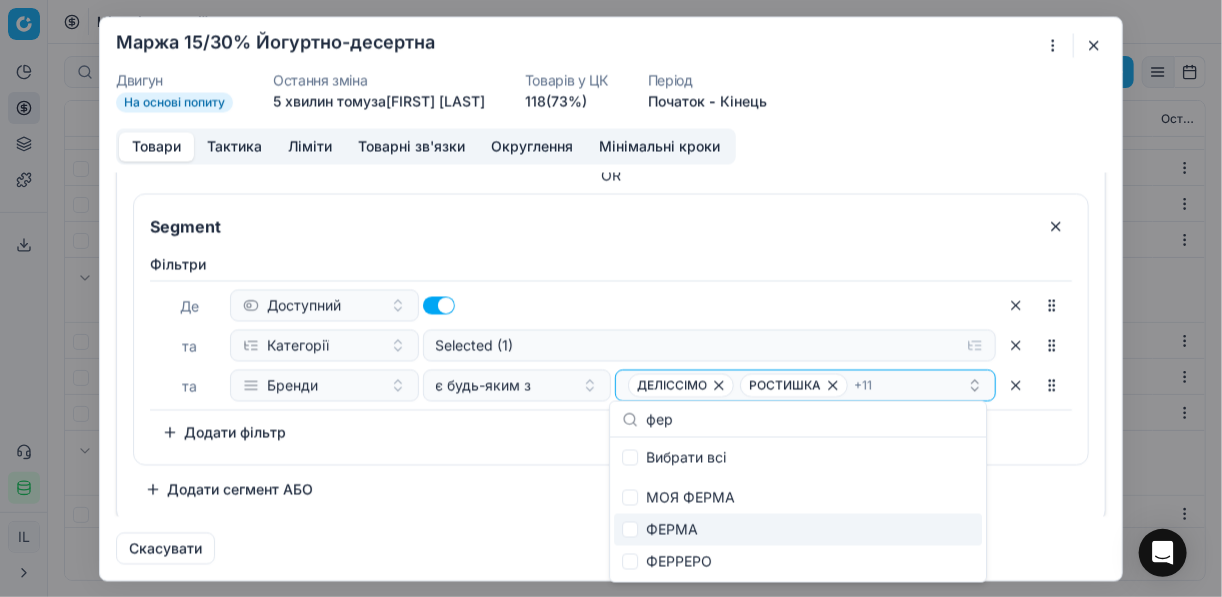 type on "фер" 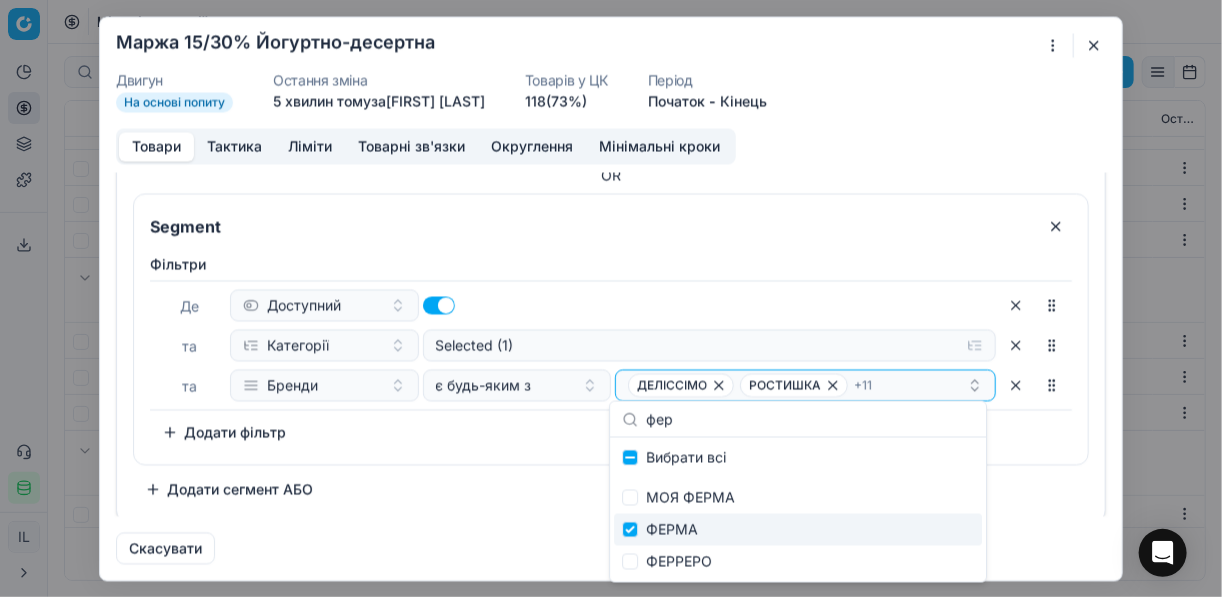 checkbox on "true" 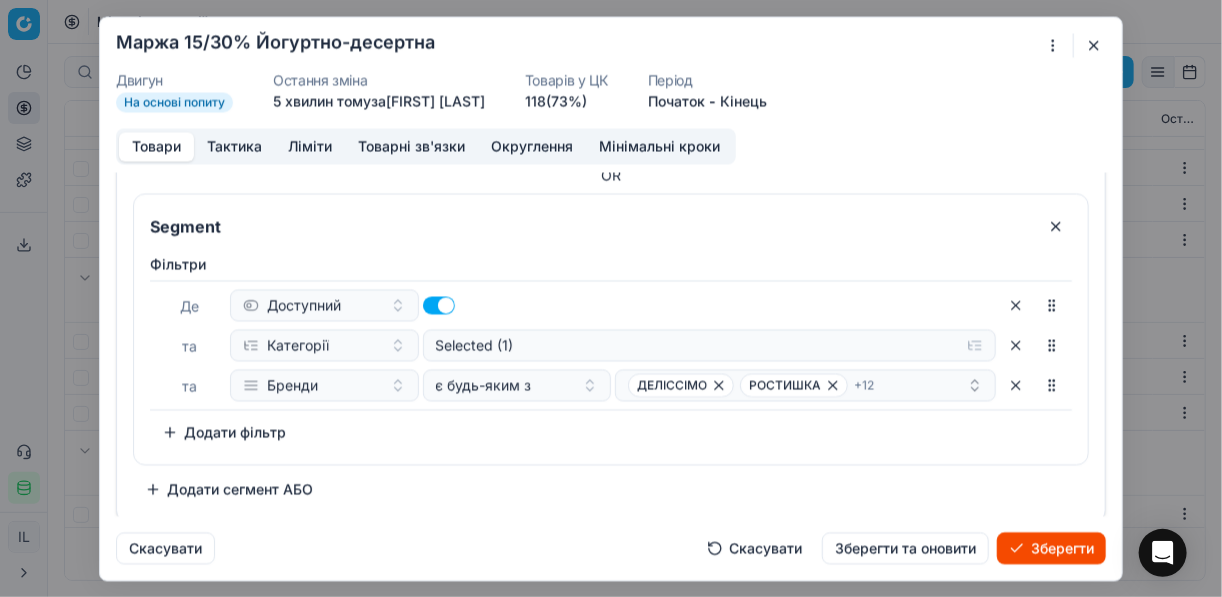 click on "Зберегти" at bounding box center (1051, 548) 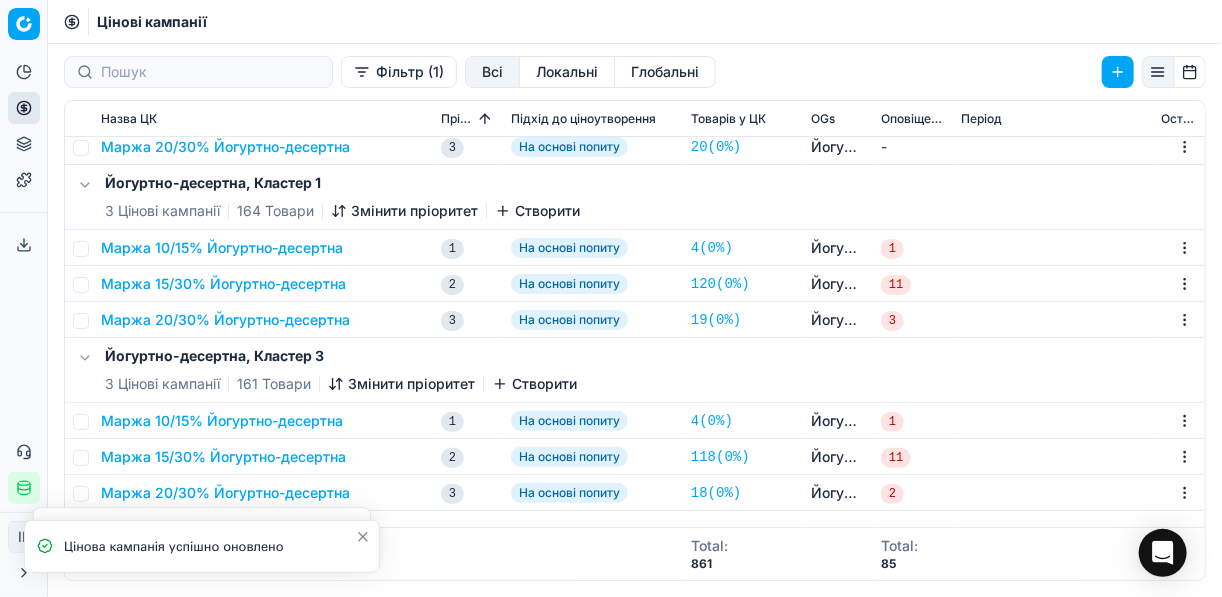 scroll, scrollTop: 320, scrollLeft: 0, axis: vertical 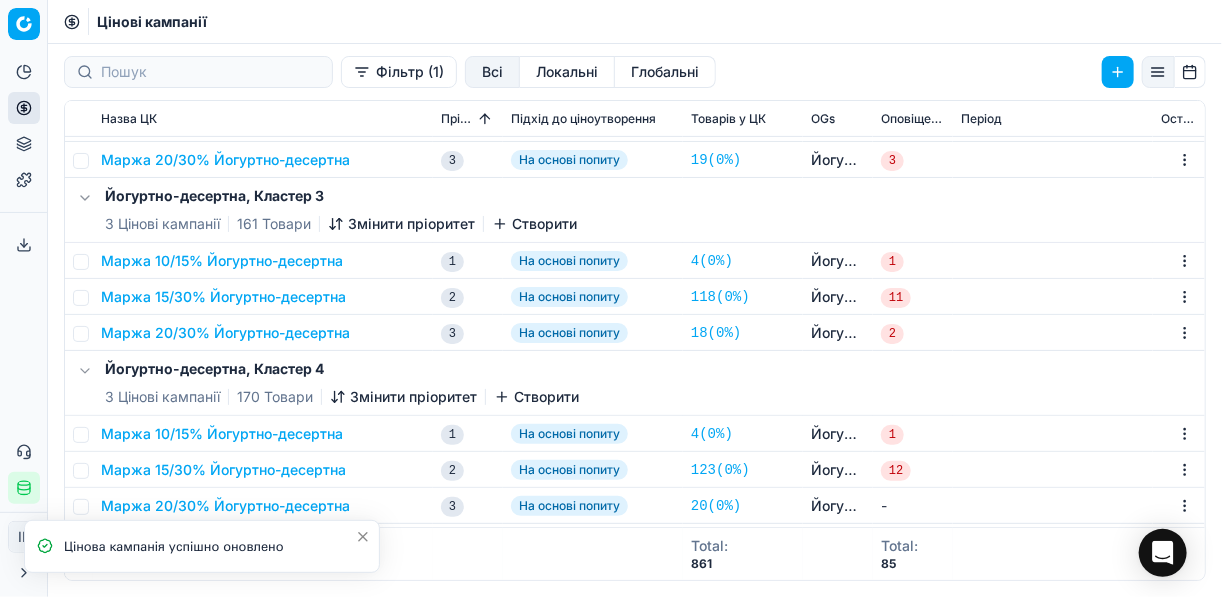 click on "Маржа 15/30% Йогуртно-десертна" at bounding box center (223, 297) 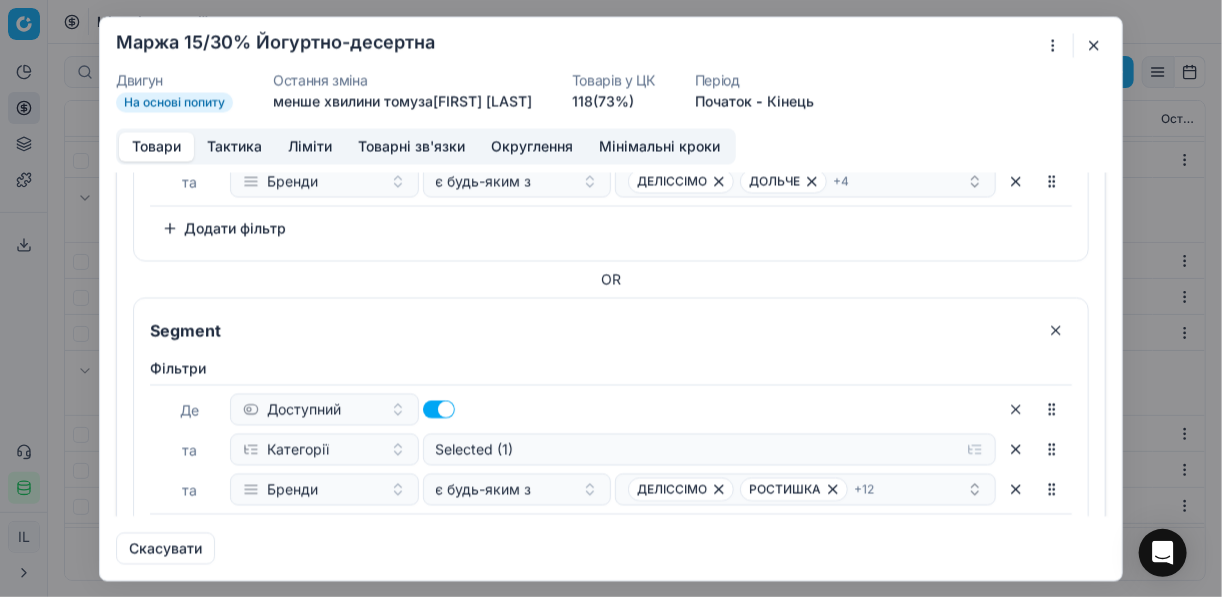 scroll, scrollTop: 320, scrollLeft: 0, axis: vertical 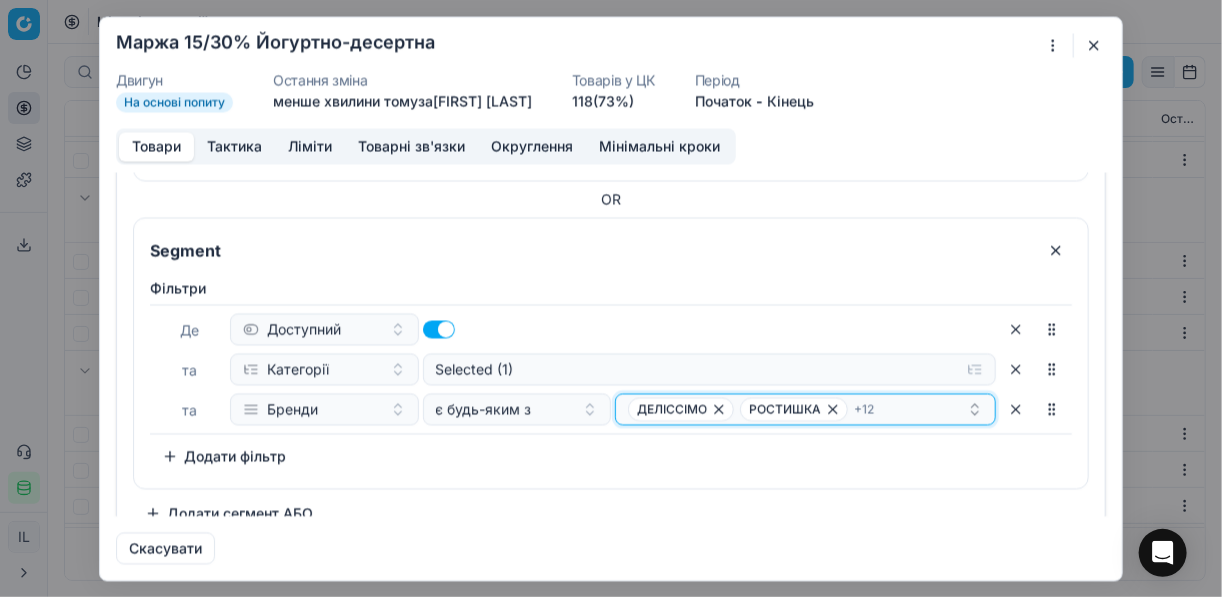 click on "ДЕЛІССІМО РОСТИШКА + 12" at bounding box center (797, 101) 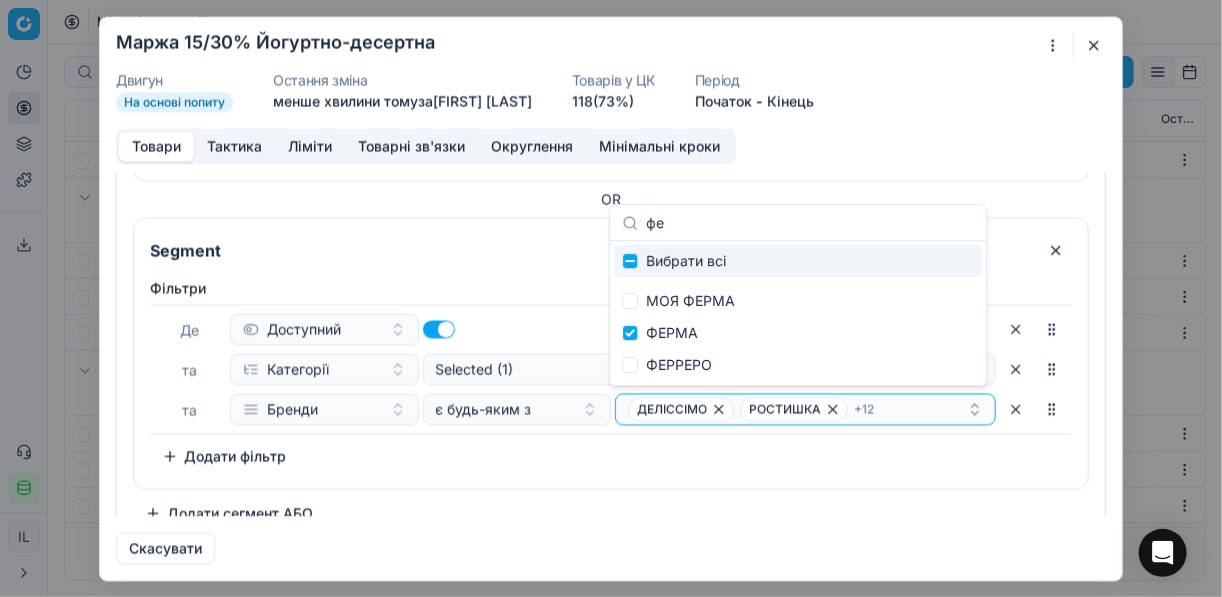 type on "фер" 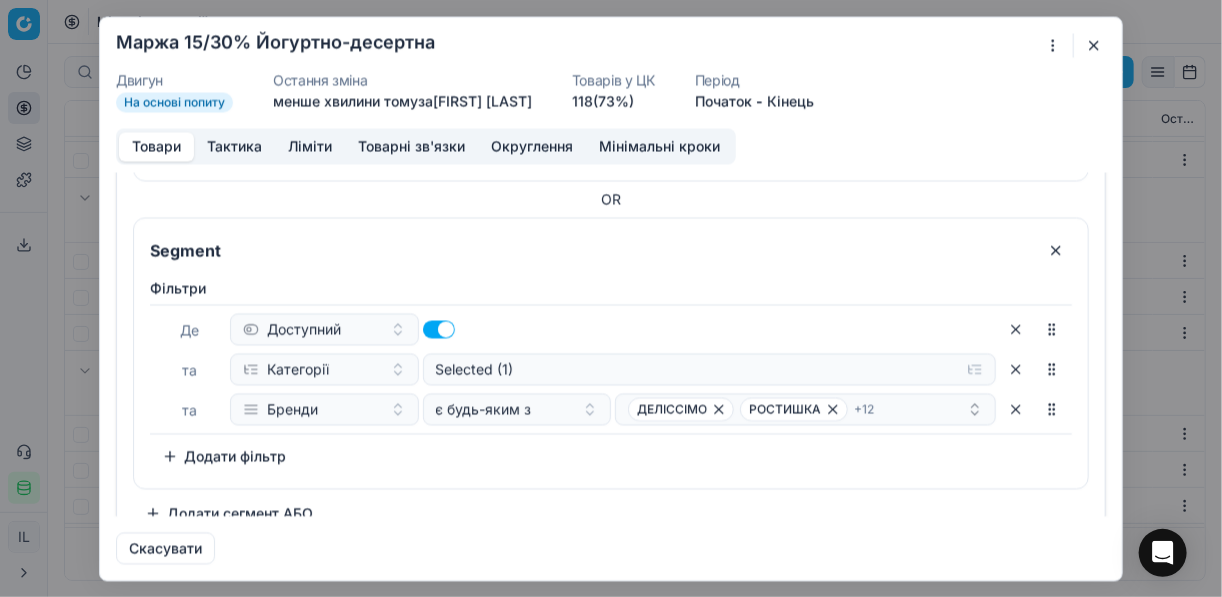 click at bounding box center [1094, 45] 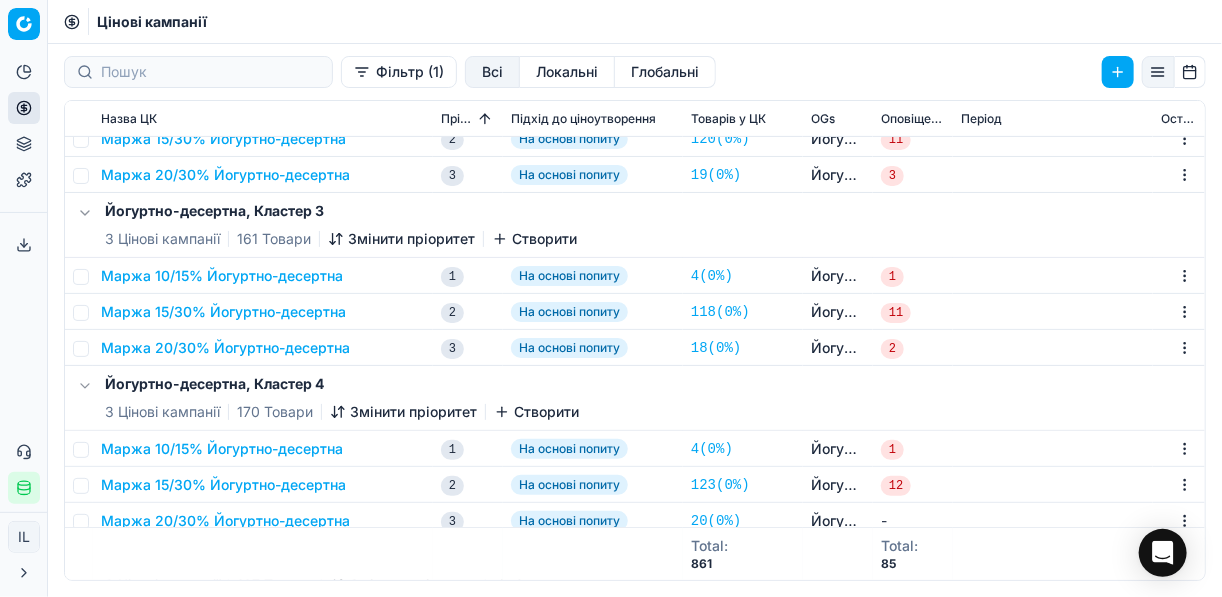 scroll, scrollTop: 480, scrollLeft: 0, axis: vertical 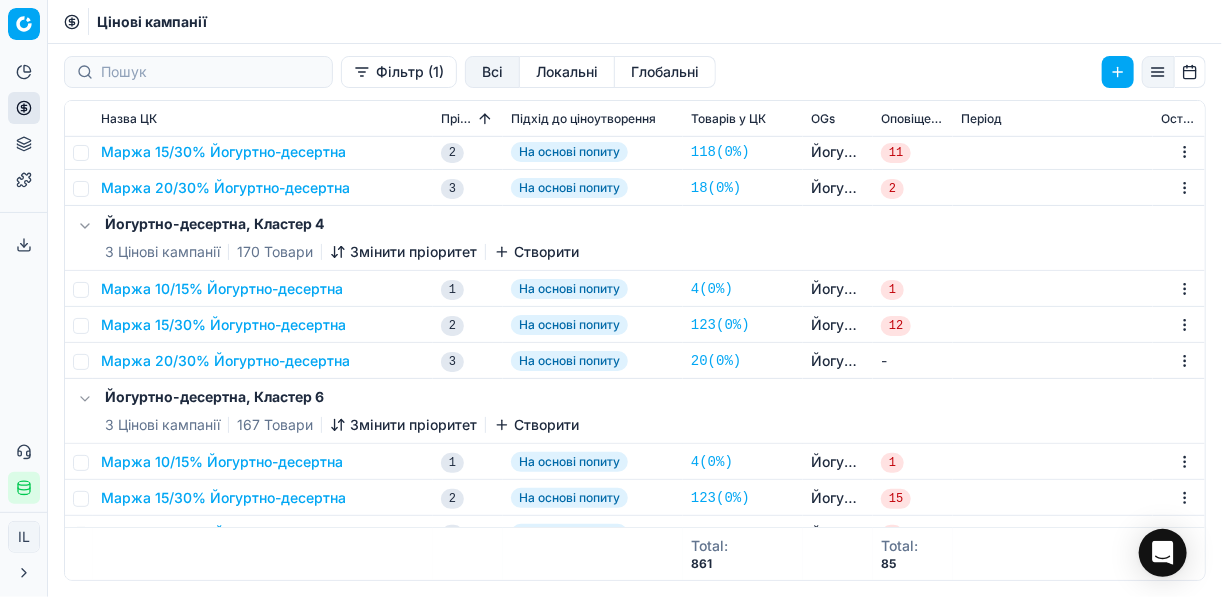 click on "Маржа 15/30% Йогуртно-десертна" at bounding box center (223, 325) 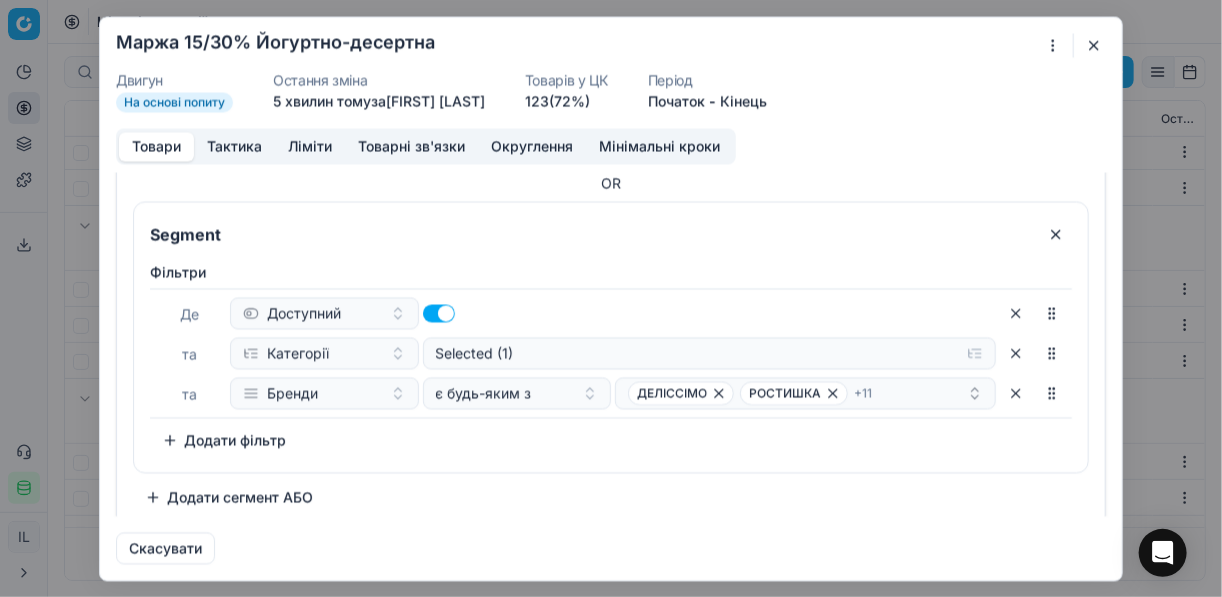 scroll, scrollTop: 344, scrollLeft: 0, axis: vertical 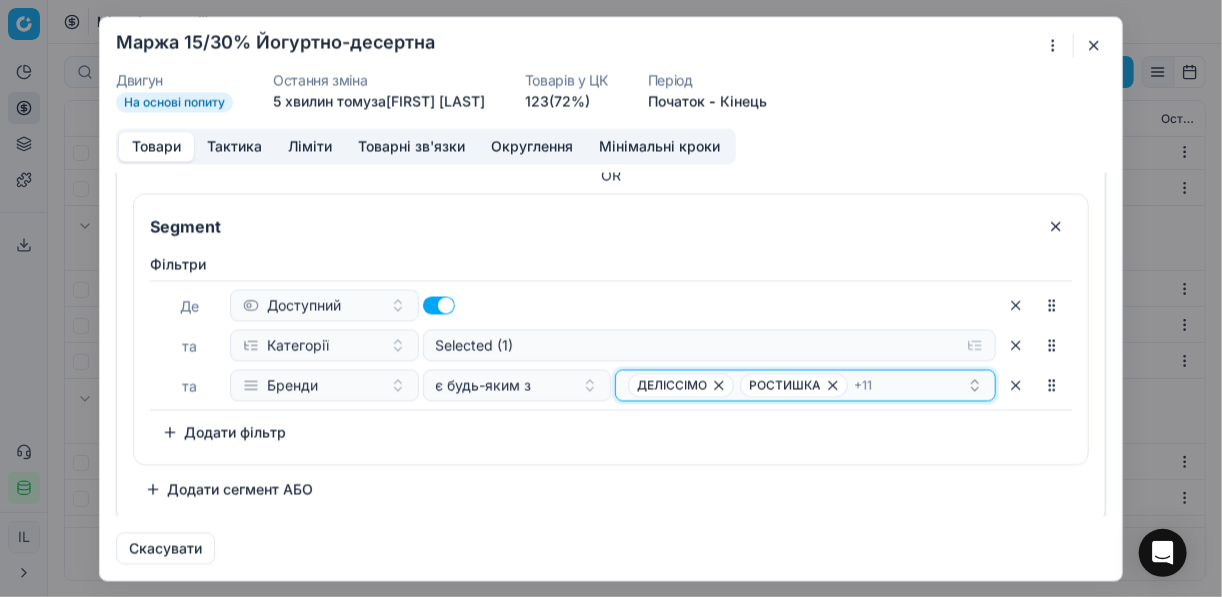 click on "ДЕЛІССІМО РОСТИШКА + 11" at bounding box center (797, 77) 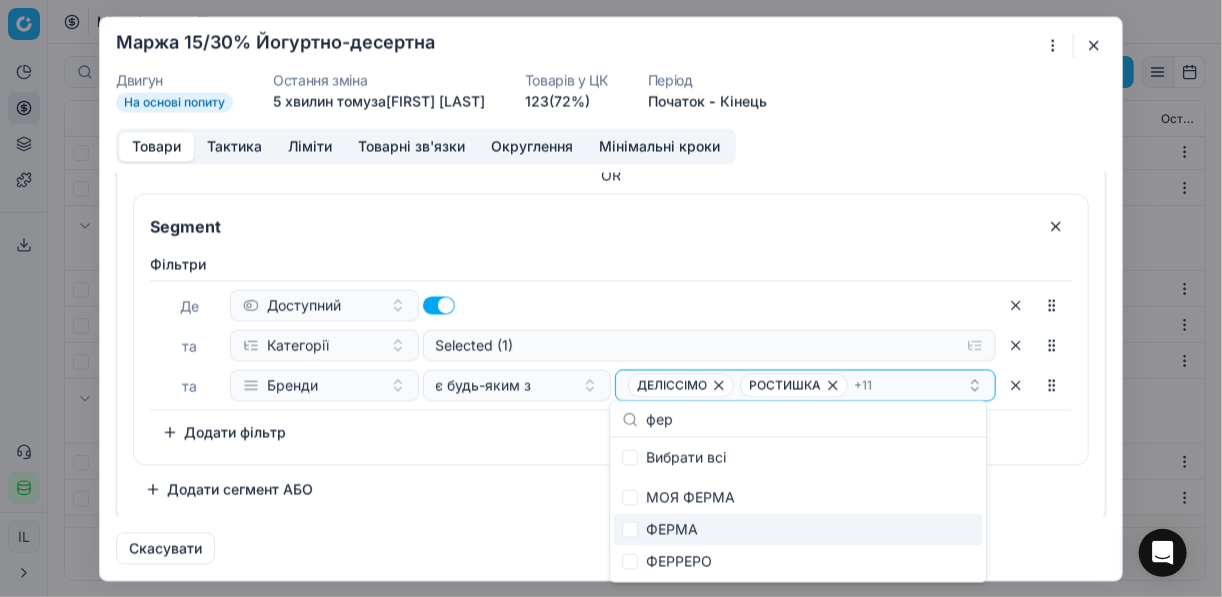 type on "фер" 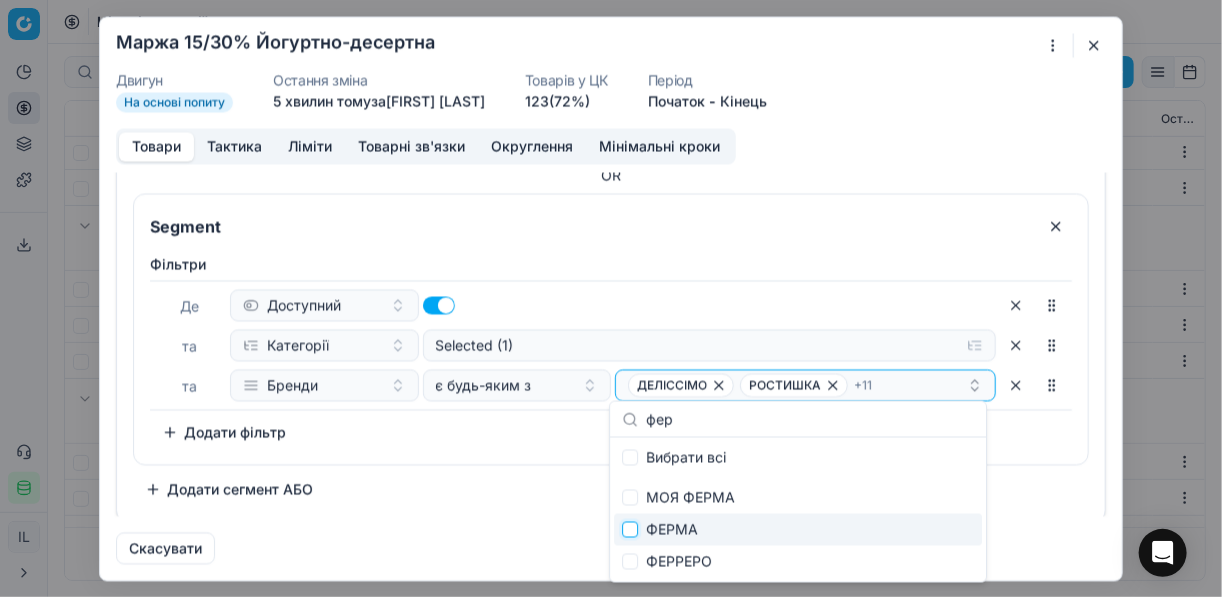 click at bounding box center (630, 530) 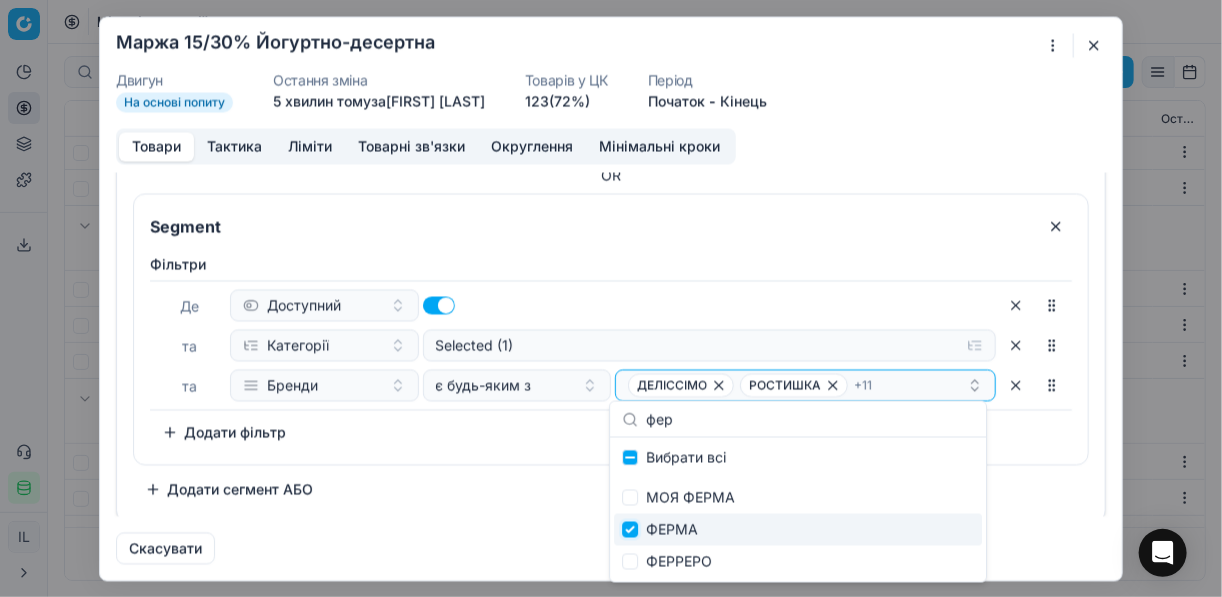 checkbox on "true" 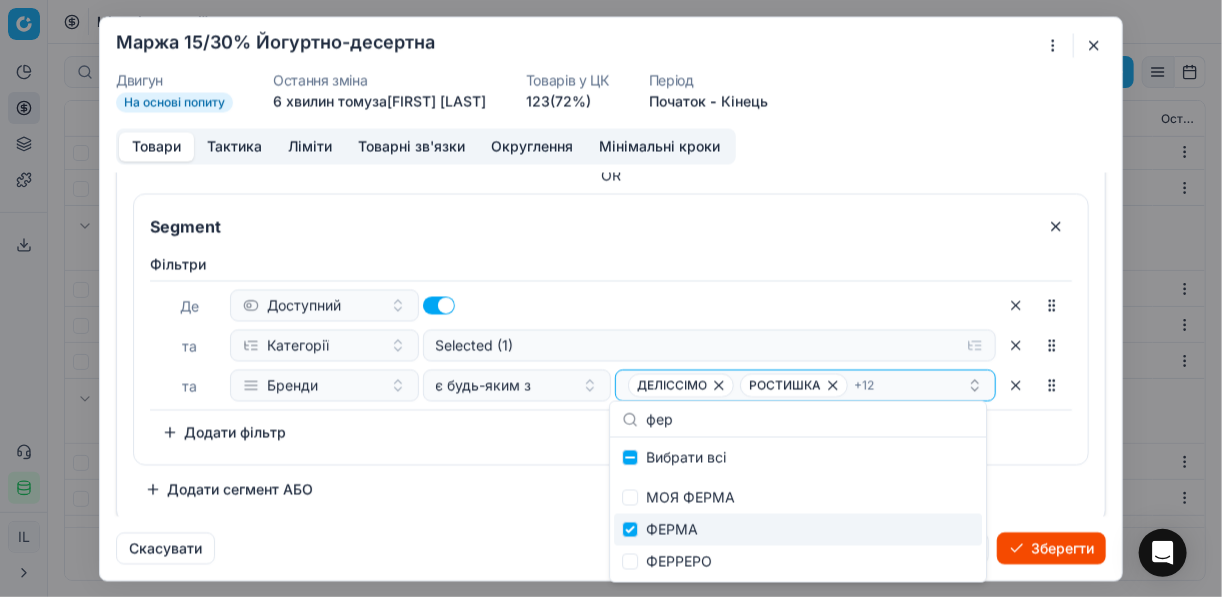 click on "Зберегти" at bounding box center (1051, 548) 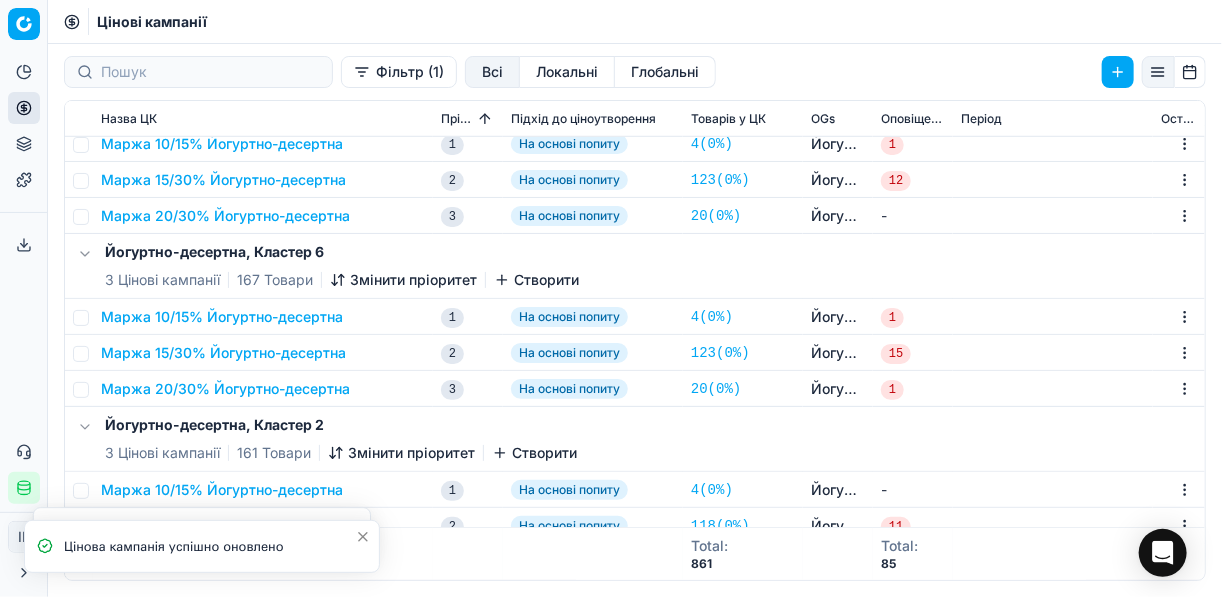 scroll, scrollTop: 690, scrollLeft: 0, axis: vertical 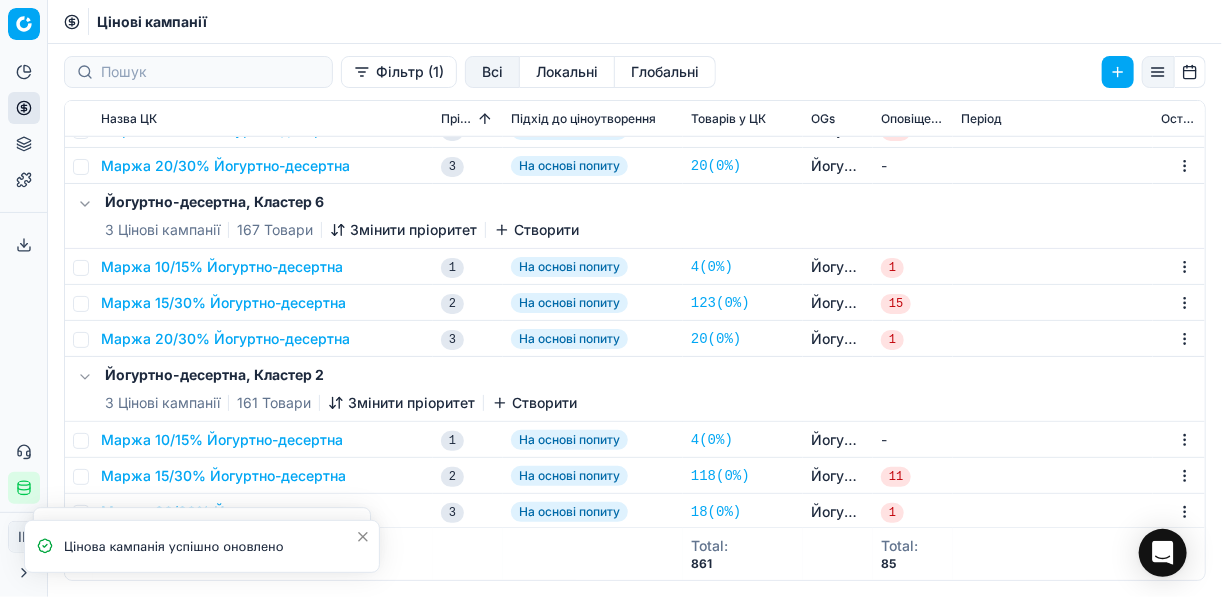 click on "Маржа 15/30% Йогуртно-десертна" at bounding box center [223, 303] 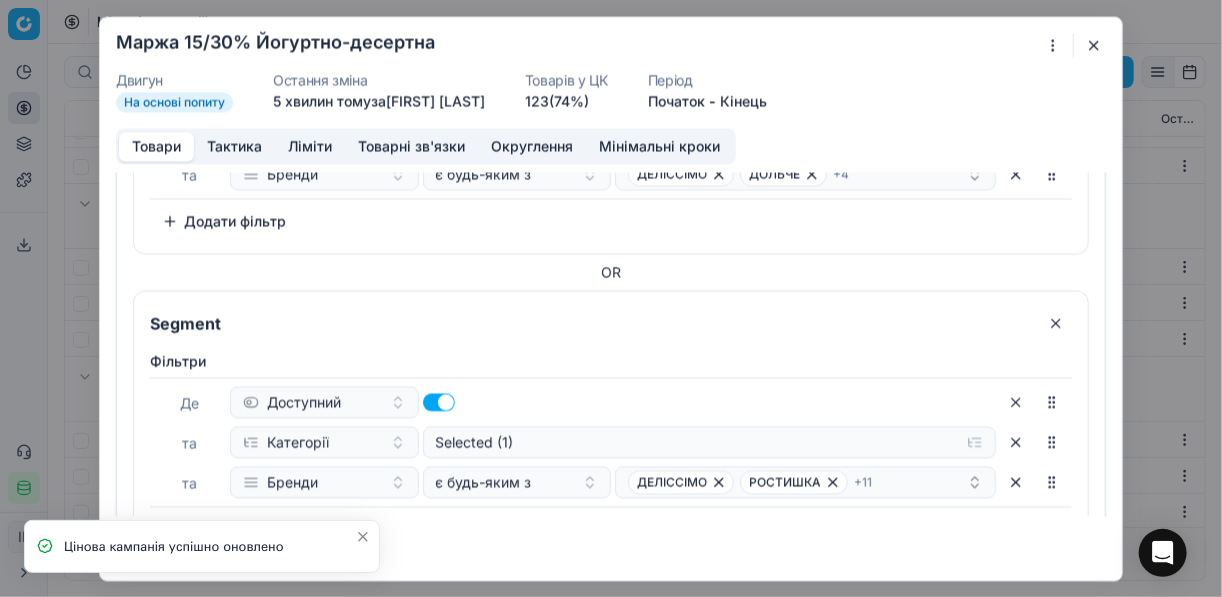scroll, scrollTop: 320, scrollLeft: 0, axis: vertical 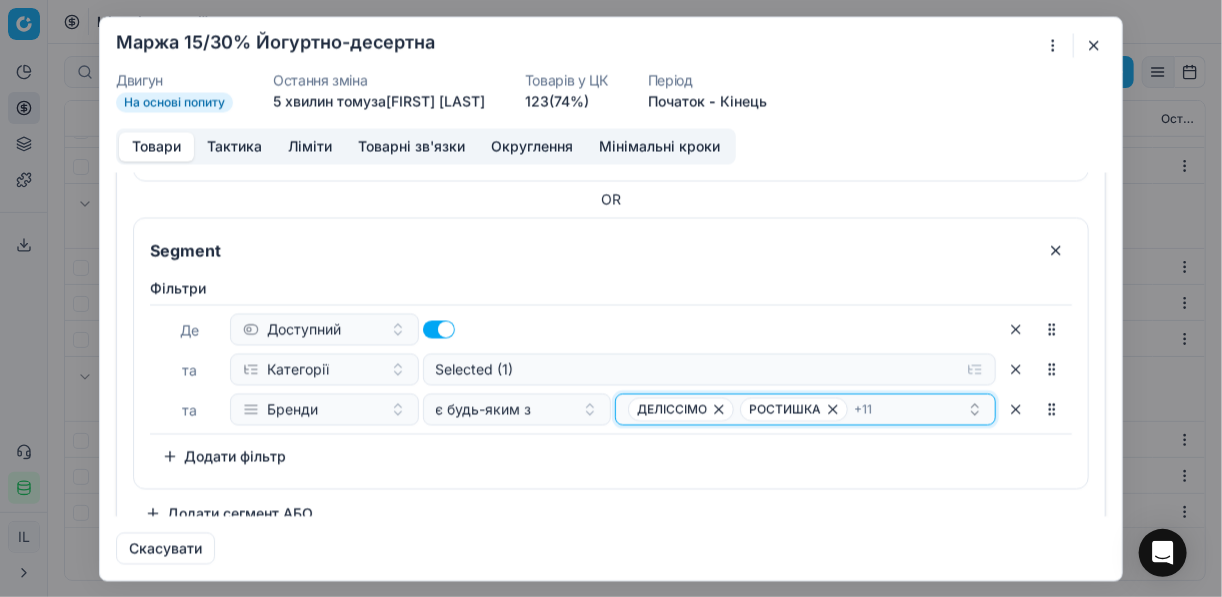 click on "ДЕЛІССІМО РОСТИШКА + 11" at bounding box center [797, 101] 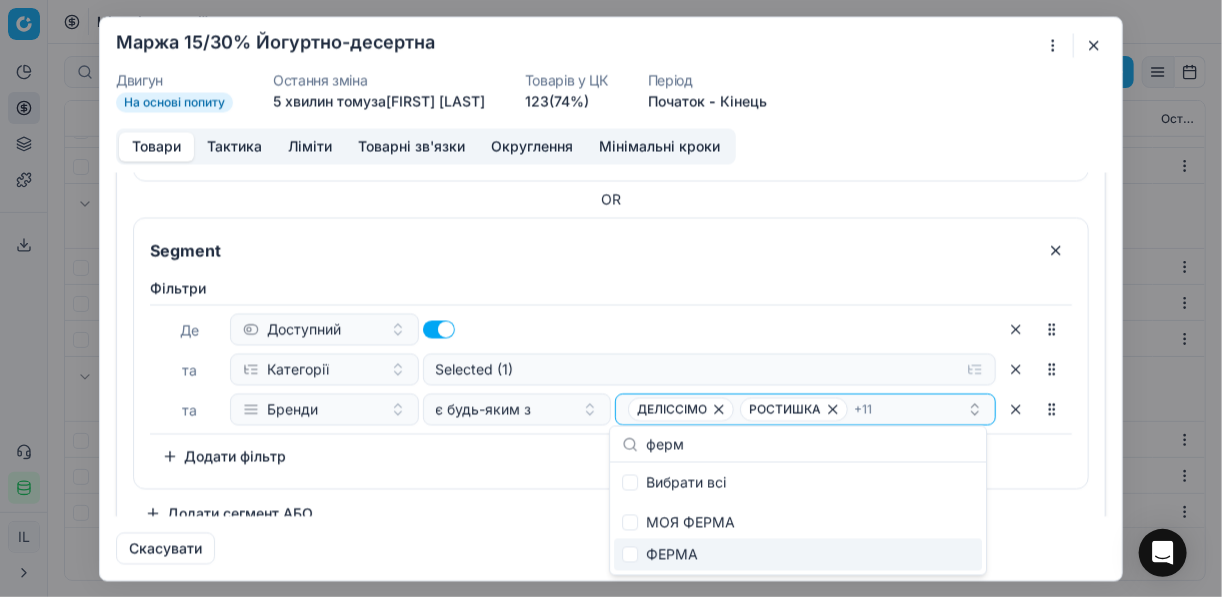 type on "ферм" 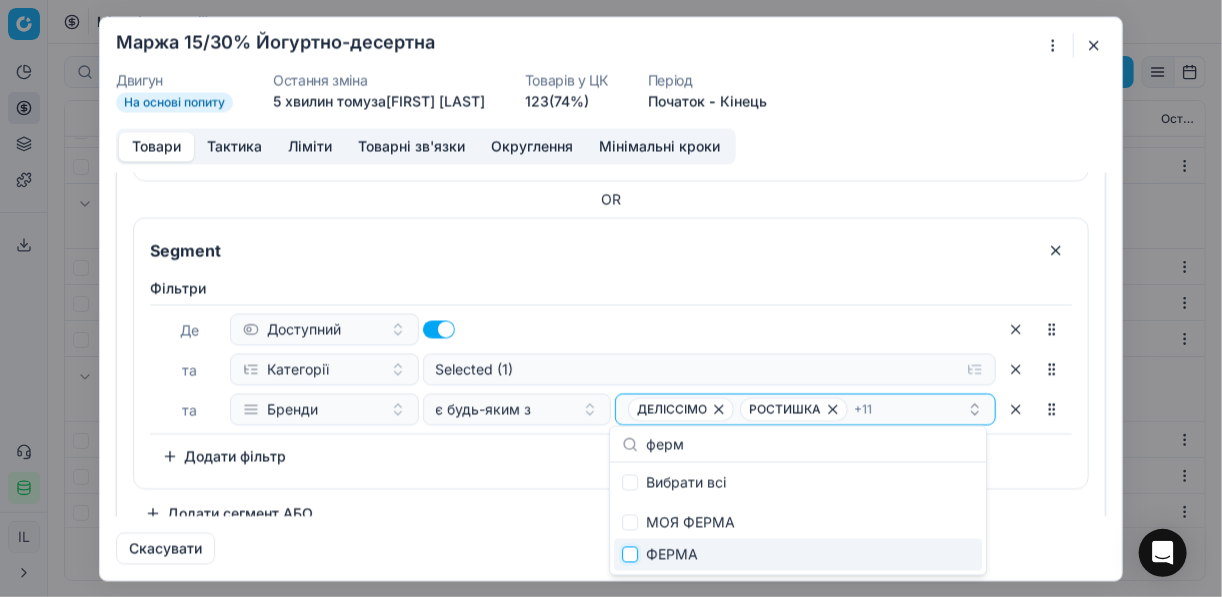 click at bounding box center [630, 555] 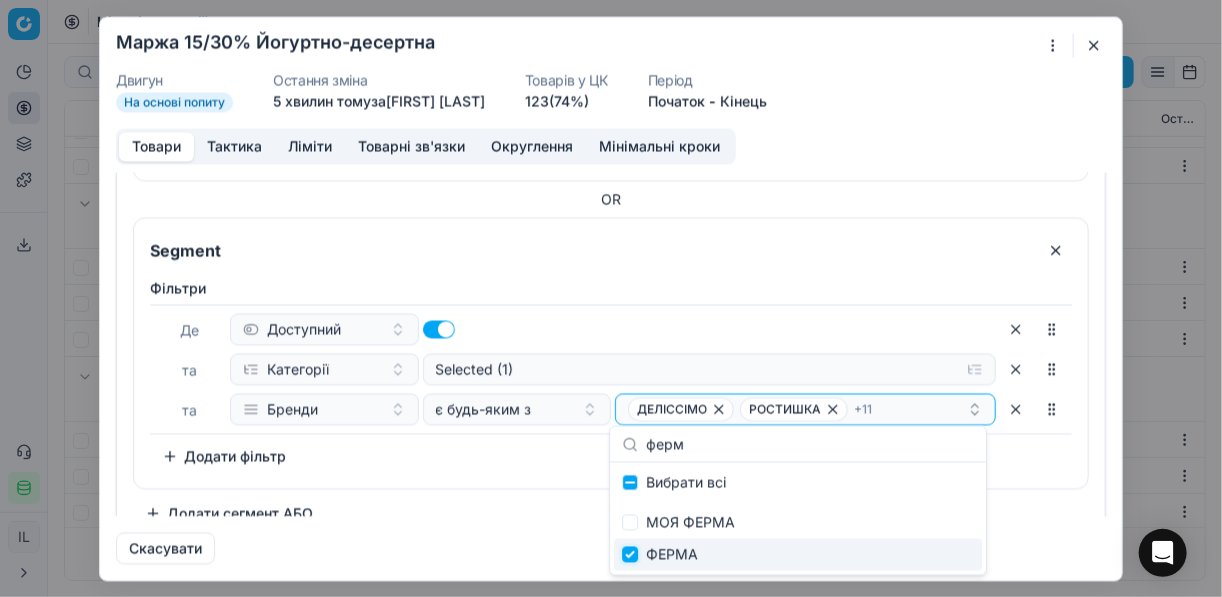 checkbox on "true" 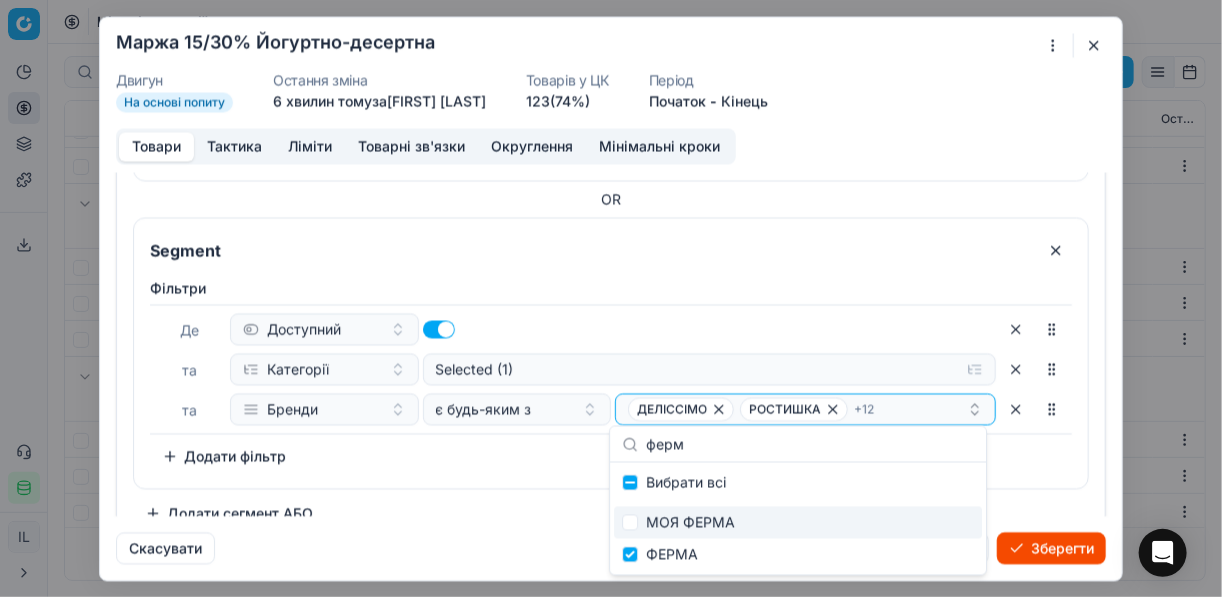 click on "Зберегти" at bounding box center [1051, 548] 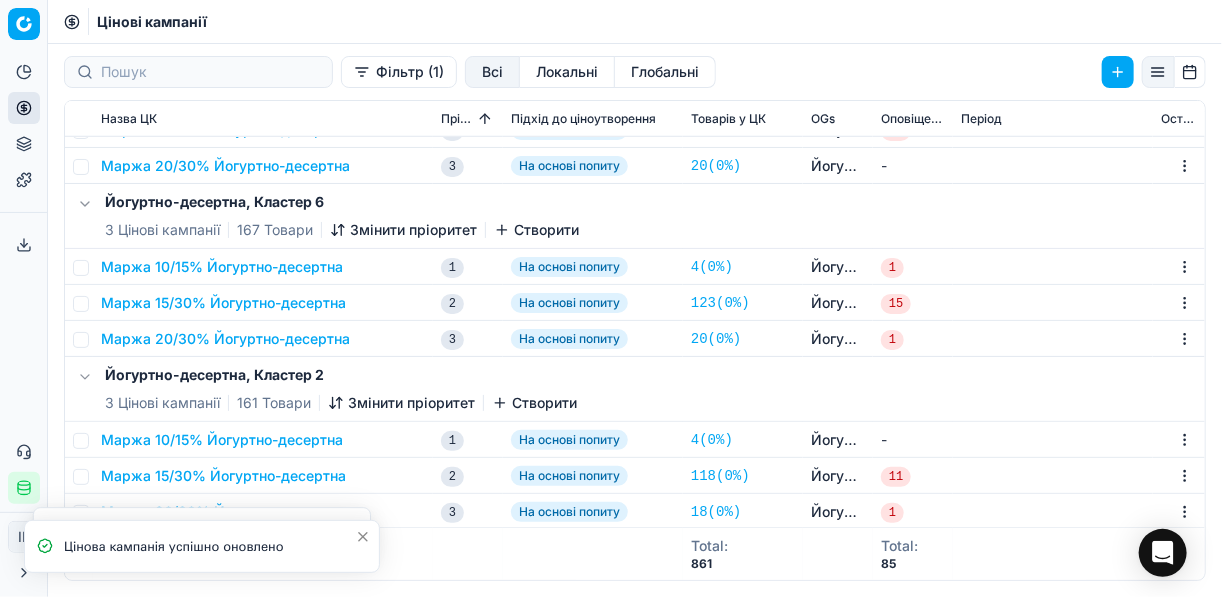 click on "Маржа 15/30% Йогуртно-десертна" at bounding box center (223, 476) 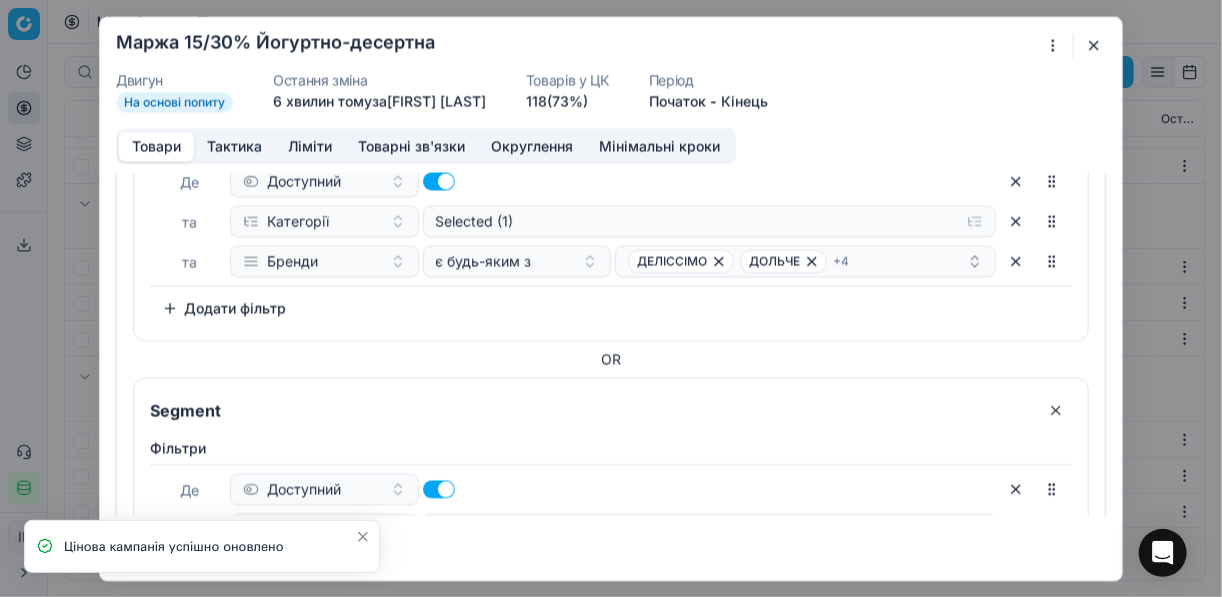 scroll, scrollTop: 344, scrollLeft: 0, axis: vertical 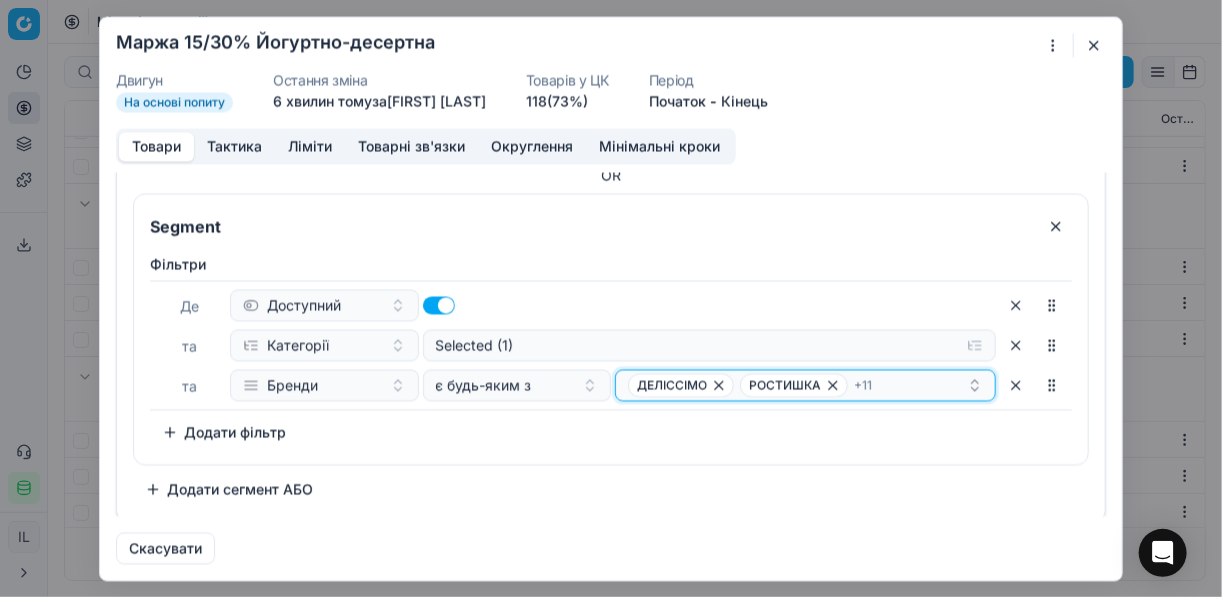 click on "ДЕЛІССІМО РОСТИШКА + 11" at bounding box center [797, 77] 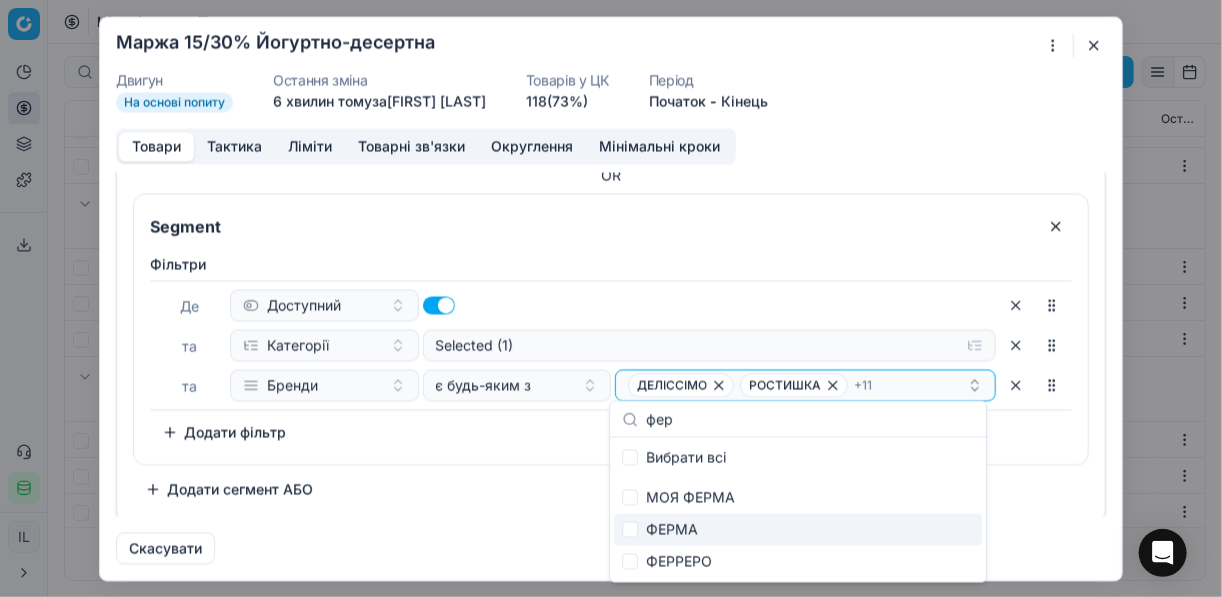 type on "фер" 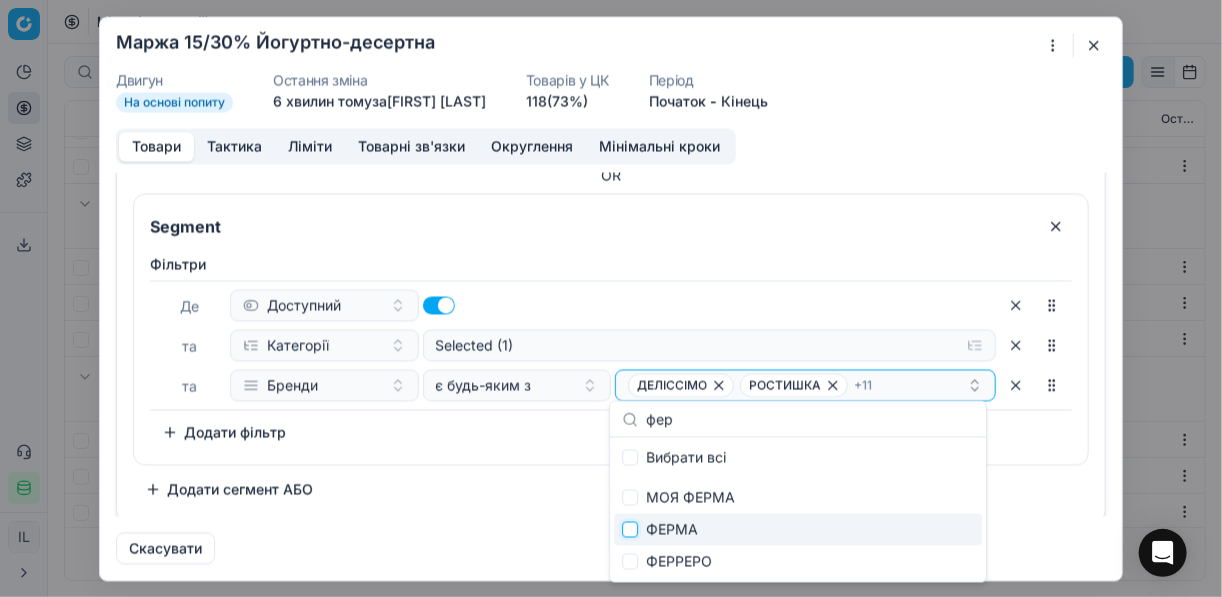 click at bounding box center (630, 530) 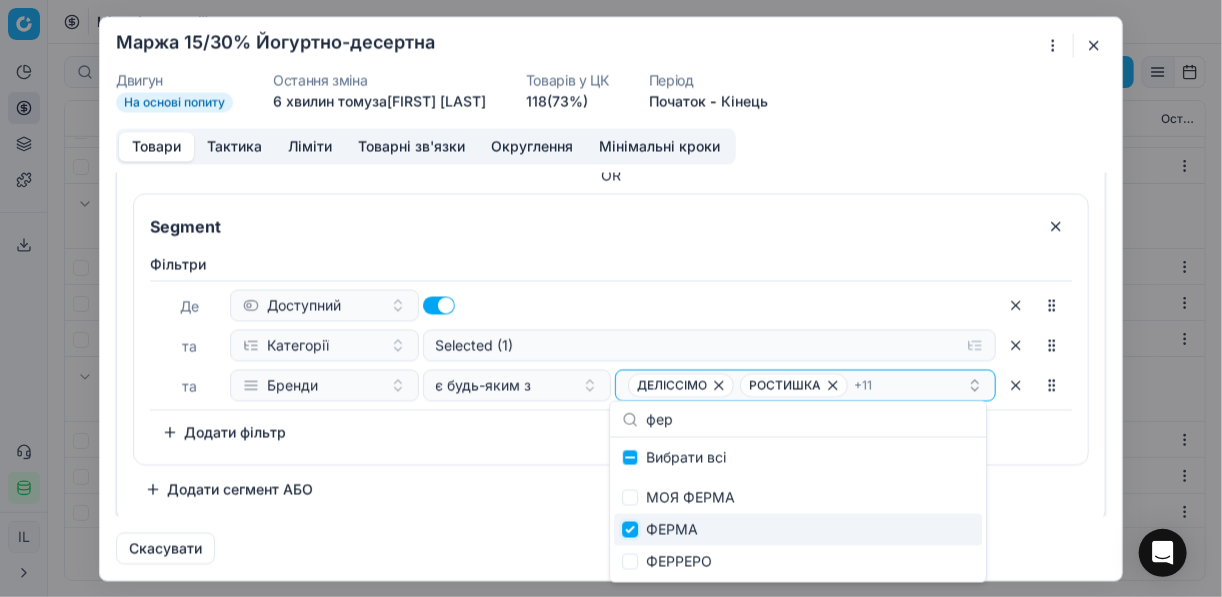 checkbox on "true" 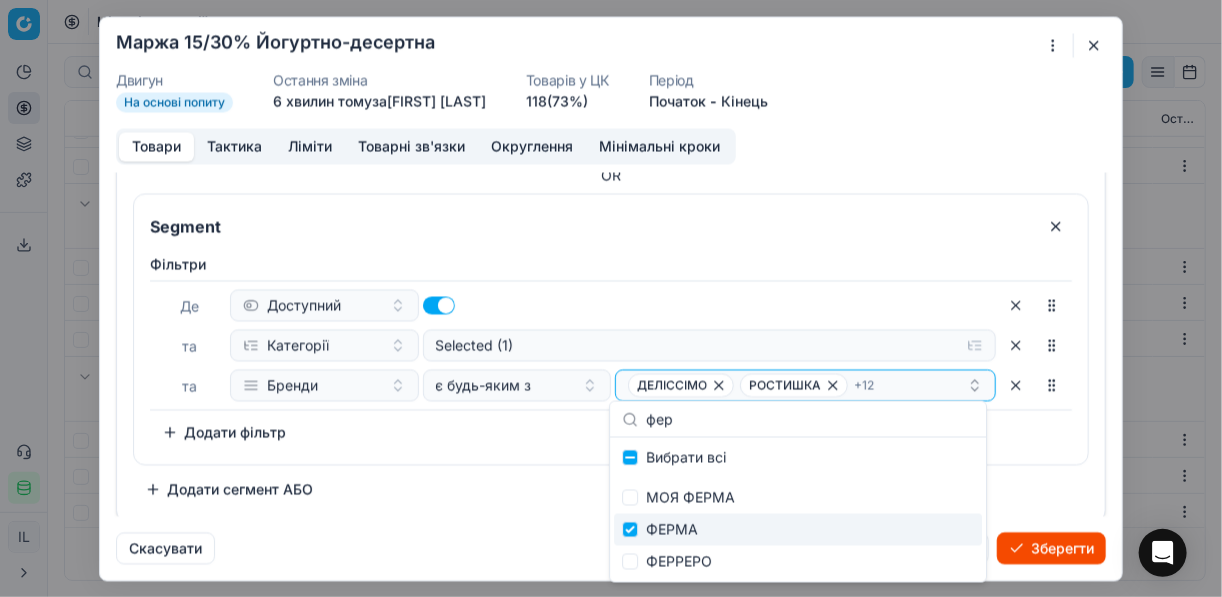 click on "Зберегти" at bounding box center [1051, 548] 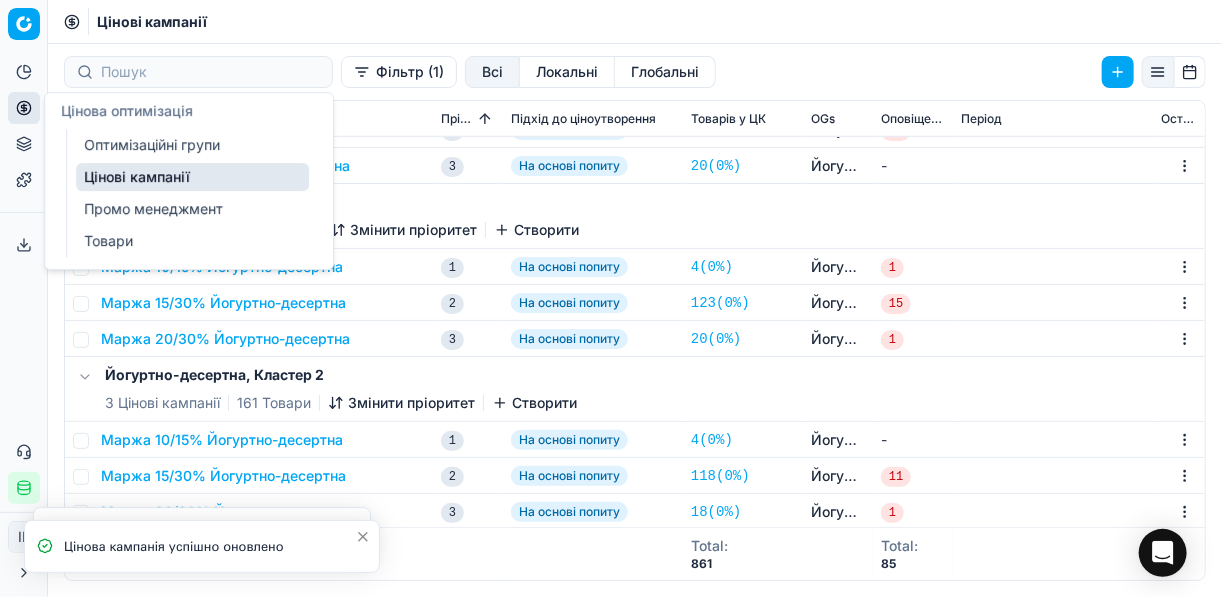 click 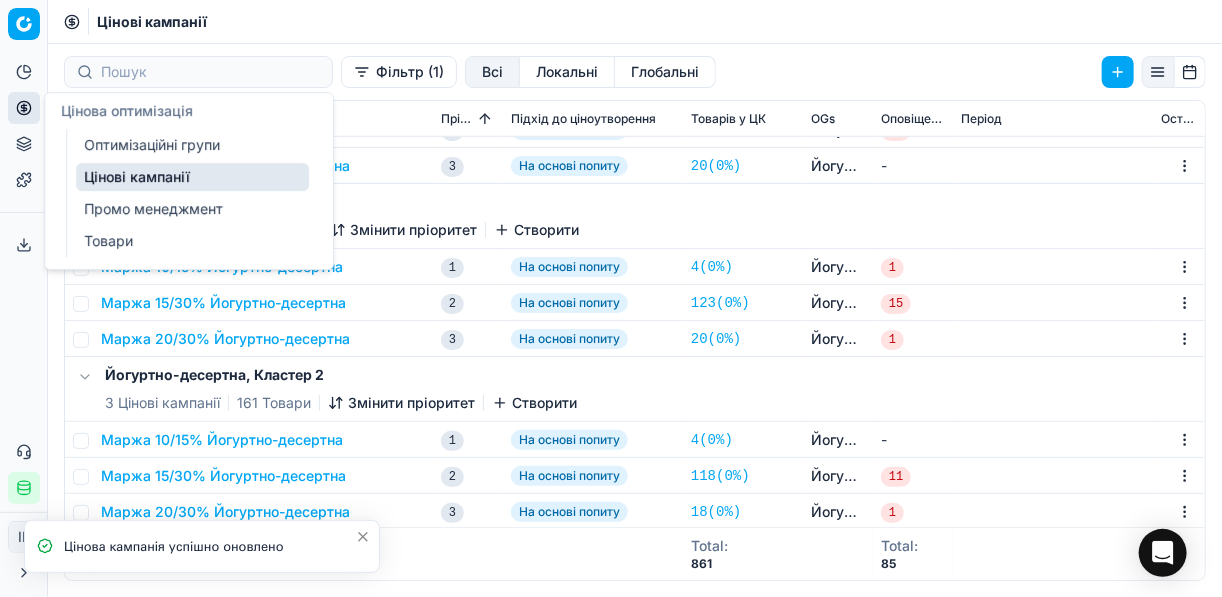 click on "Оптимізаційні групи" at bounding box center (192, 145) 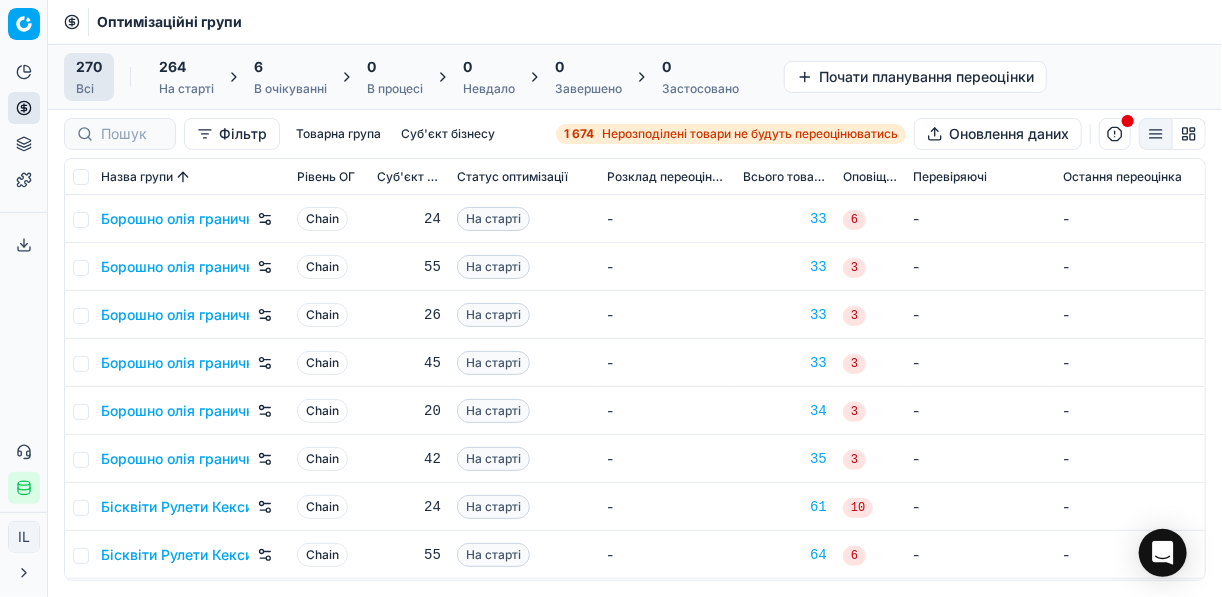 click on "6" at bounding box center (290, 67) 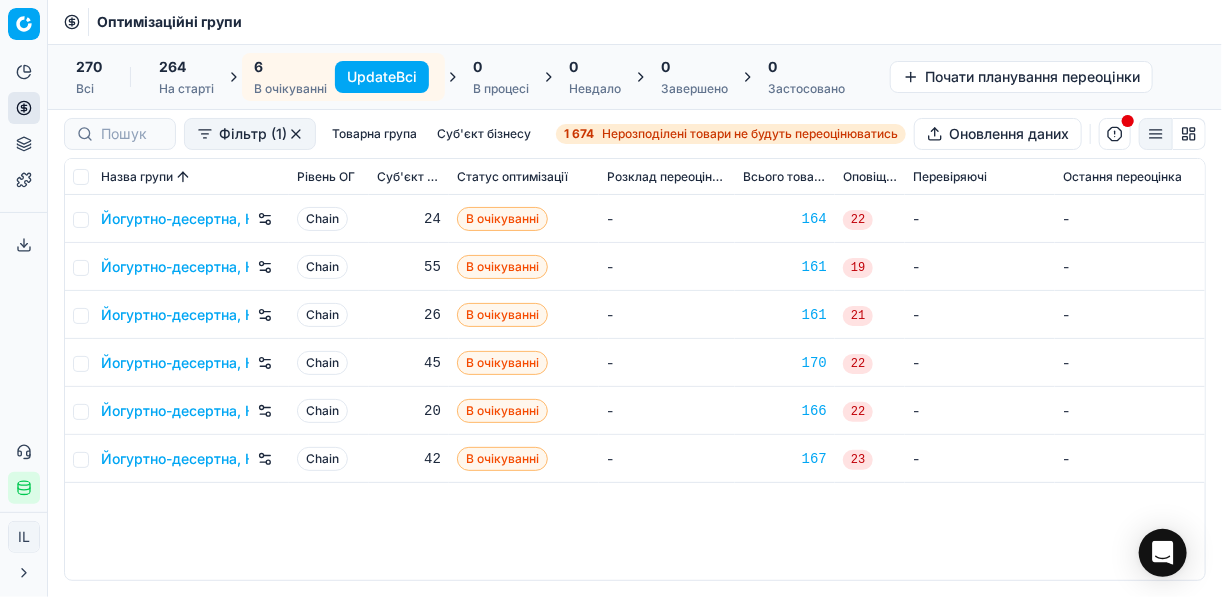 click on "Update  Всі" at bounding box center [382, 77] 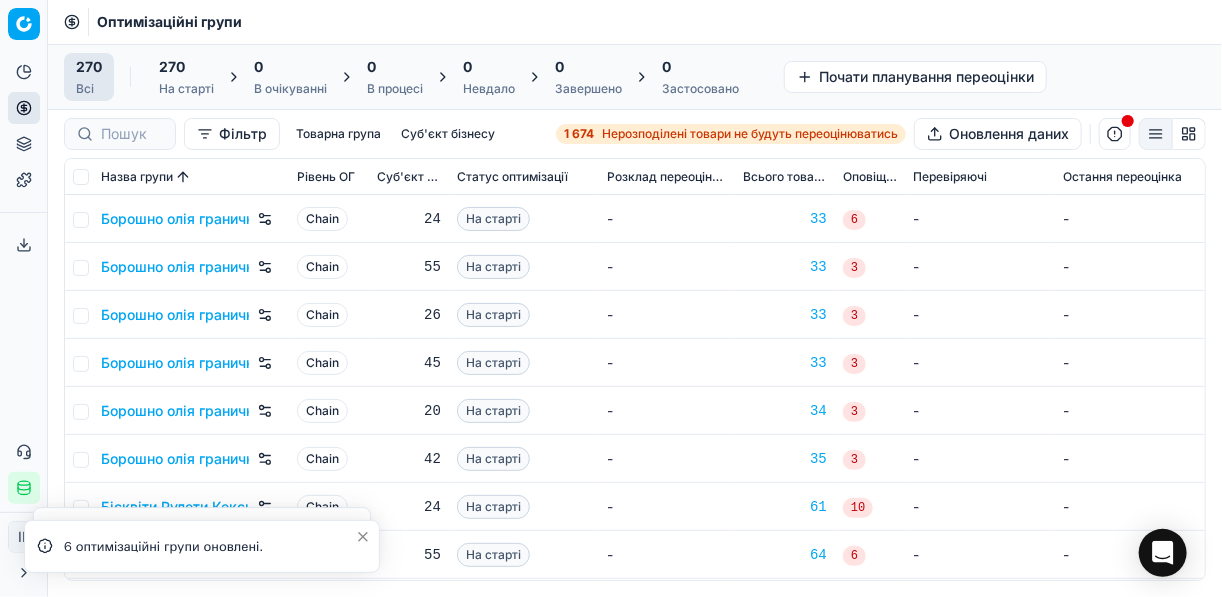 click on "0 В очікуванні" at bounding box center (290, 77) 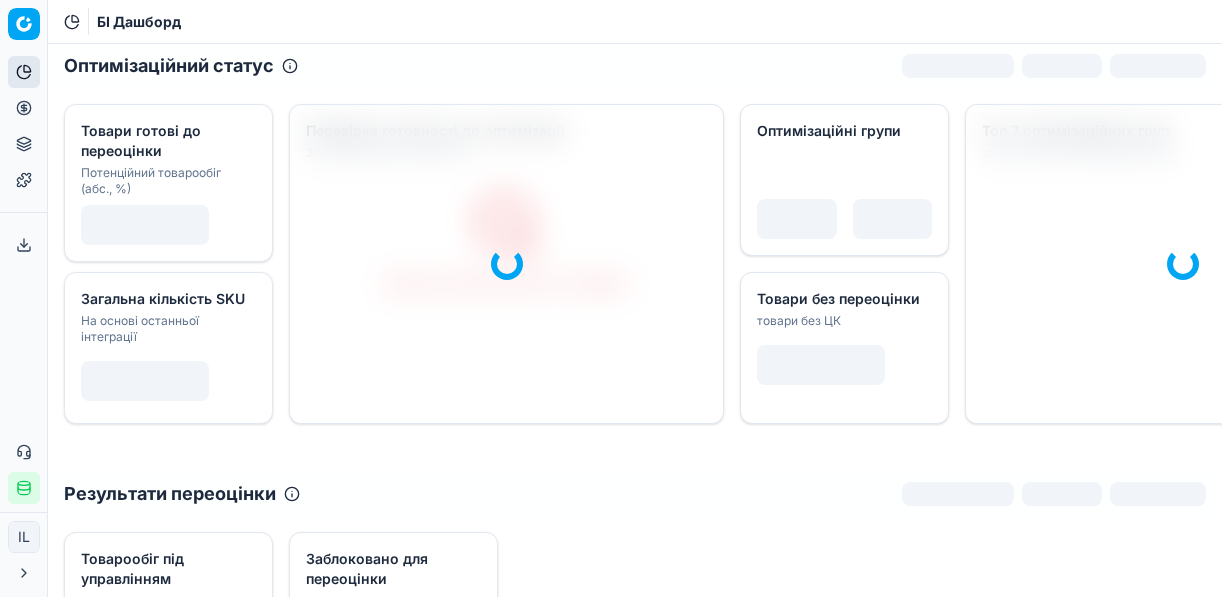 scroll, scrollTop: 0, scrollLeft: 0, axis: both 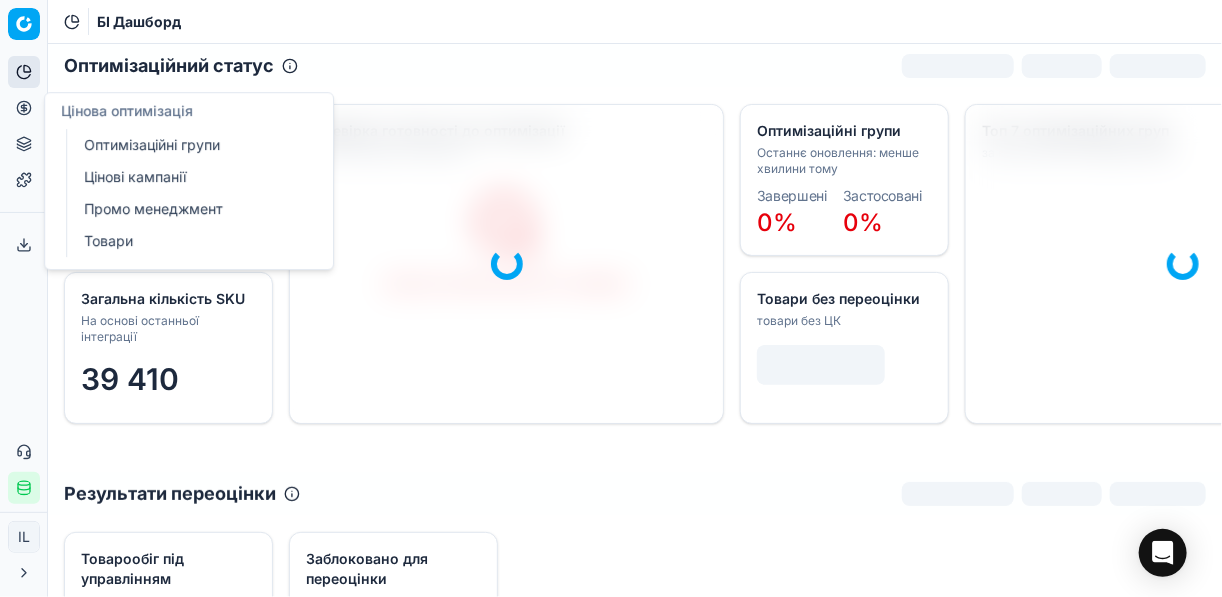 click 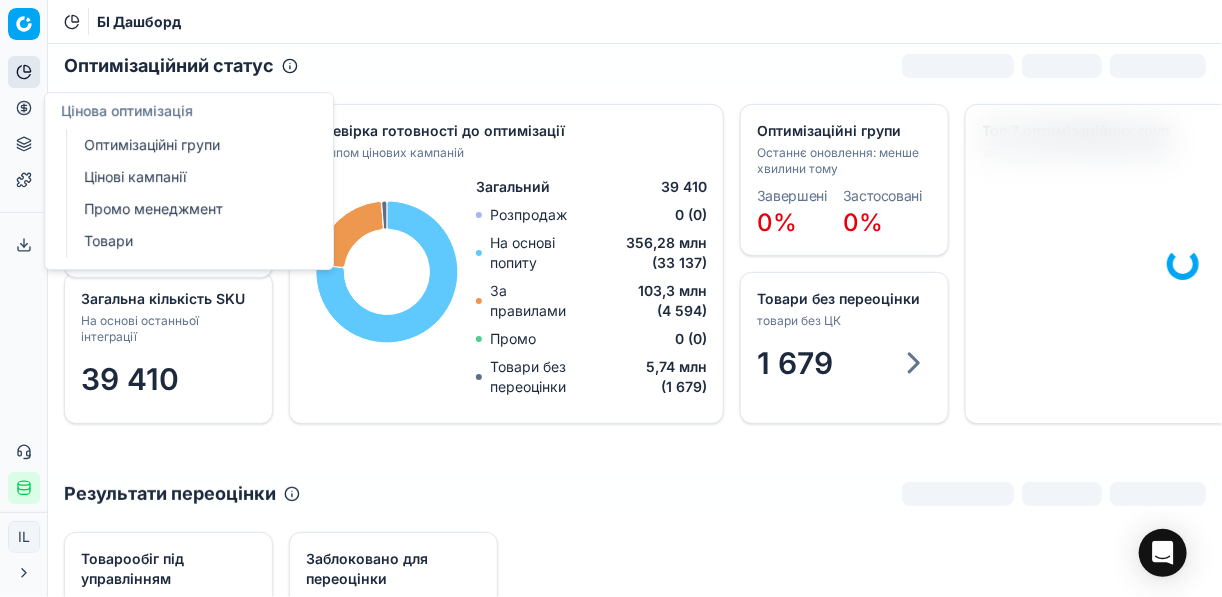 click 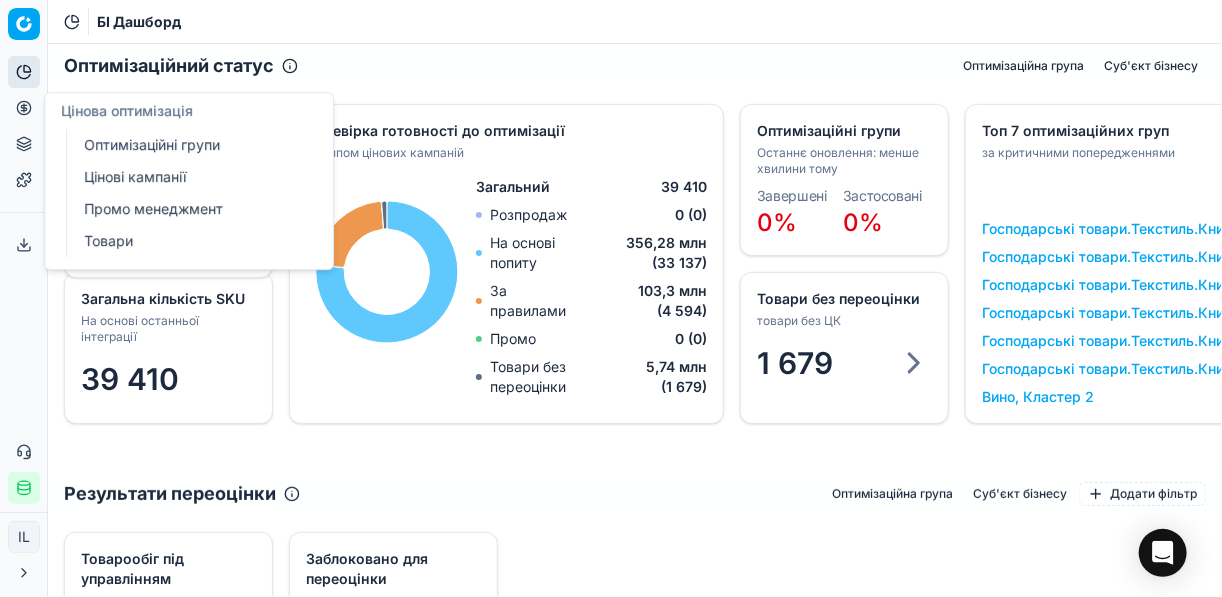 click on "Оптимізаційні групи" at bounding box center (192, 145) 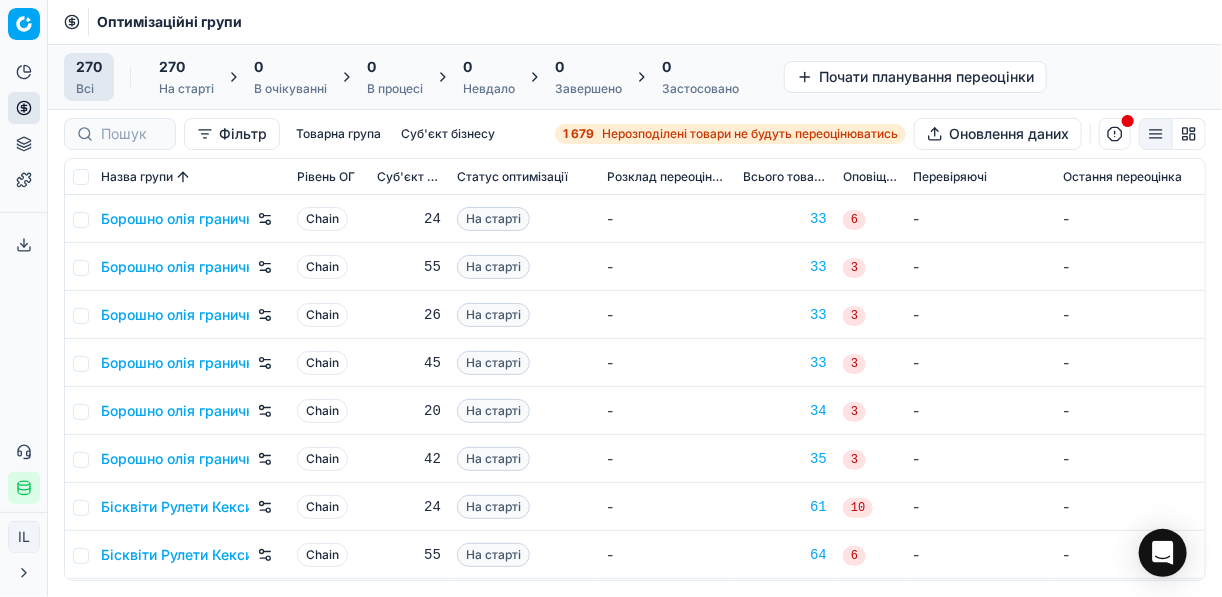 click on "1 679 Нерозподілені товари не будуть переоцінюватись" at bounding box center (730, 134) 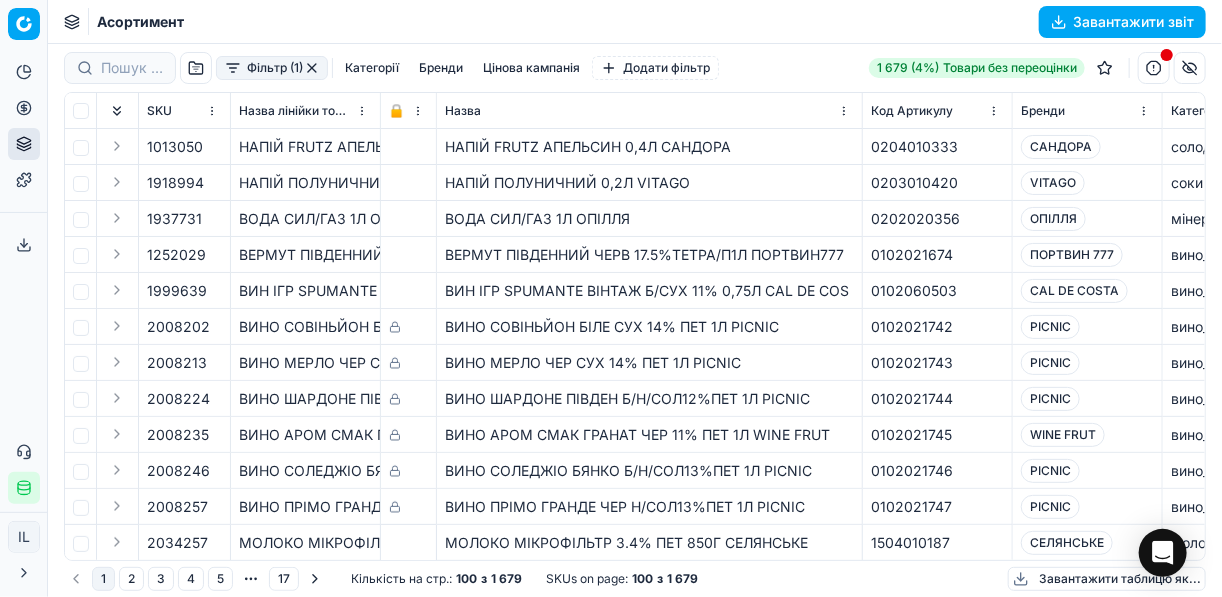 click on "Фільтр   (1)" at bounding box center (272, 68) 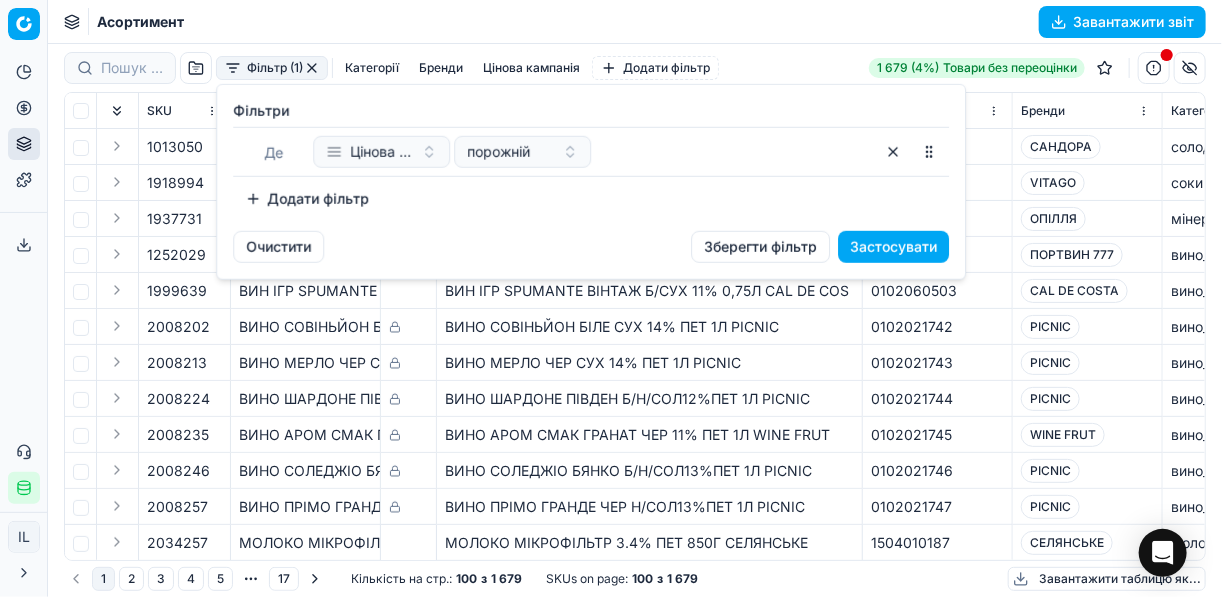 click on "Додати фільтр" at bounding box center [307, 199] 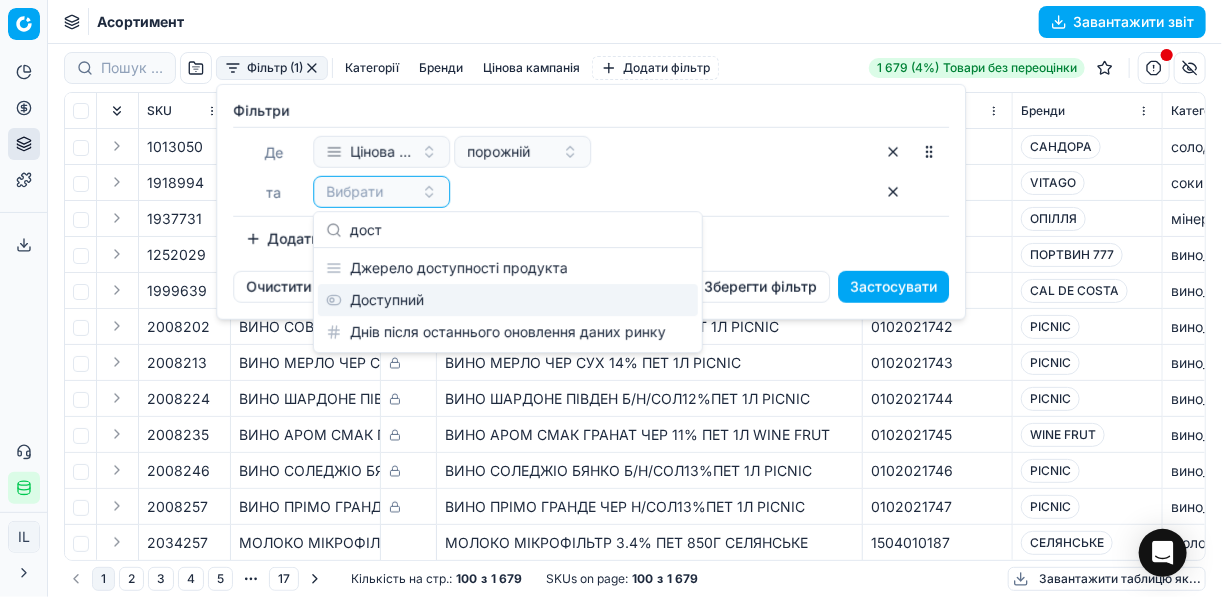 type on "дост" 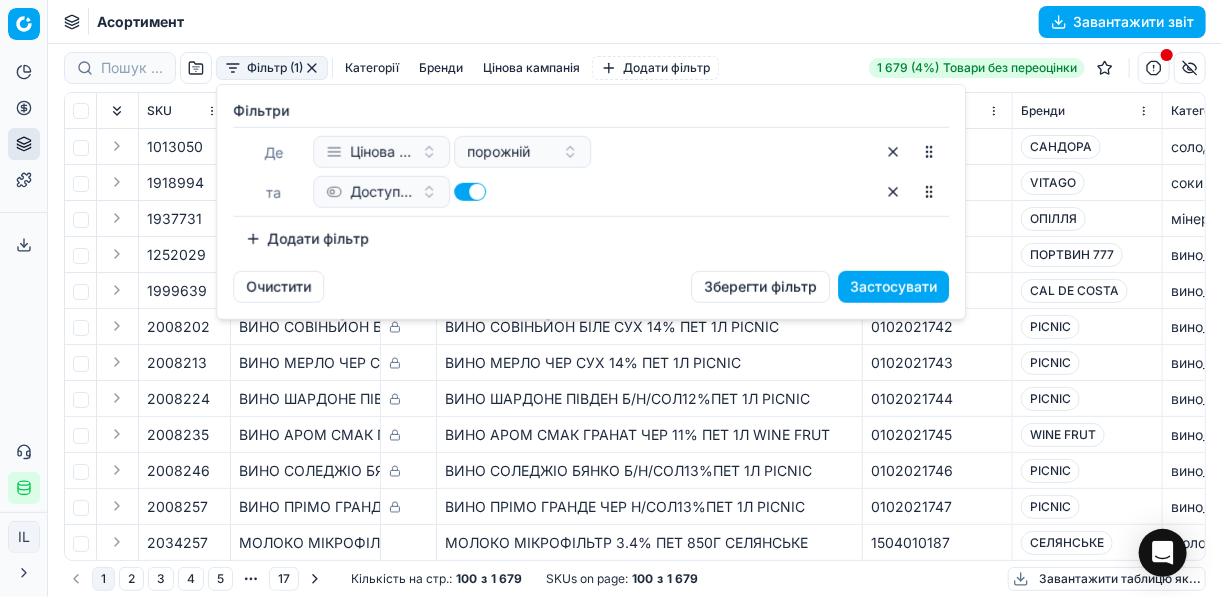 click on "Додати фільтр" at bounding box center (307, 239) 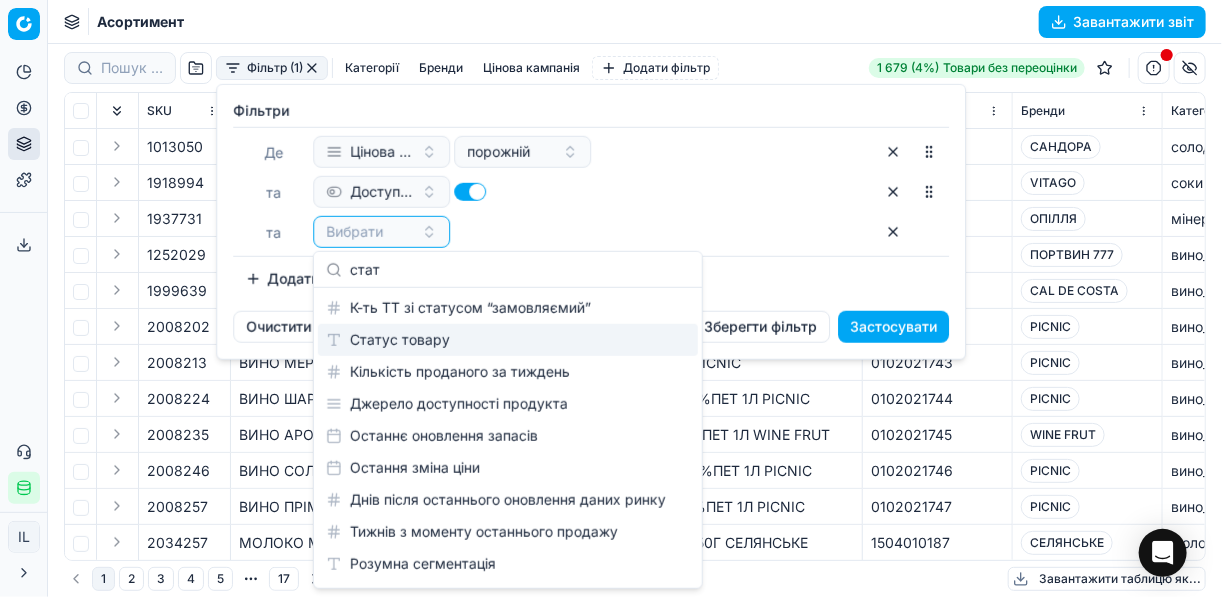 type on "стат" 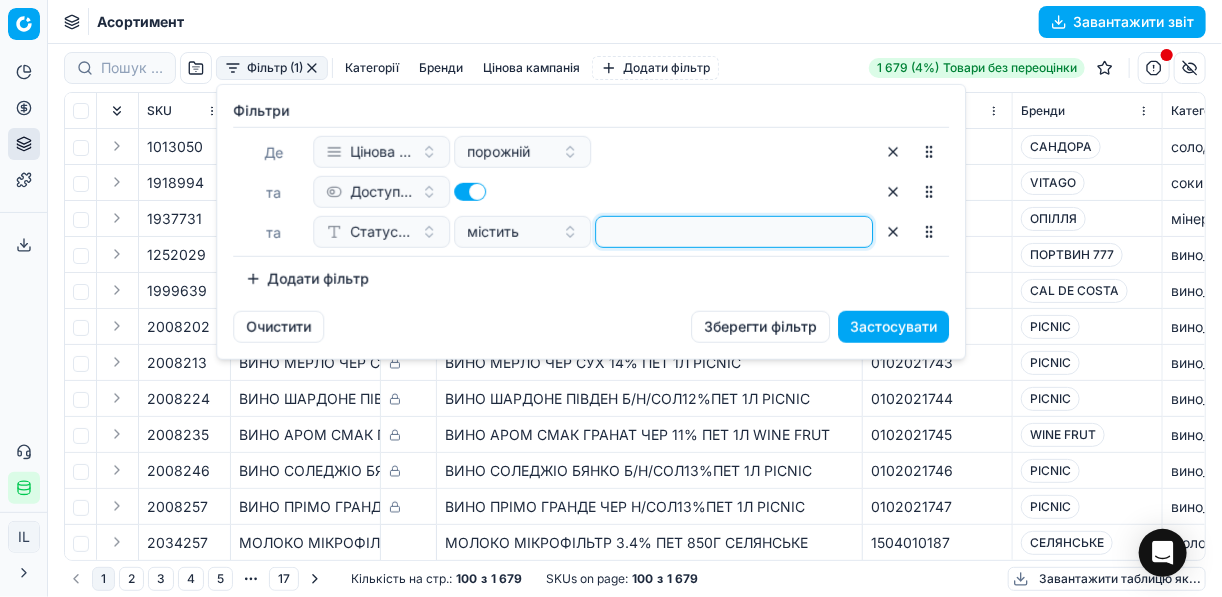 click at bounding box center (734, 232) 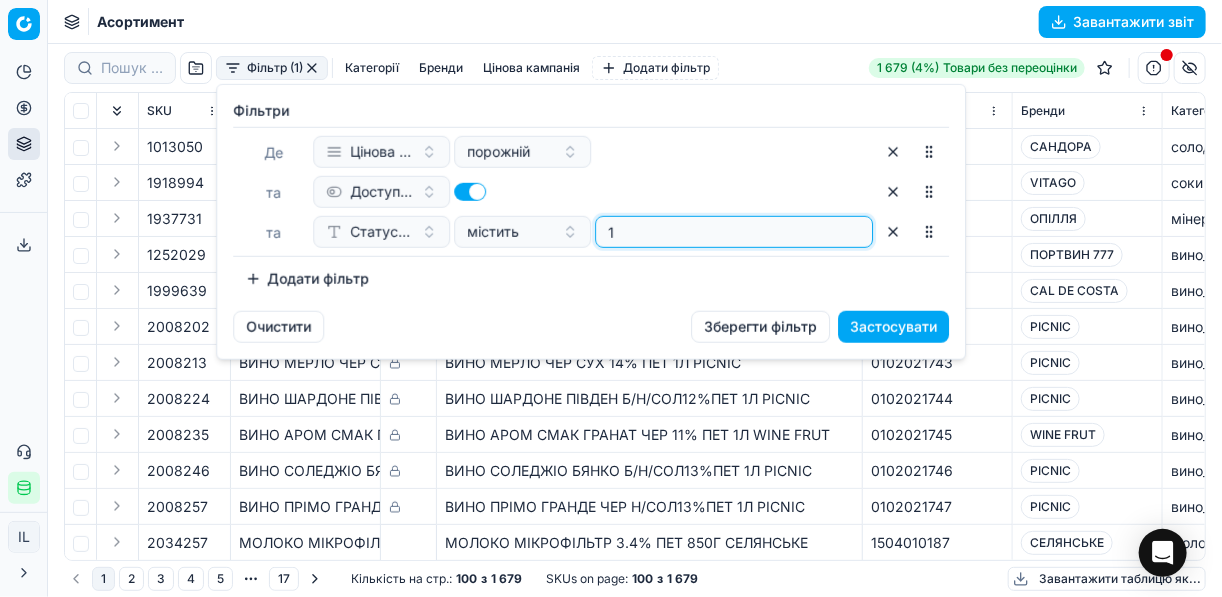 type on "1" 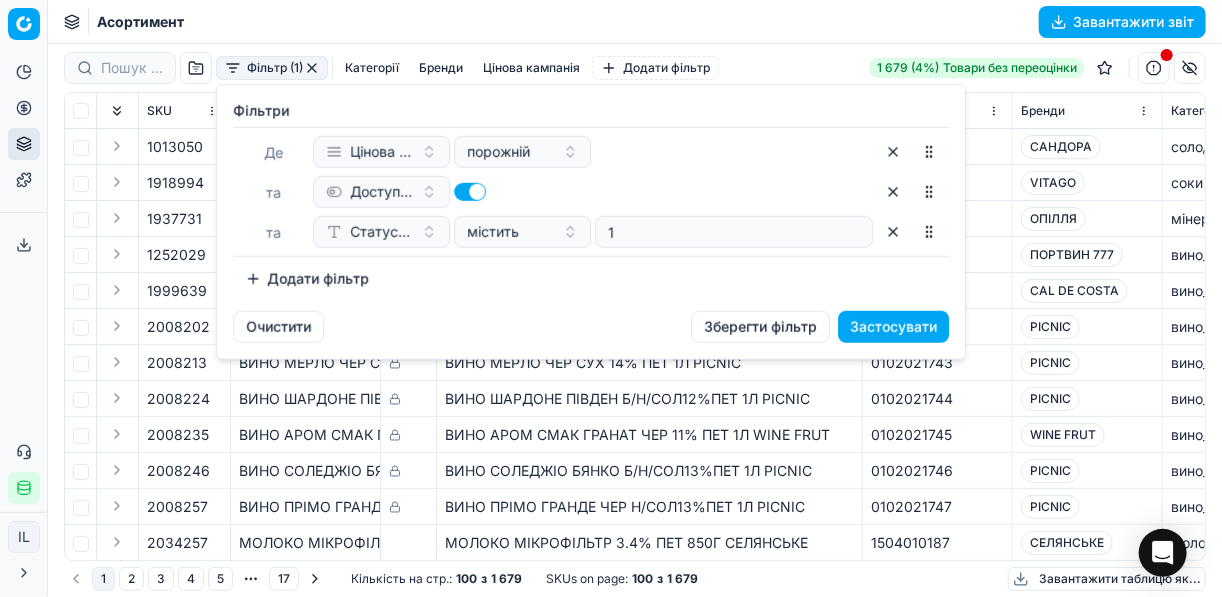 click on "Додати фільтр" at bounding box center (307, 279) 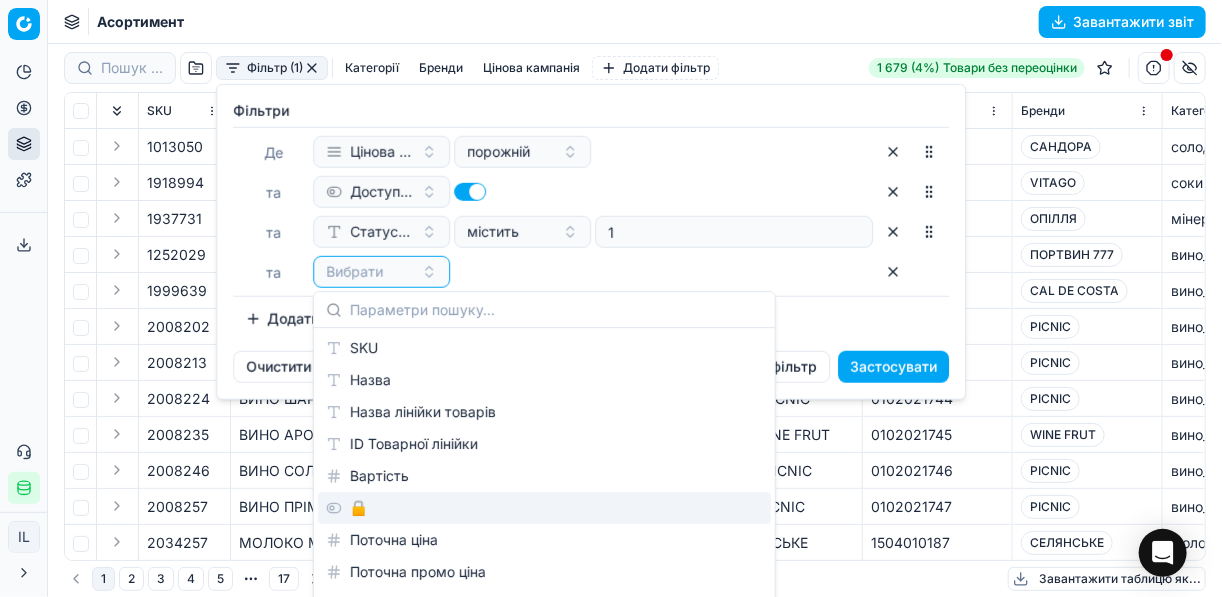 click on "🔒" at bounding box center (544, 508) 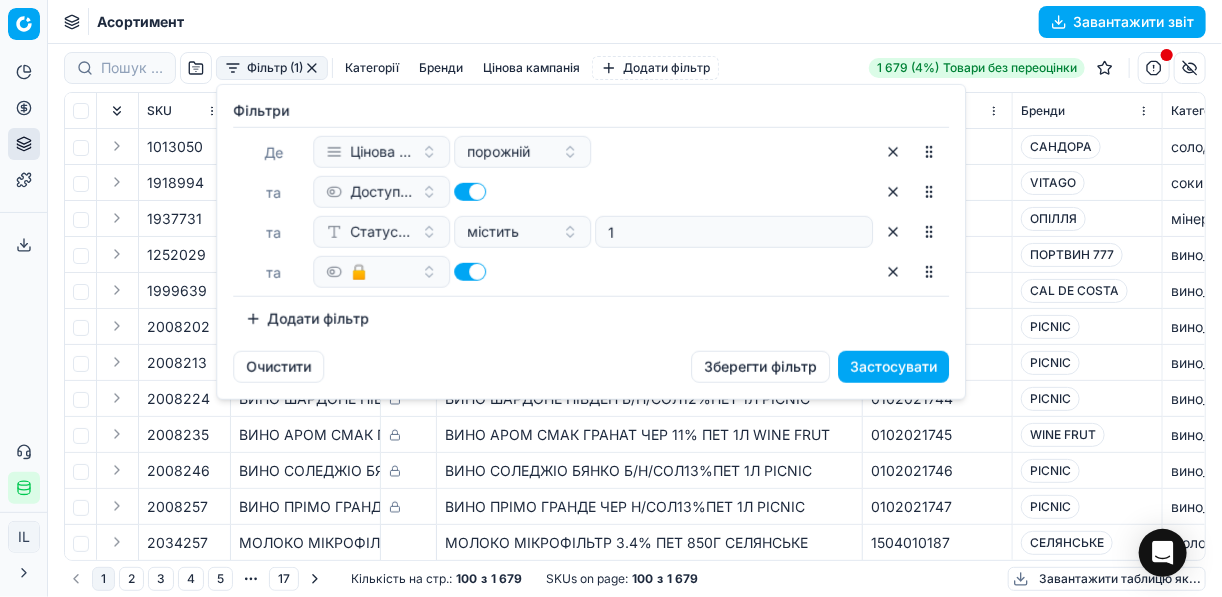 click at bounding box center (522, 272) 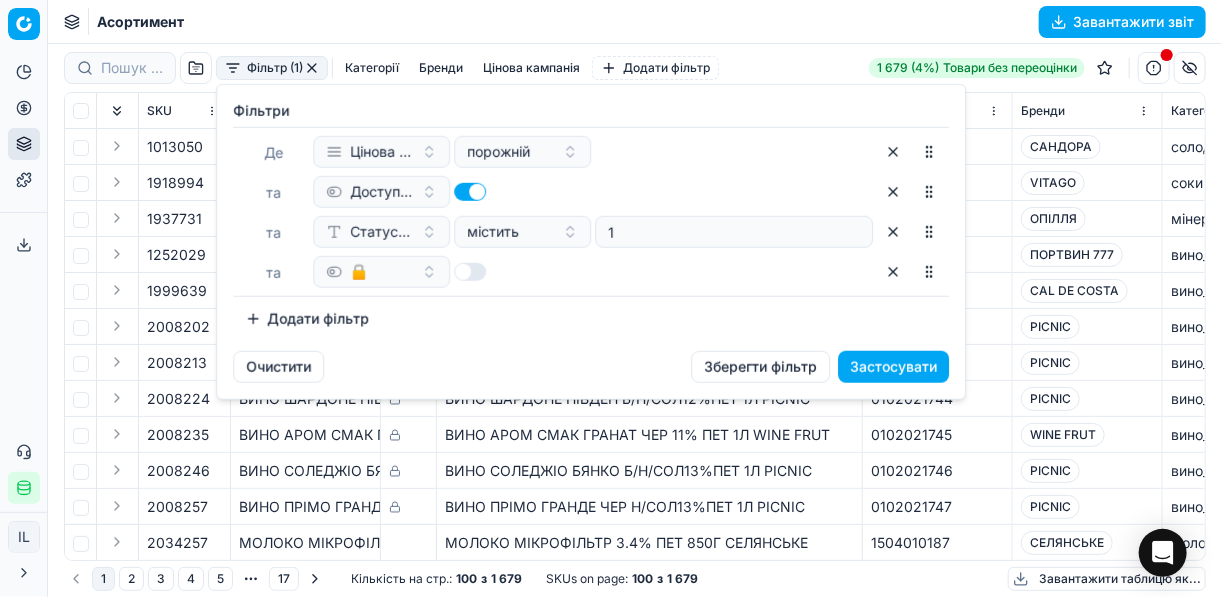 click on "Застосувати" at bounding box center [893, 367] 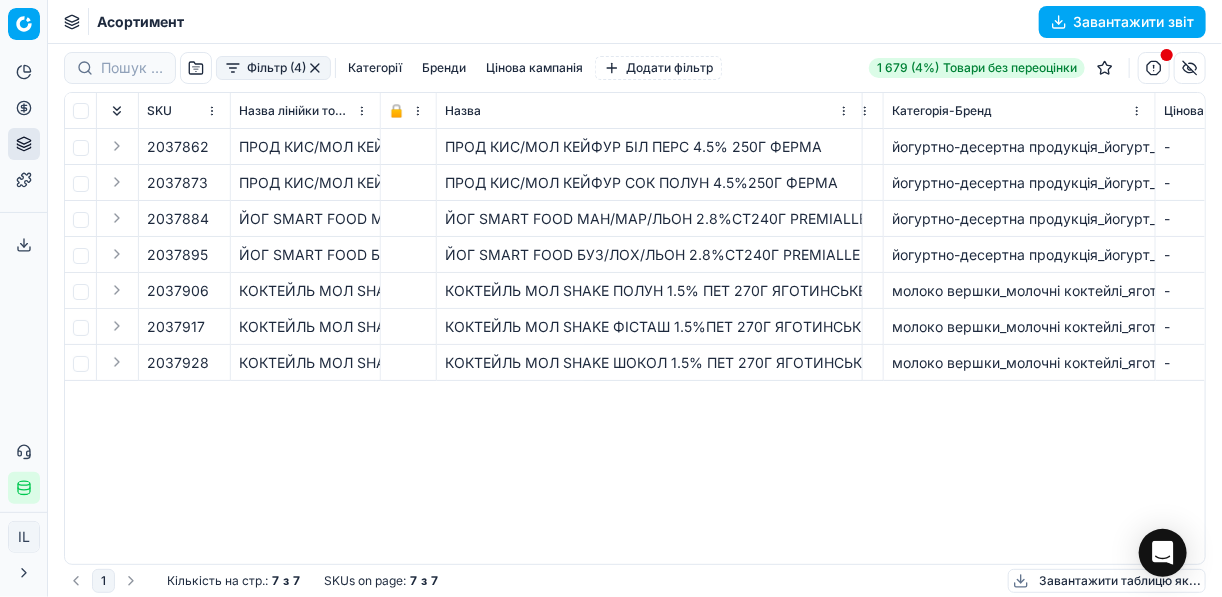 scroll, scrollTop: 0, scrollLeft: 271, axis: horizontal 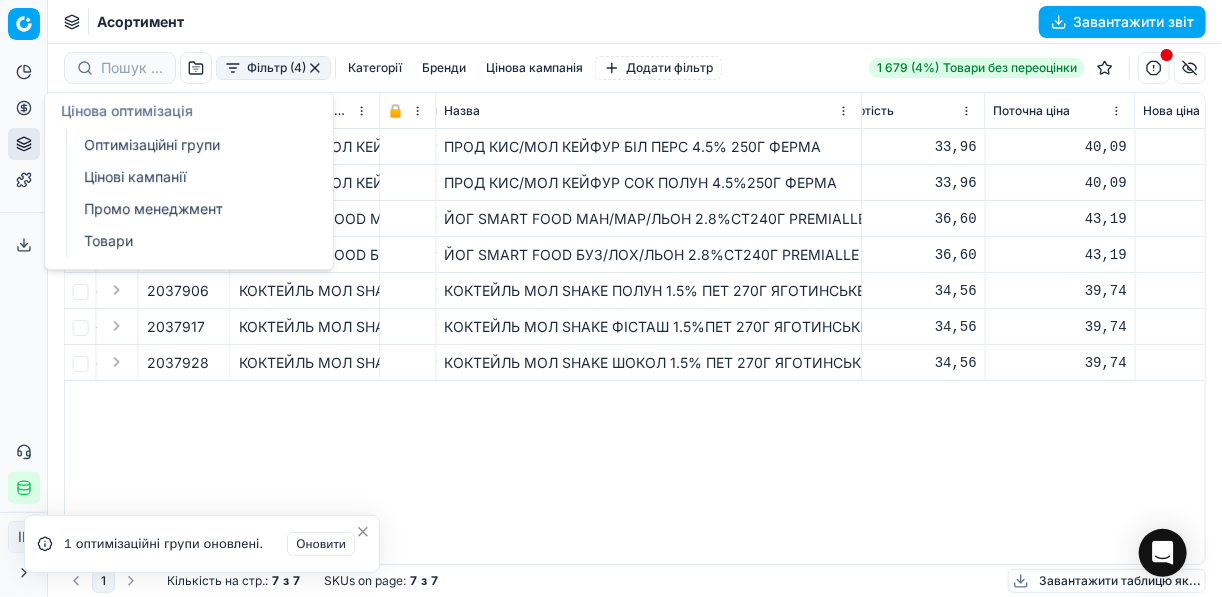 click 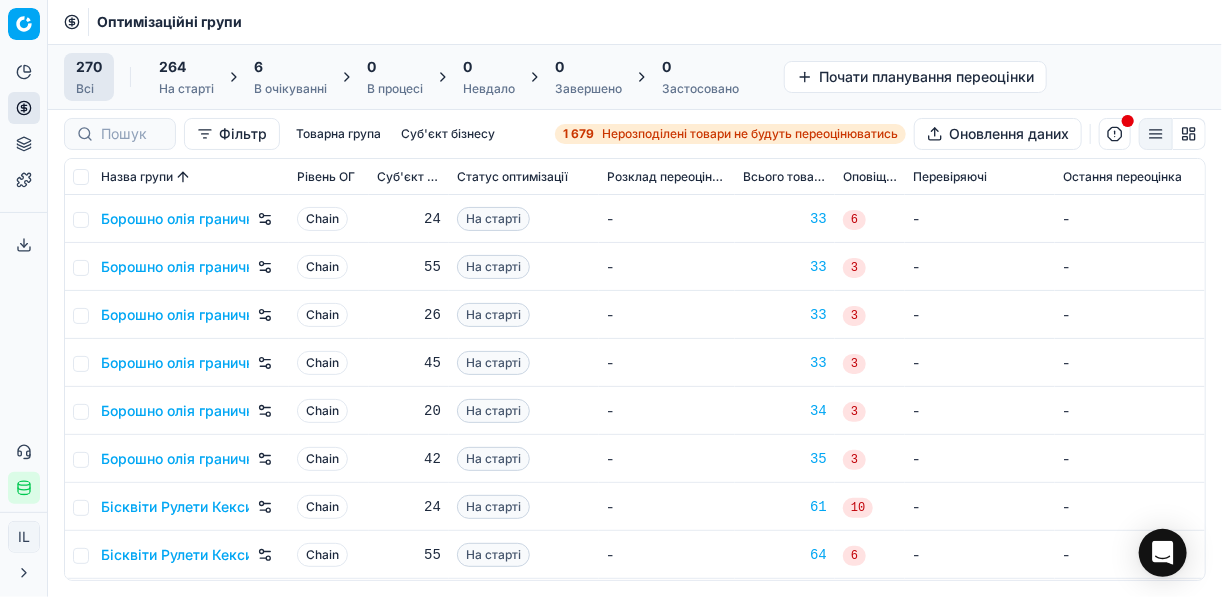 click on "В очікуванні" at bounding box center [290, 89] 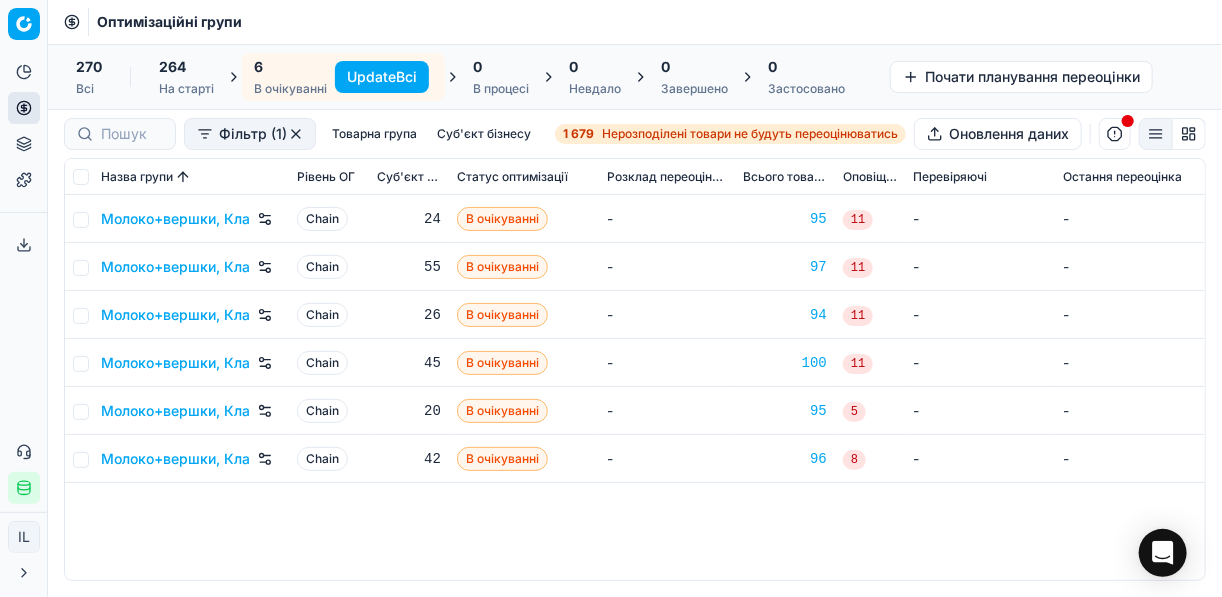 click on "Update  Всі" at bounding box center (382, 77) 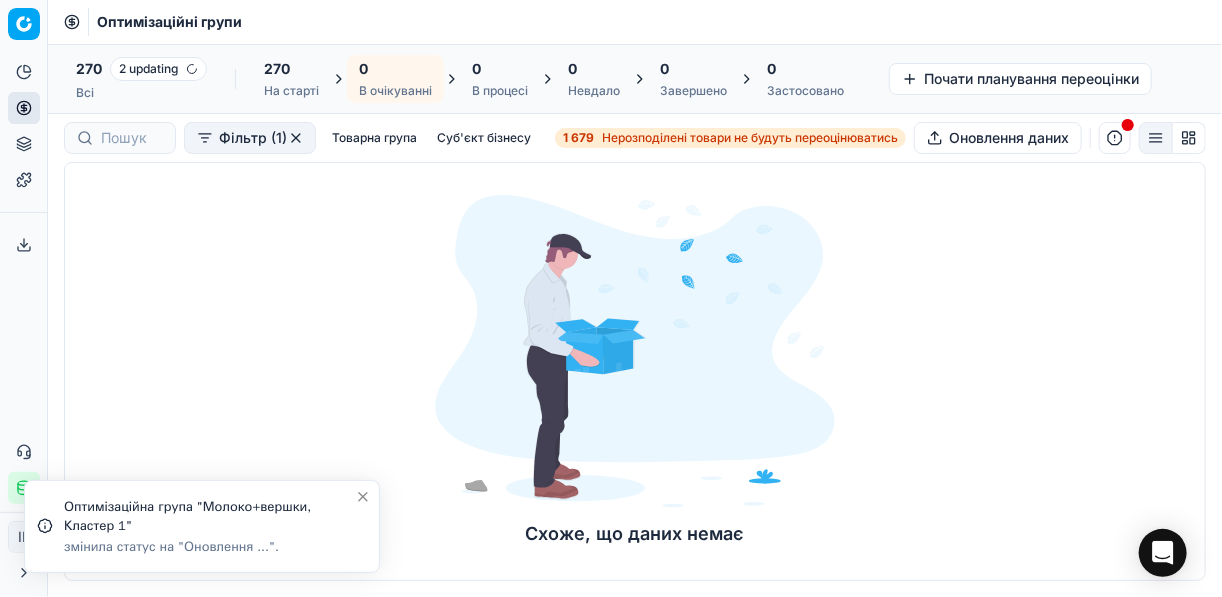 click on "Нерозподілені товари не будуть переоцінюватись" at bounding box center (750, 138) 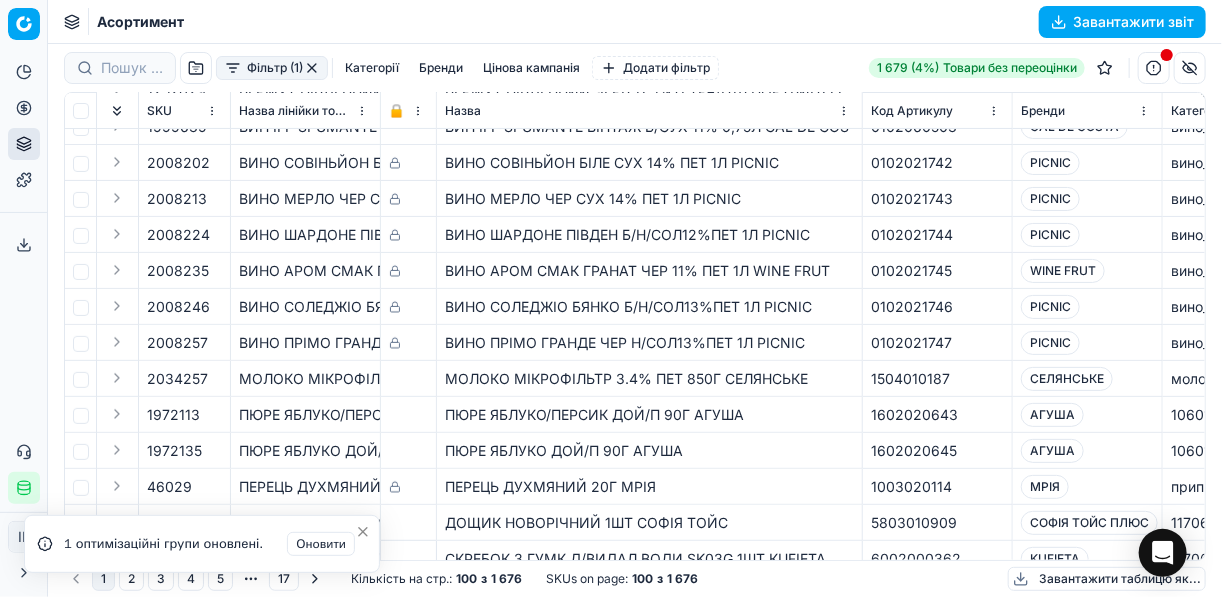 scroll, scrollTop: 320, scrollLeft: 0, axis: vertical 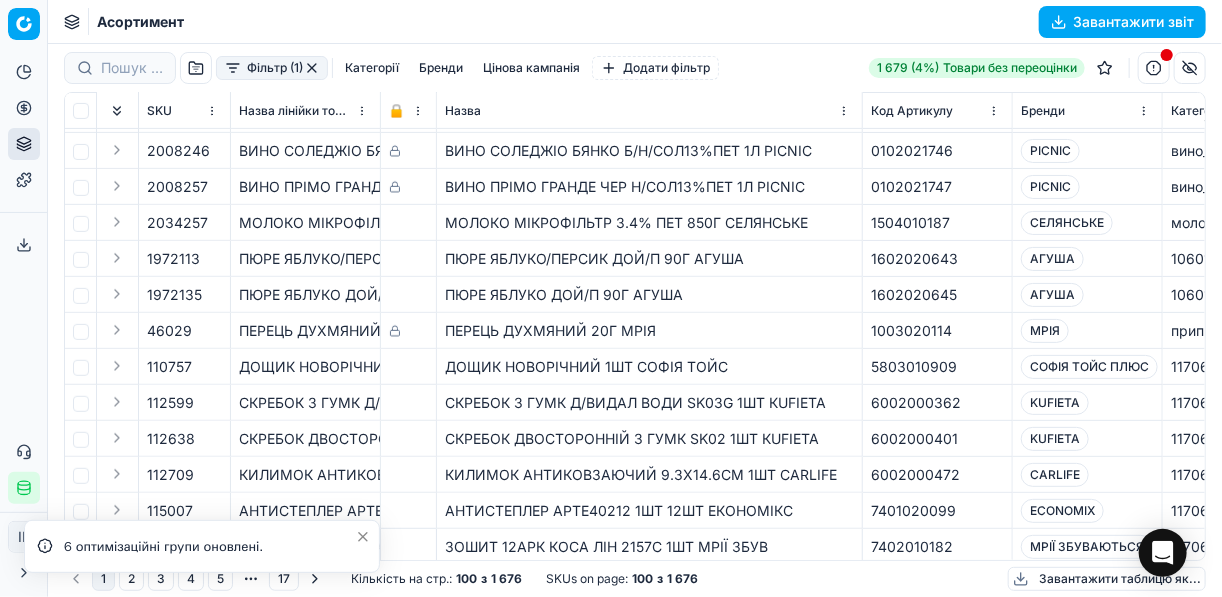 click on "Фільтр   (1) Категорії   Бренди   Цінова кампанія   Додати фільтр" at bounding box center [391, 68] 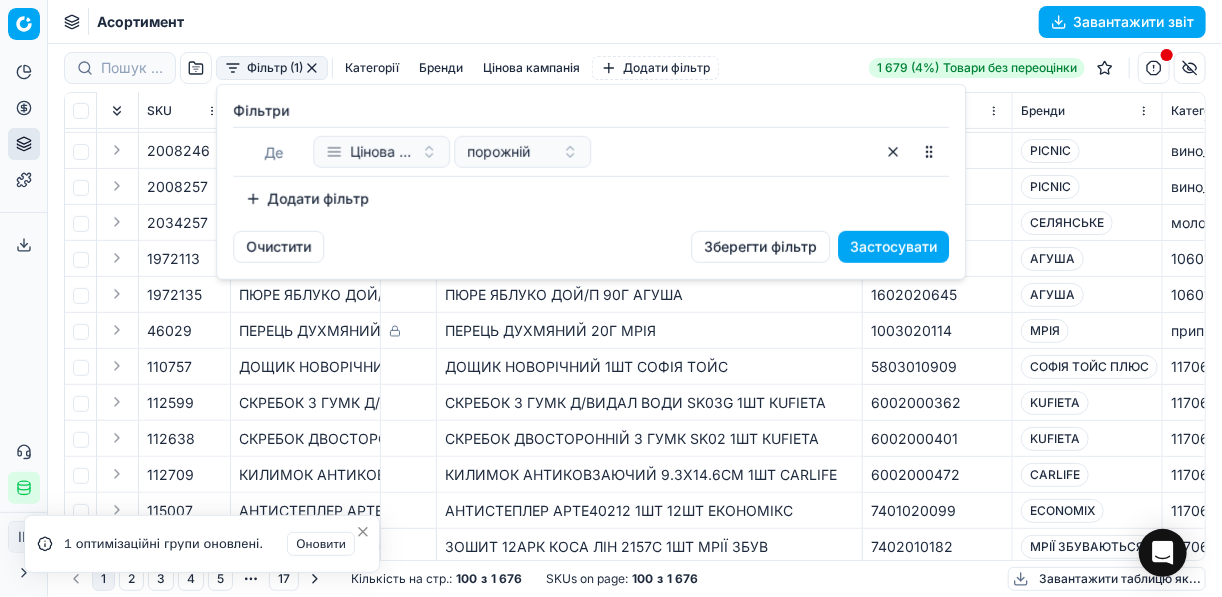 click on "Додати фільтр" at bounding box center [307, 199] 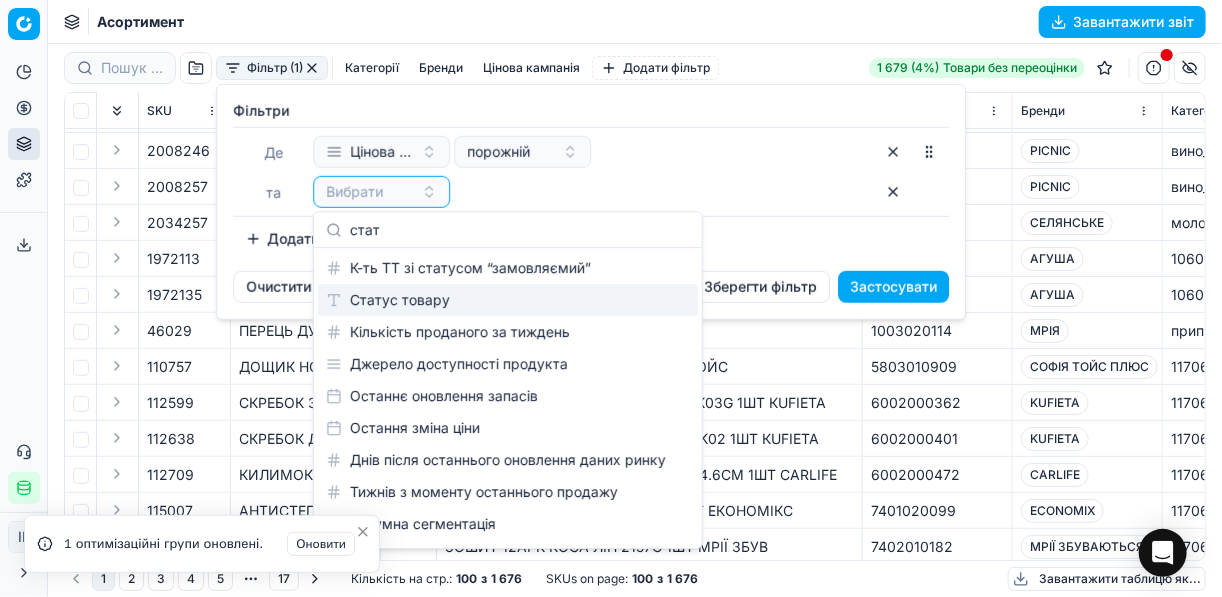 type on "стат" 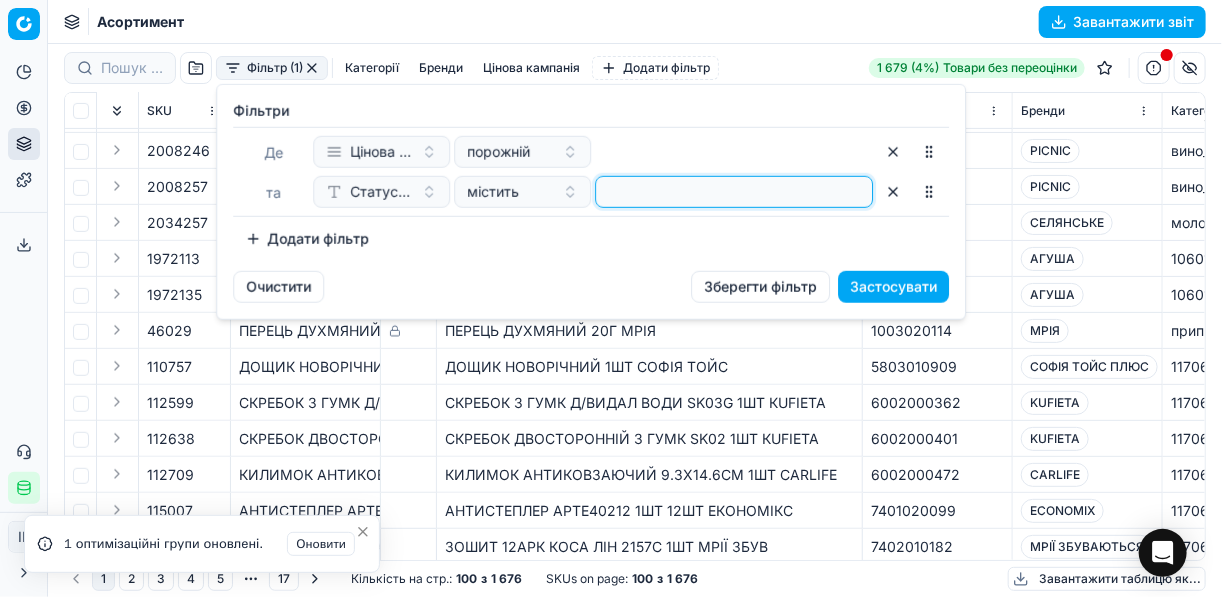 click at bounding box center (734, 192) 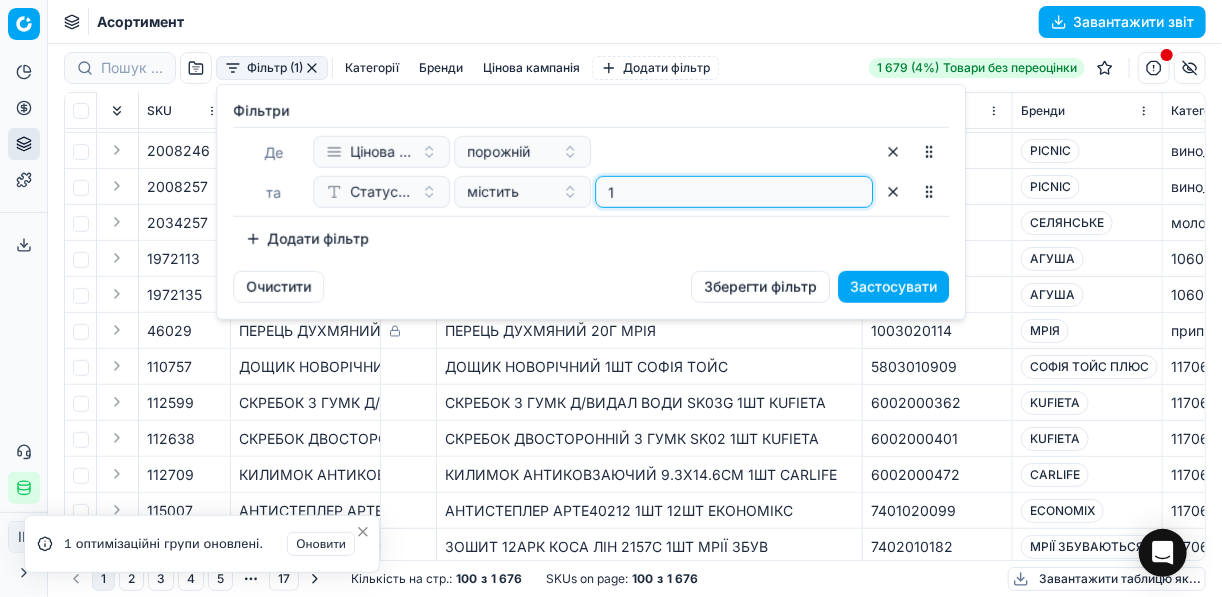 type on "1" 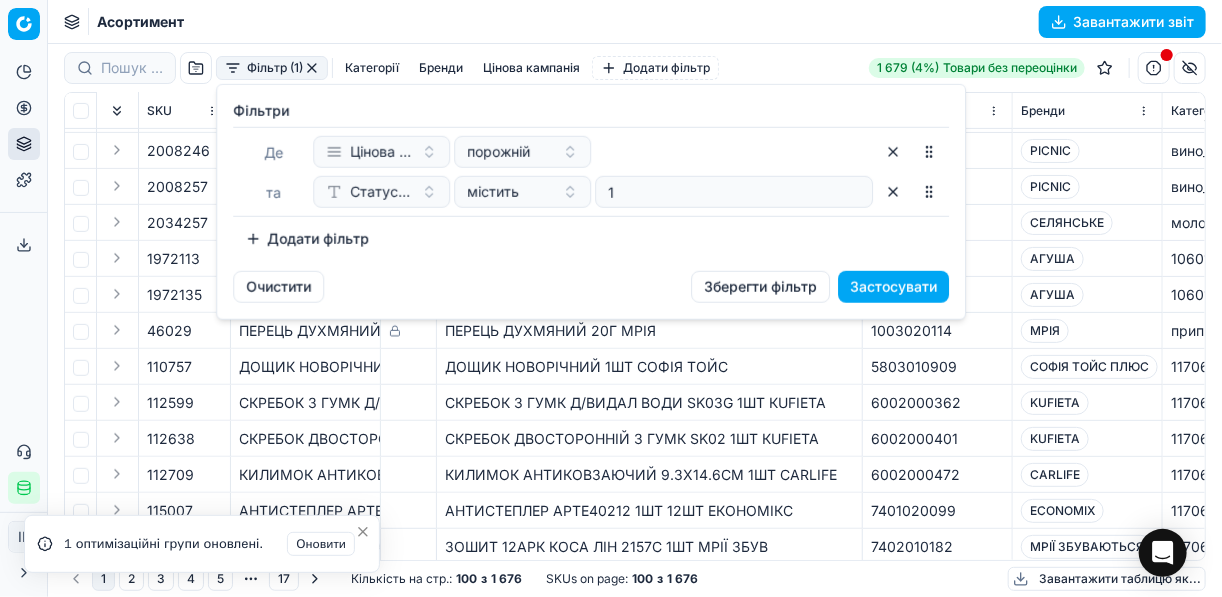 click on "Додати фільтр" at bounding box center (307, 239) 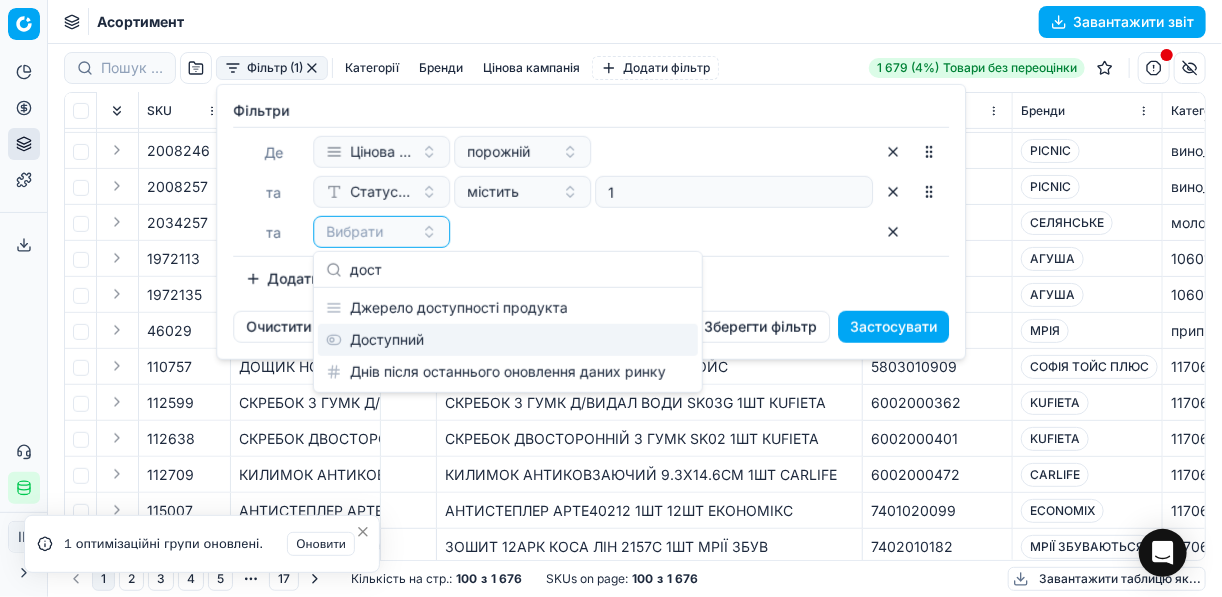 type on "дост" 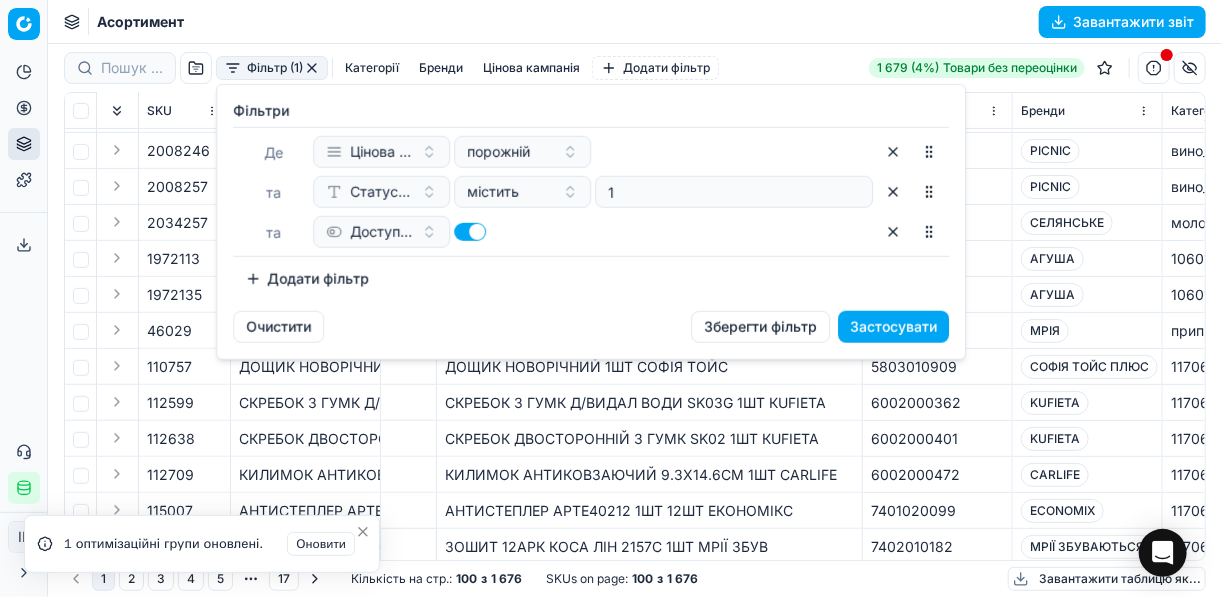 click on "Додати фільтр" at bounding box center (307, 279) 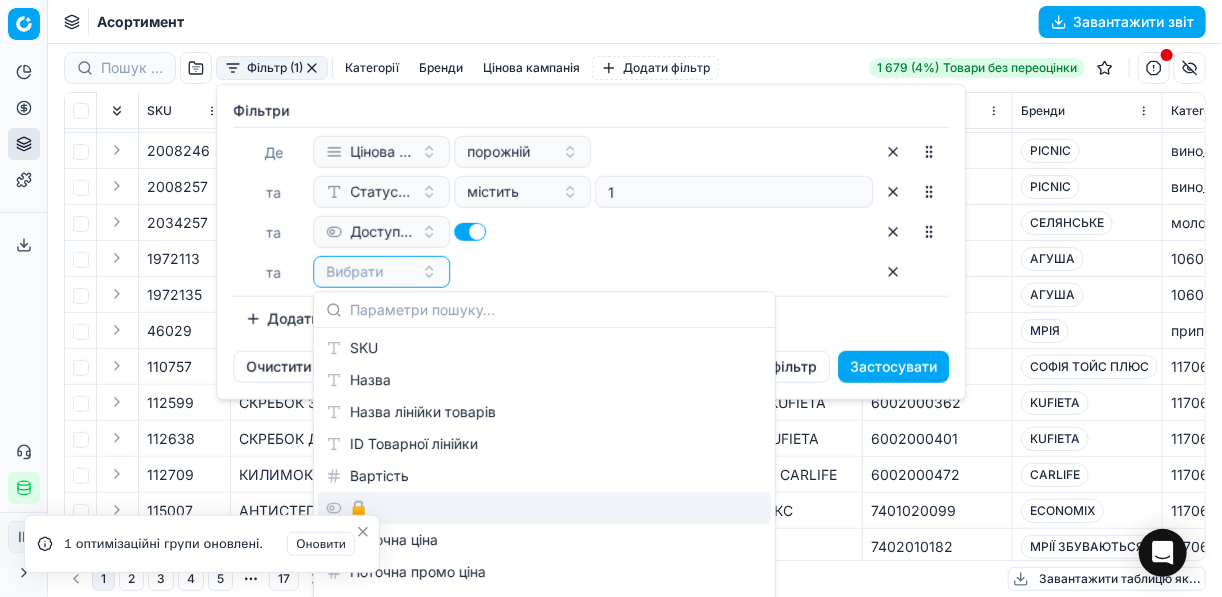 click on "🔒" at bounding box center (544, 508) 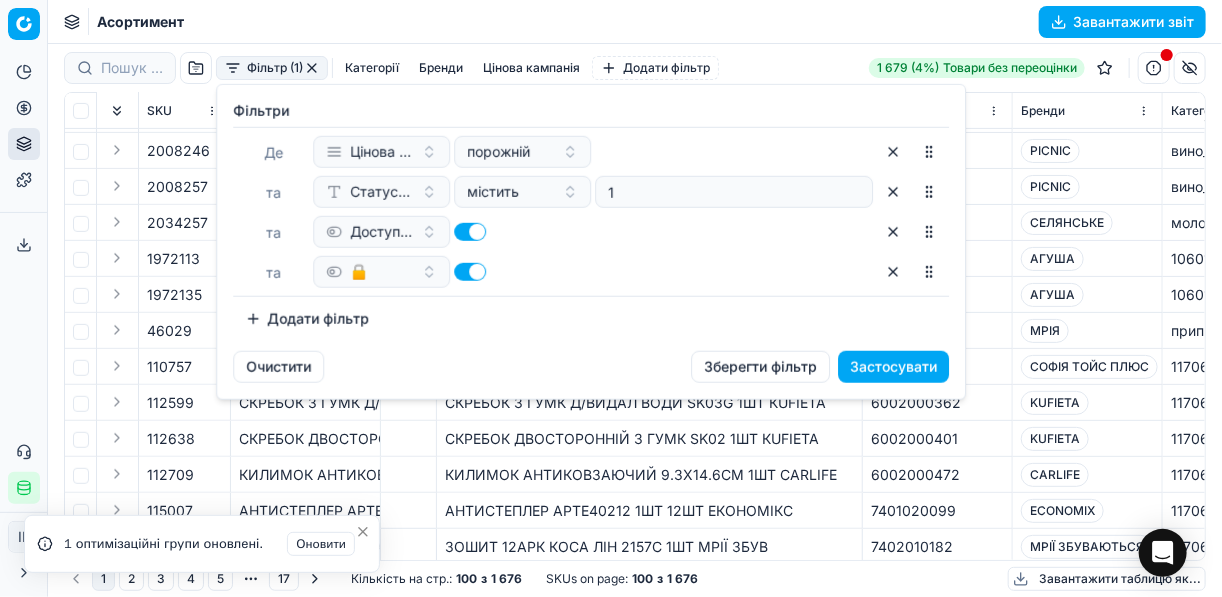 click at bounding box center [470, 272] 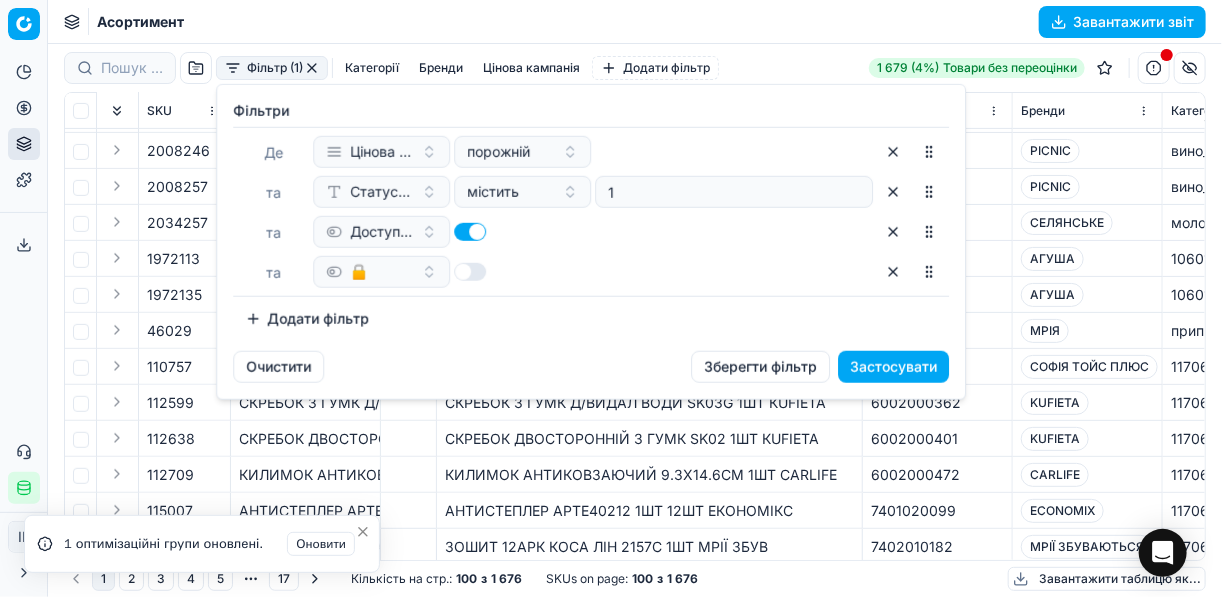 click on "Застосувати" at bounding box center (893, 367) 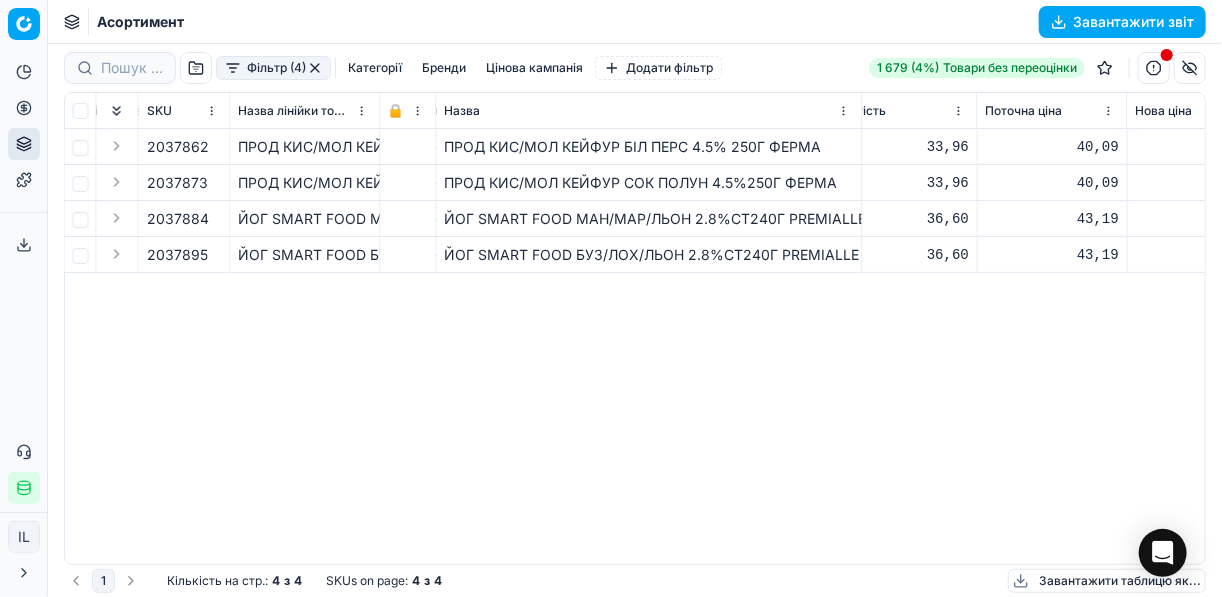 scroll, scrollTop: 0, scrollLeft: 1364, axis: horizontal 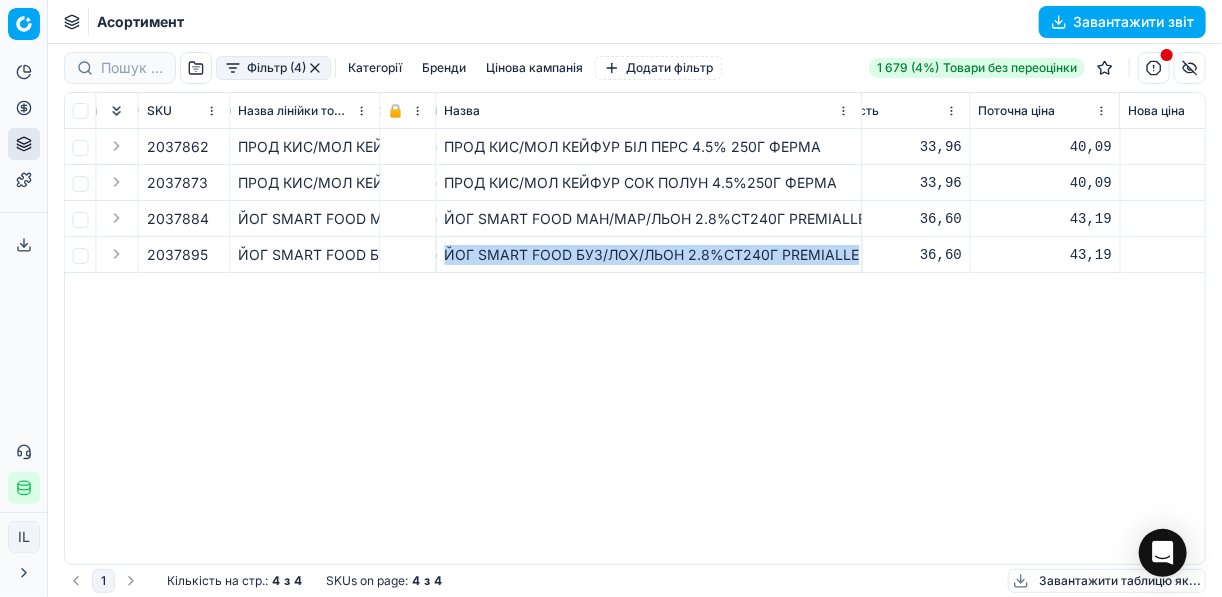 drag, startPoint x: 856, startPoint y: 254, endPoint x: 438, endPoint y: 257, distance: 418.01077 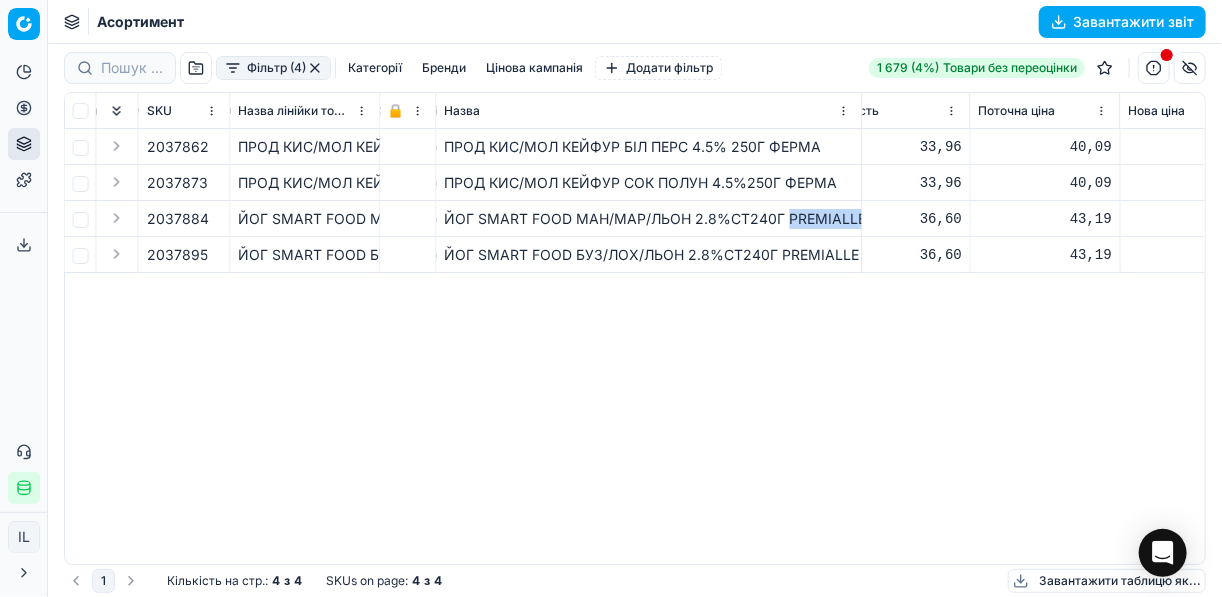 drag, startPoint x: 788, startPoint y: 218, endPoint x: 861, endPoint y: 221, distance: 73.061615 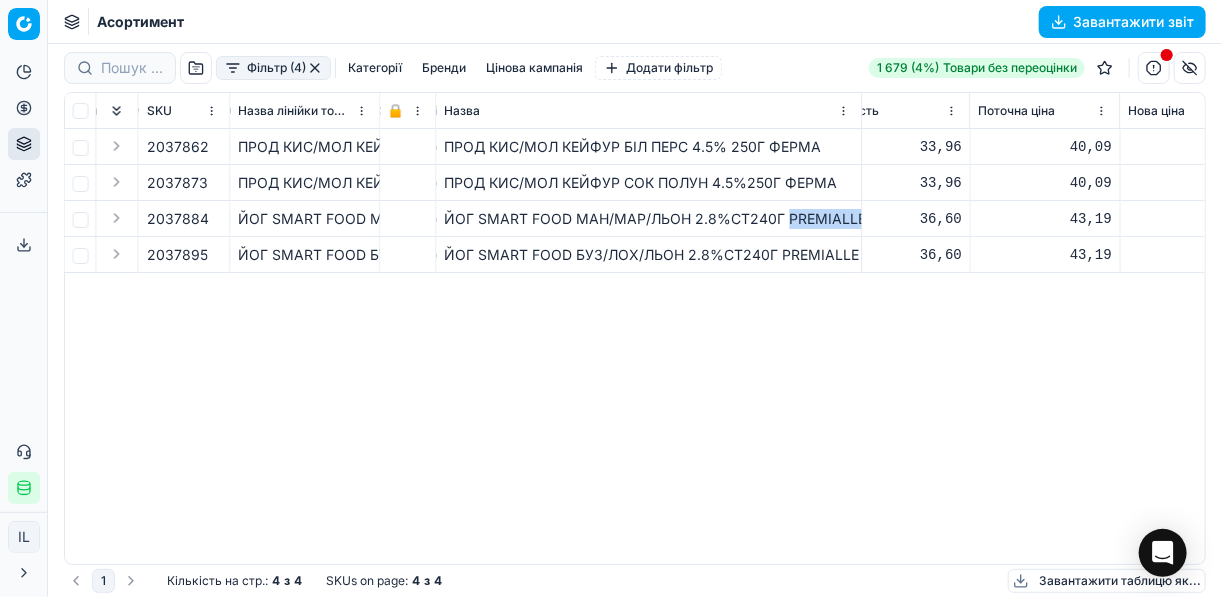 click on "ЙОГ SMART FOOD МАН/МАР/ЛЬОН 2.8%СТ240Г  PREMIALLE" at bounding box center (649, 219) 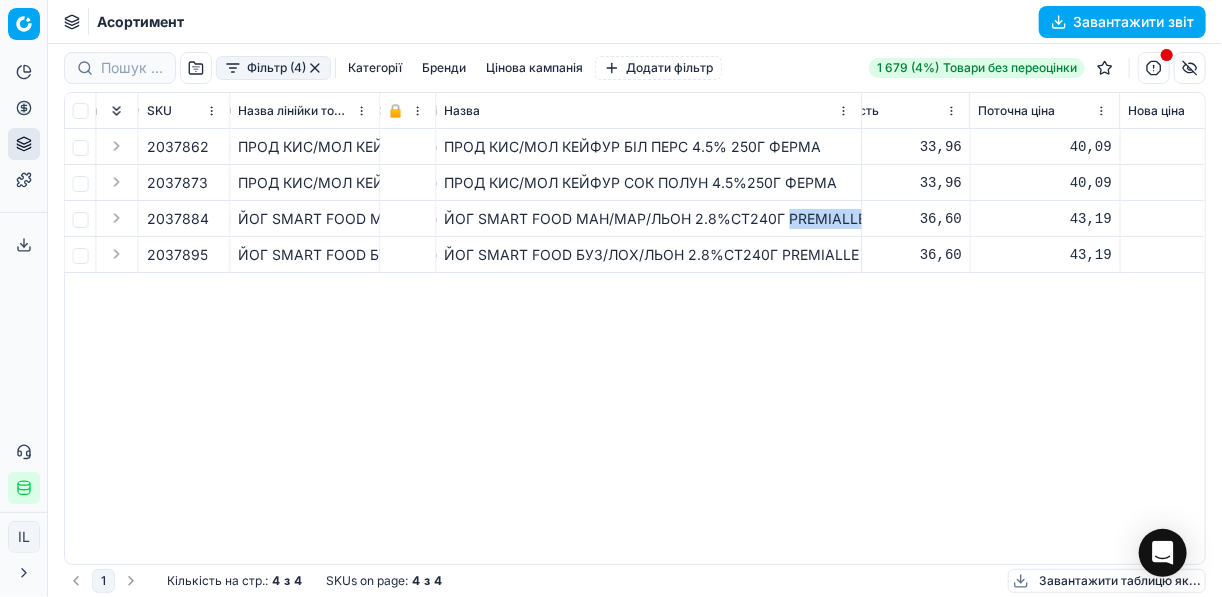 copy on "PREMIALLE" 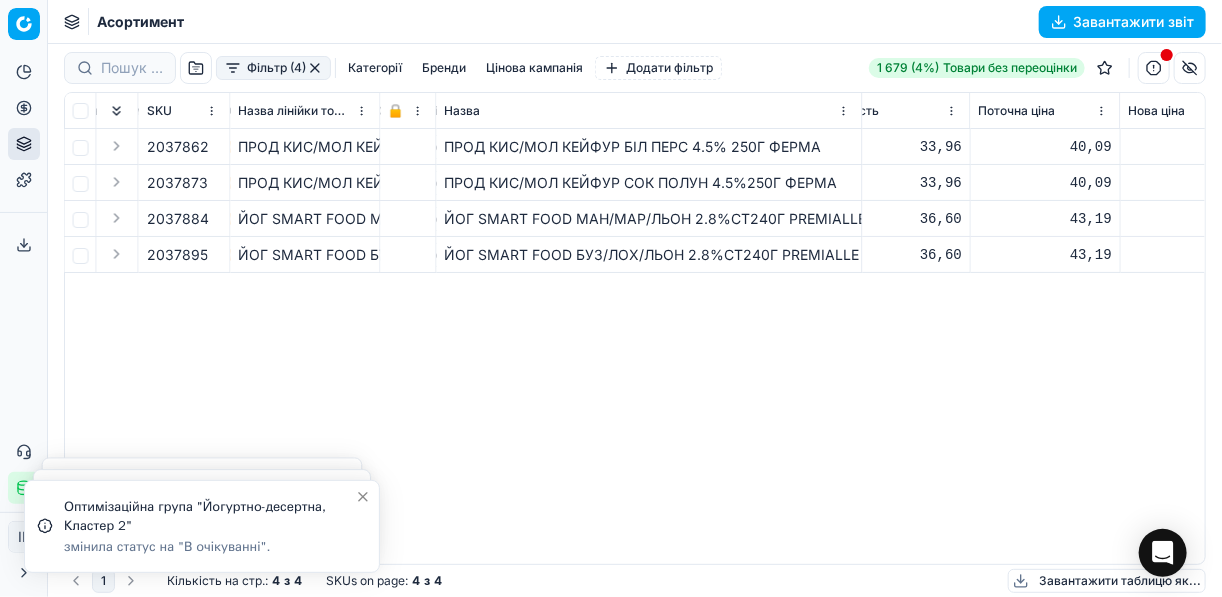 click 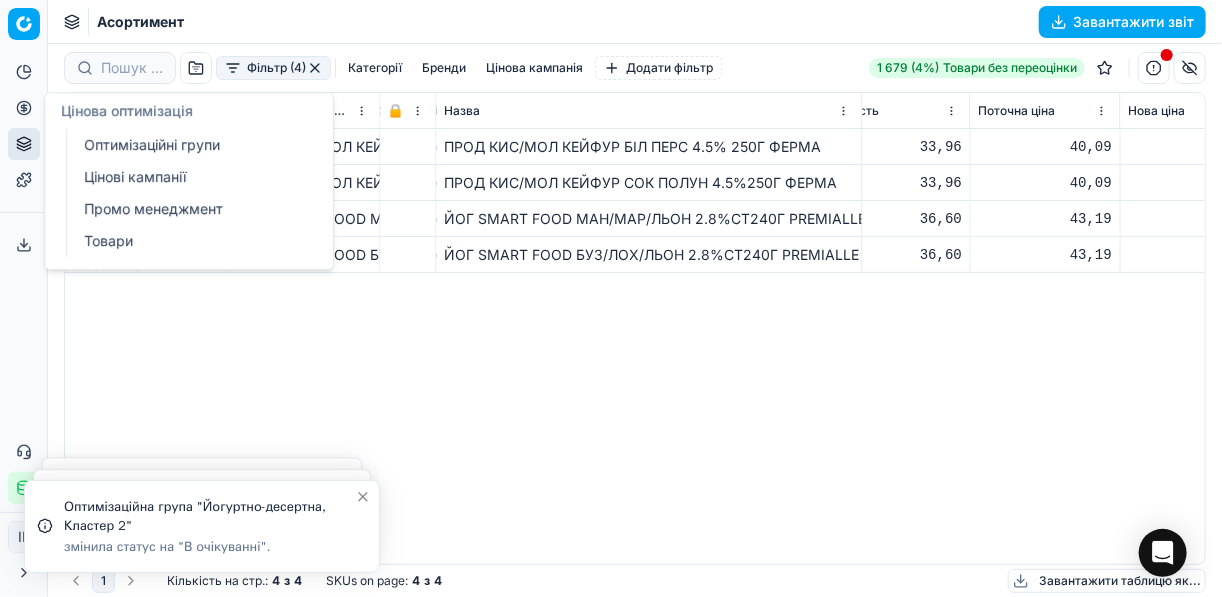 click on "Оптимізаційні групи" at bounding box center (192, 145) 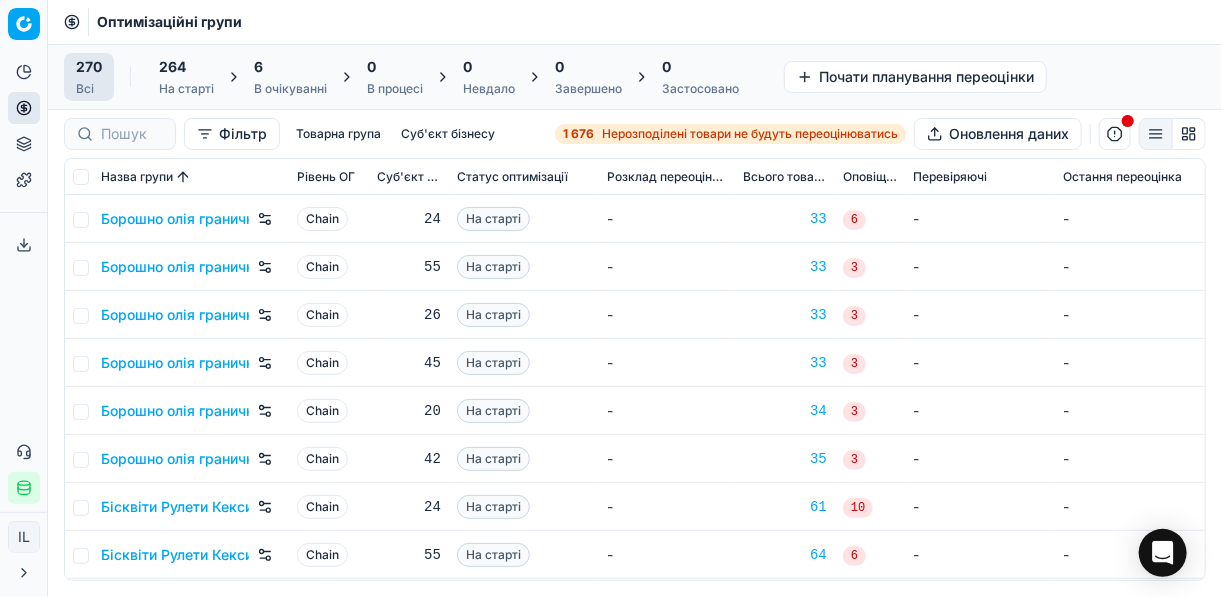 click on "Нерозподілені товари не будуть переоцінюватись" at bounding box center [750, 134] 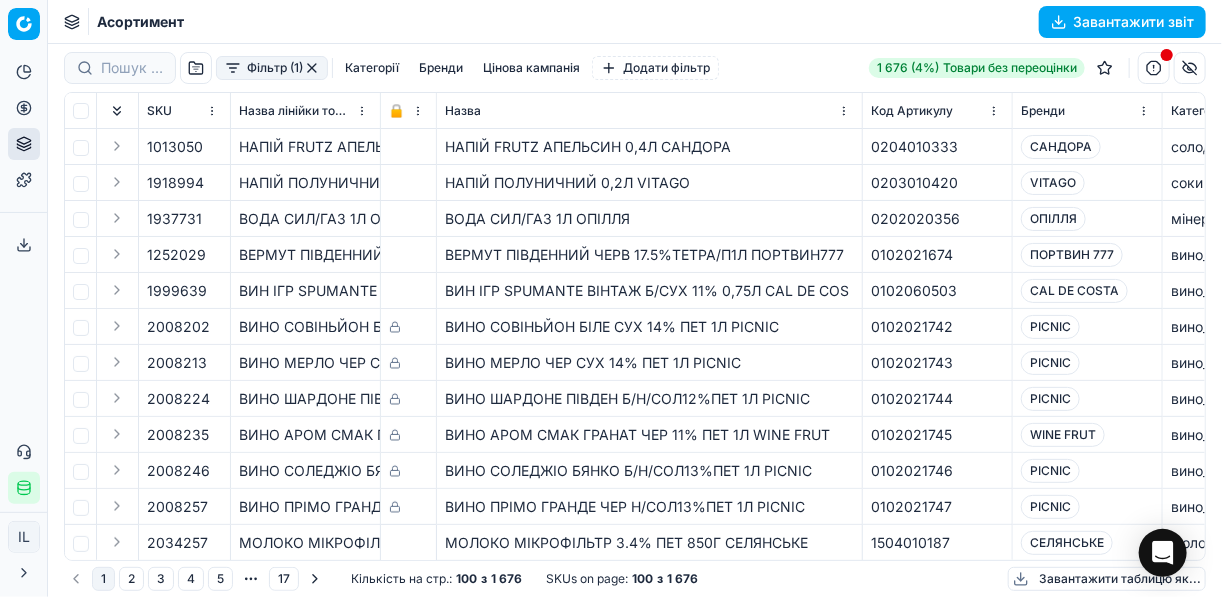 click on "Фільтр   (1)" at bounding box center (272, 68) 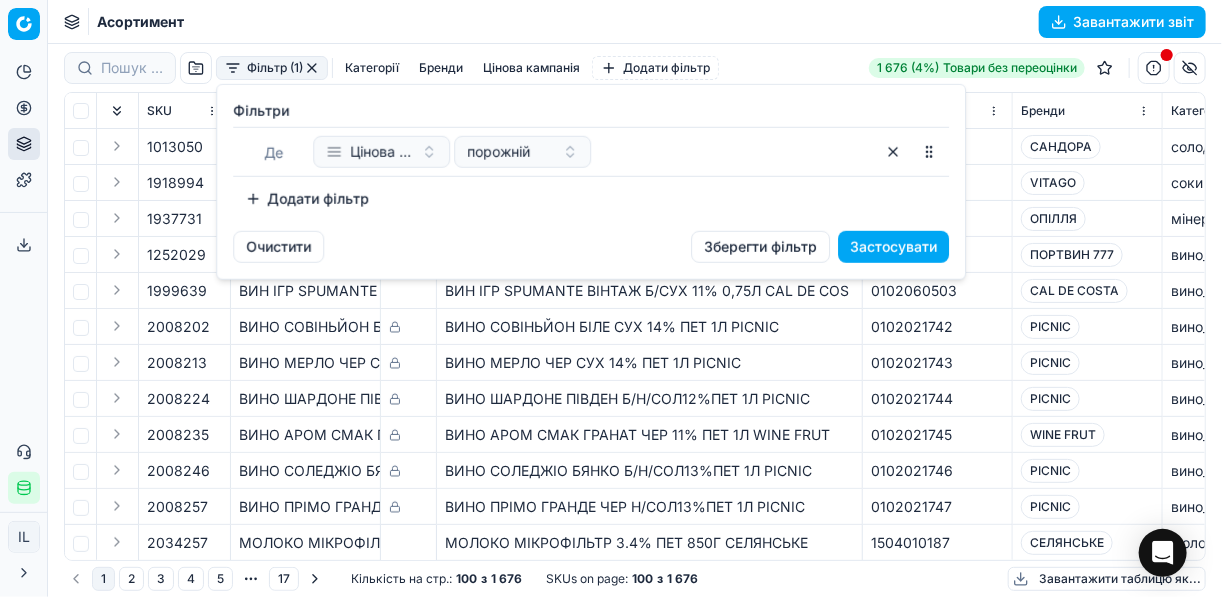 click on "Додати фільтр" at bounding box center [307, 199] 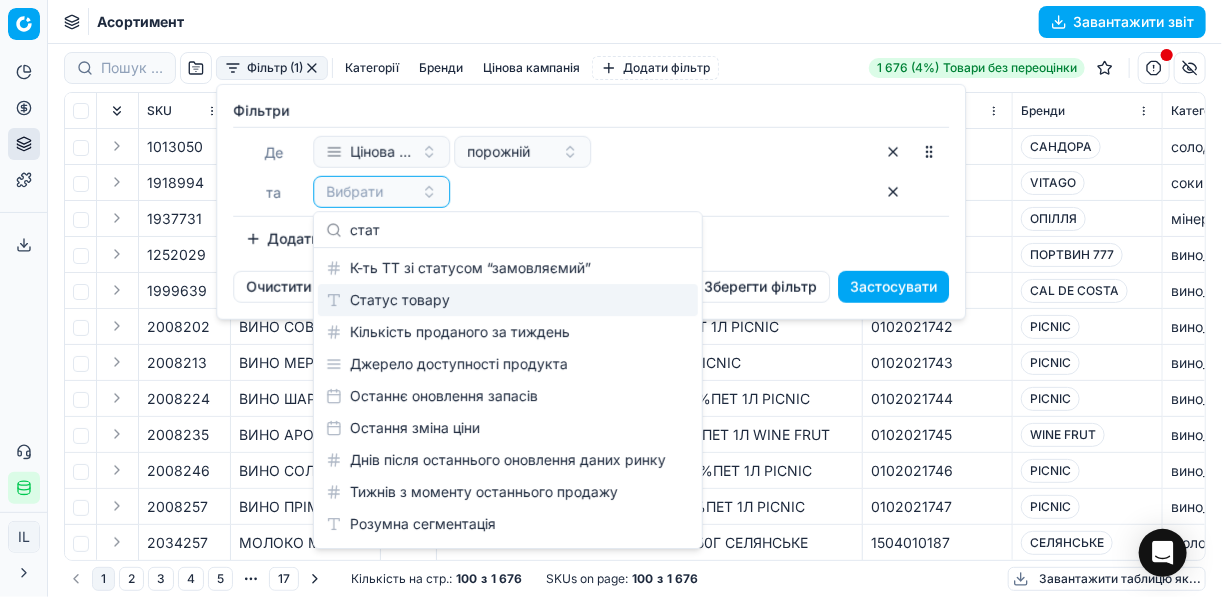 type on "стат" 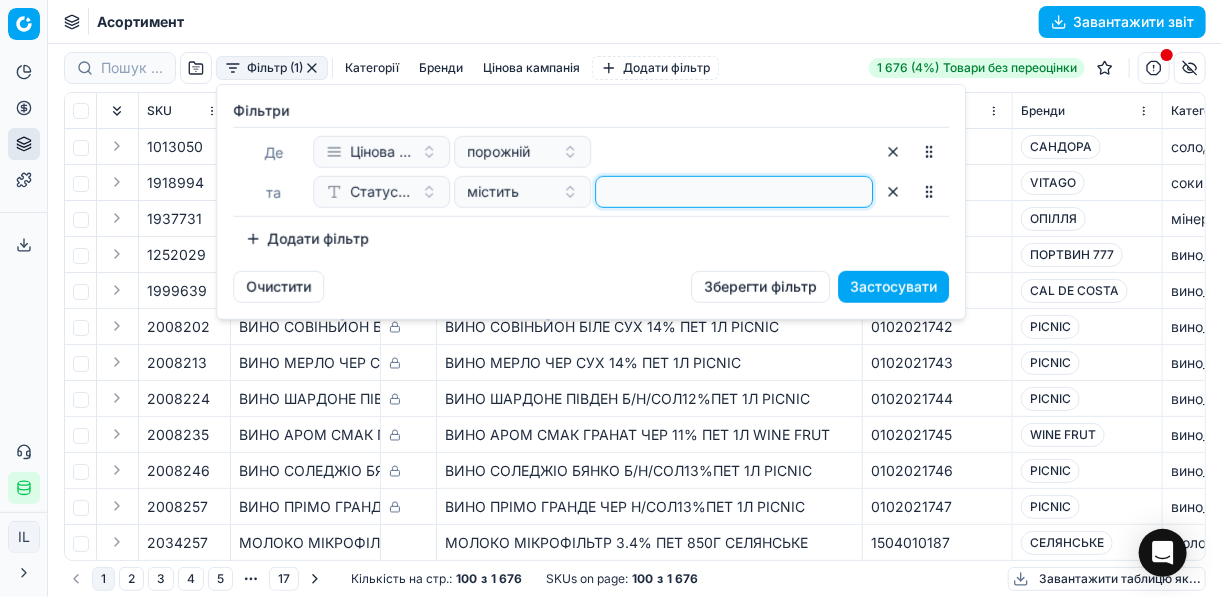 click at bounding box center (734, 192) 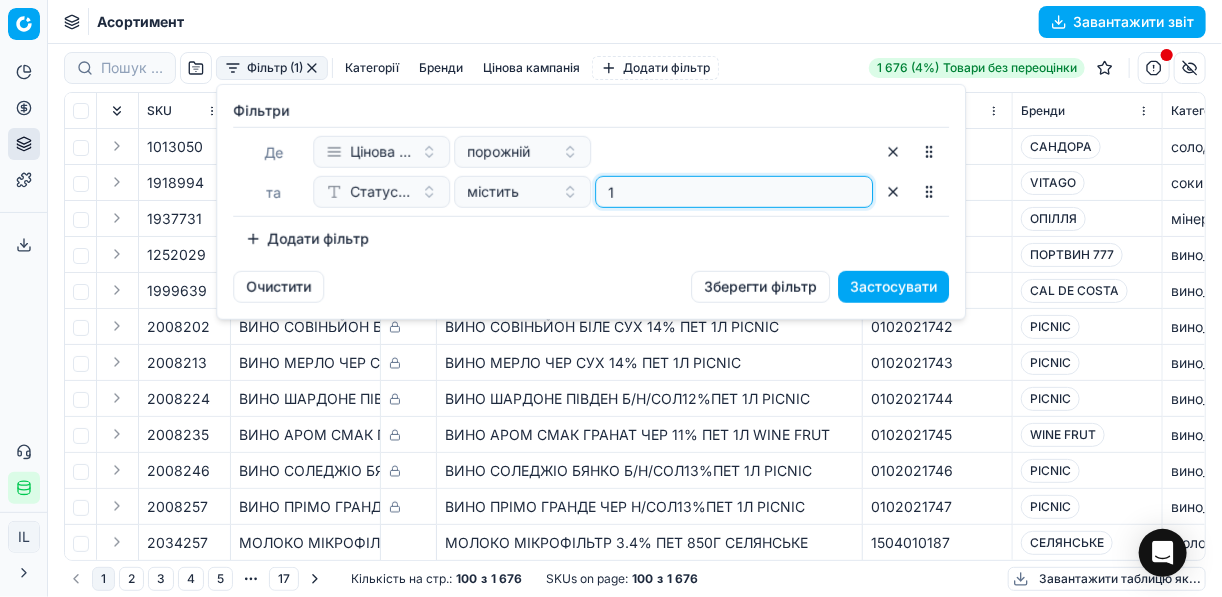type on "1" 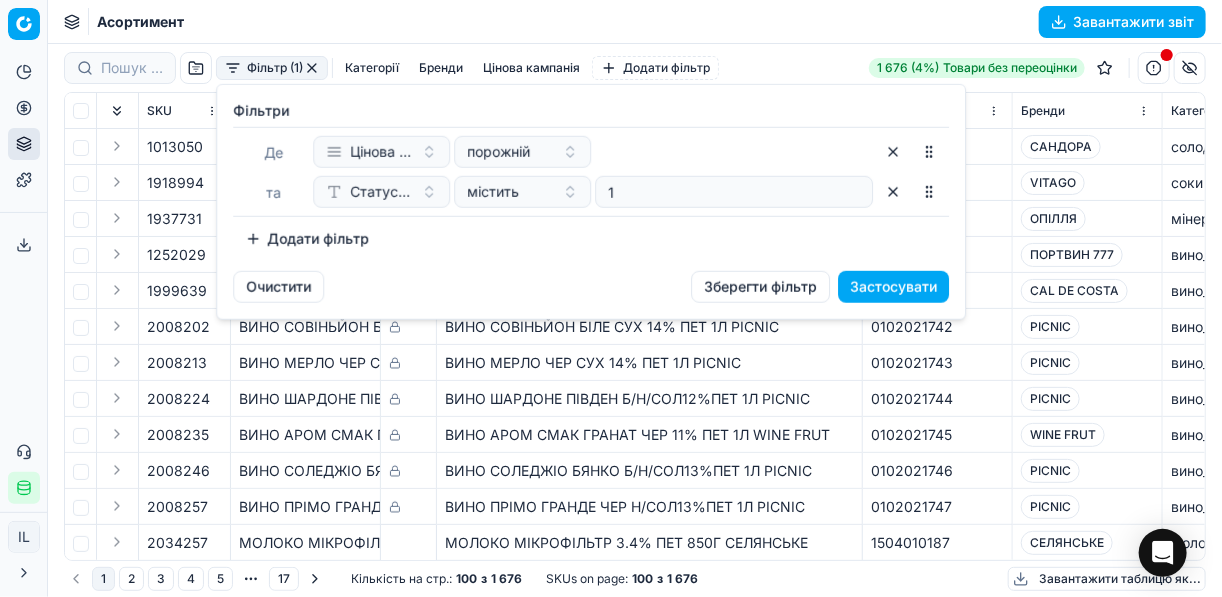 click on "Додати фільтр" at bounding box center [307, 239] 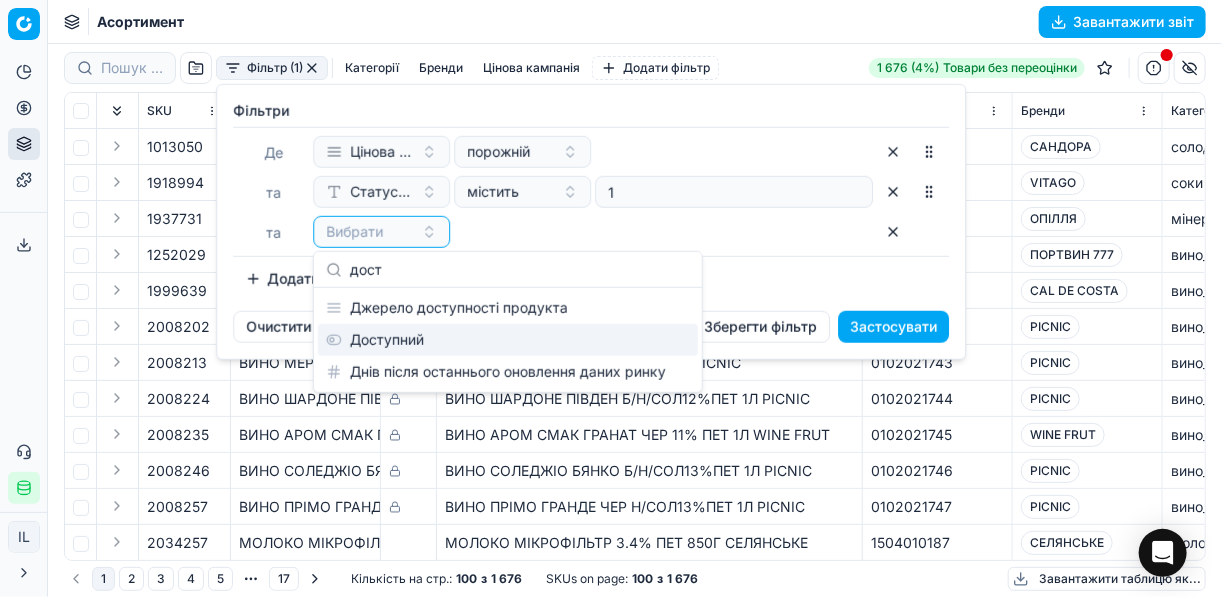 type on "дост" 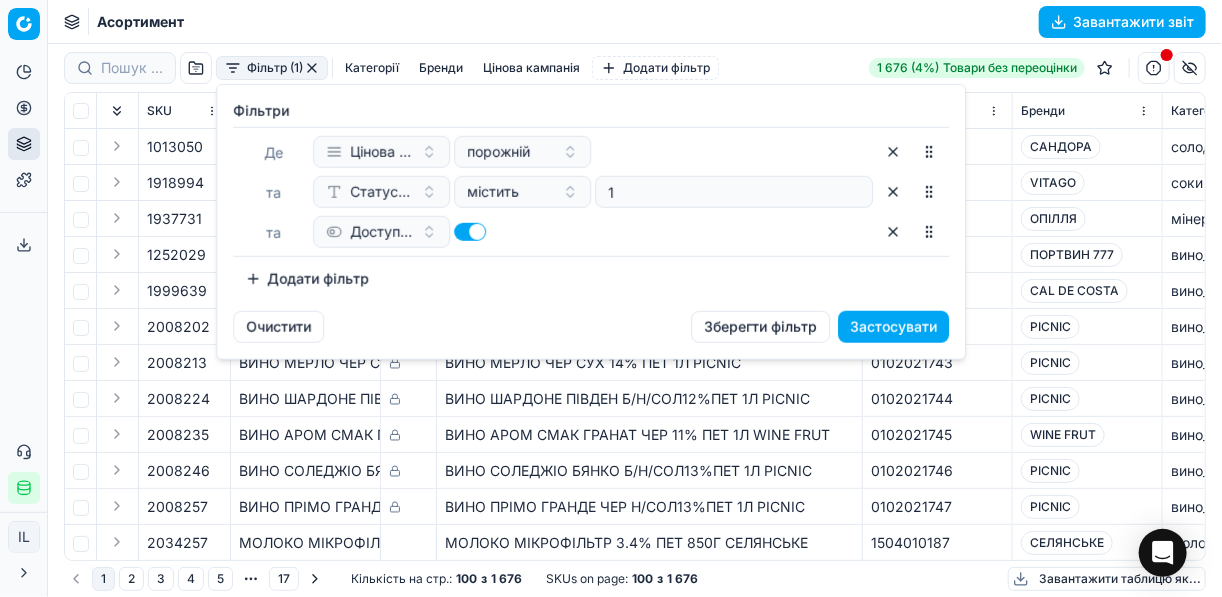 click on "Додати фільтр" at bounding box center [307, 279] 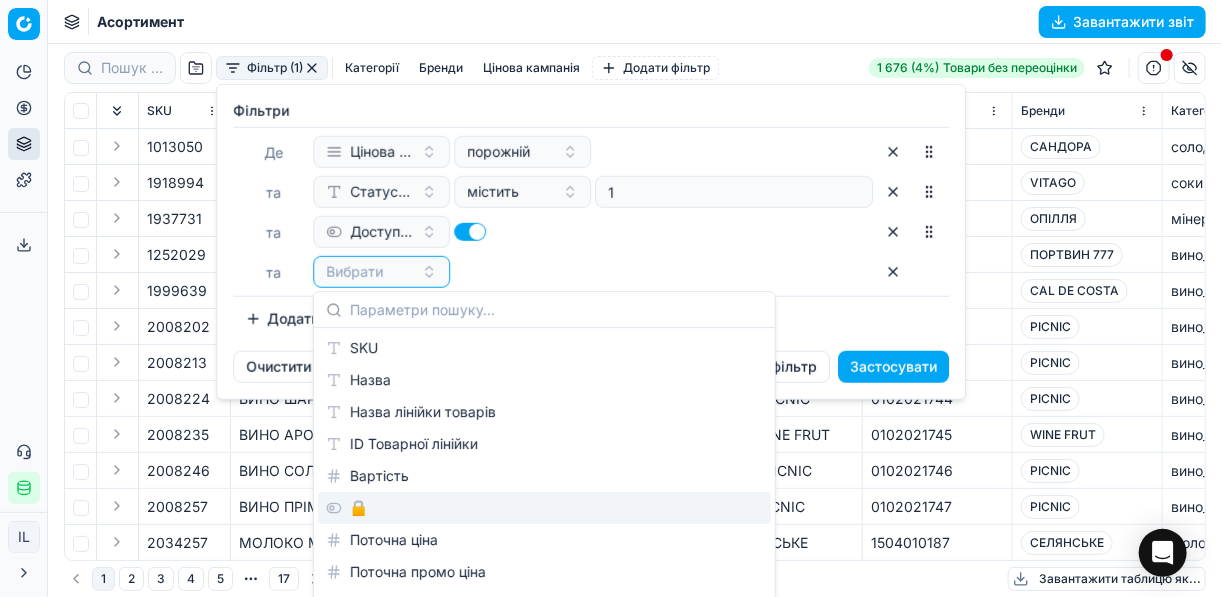 click on "🔒" at bounding box center (544, 508) 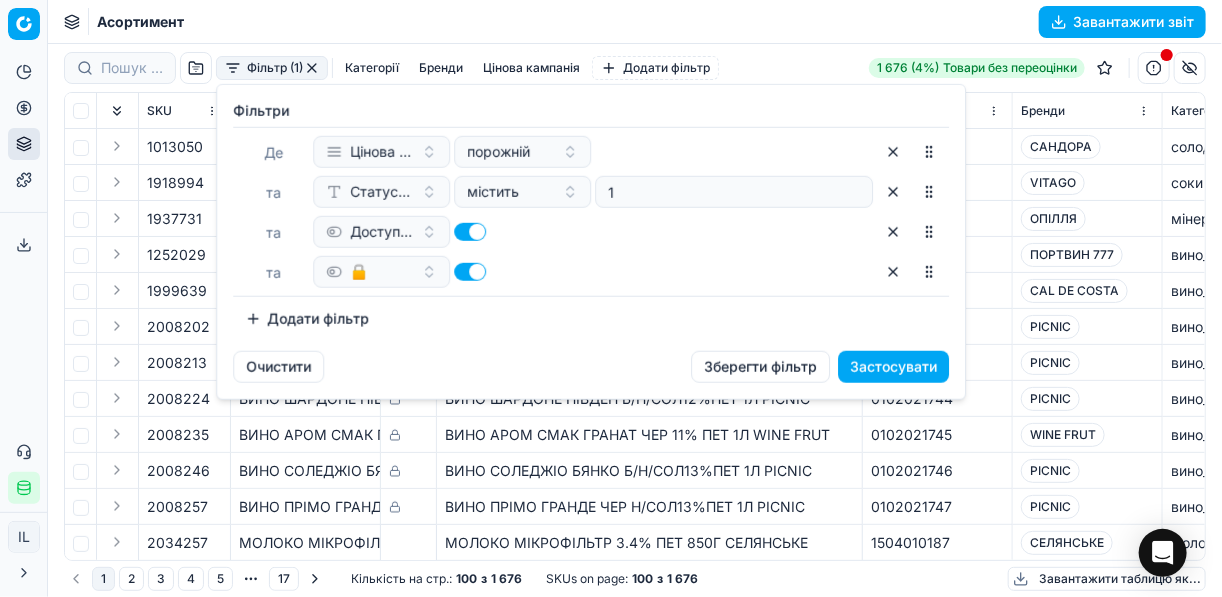 drag, startPoint x: 484, startPoint y: 274, endPoint x: 469, endPoint y: 267, distance: 16.552946 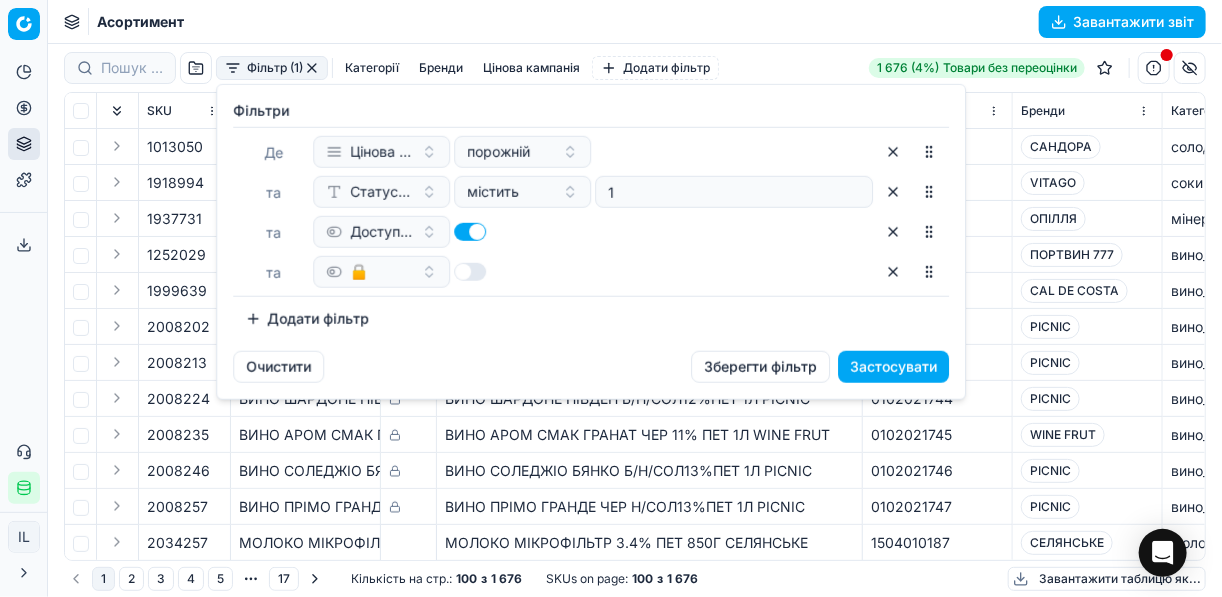 click on "Застосувати" at bounding box center [893, 367] 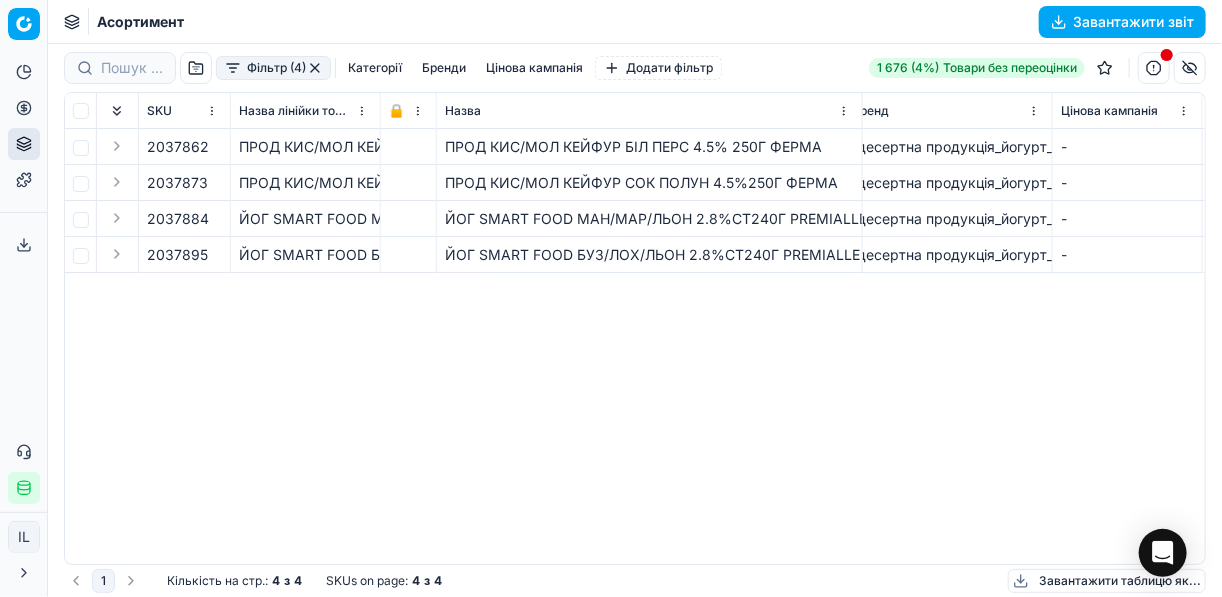 scroll, scrollTop: 0, scrollLeft: 403, axis: horizontal 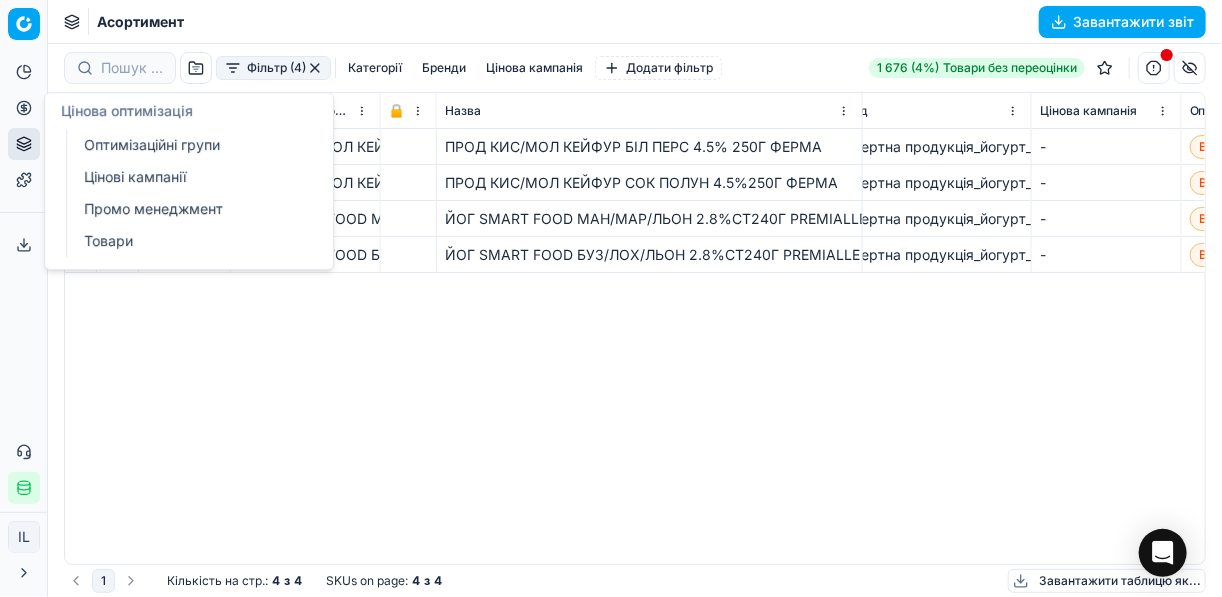 click 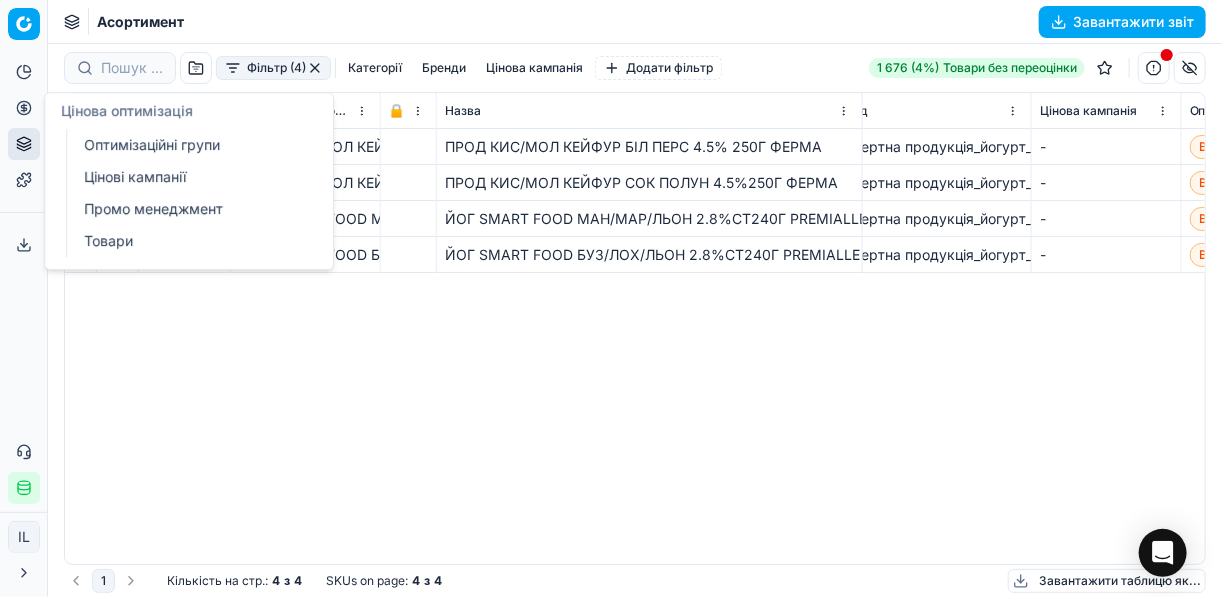 click on "Оптимізаційні групи" at bounding box center [192, 145] 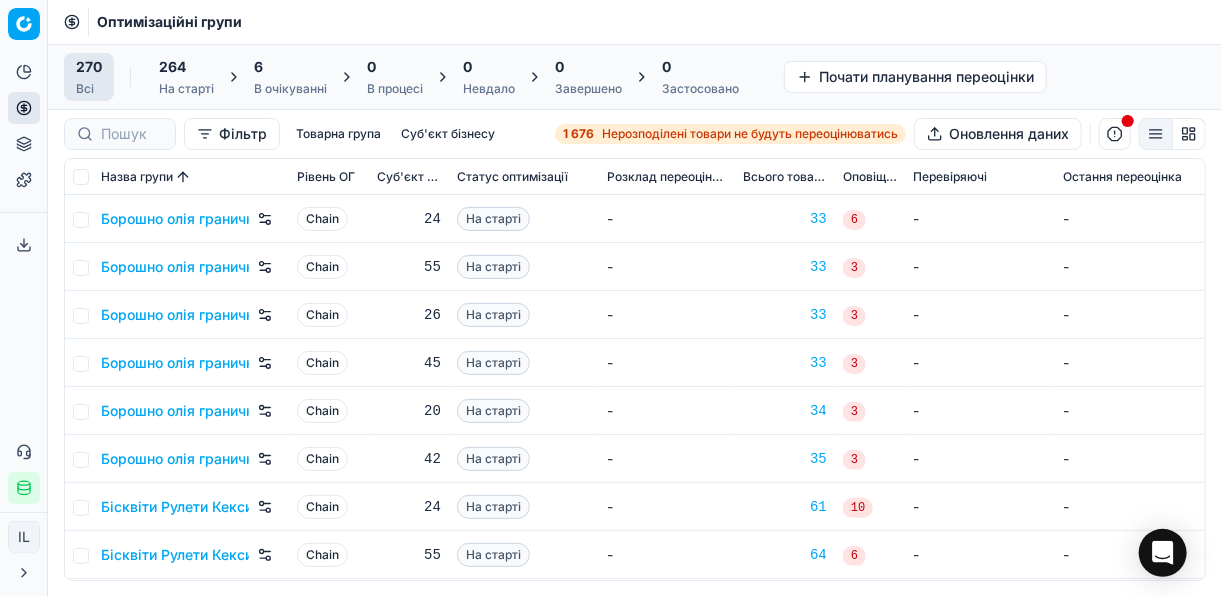 click on "6" at bounding box center [290, 67] 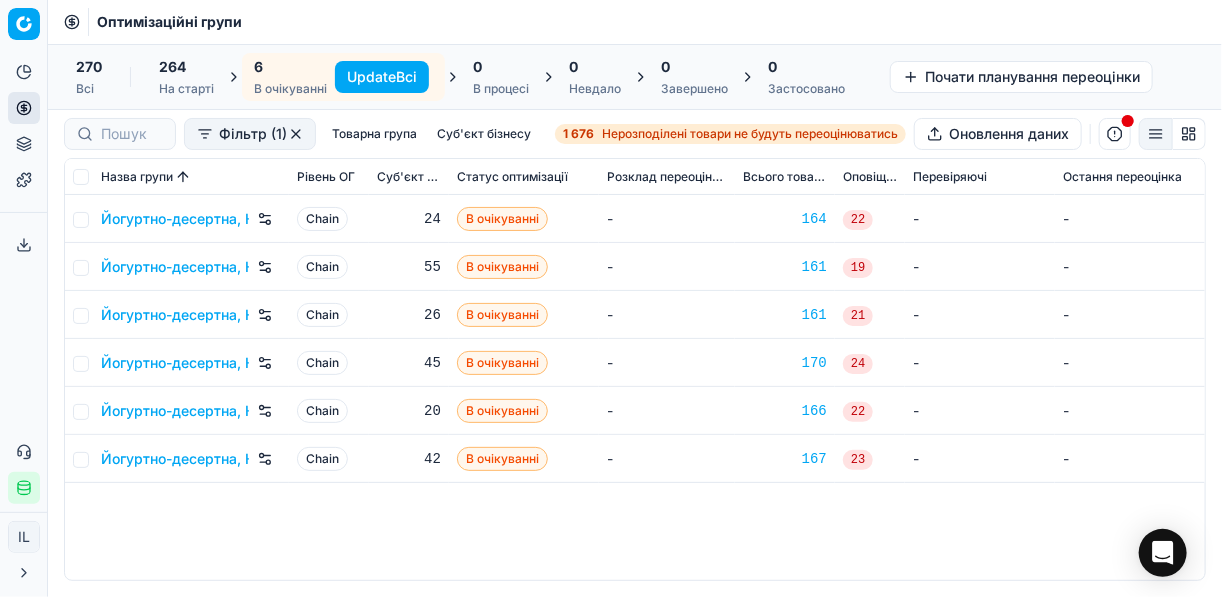 click on "Update  Всі" at bounding box center (382, 77) 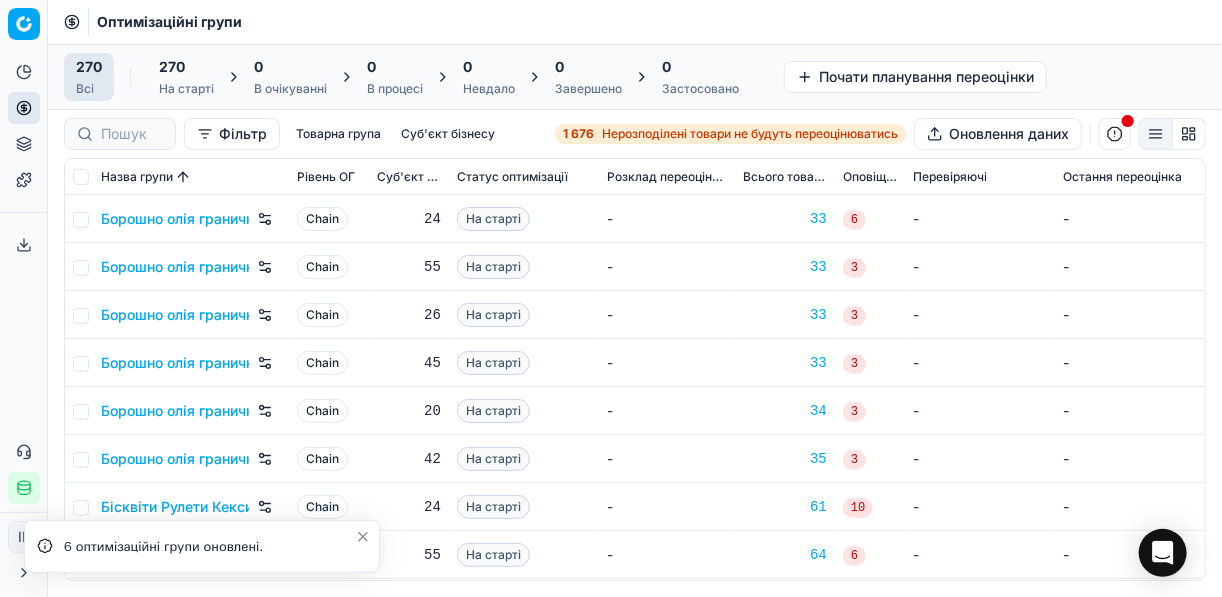 click on "Нерозподілені товари не будуть переоцінюватись" at bounding box center (750, 134) 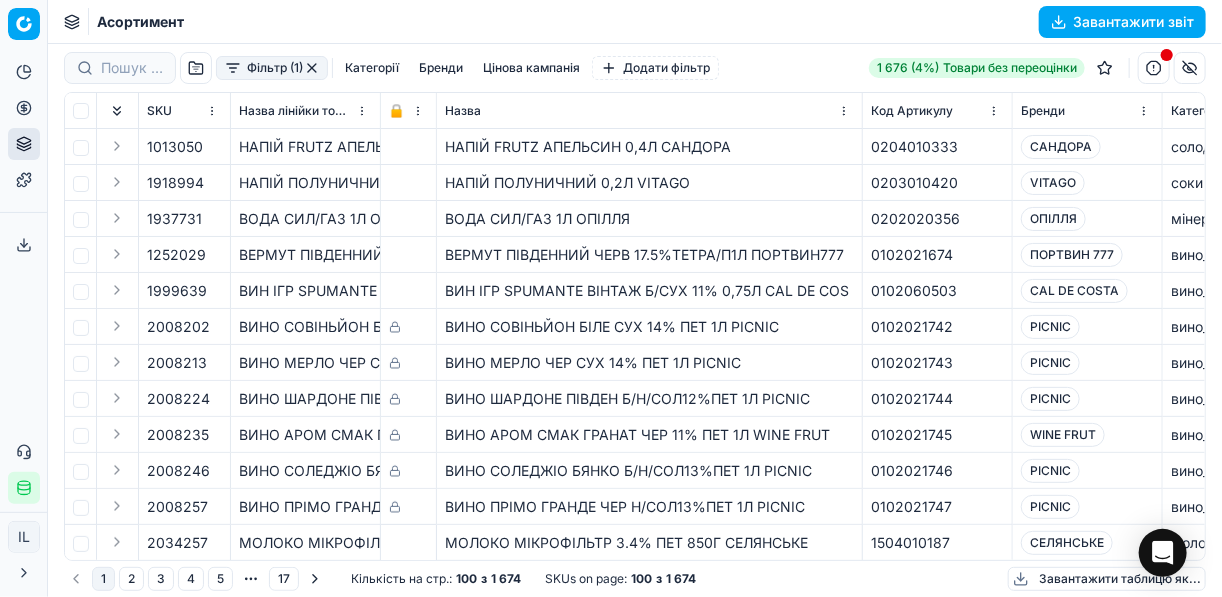 click on "Фільтр   (1)" at bounding box center (272, 68) 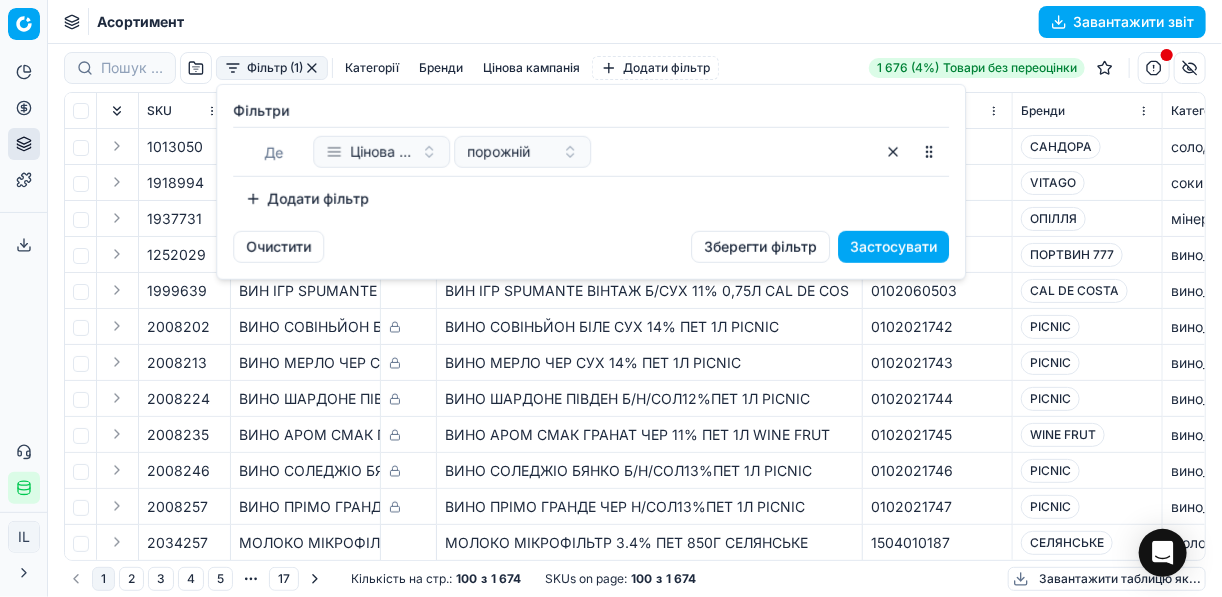click on "Додати фільтр" at bounding box center [307, 199] 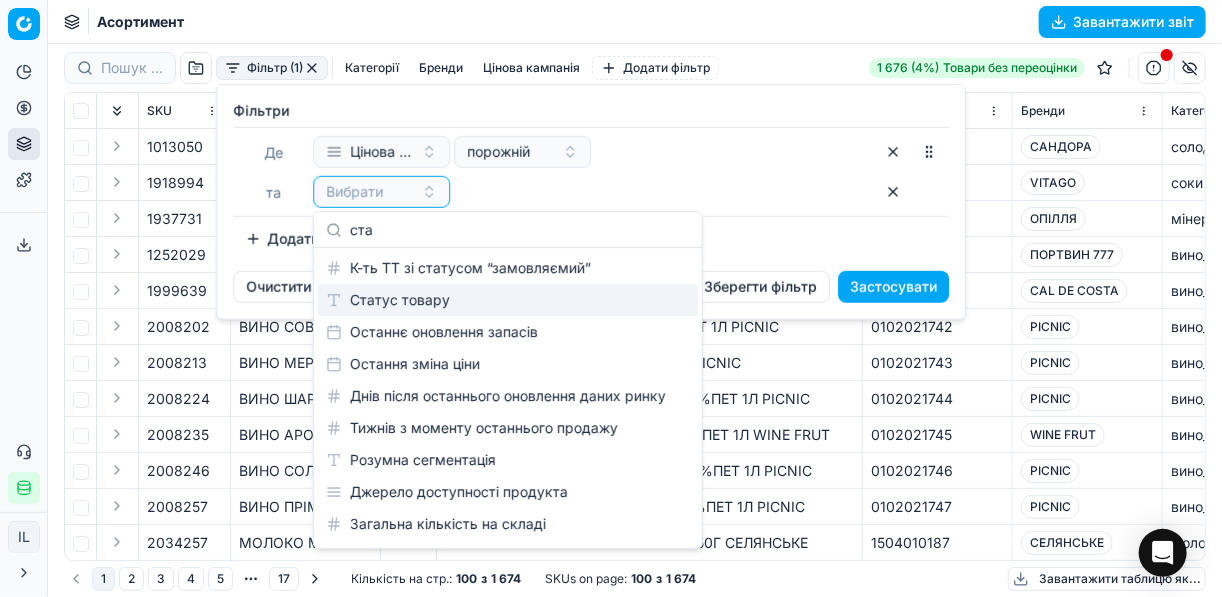 type on "ста" 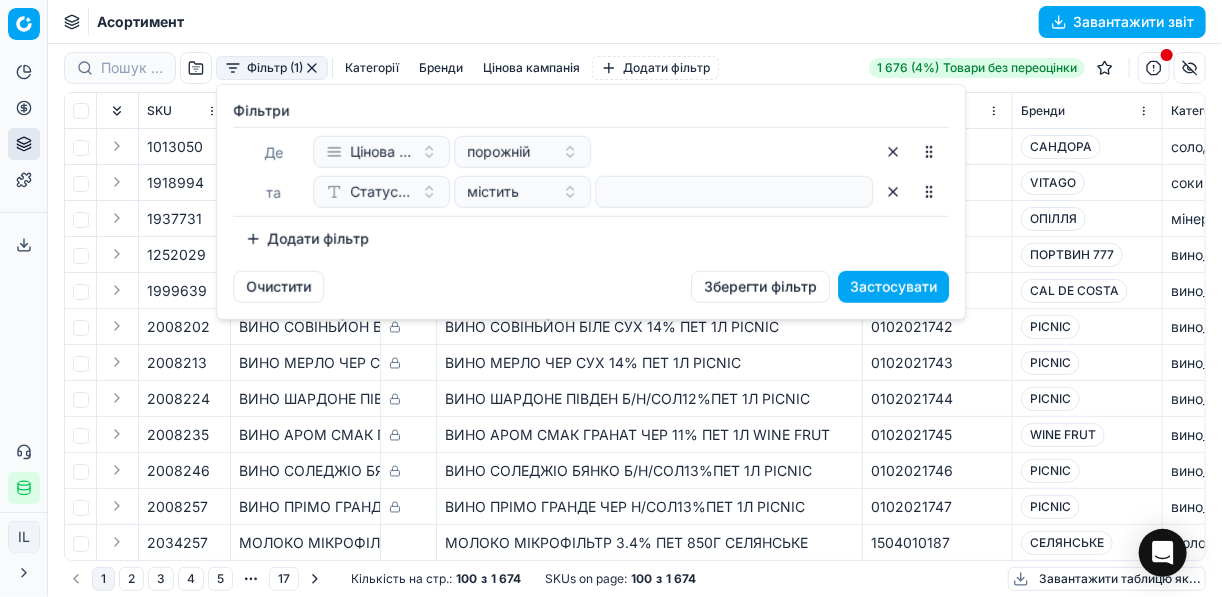 click at bounding box center [734, 192] 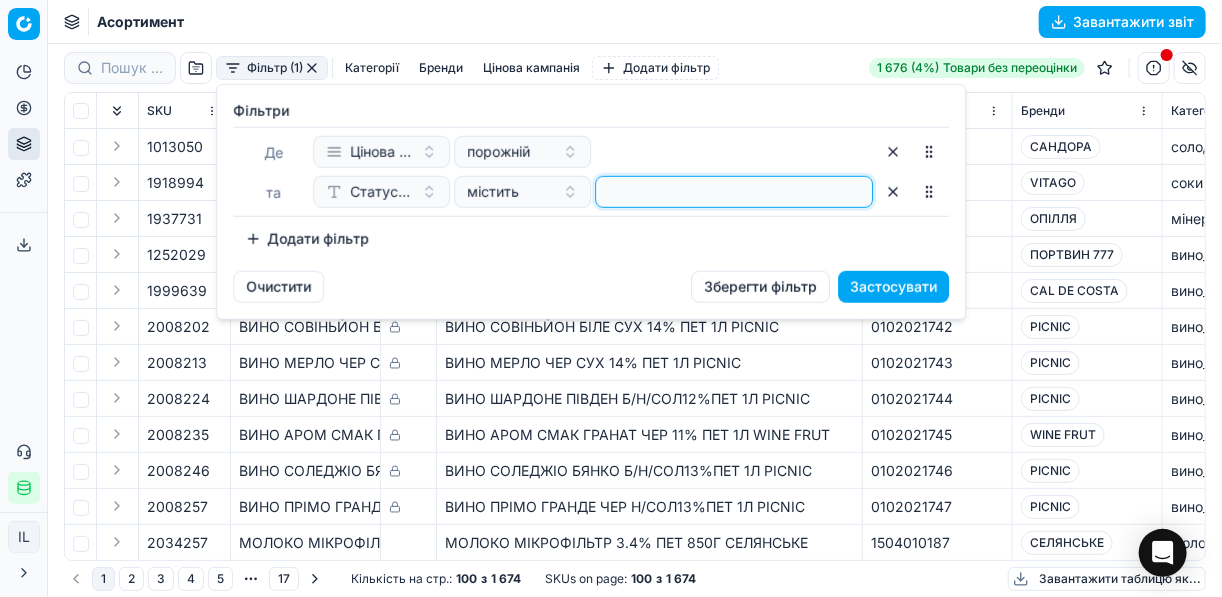 click at bounding box center [734, 192] 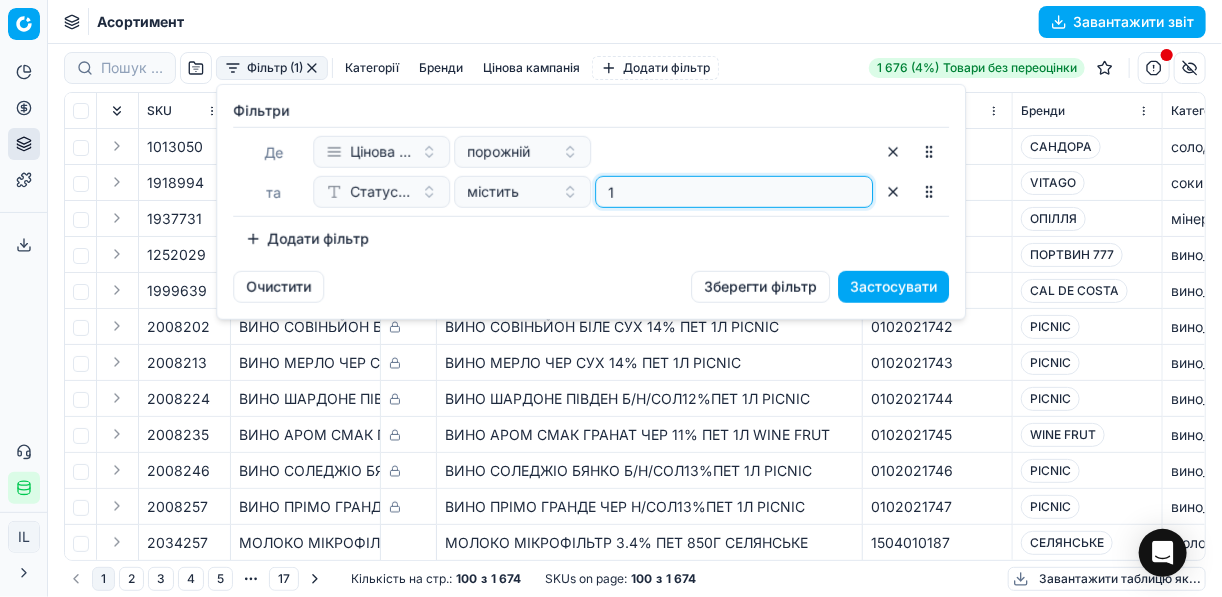 type on "1" 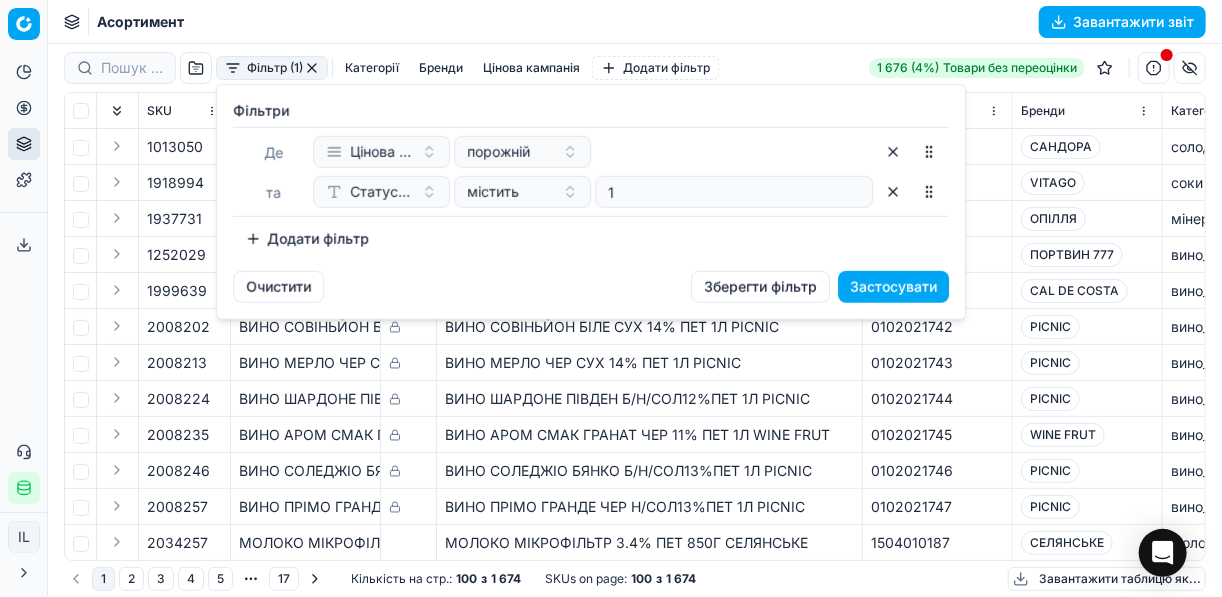 click on "Додати фільтр" at bounding box center (307, 239) 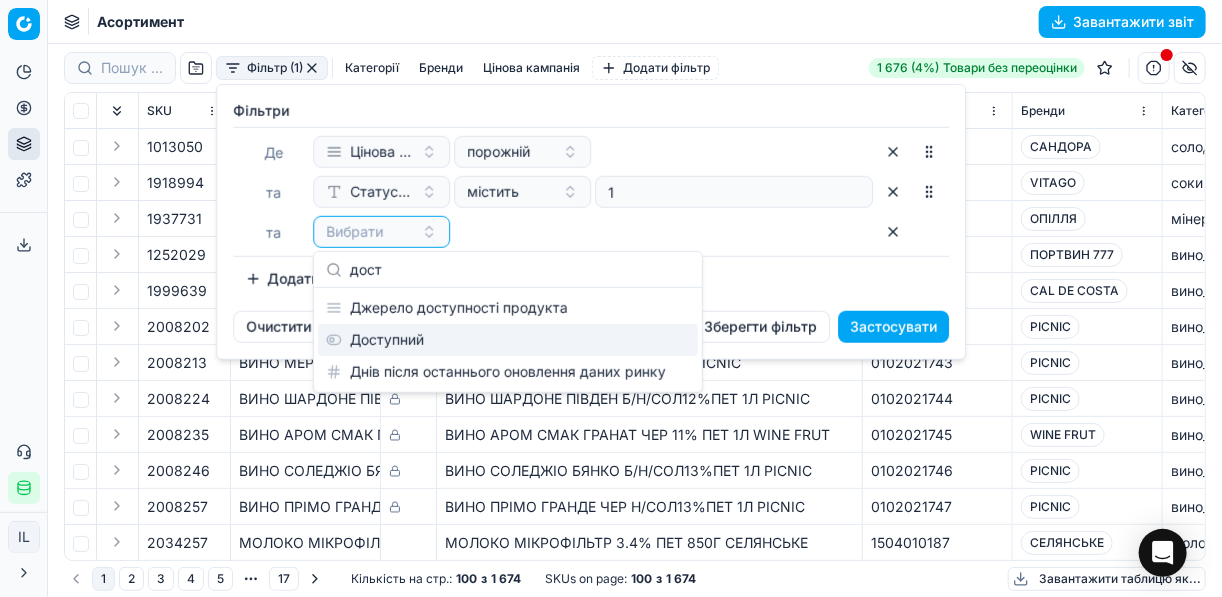 type on "дост" 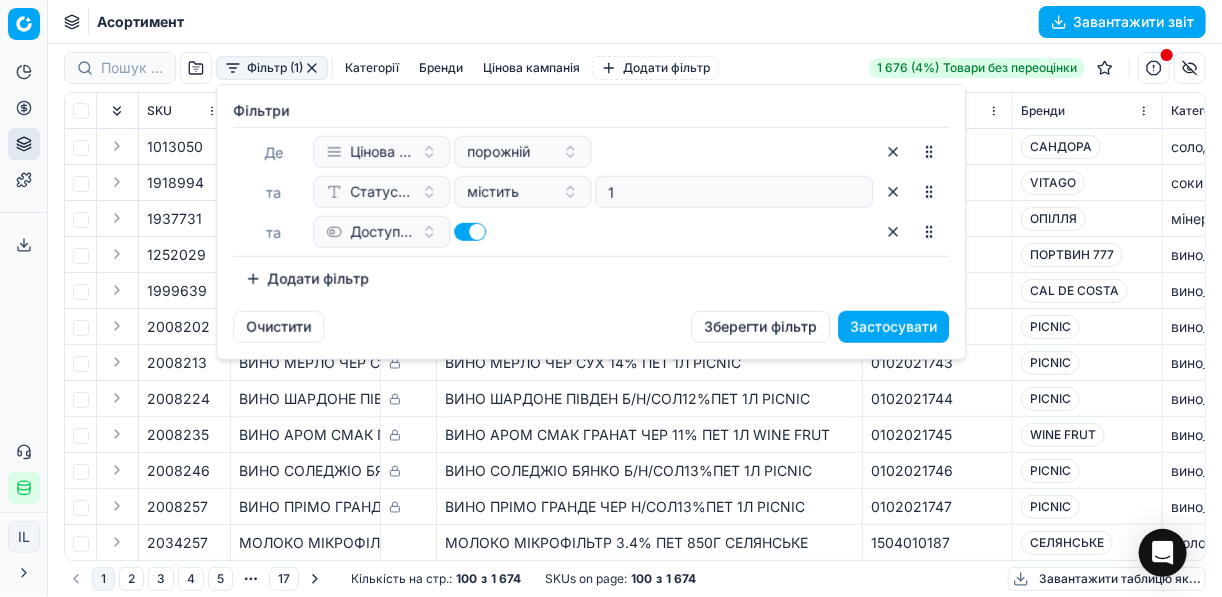 click on "Додати фільтр" at bounding box center [307, 279] 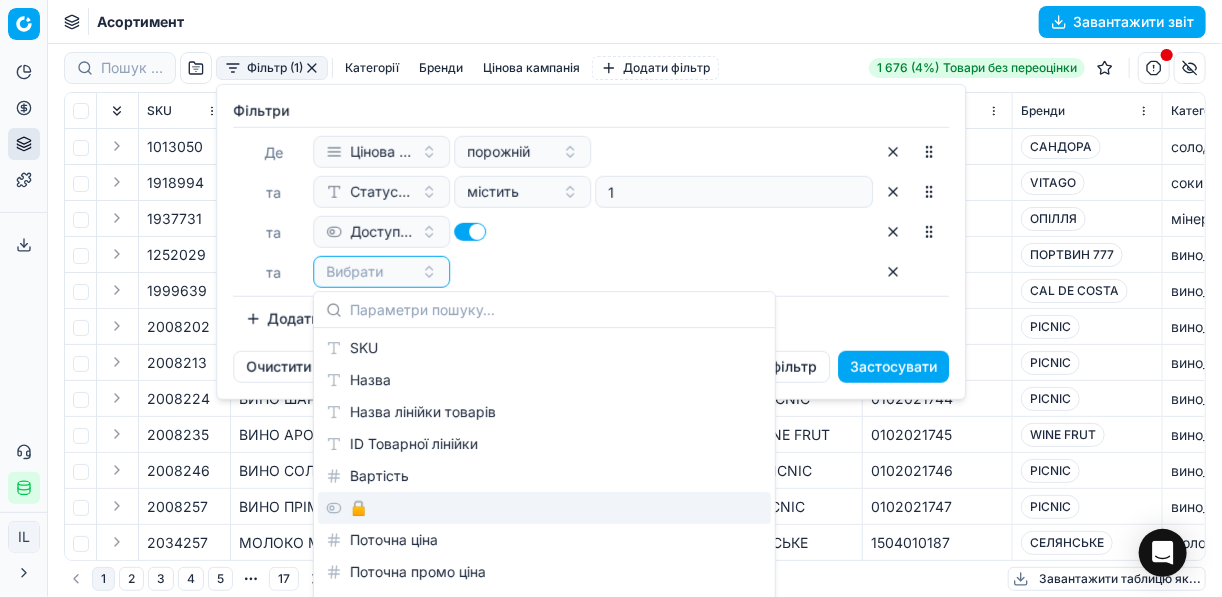 click on "🔒" at bounding box center (544, 508) 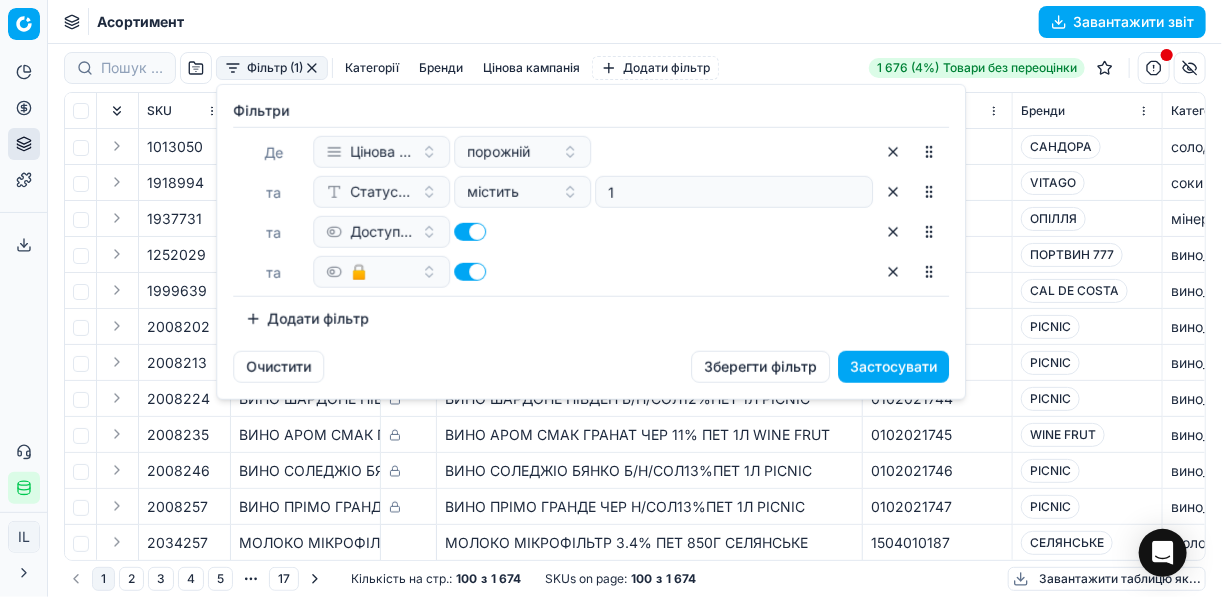 click at bounding box center [470, 272] 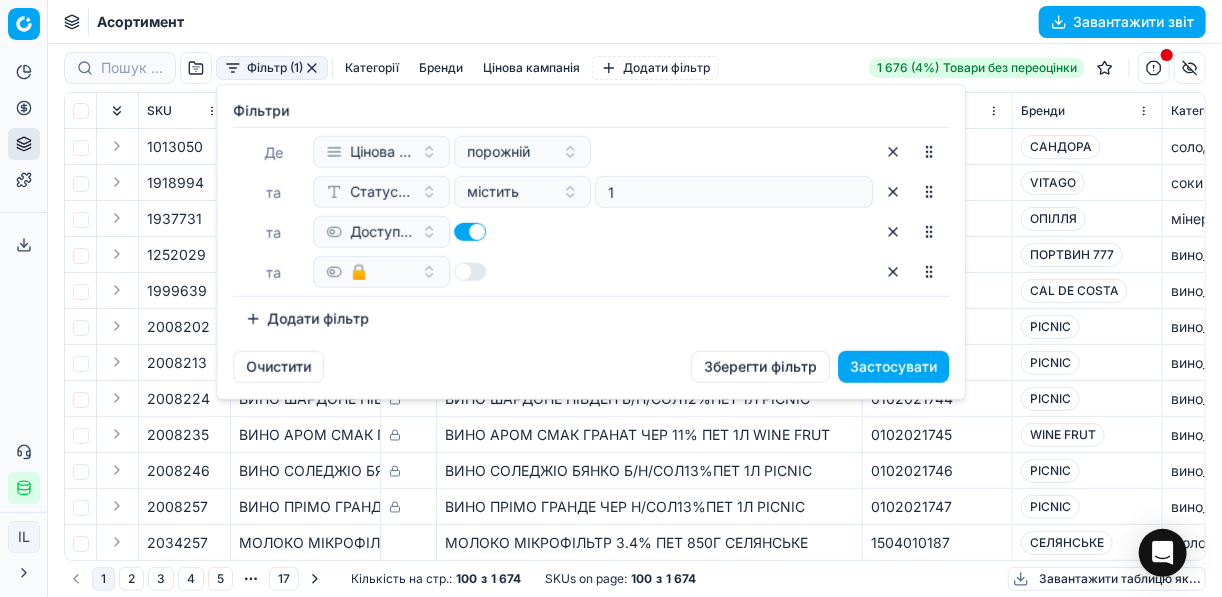 click on "Застосувати" at bounding box center (893, 367) 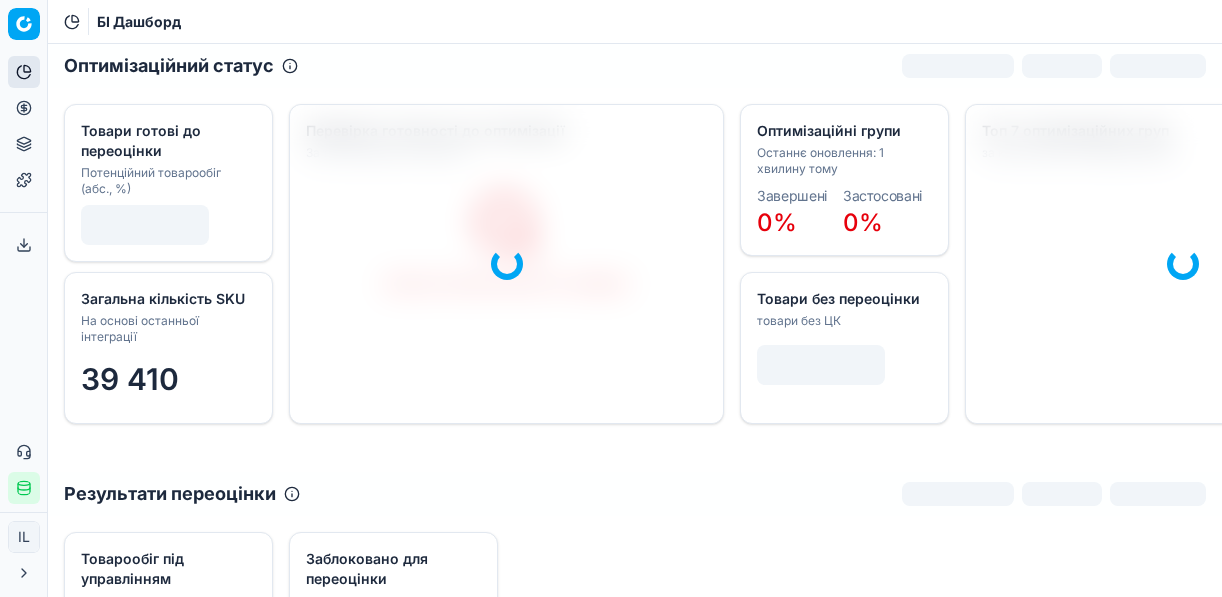 click 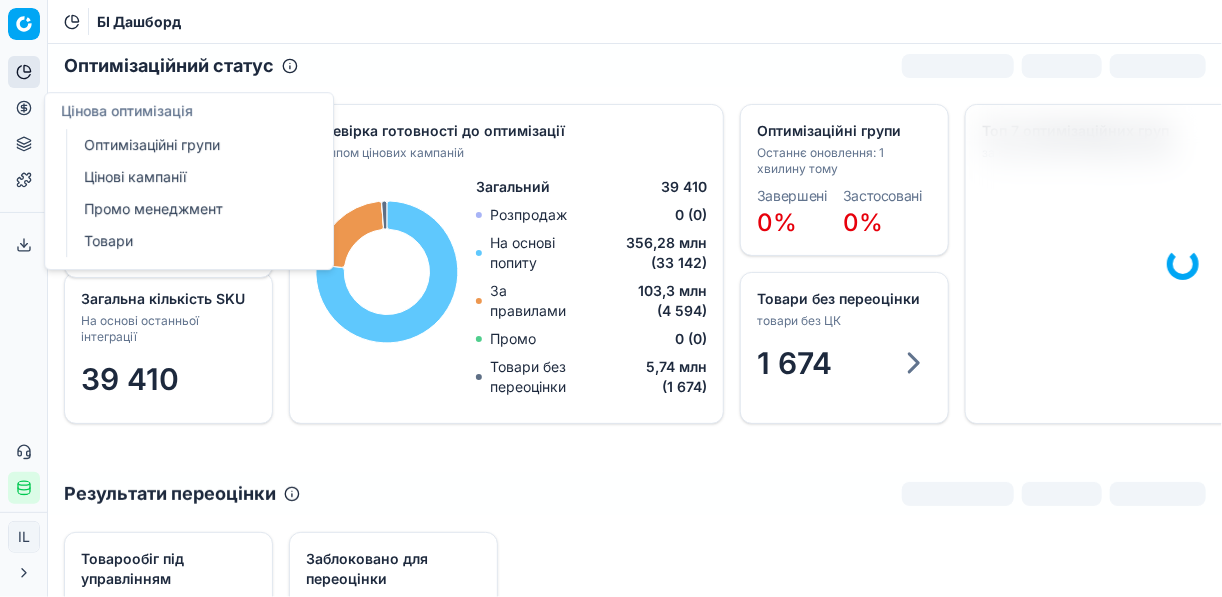 click on "Оптимізаційні групи" at bounding box center [192, 145] 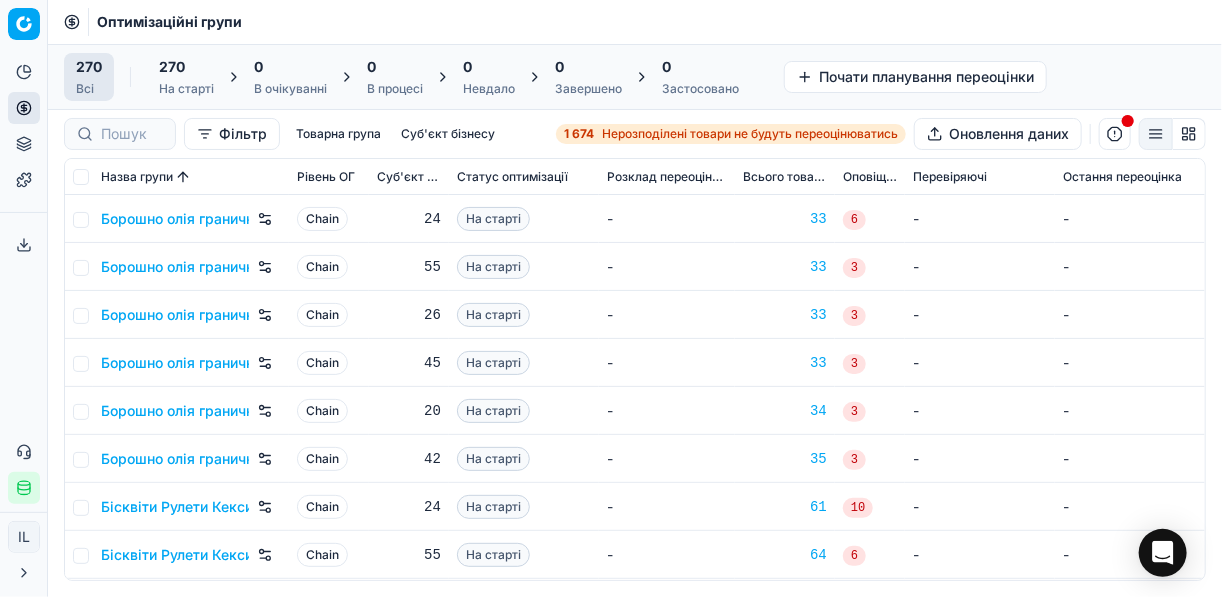 click on "1 674" at bounding box center [579, 134] 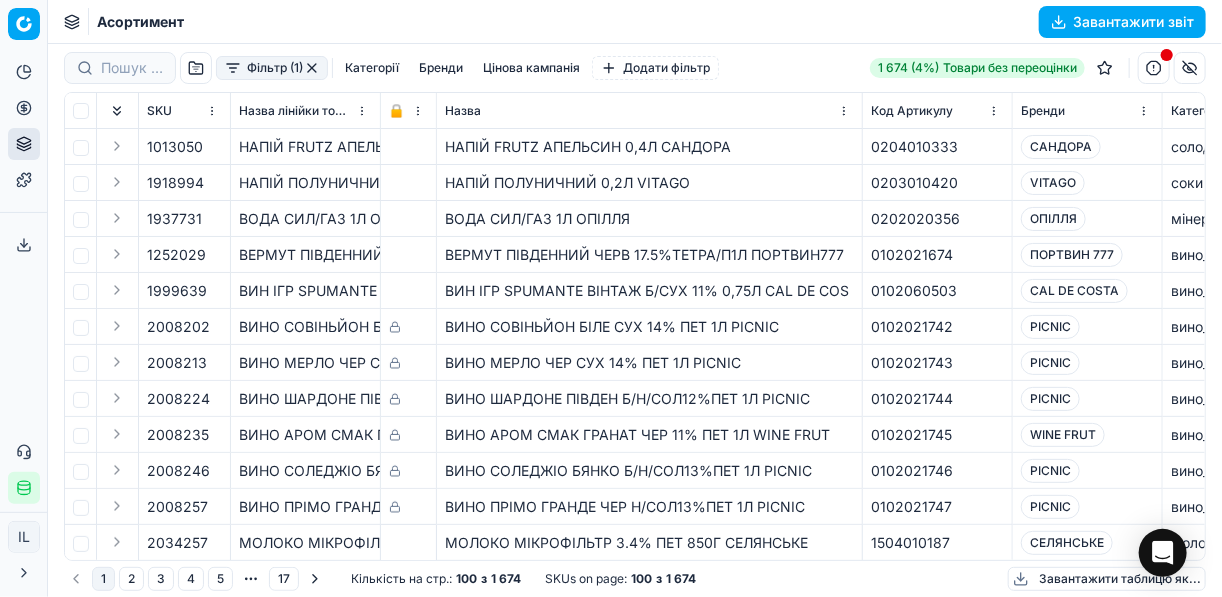 click on "Фільтр   (1)" at bounding box center [272, 68] 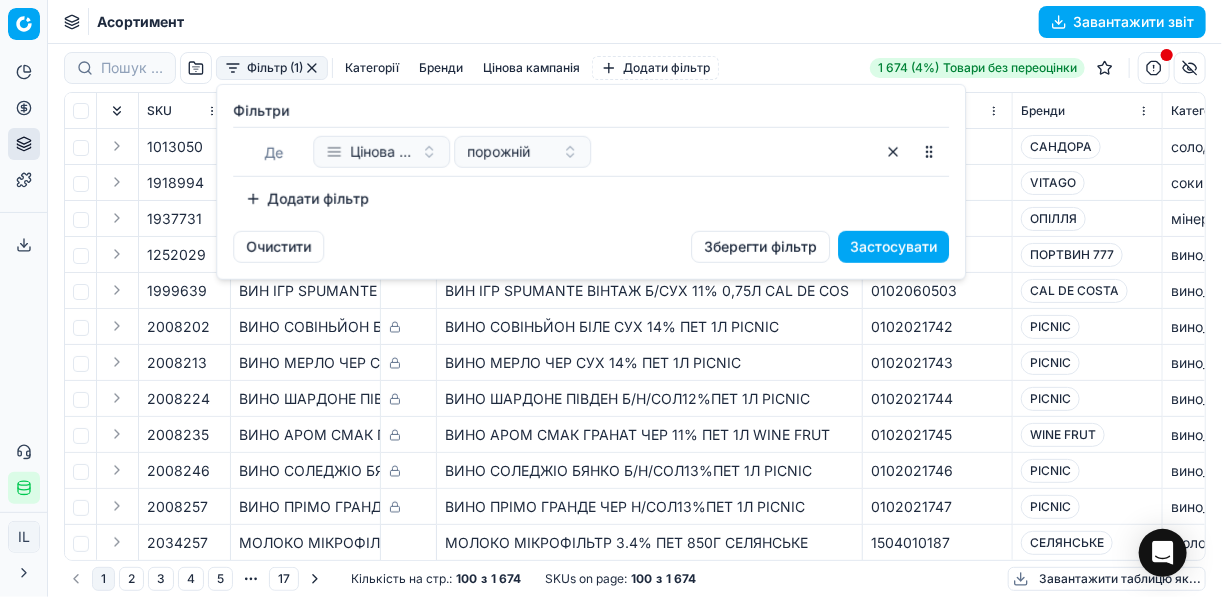 click on "Додати фільтр" at bounding box center [307, 199] 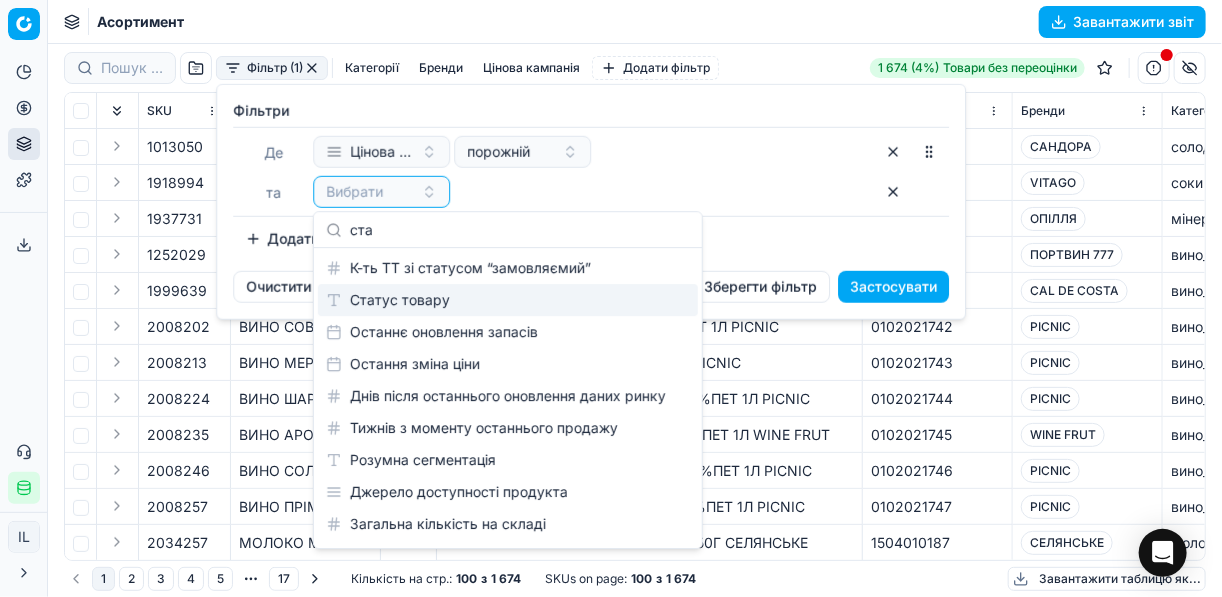 type on "ста" 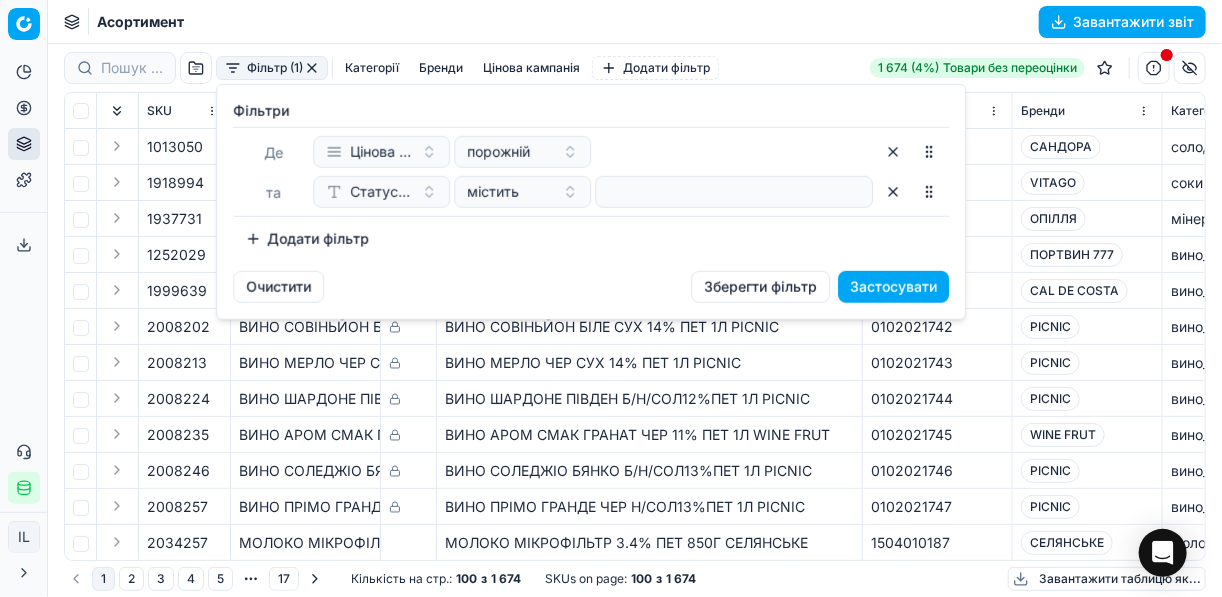 click on "Додати фільтр" at bounding box center [307, 239] 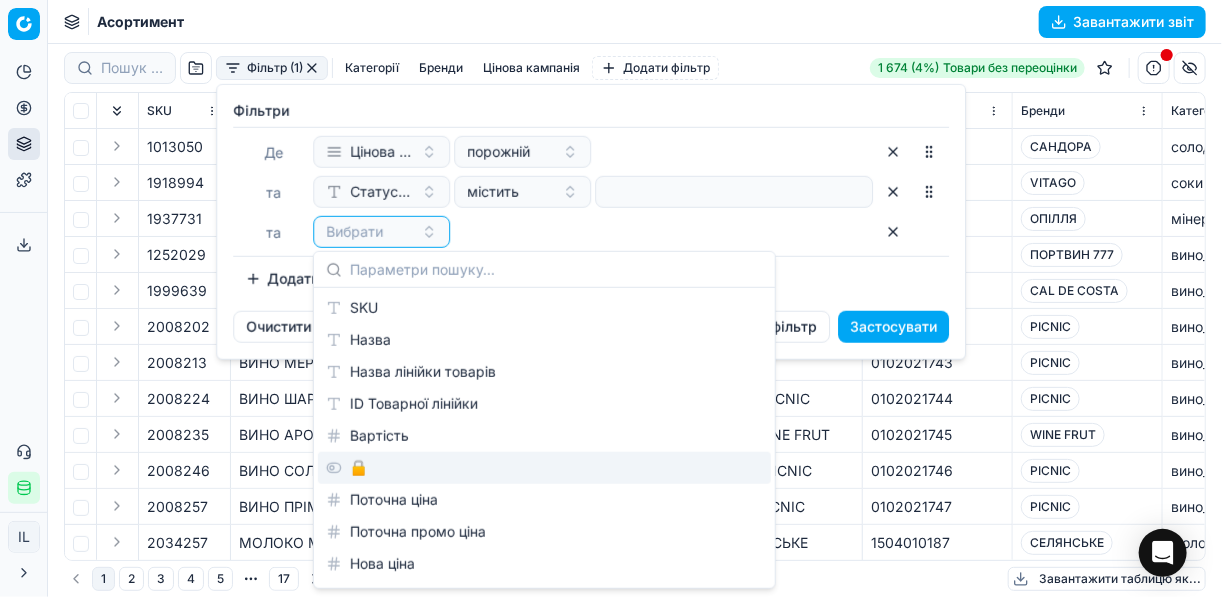 click on "🔒" at bounding box center (544, 468) 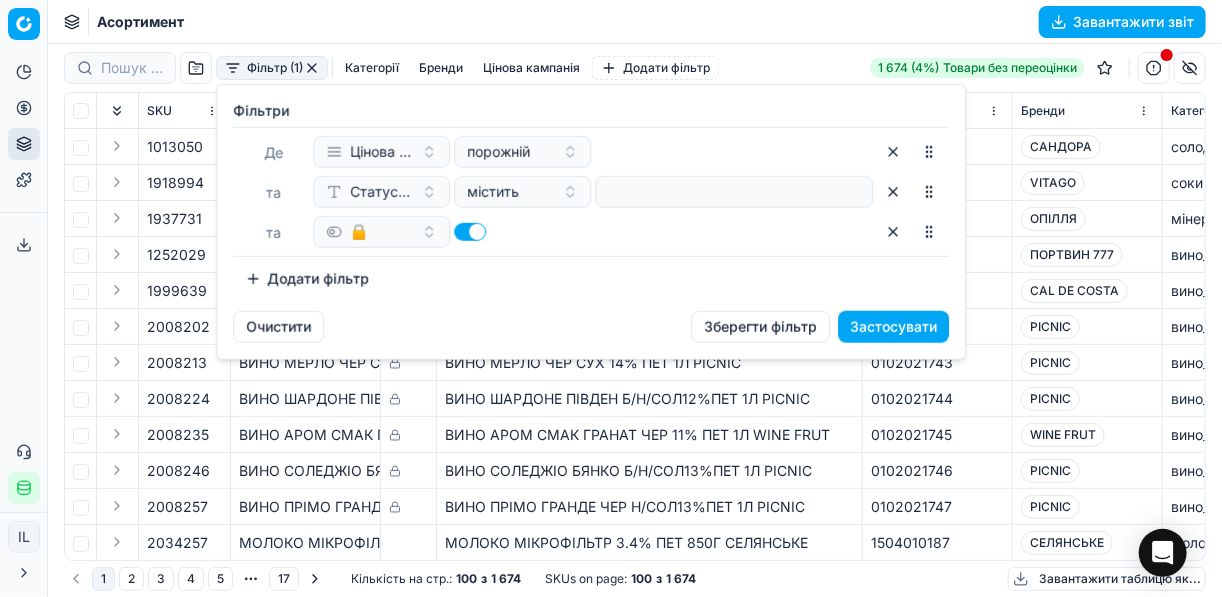 click at bounding box center [470, 232] 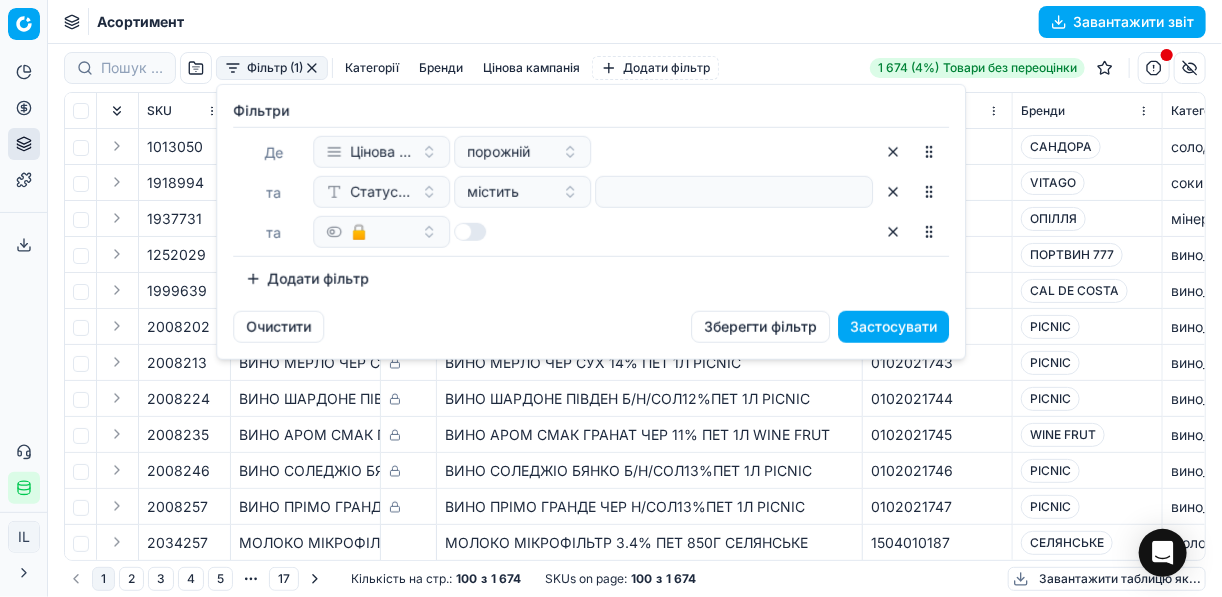 click on "Додати фільтр" at bounding box center [307, 279] 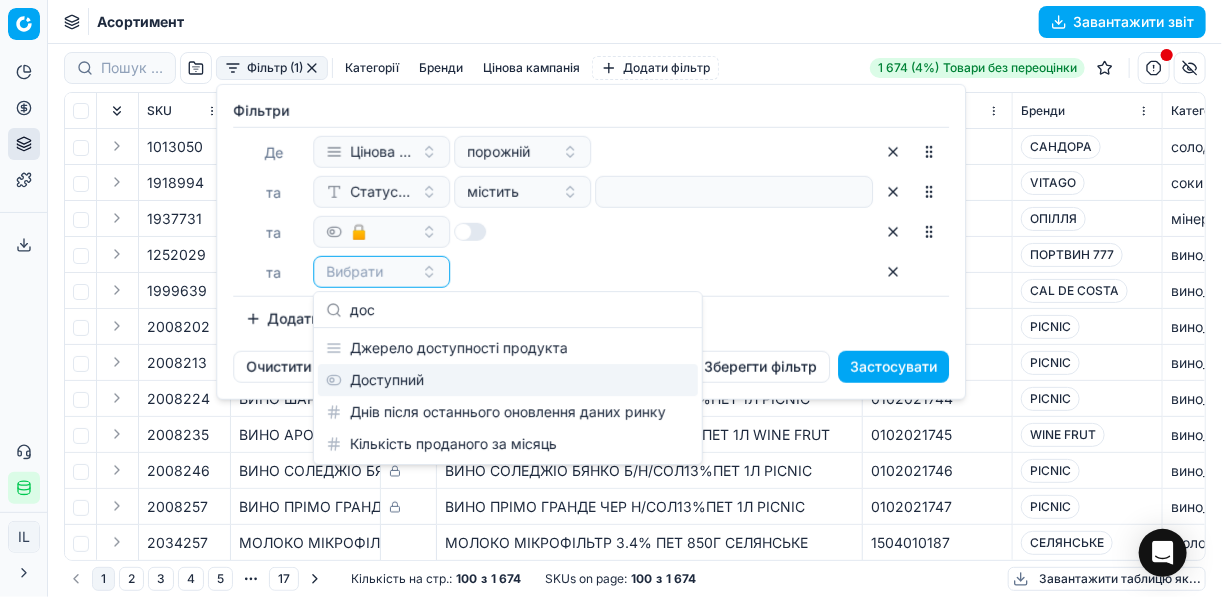 type on "дос" 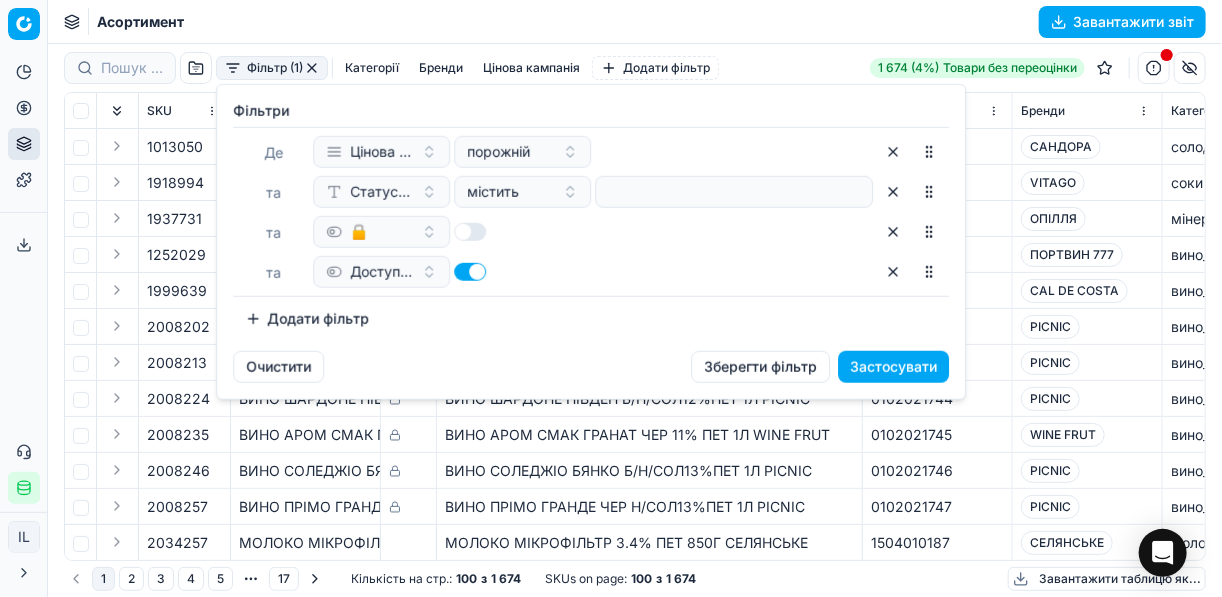 click on "Застосувати" at bounding box center (893, 367) 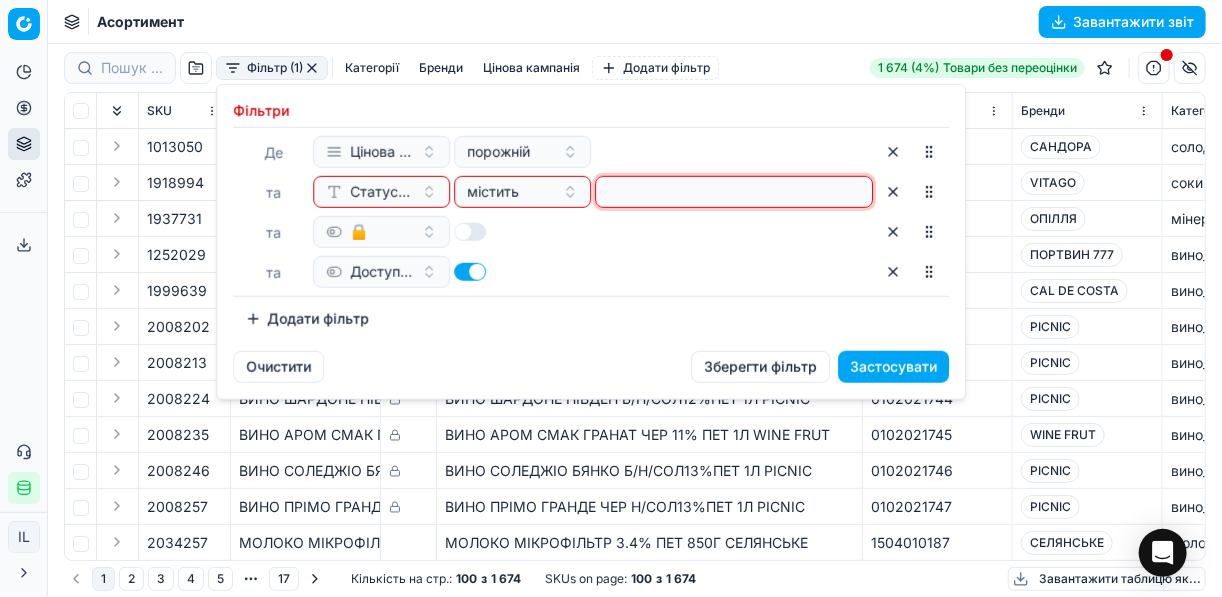 click at bounding box center [734, 192] 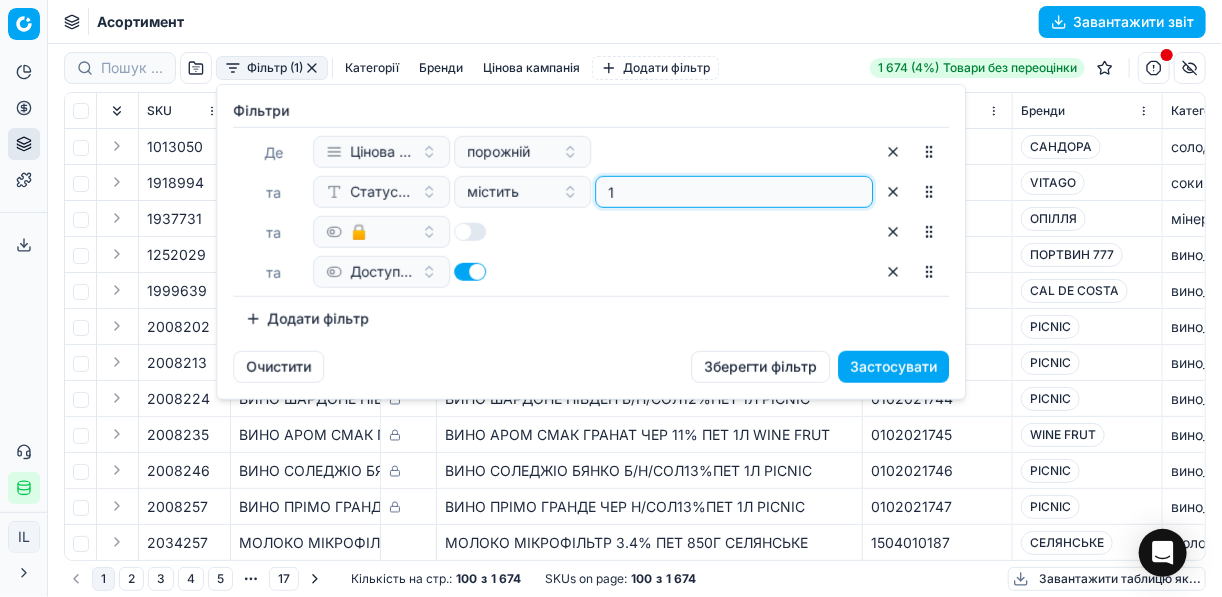 type on "1" 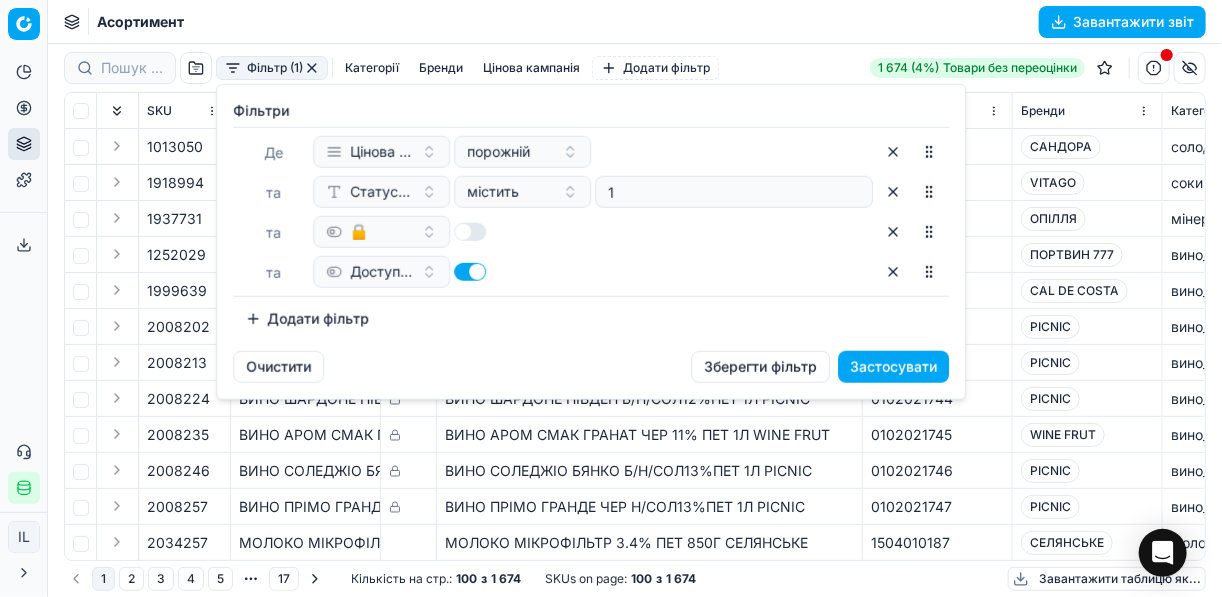 click on "Застосувати" at bounding box center [893, 367] 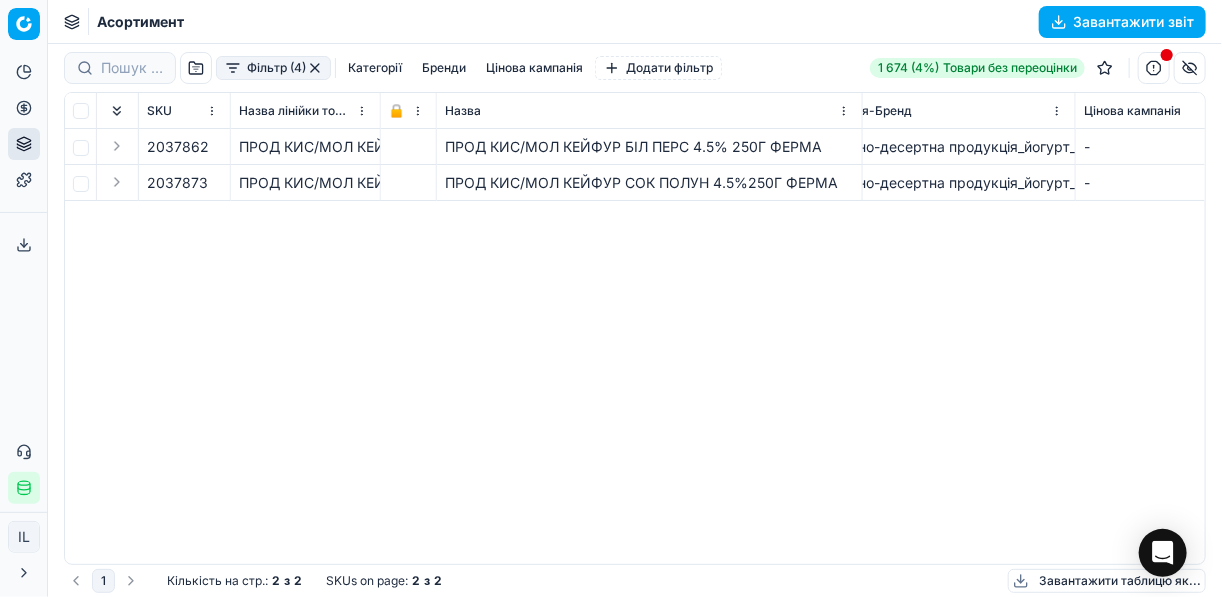 scroll, scrollTop: 0, scrollLeft: 389, axis: horizontal 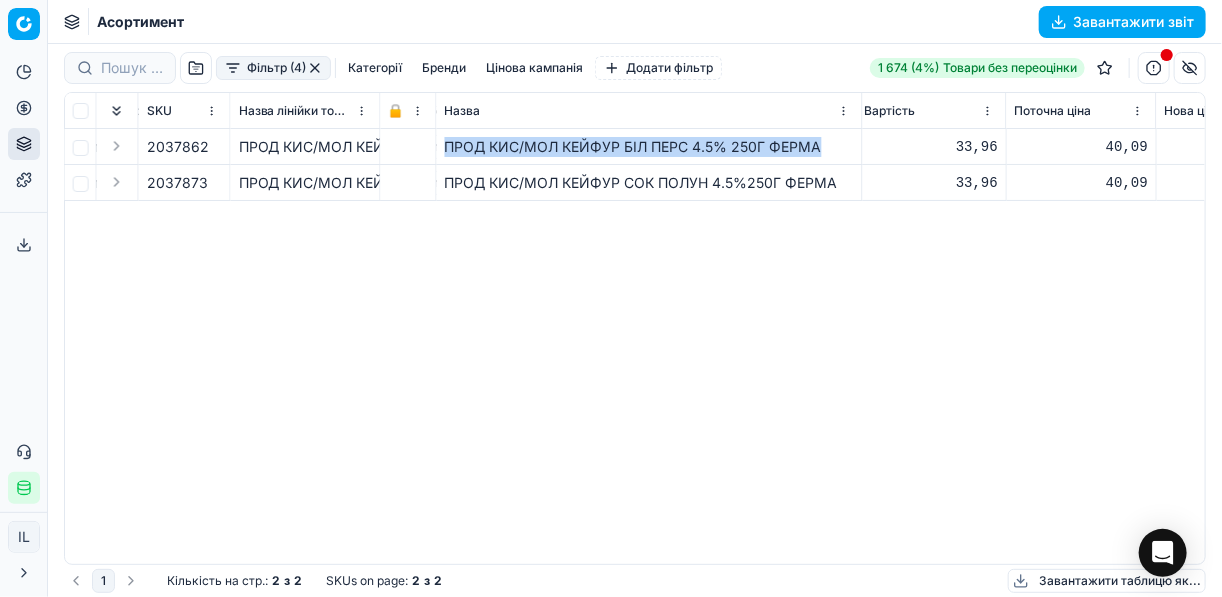 drag, startPoint x: 828, startPoint y: 152, endPoint x: 448, endPoint y: 157, distance: 380.0329 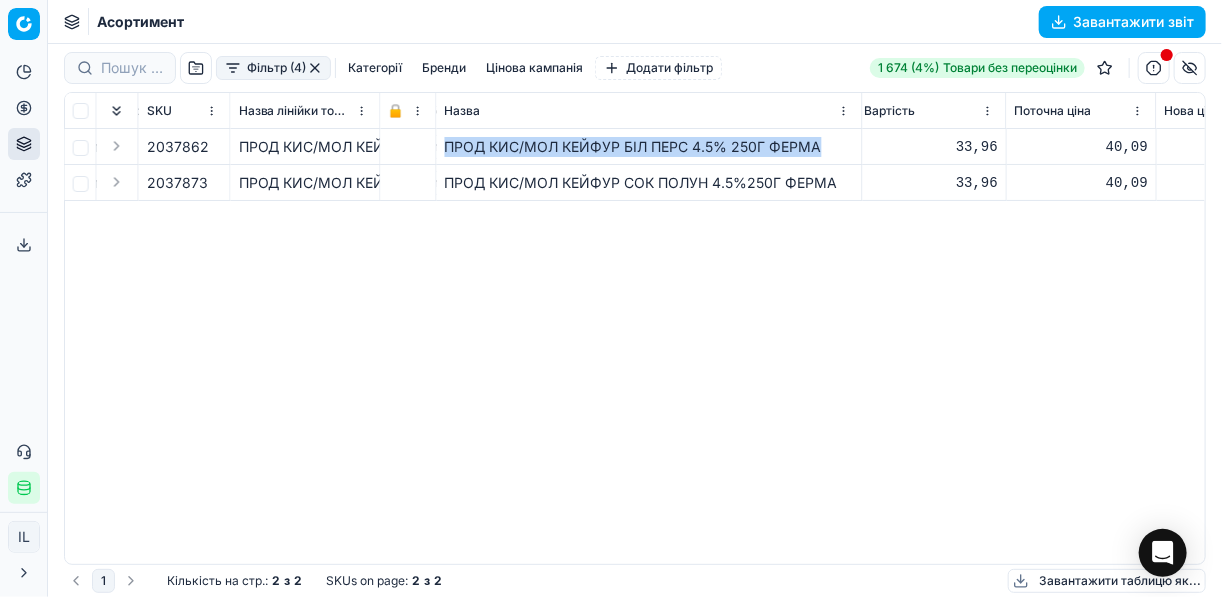 click on "ПРОД КИС/МОЛ КЕЙФУР БІЛ ПЕРС 4.5% 250Г  ФЕРМА" at bounding box center (650, 147) 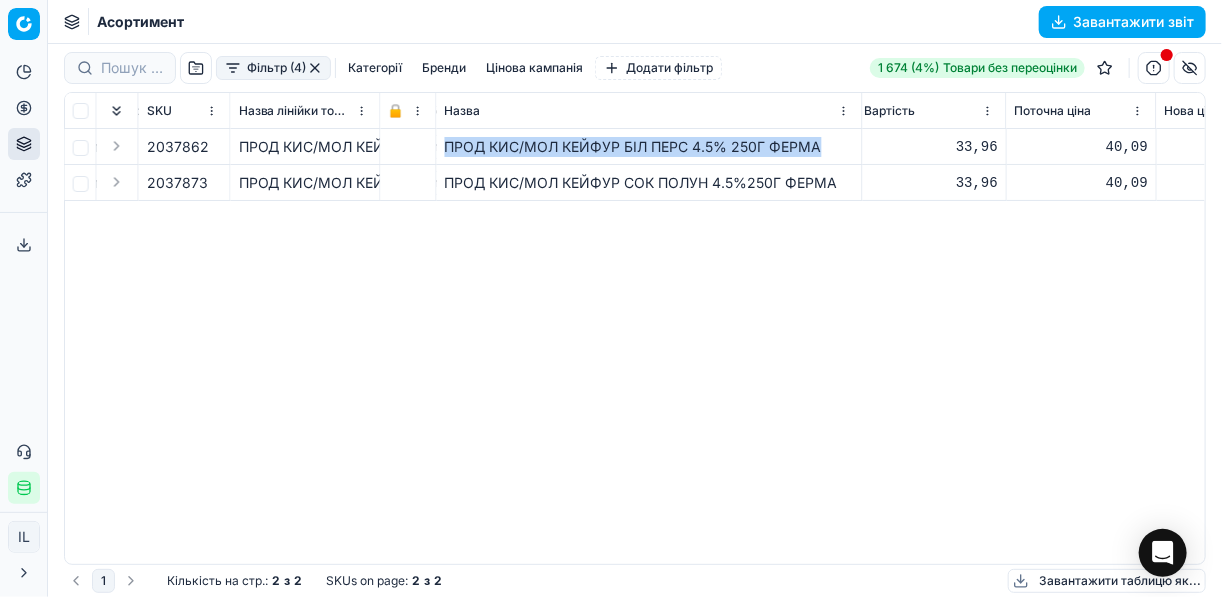 copy on "ПРОД КИС/МОЛ КЕЙФУР БІЛ ПЕРС 4.5% 250Г  ФЕРМА" 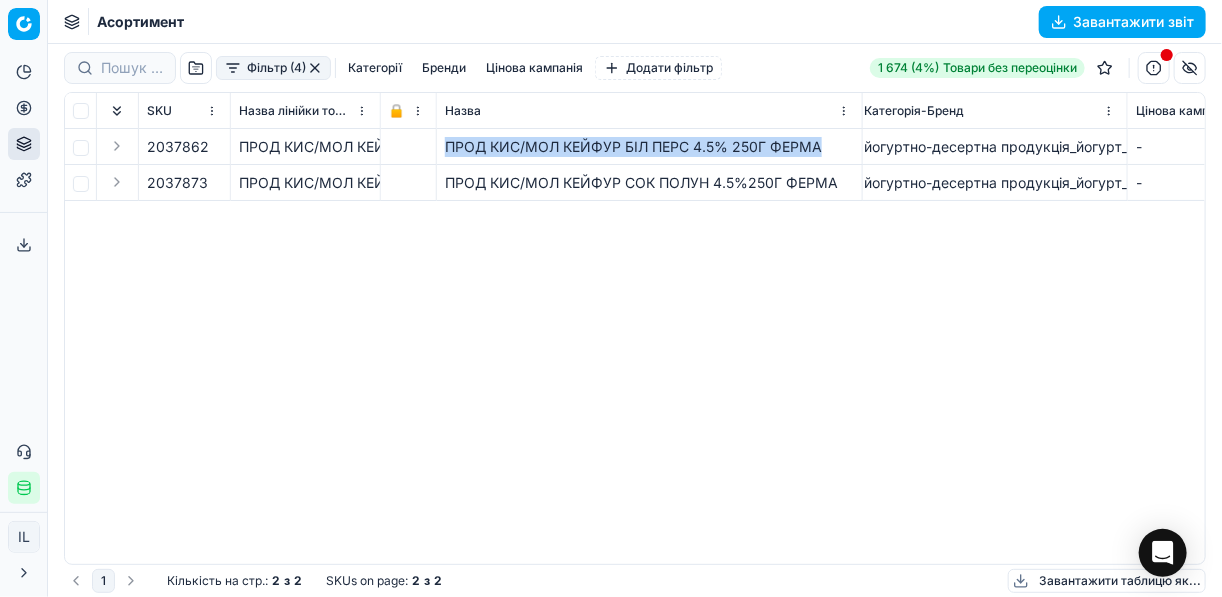 scroll, scrollTop: 0, scrollLeft: 264, axis: horizontal 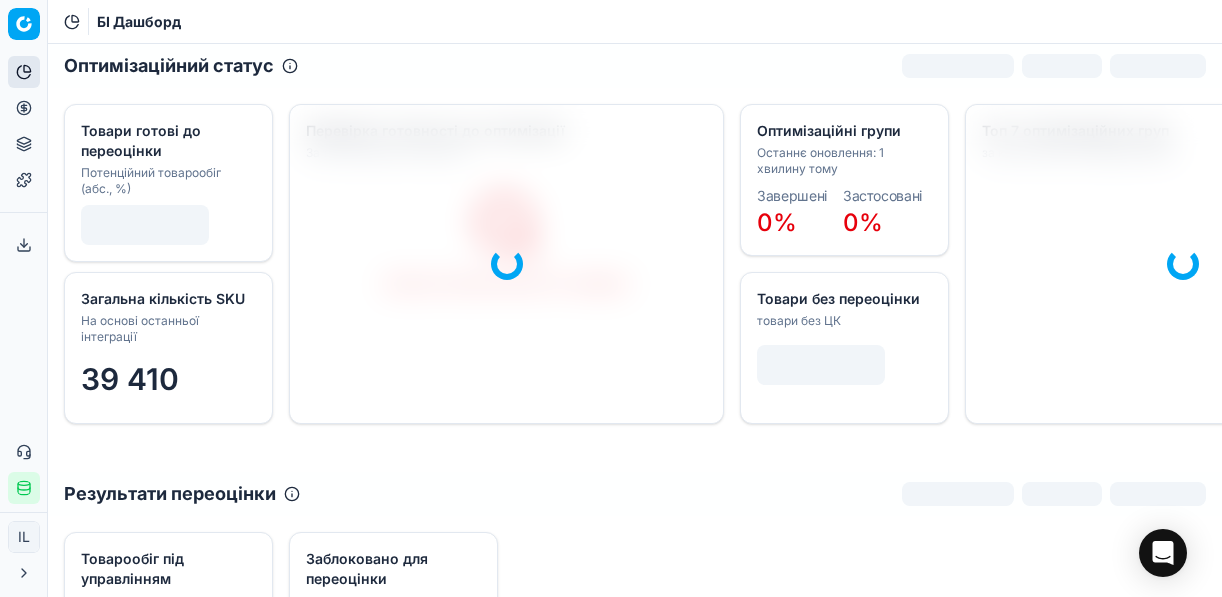 click on "Цінова оптимізація" at bounding box center [24, 108] 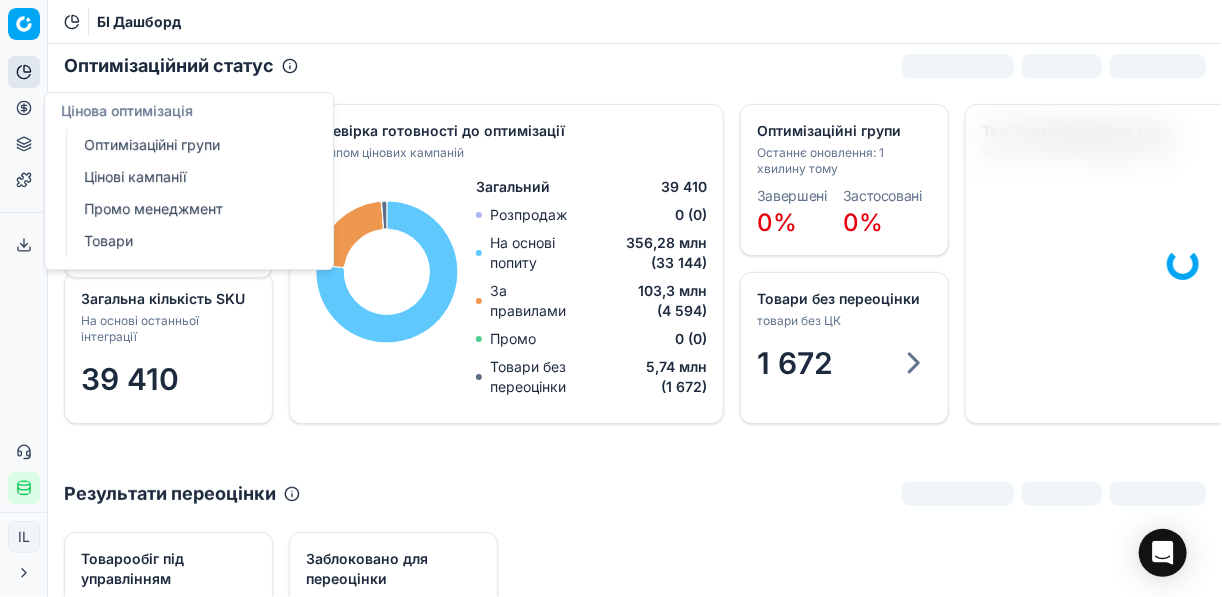 click on "Оптимізаційні групи" at bounding box center (192, 145) 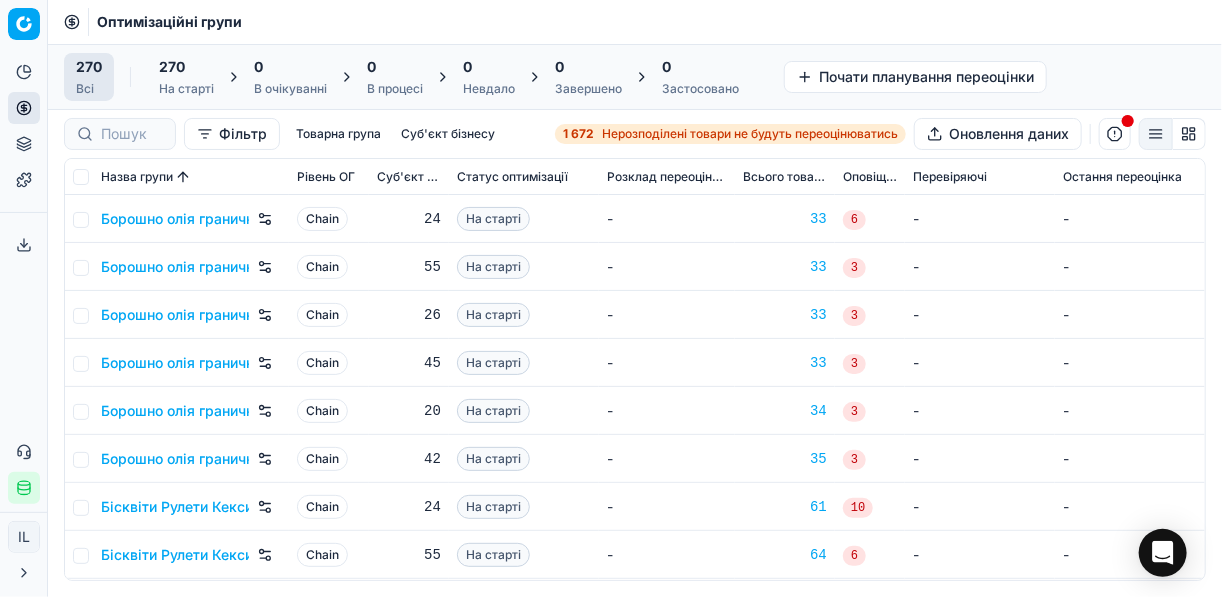 click on "Нерозподілені товари не будуть переоцінюватись" at bounding box center [750, 134] 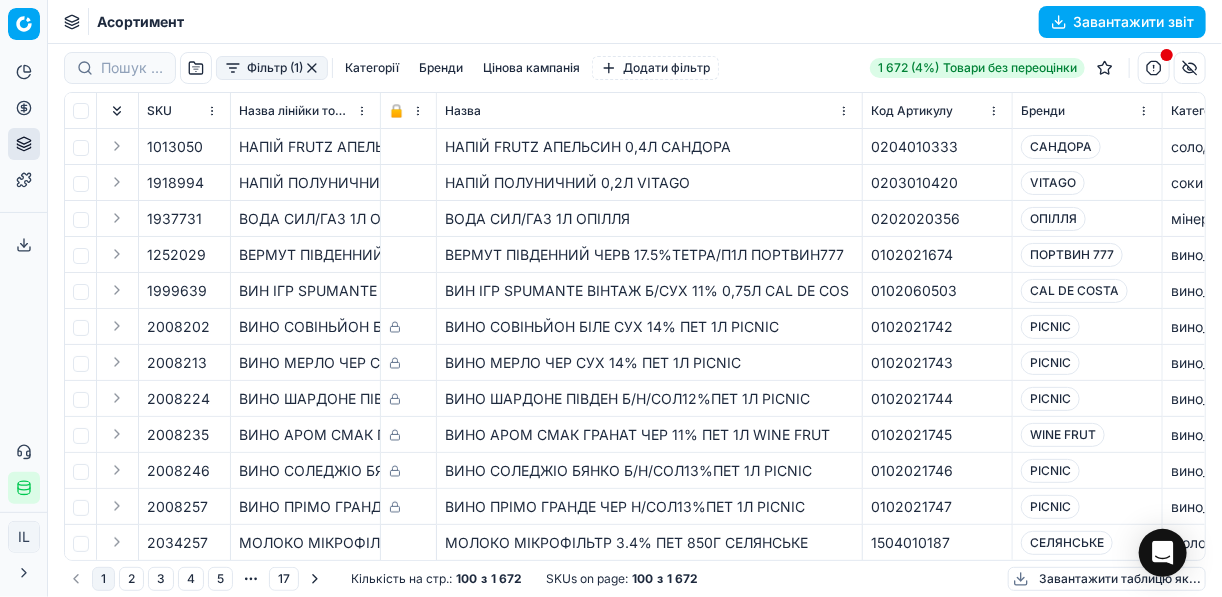 click on "Фільтр   (1)" at bounding box center (272, 68) 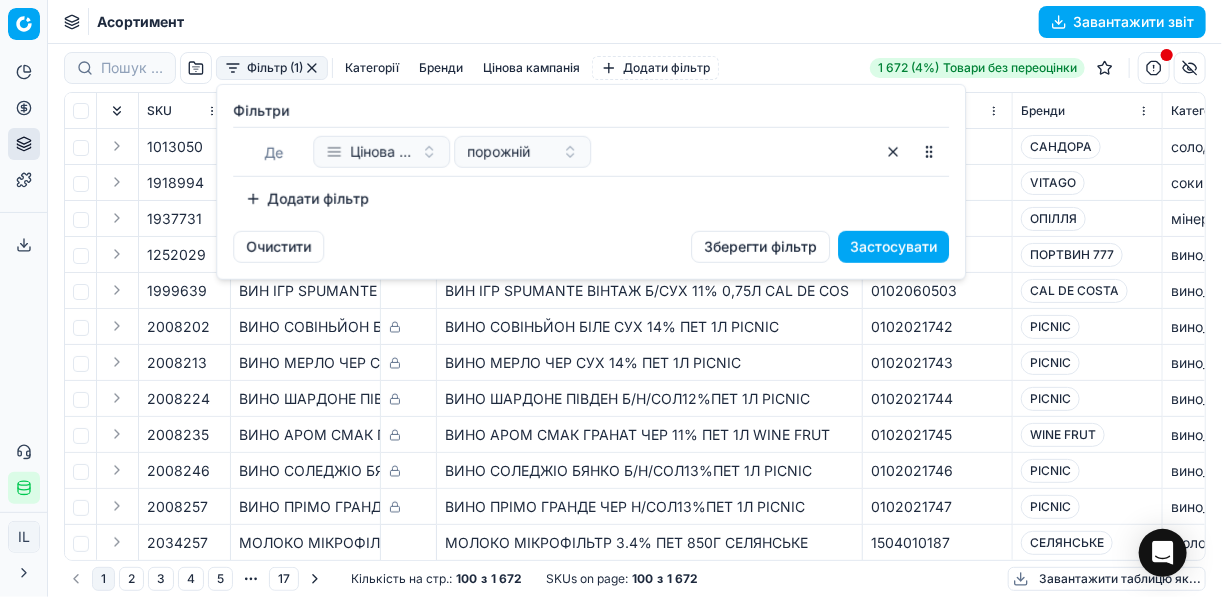 click on "Додати фільтр" at bounding box center [307, 199] 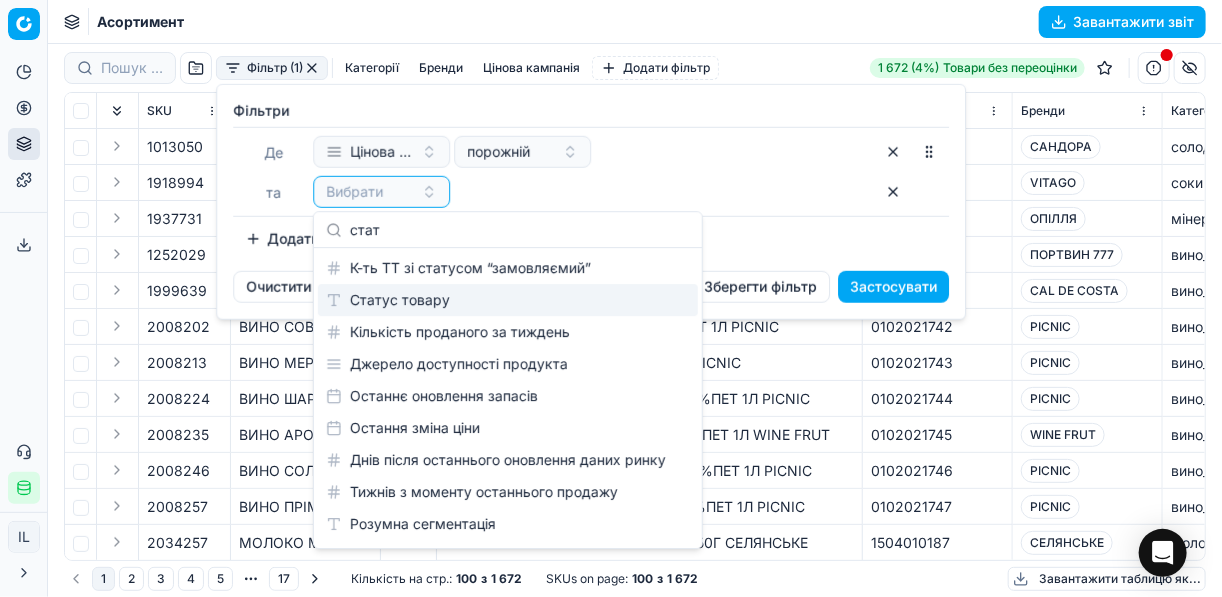 type on "стат" 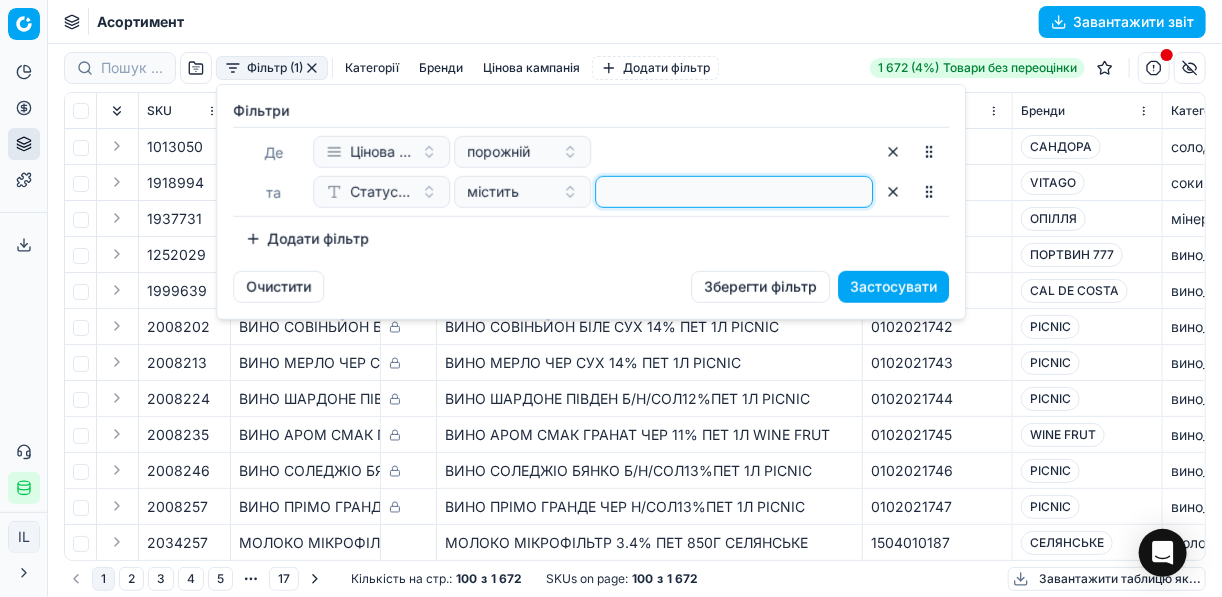 click at bounding box center [734, 192] 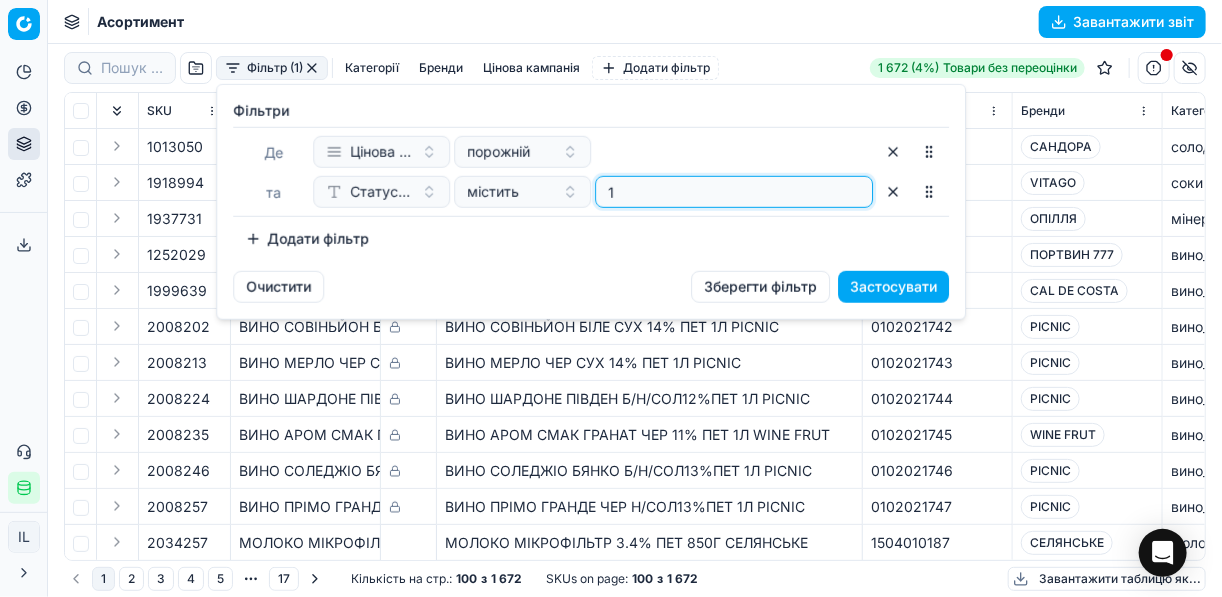 type on "1" 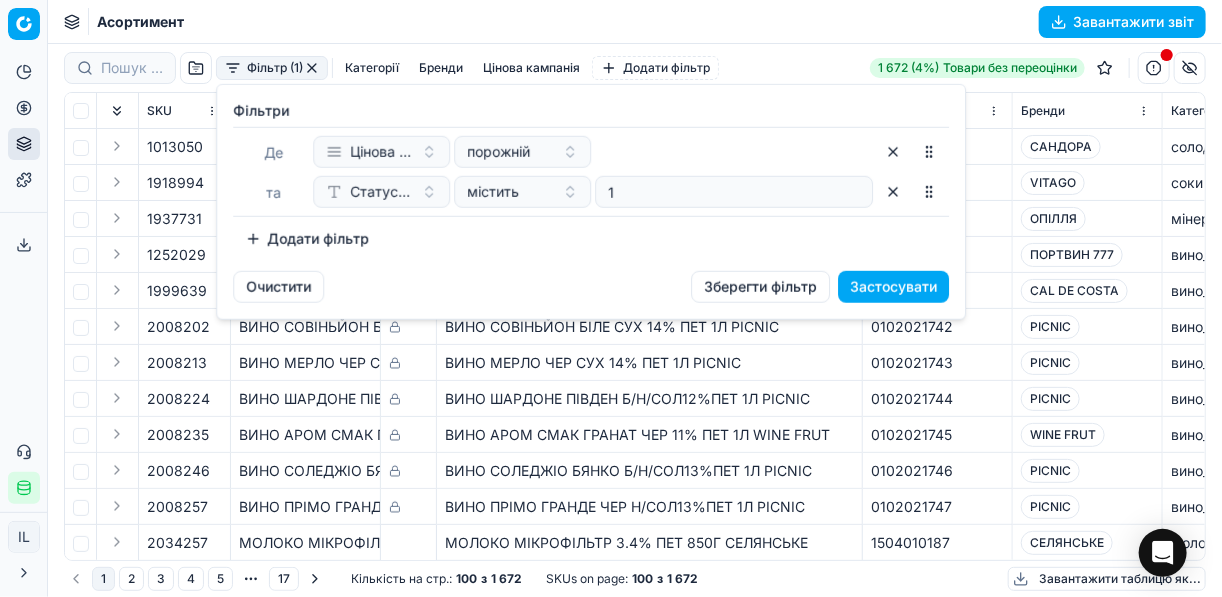 click on "Додати фільтр" at bounding box center (307, 239) 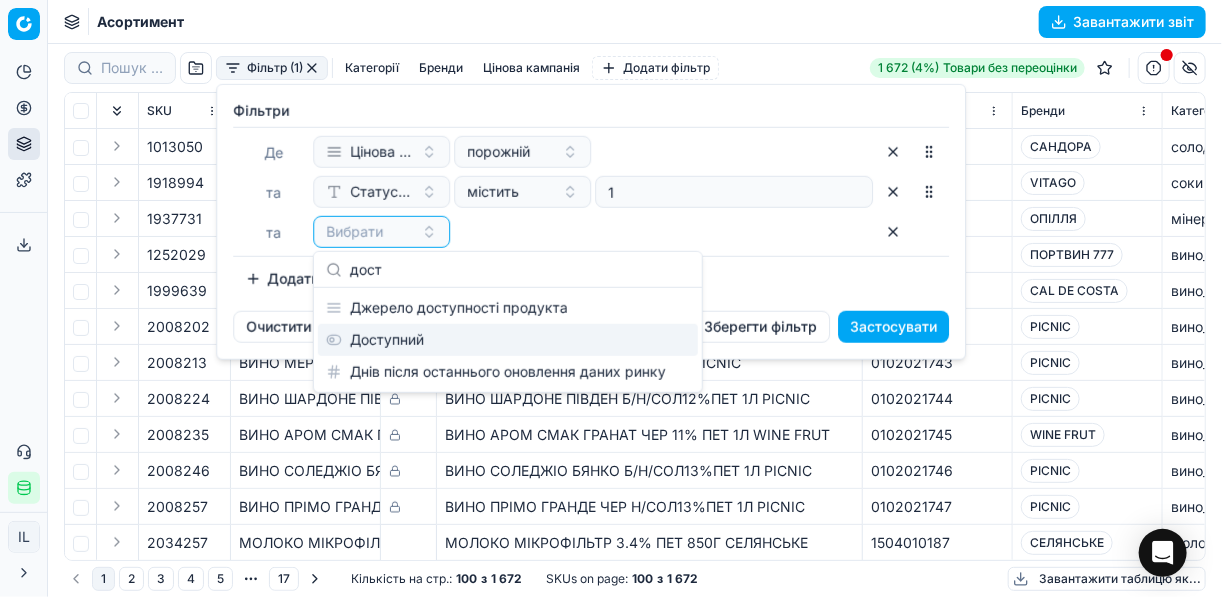 type on "дост" 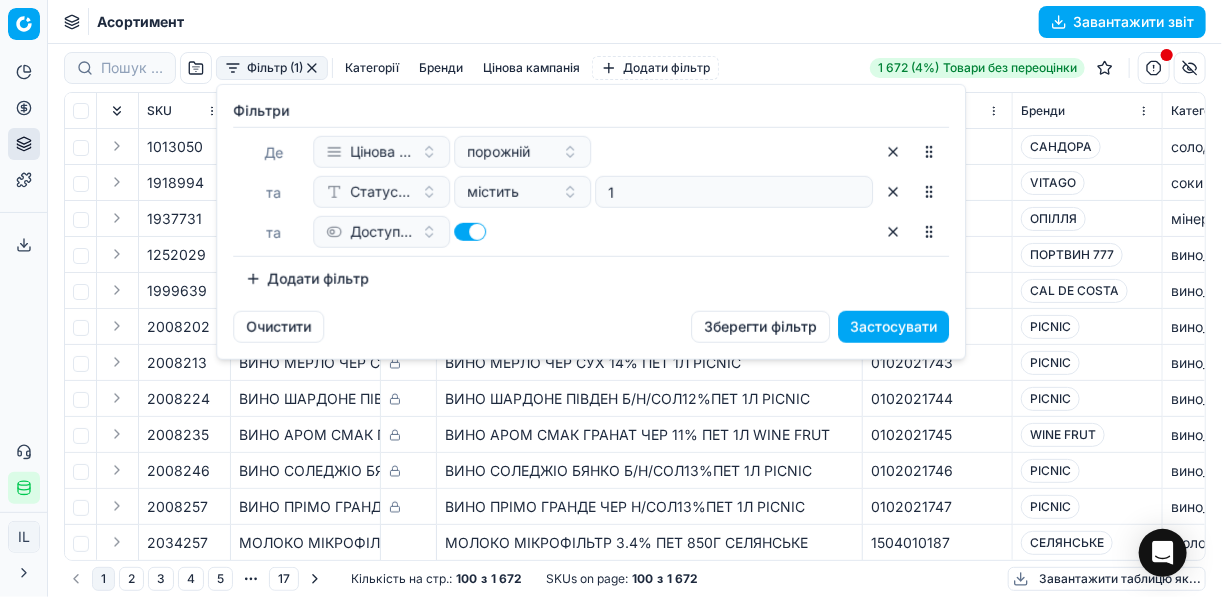 click on "Додати фільтр" at bounding box center (307, 279) 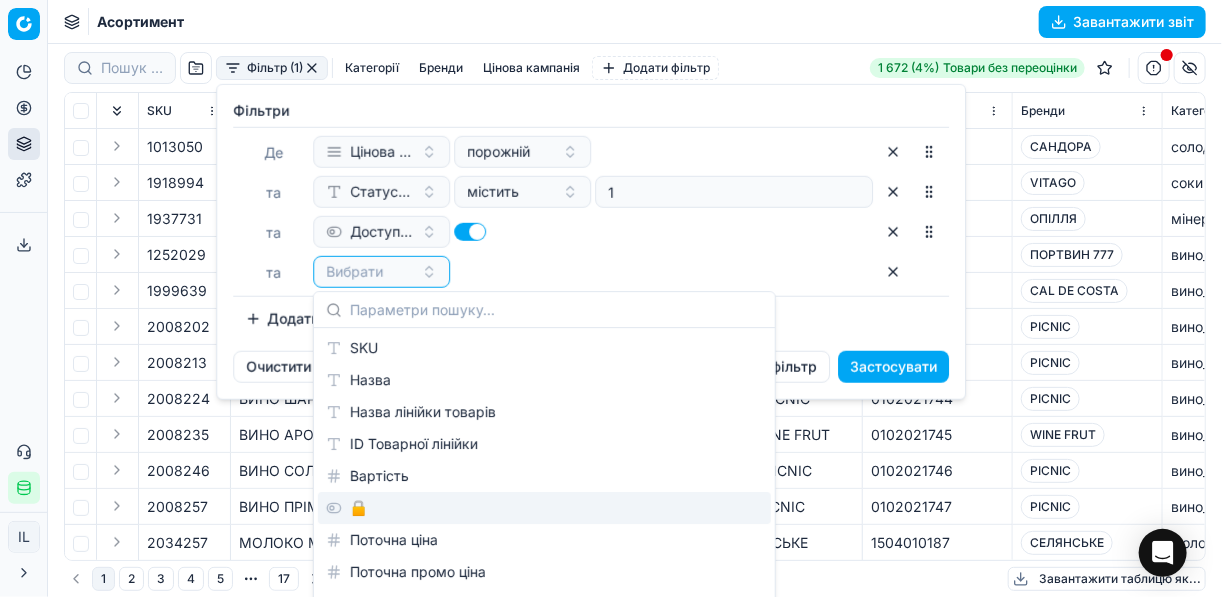 click on "🔒" at bounding box center (544, 508) 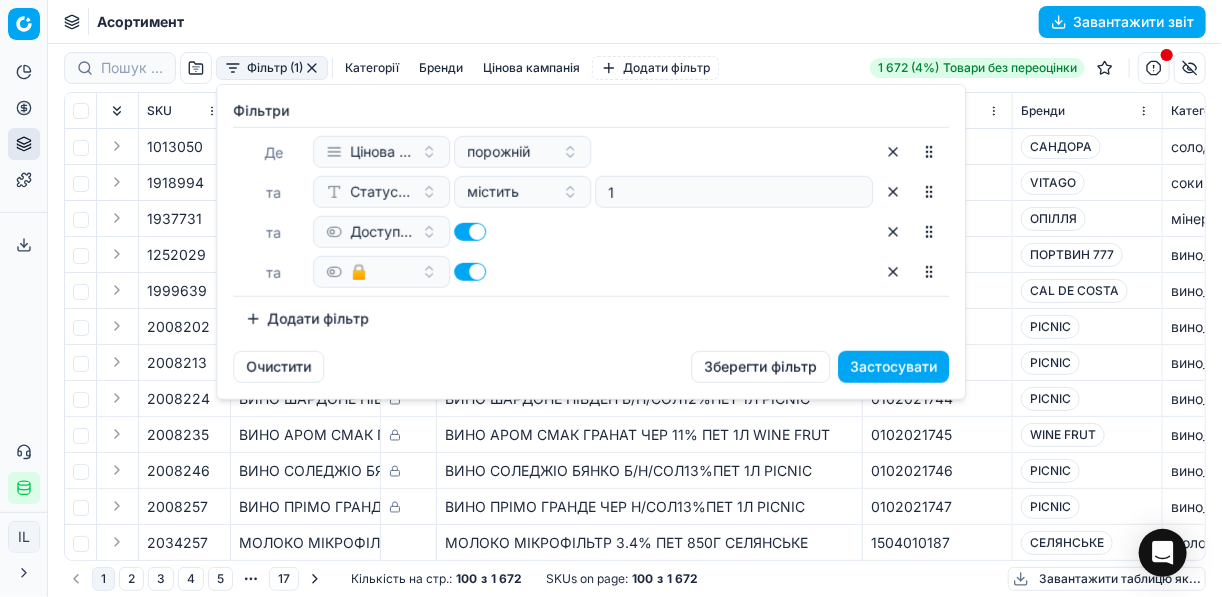 click at bounding box center [470, 272] 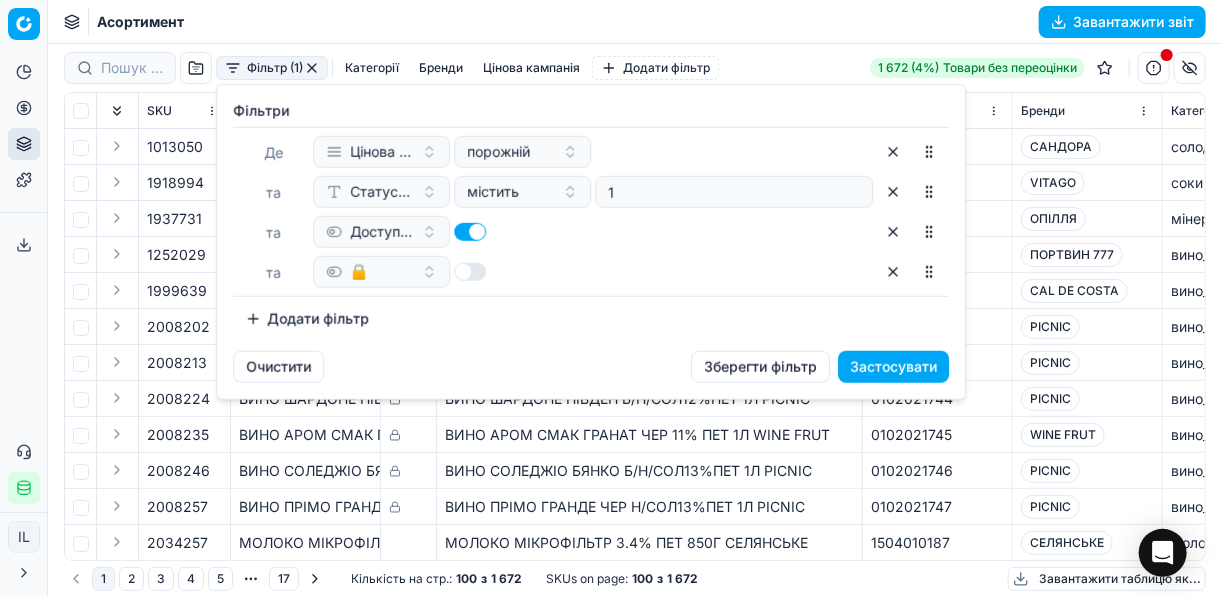click on "Застосувати" at bounding box center (893, 367) 